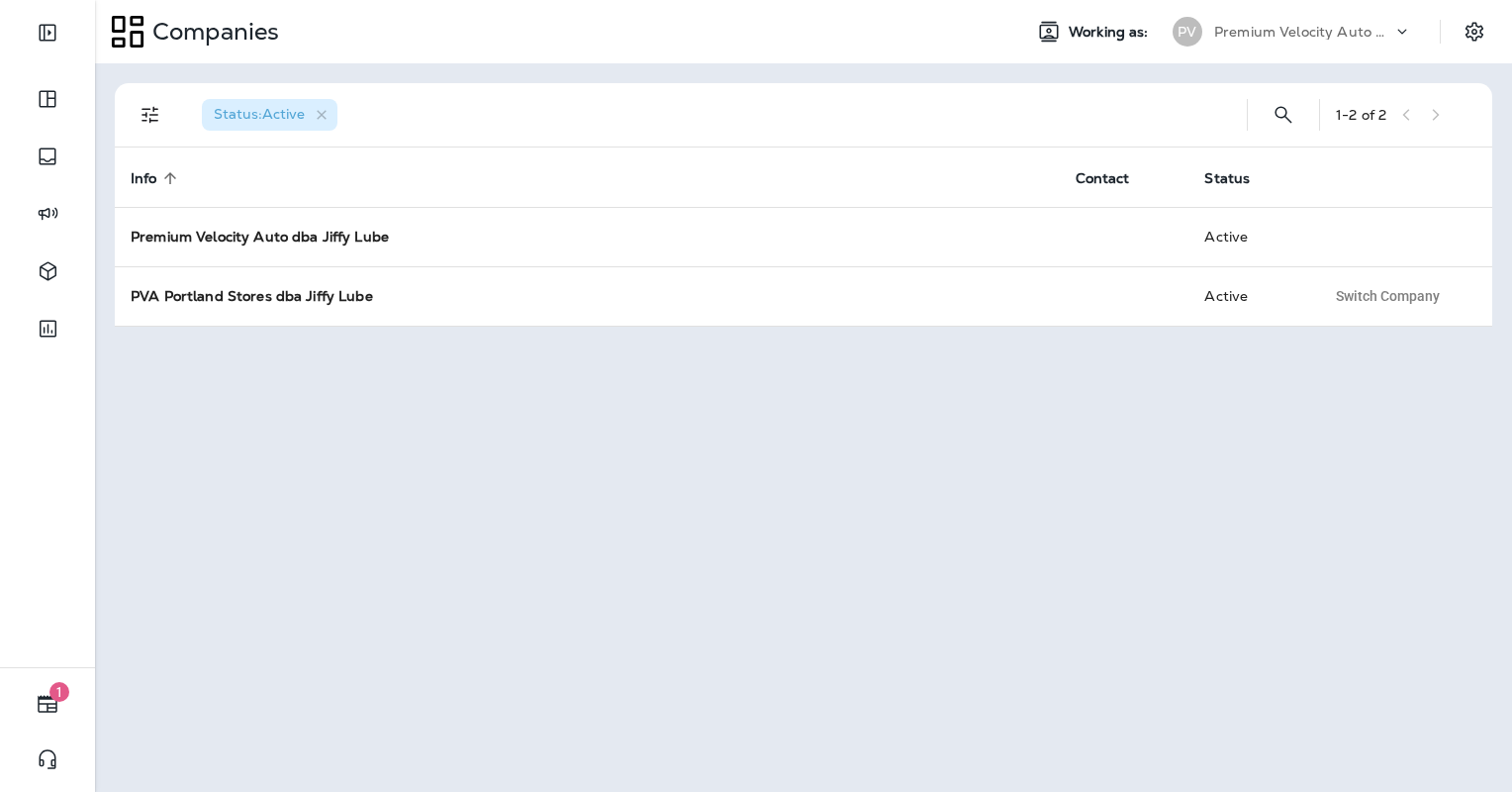 scroll, scrollTop: 0, scrollLeft: 0, axis: both 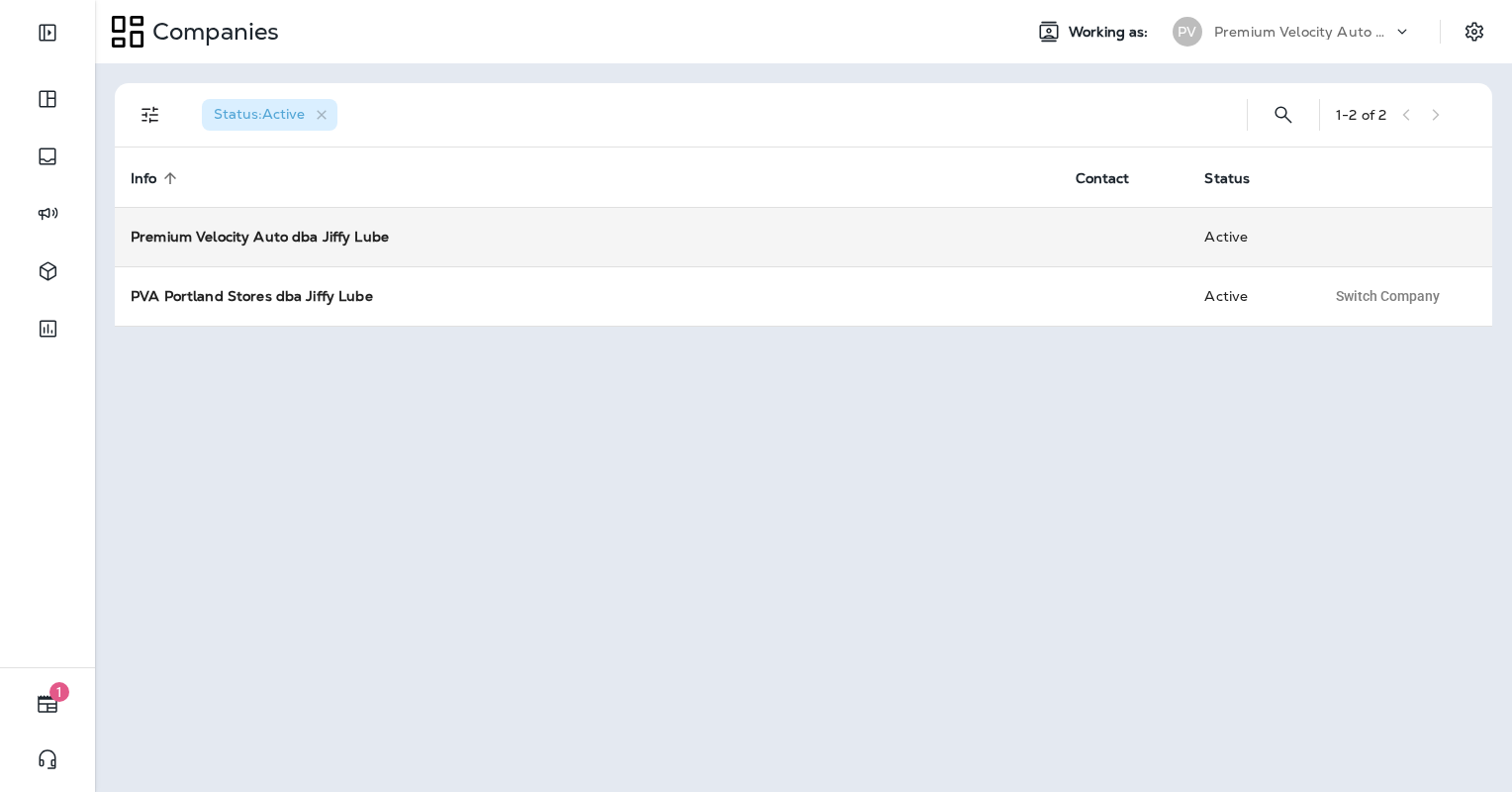 click on "Premium Velocity Auto dba Jiffy Lube" at bounding box center [259, 237] 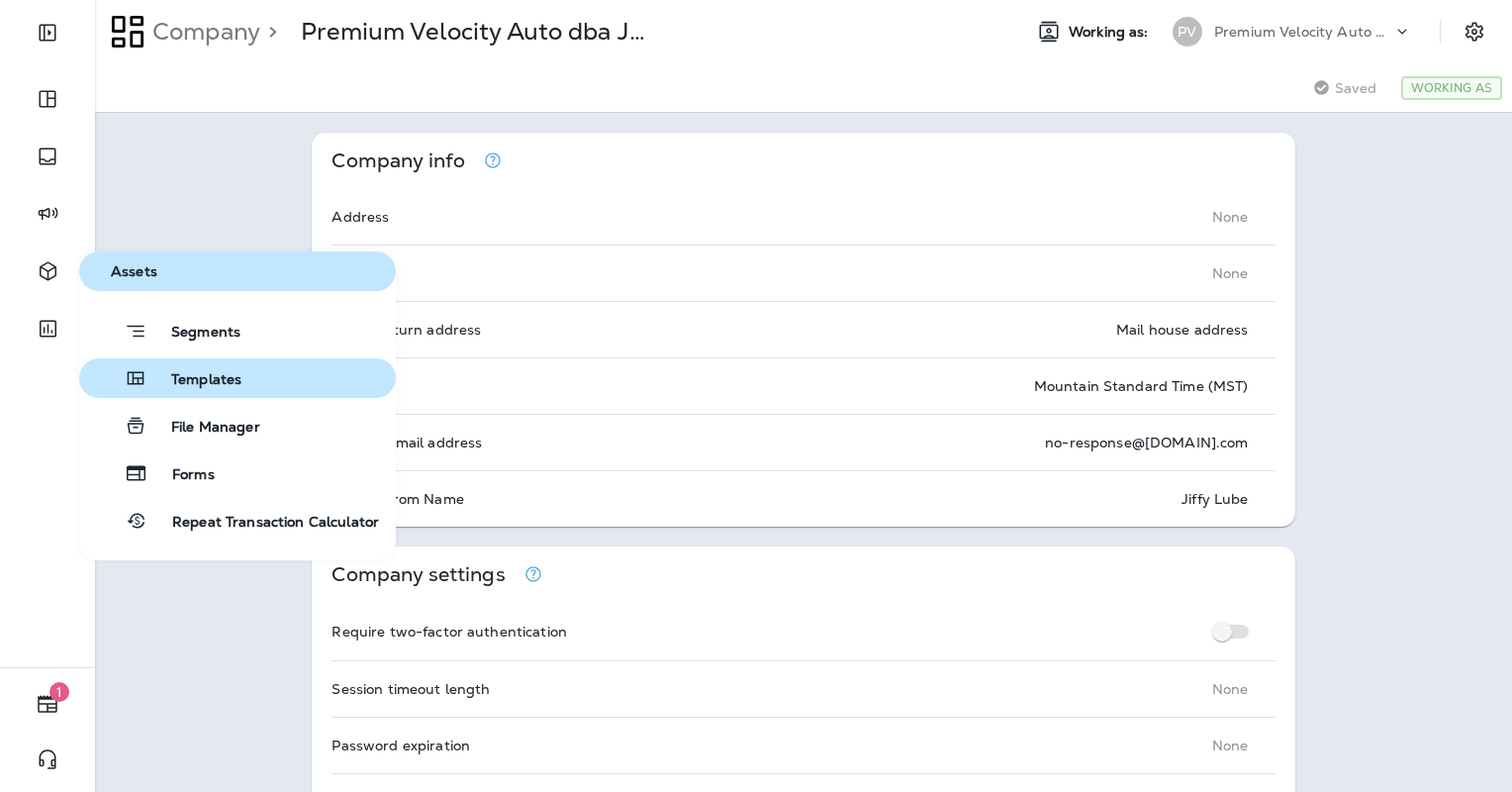 click on "Templates" at bounding box center [194, 380] 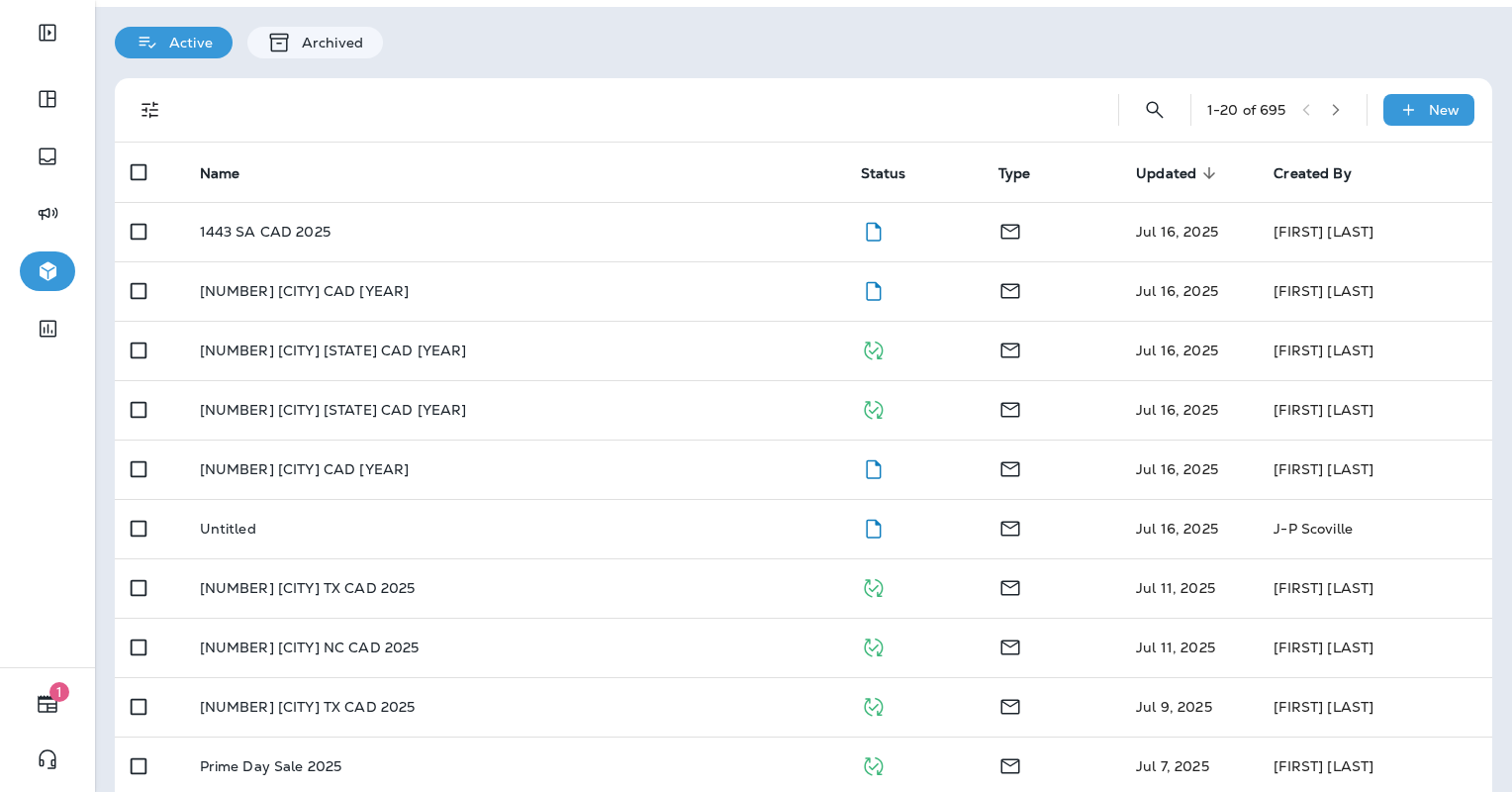 scroll, scrollTop: 0, scrollLeft: 0, axis: both 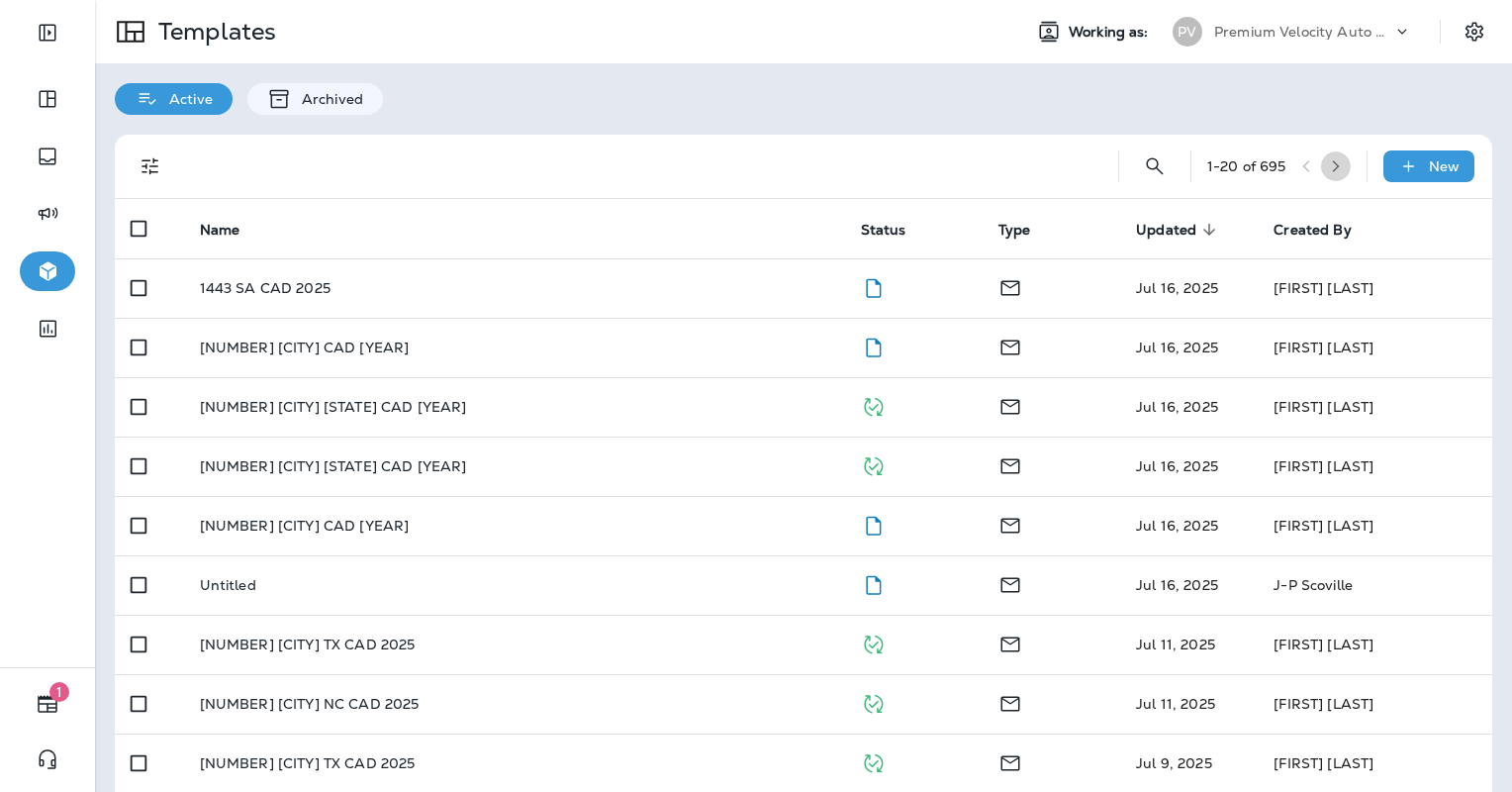 click 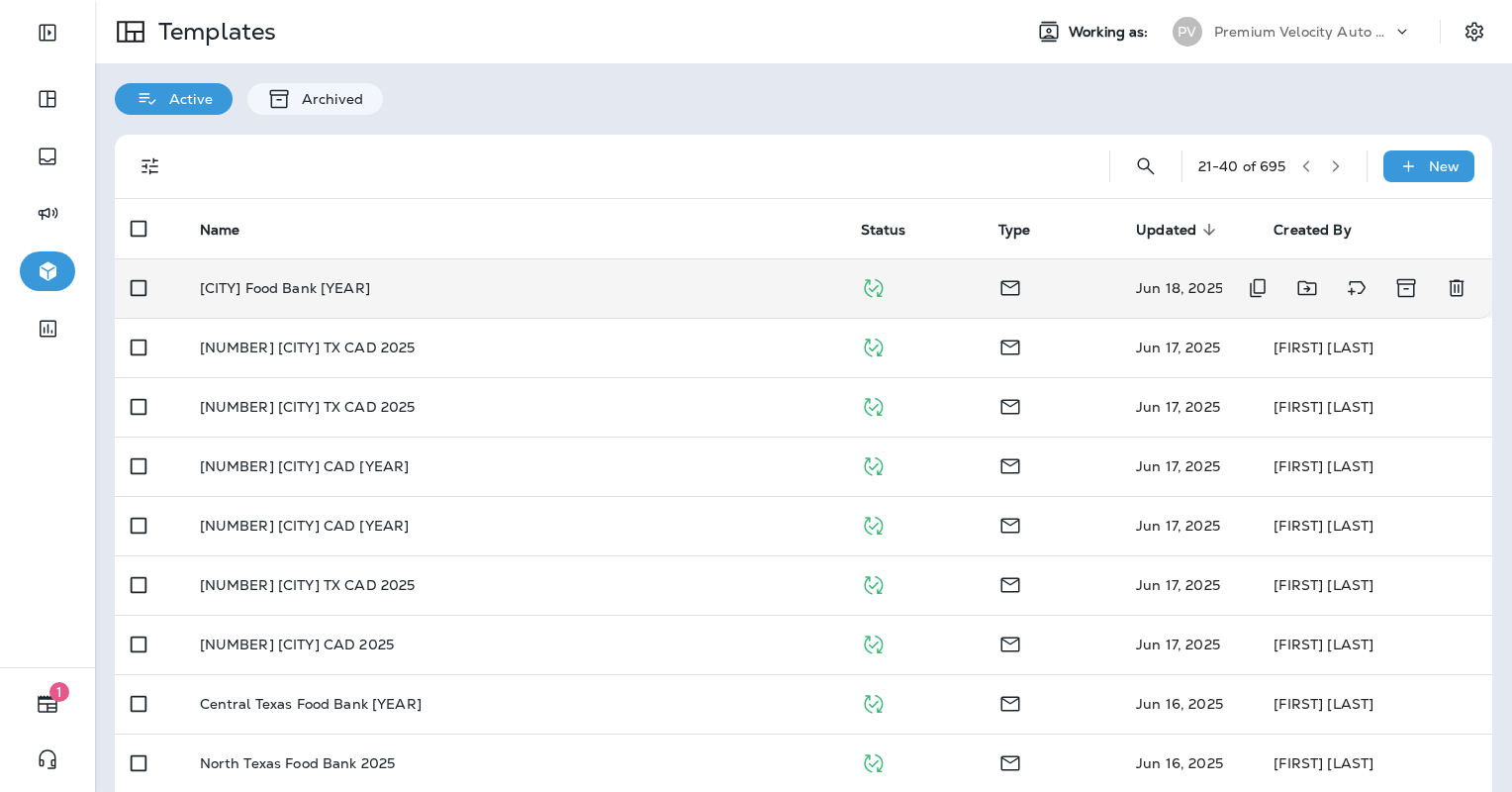 click on "Cleveland Food Bank 2025" at bounding box center (515, 288) 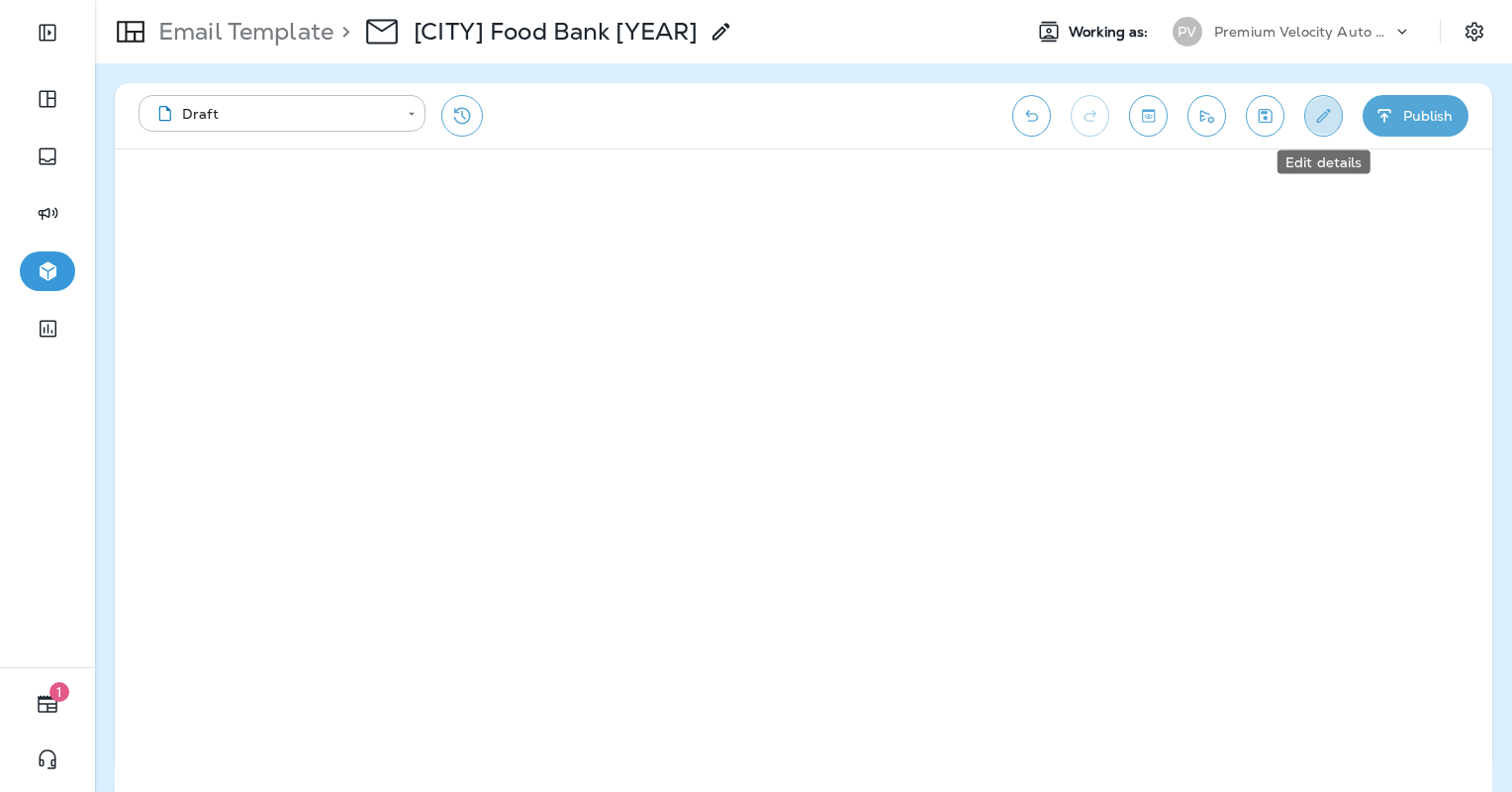 click 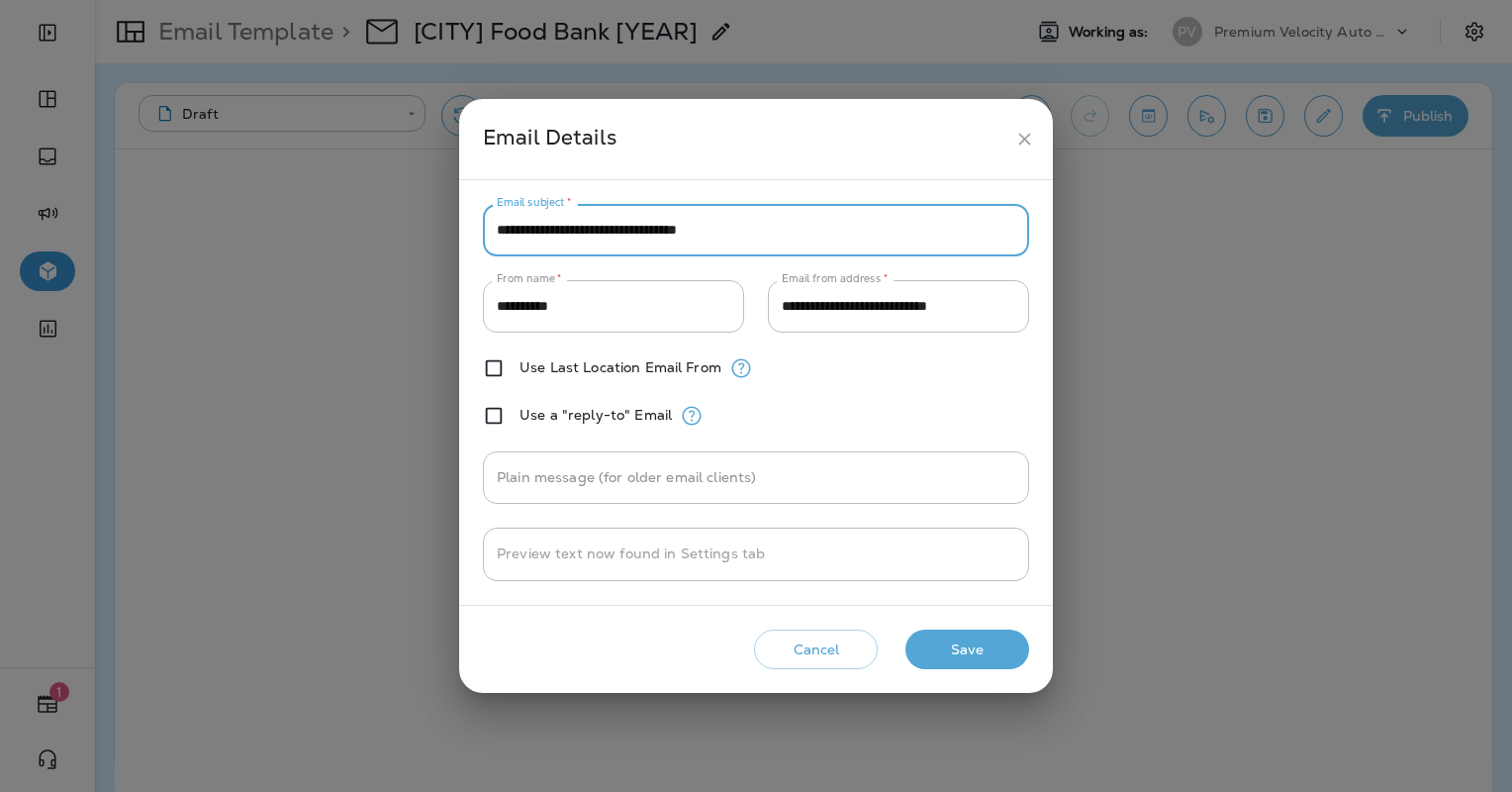 click on "**********" at bounding box center (756, 230) 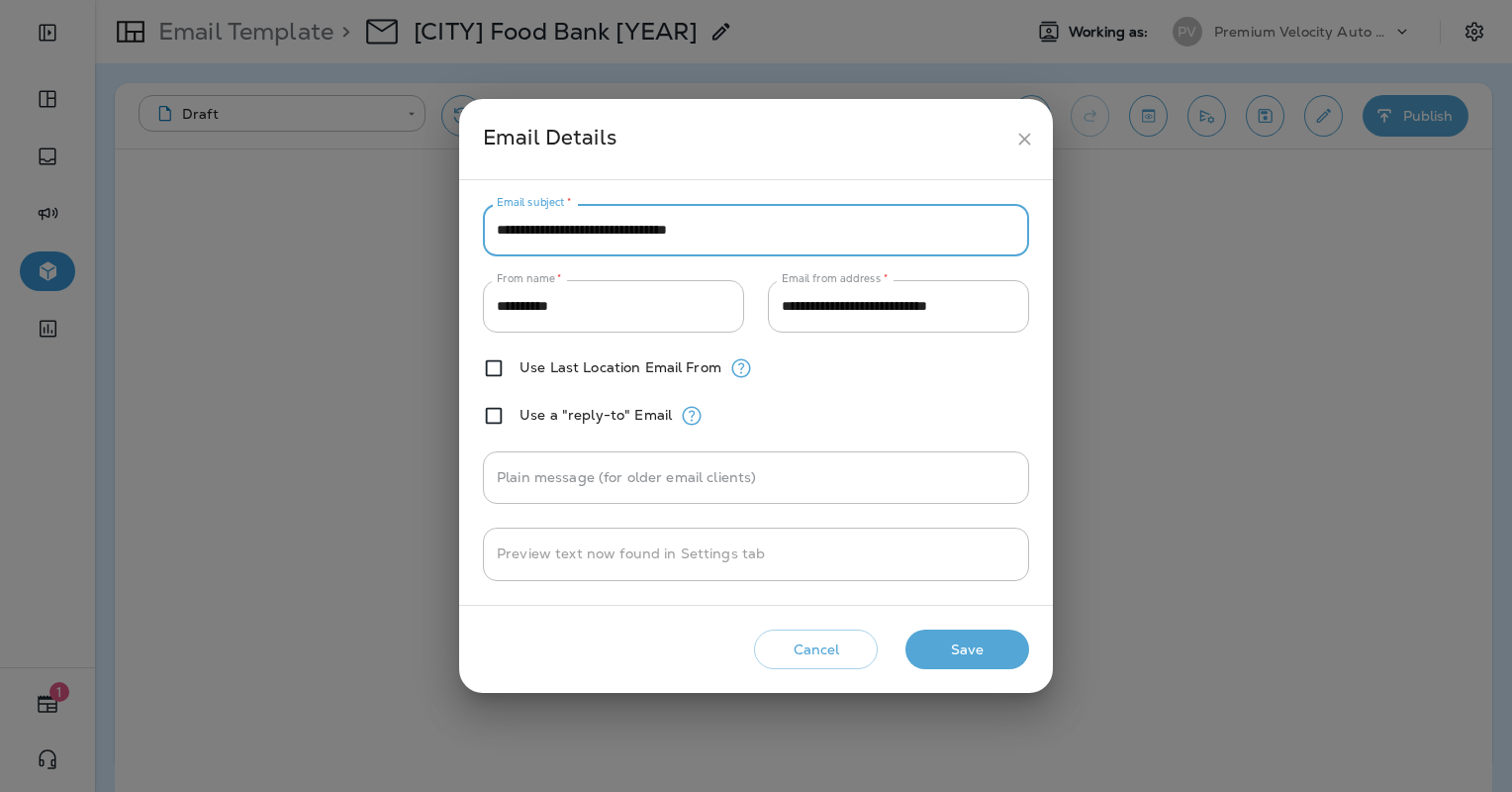 type on "**********" 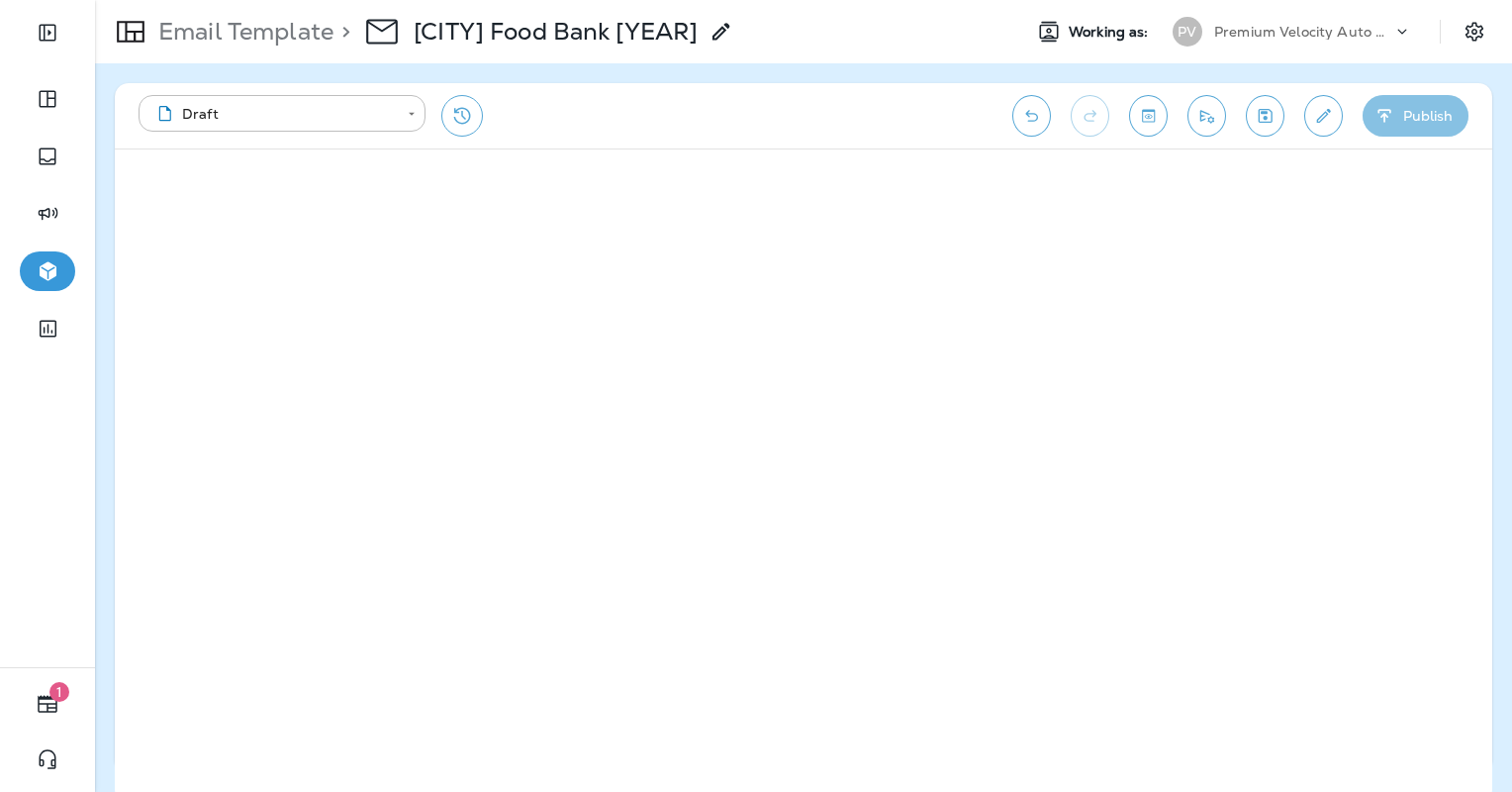 click on "Publish" at bounding box center [1415, 116] 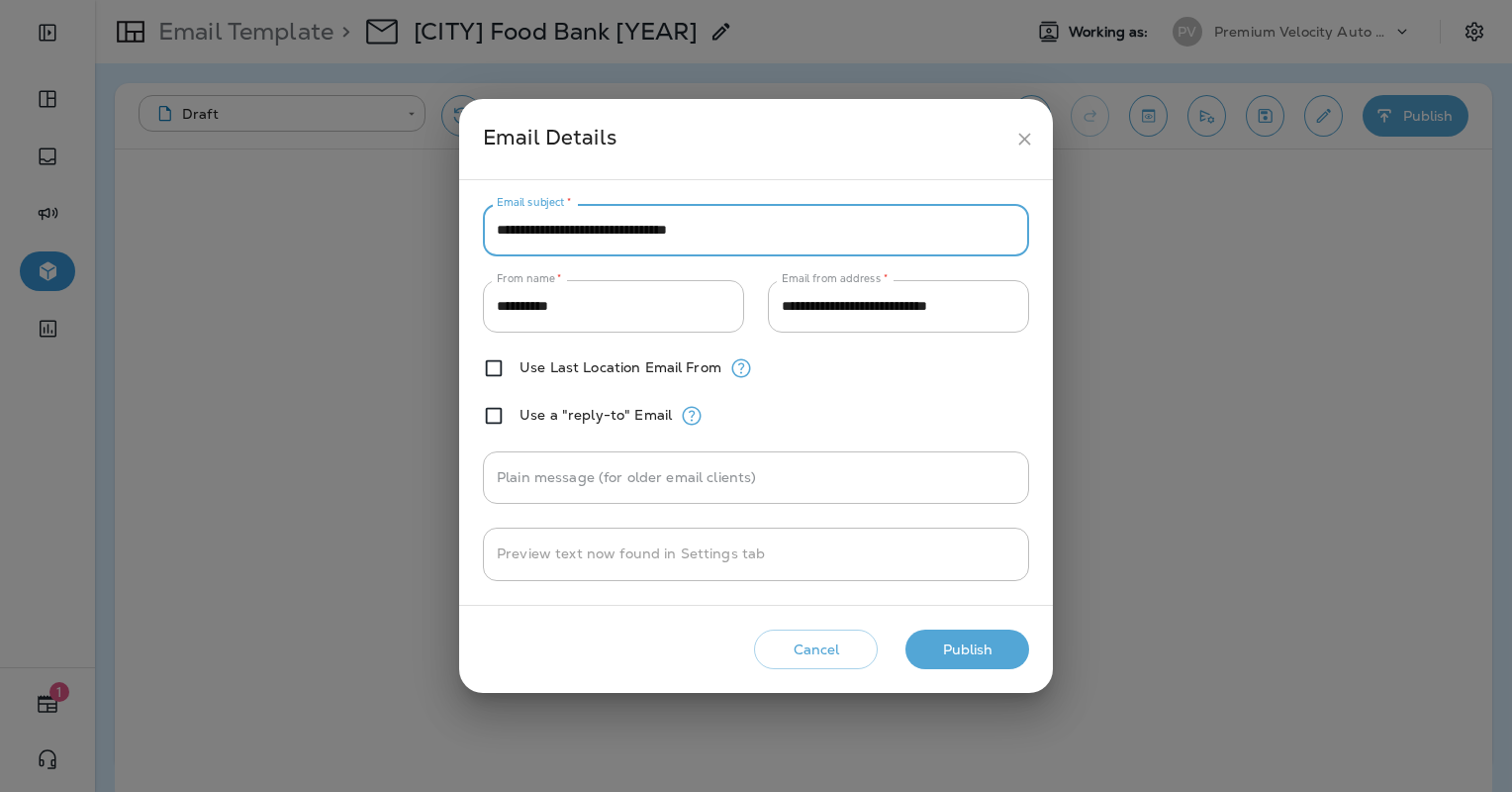 drag, startPoint x: 752, startPoint y: 238, endPoint x: 412, endPoint y: 245, distance: 340.07205 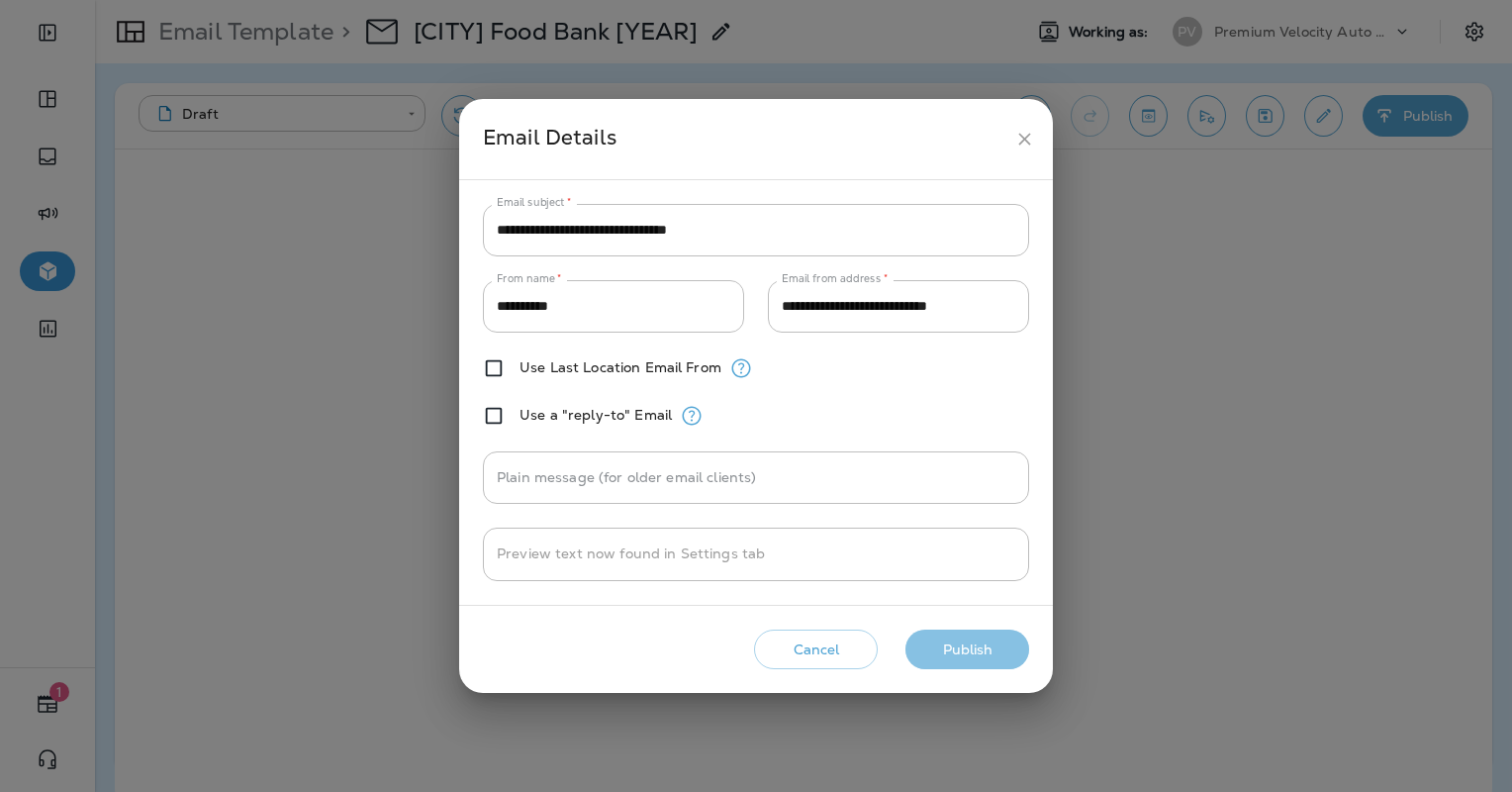 click on "Publish" at bounding box center [967, 649] 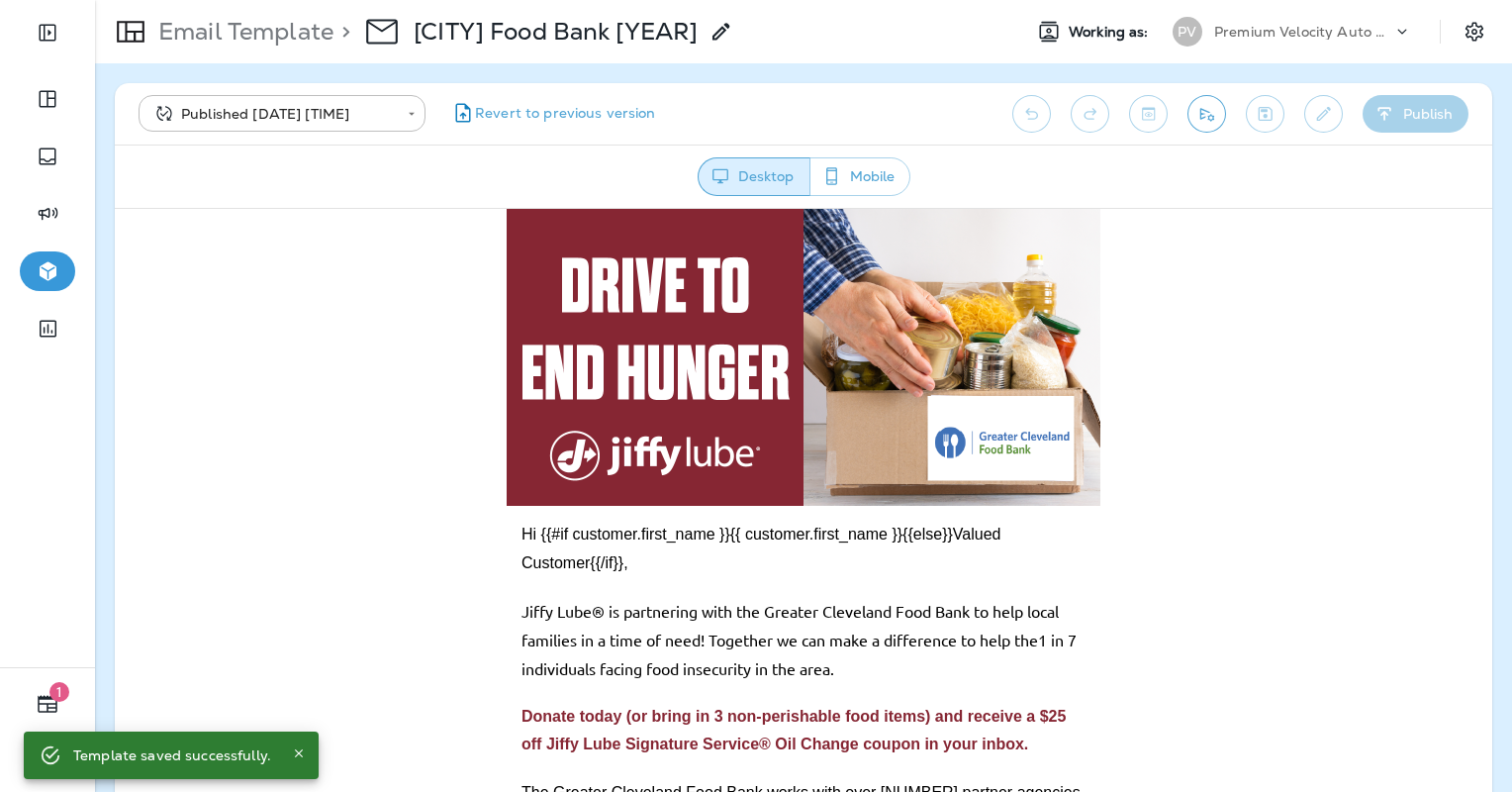 scroll, scrollTop: 0, scrollLeft: 0, axis: both 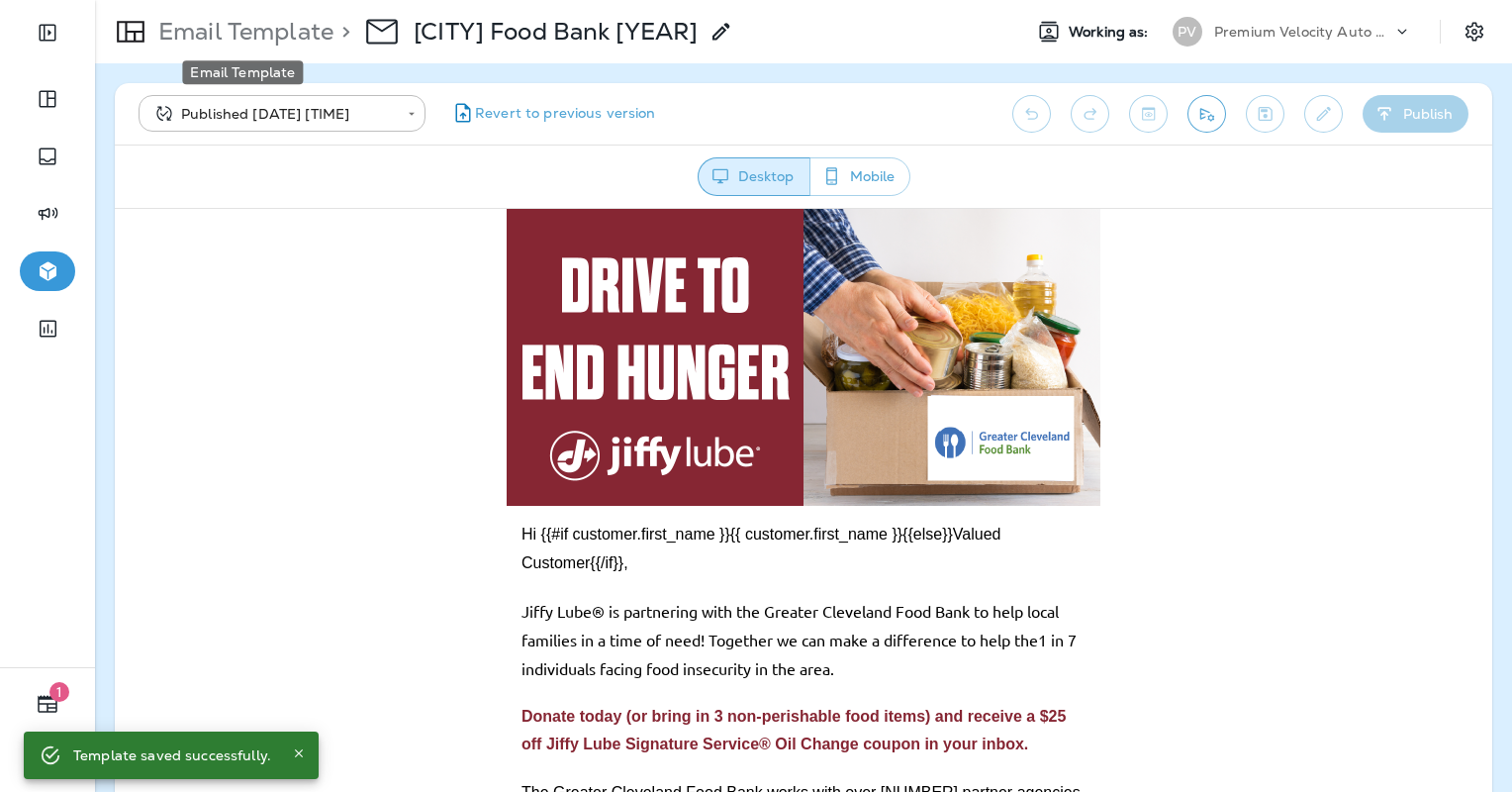 click on "Email Template" at bounding box center (241, 32) 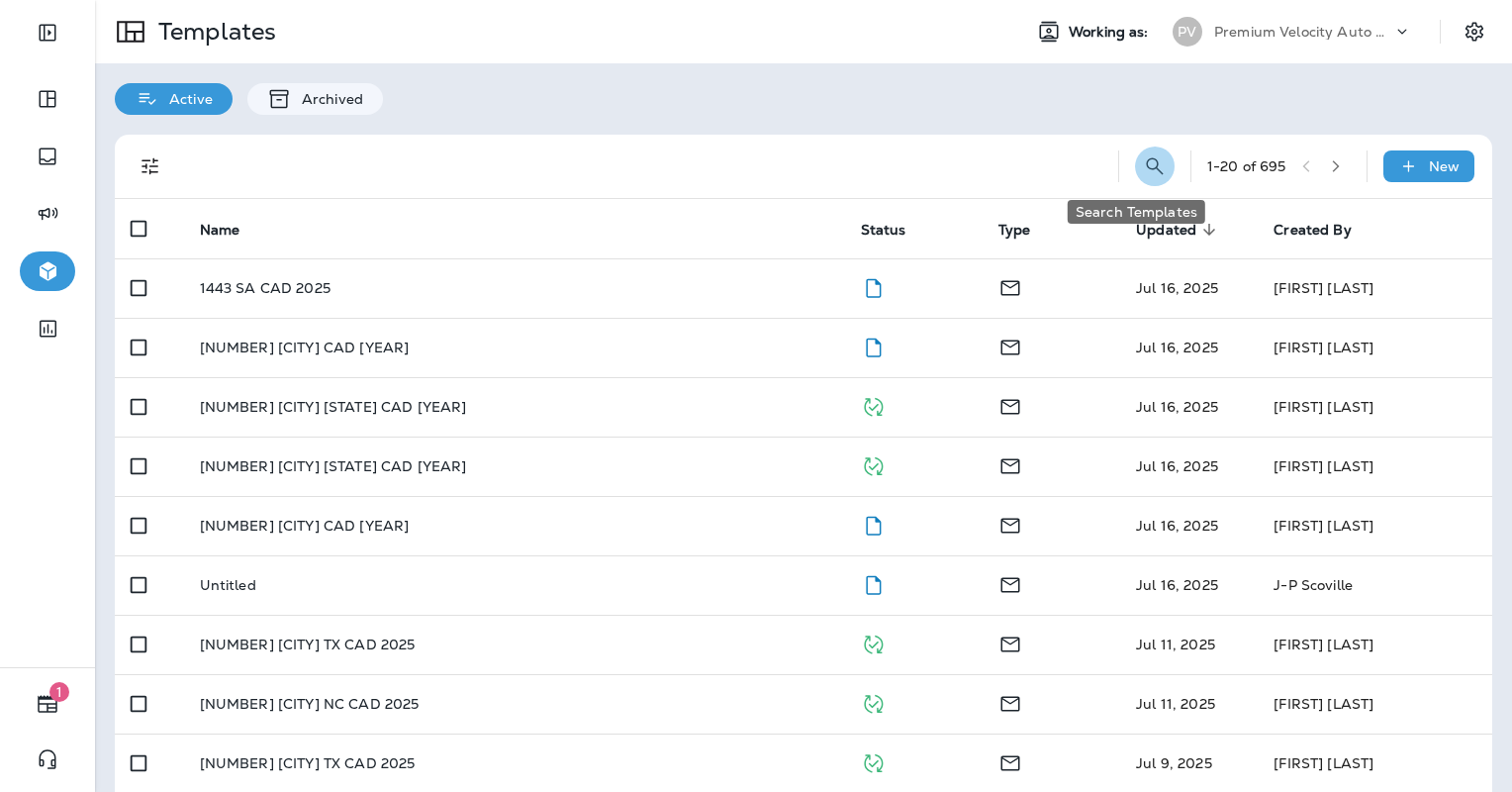 click 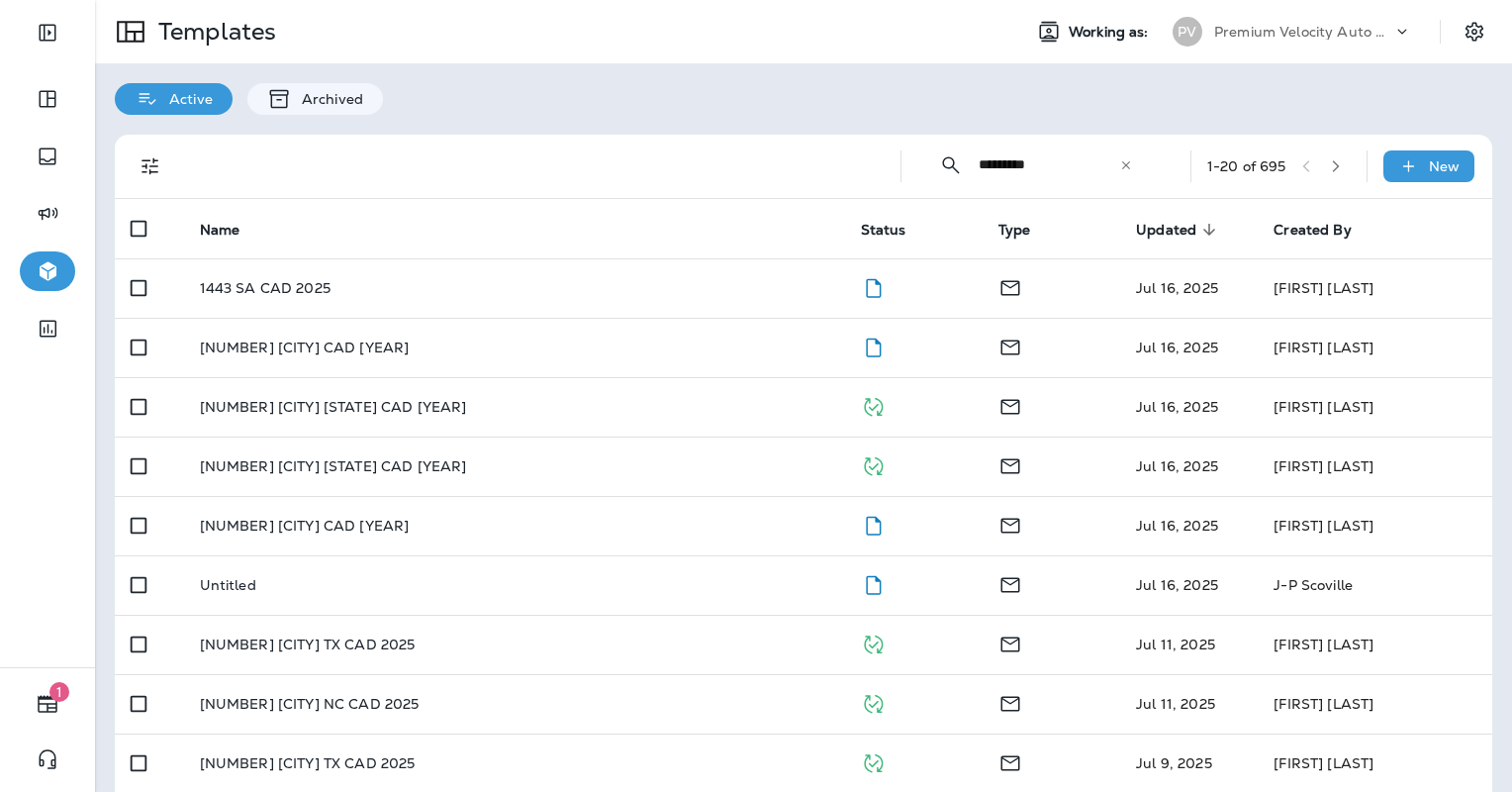 type on "*********" 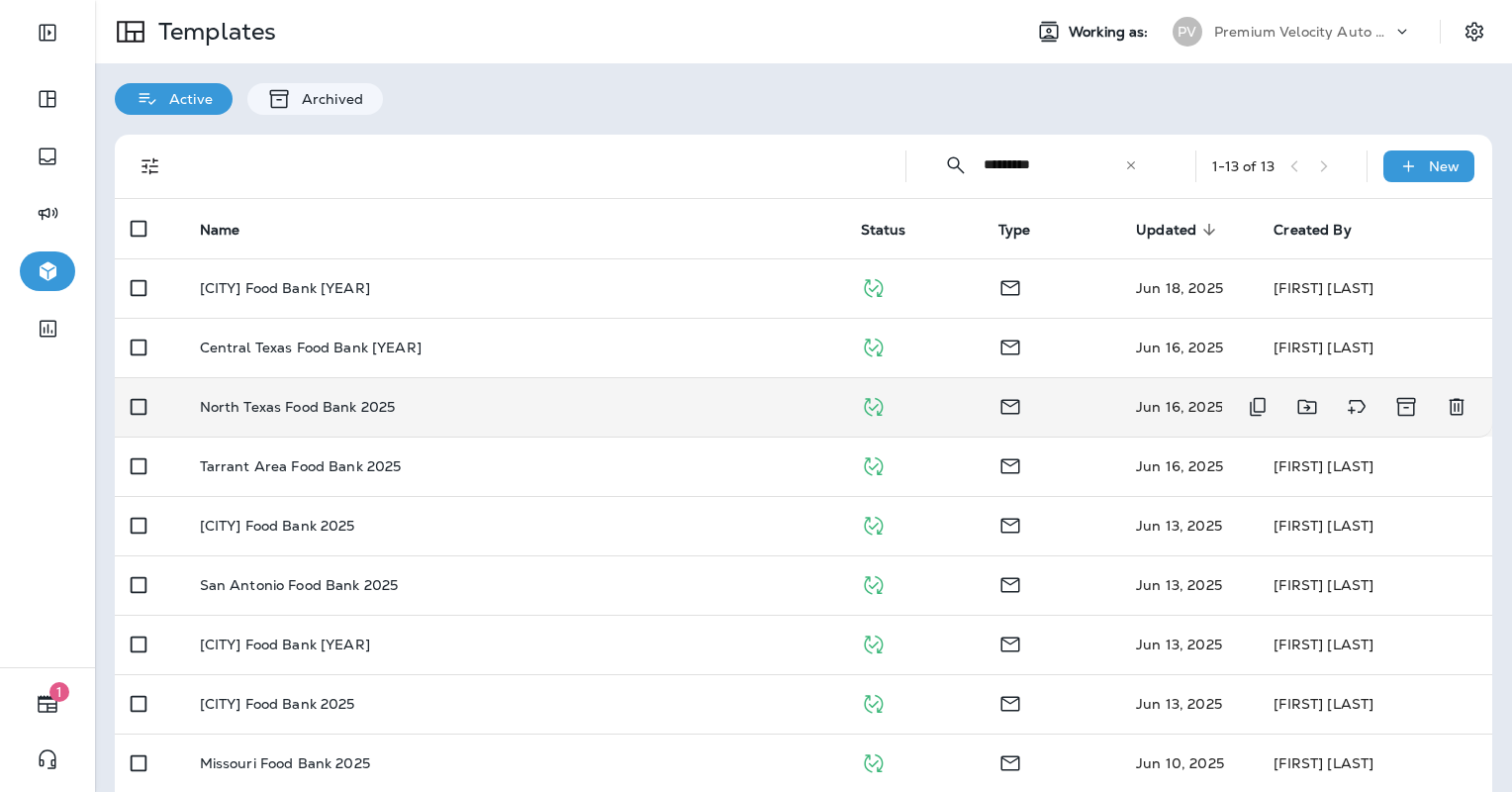 click on "North Texas Food Bank 2025" at bounding box center (298, 407) 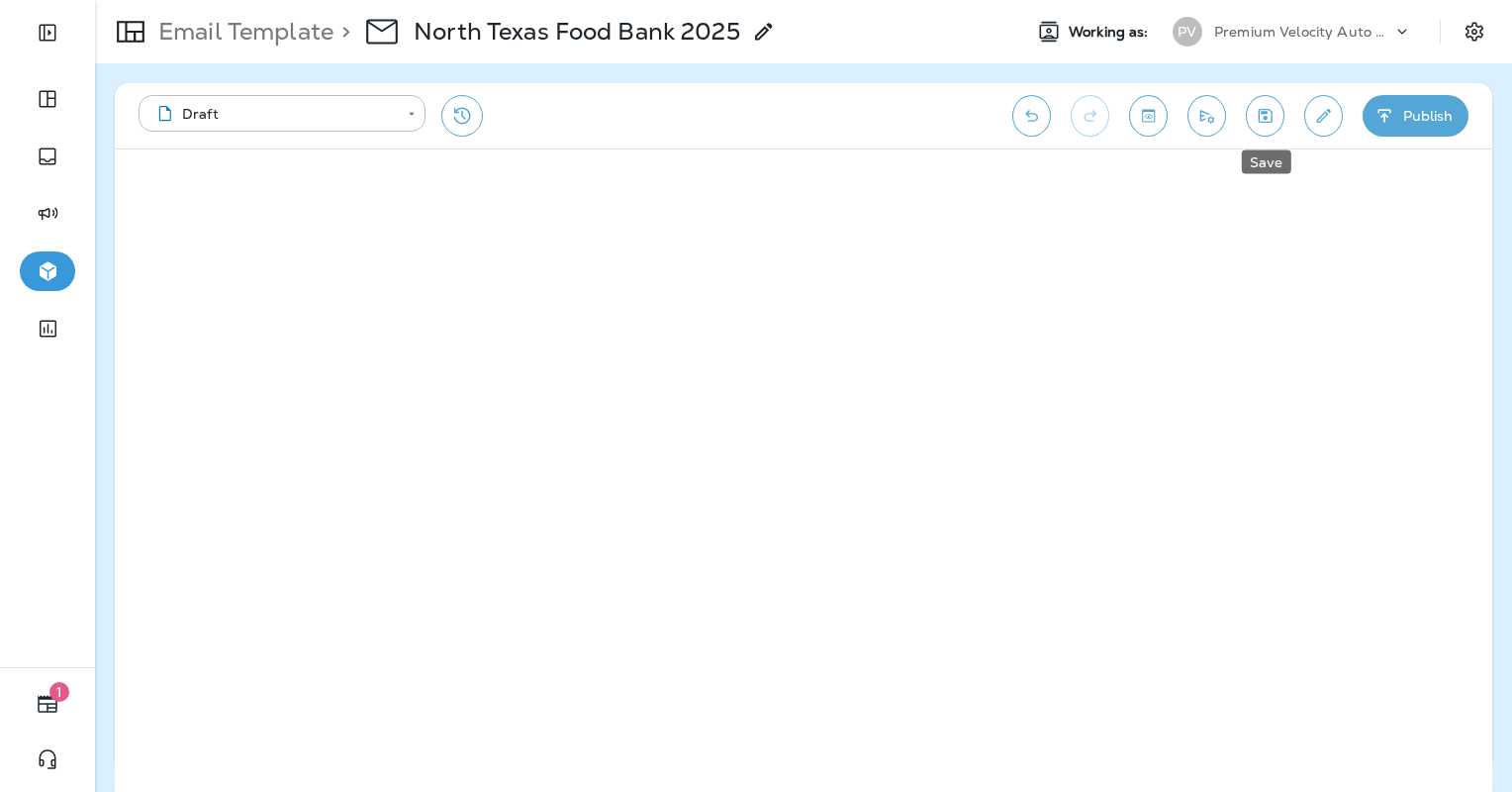 click 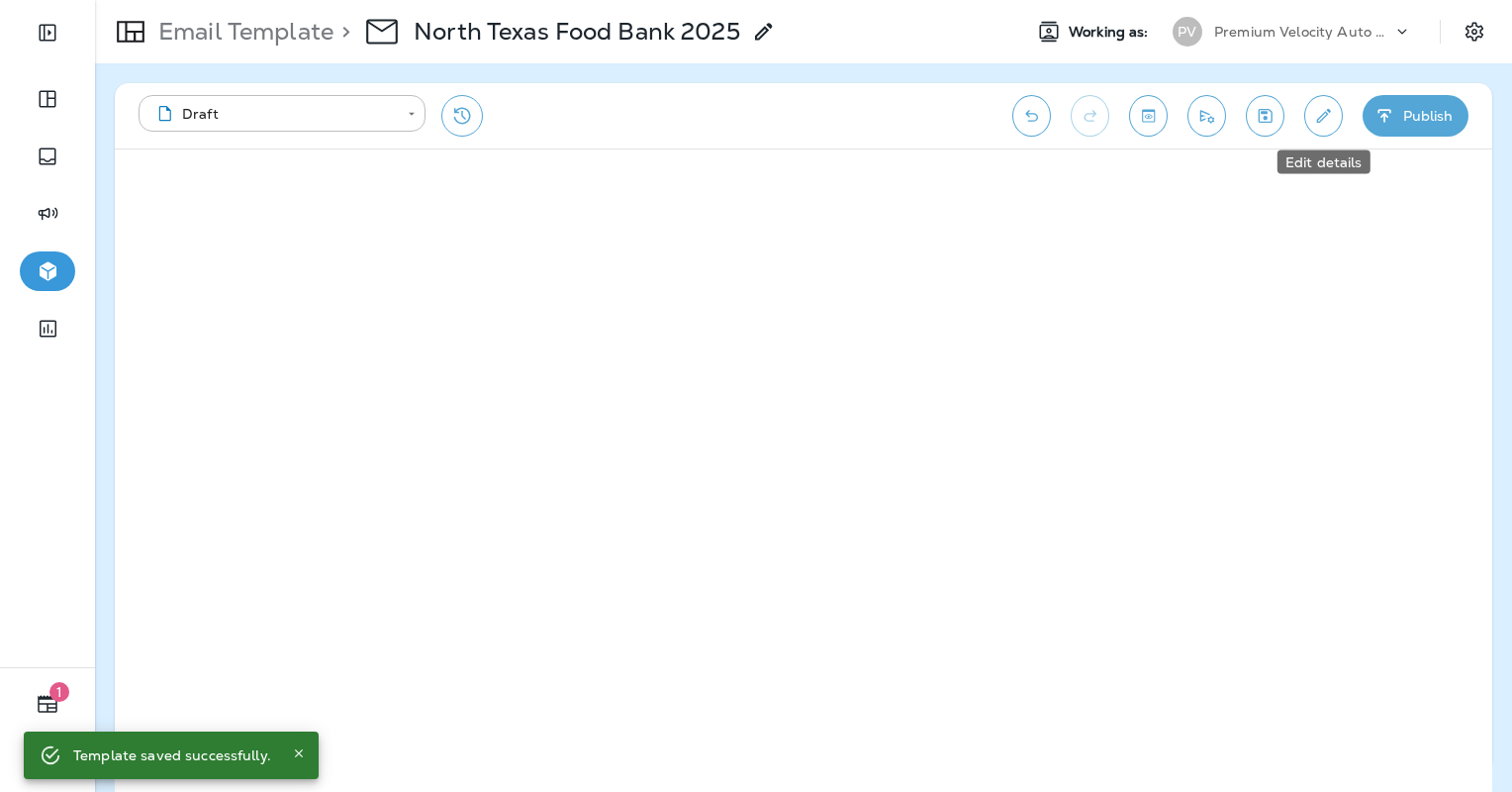 click at bounding box center [1323, 116] 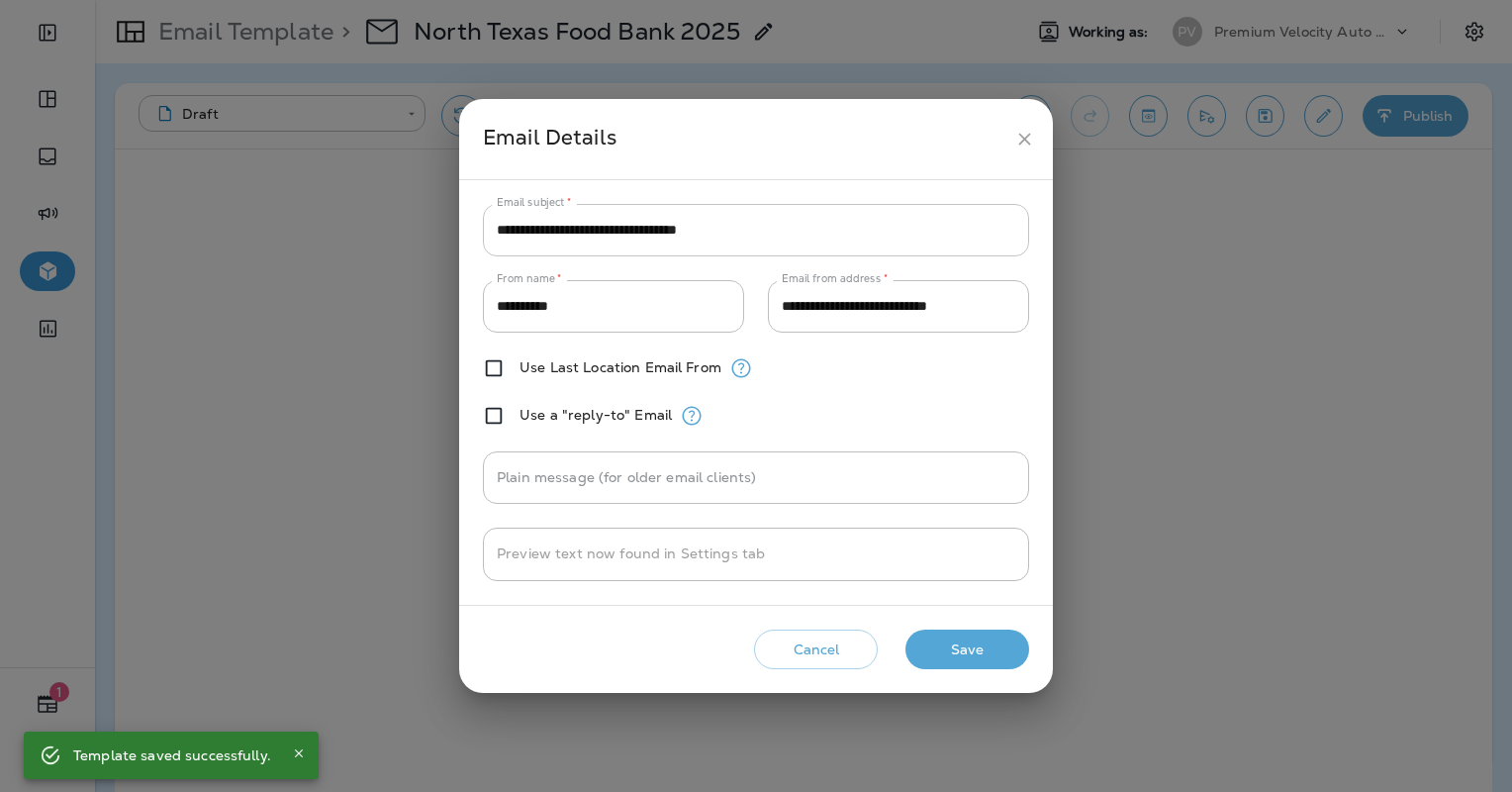 click on "**********" at bounding box center [756, 230] 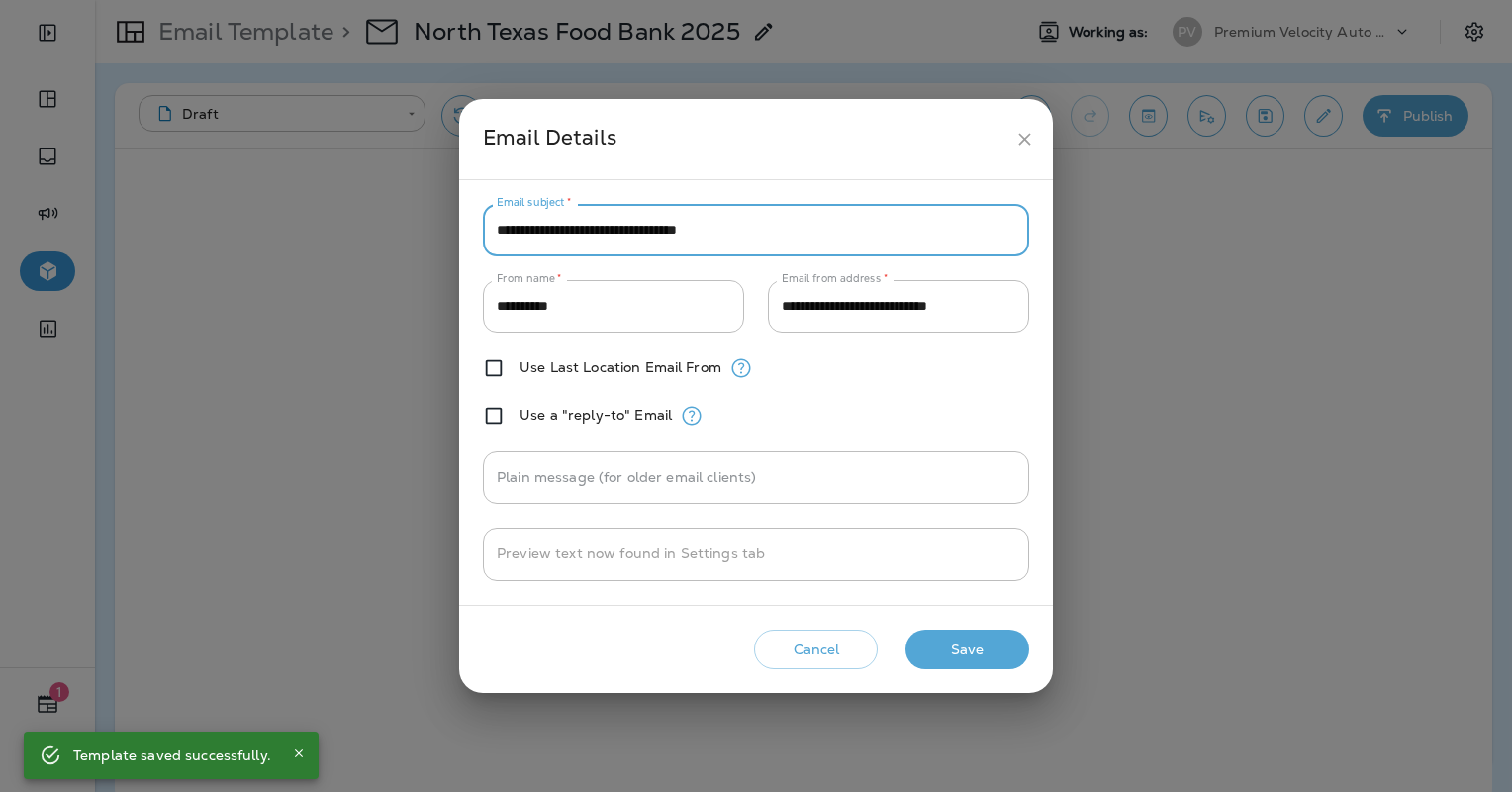 click on "**********" at bounding box center (756, 230) 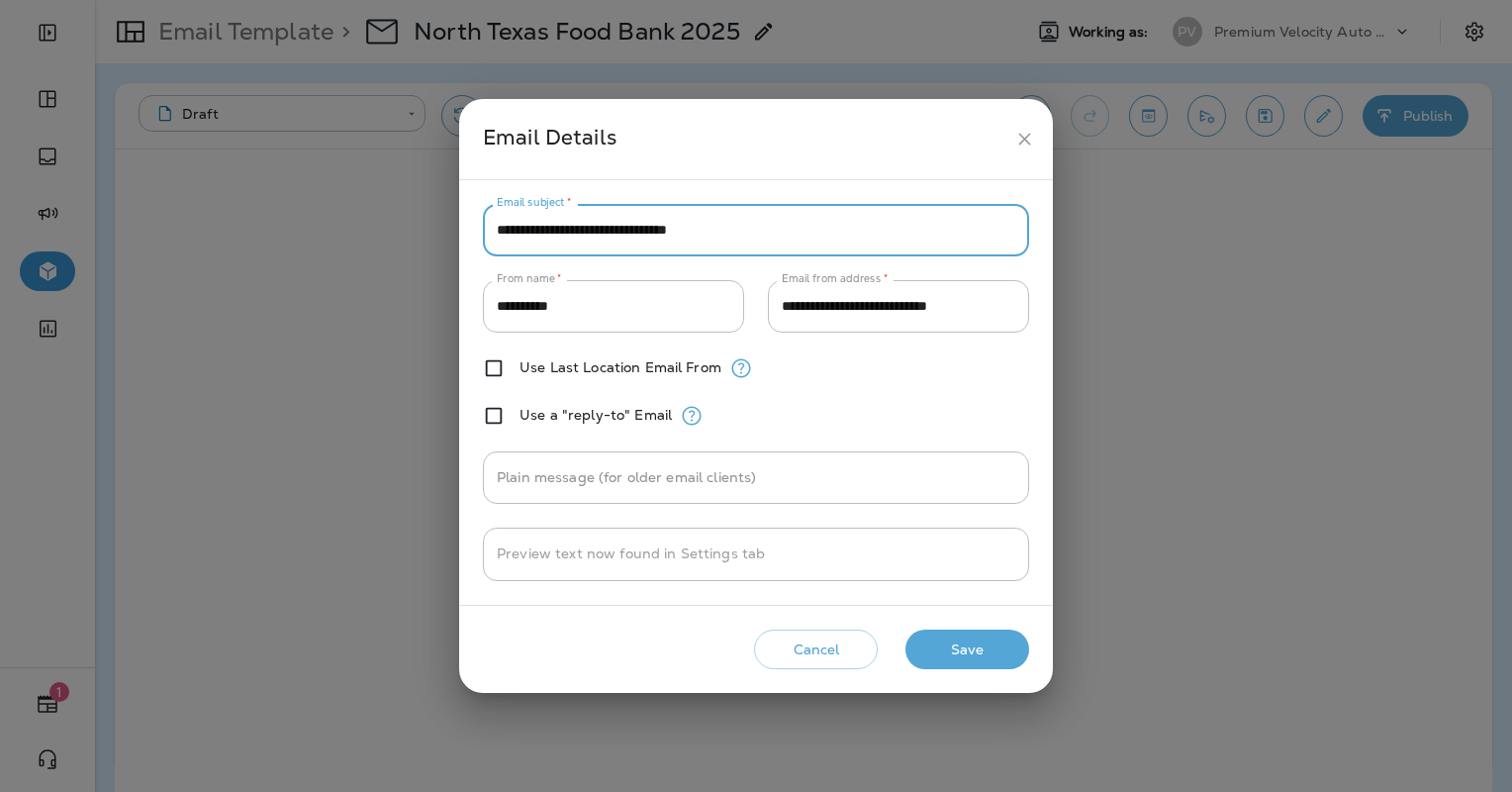 type on "**********" 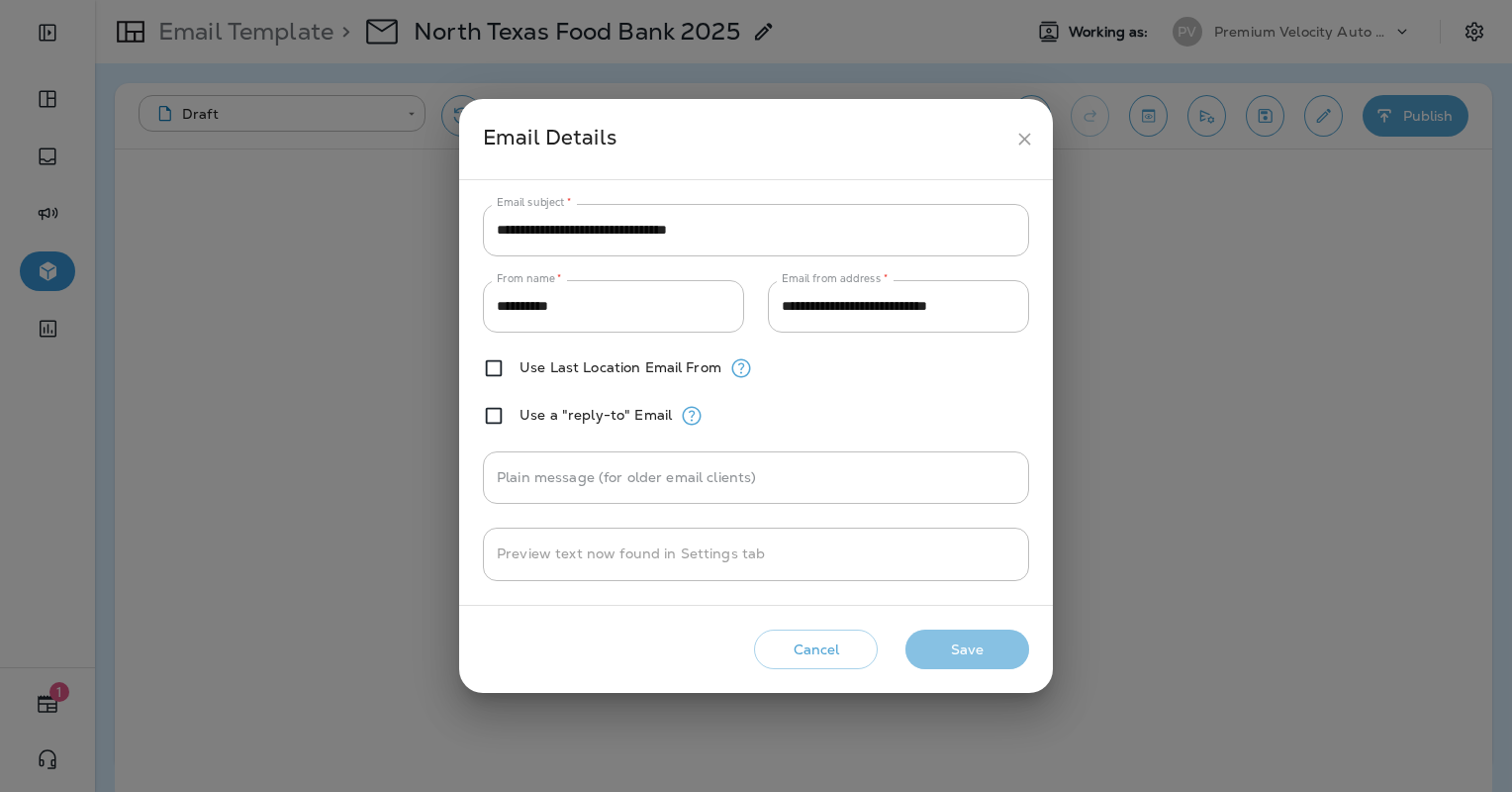 click on "Save" at bounding box center (967, 649) 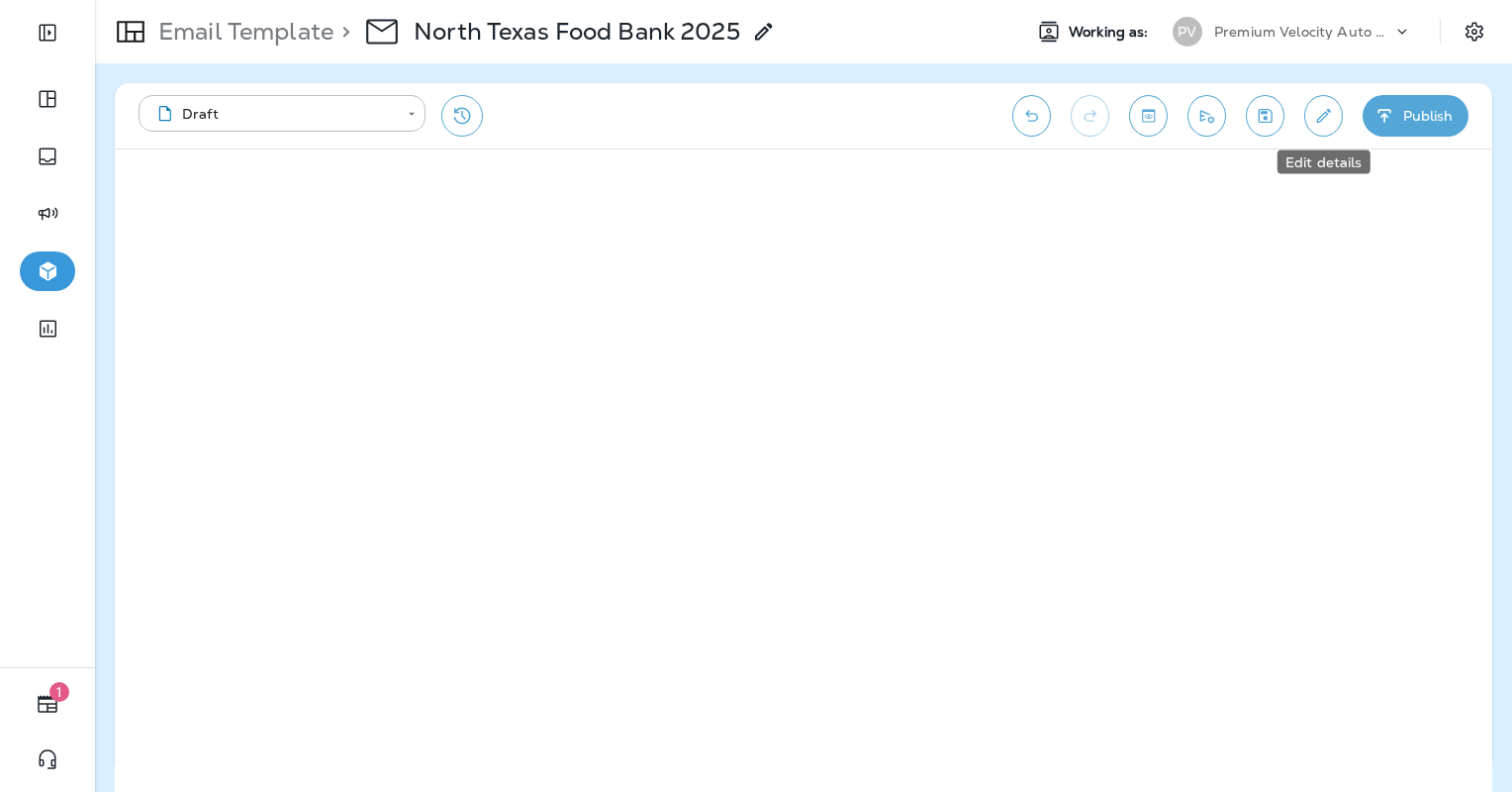 click 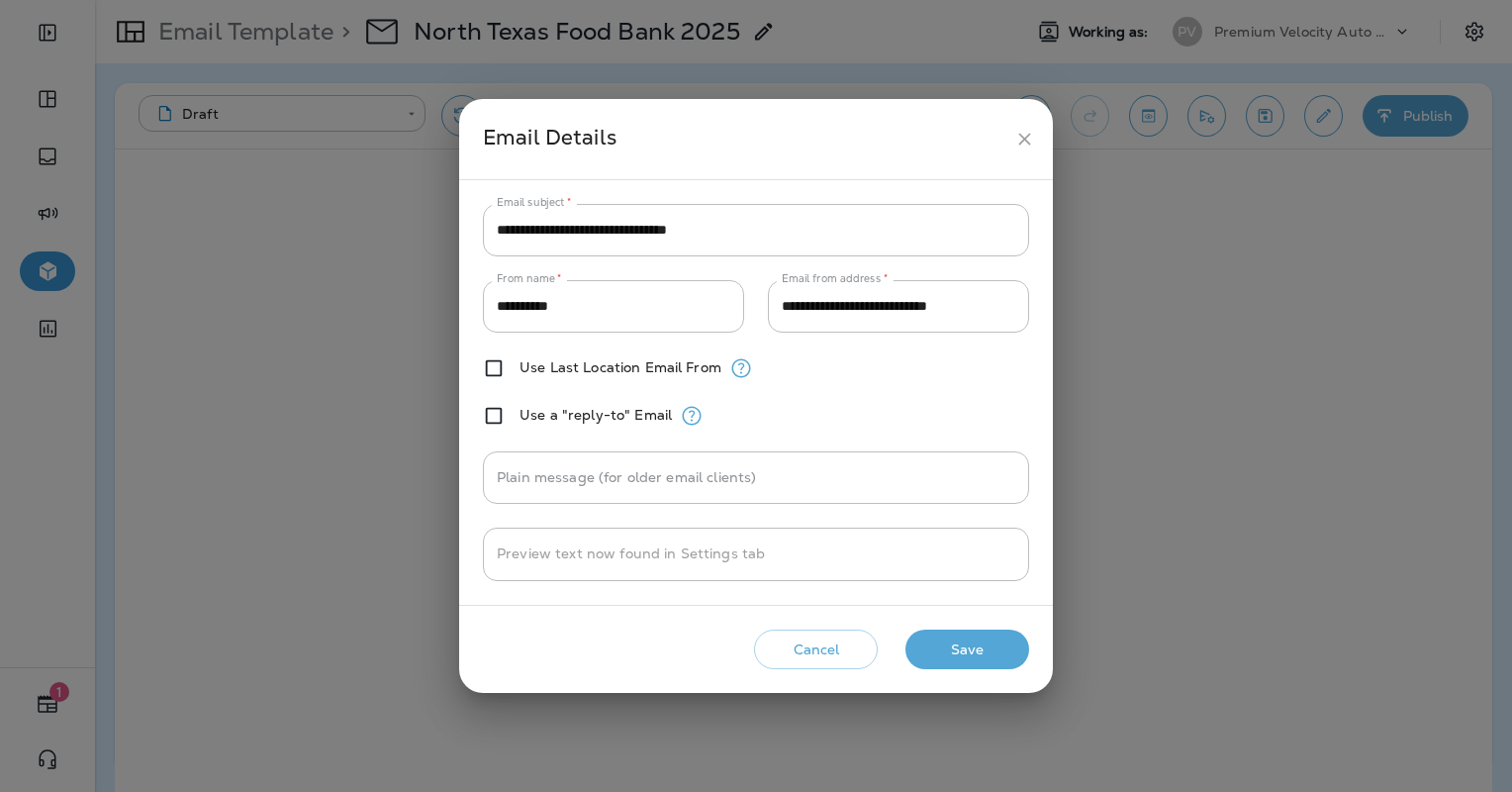 click on "Save" at bounding box center [967, 649] 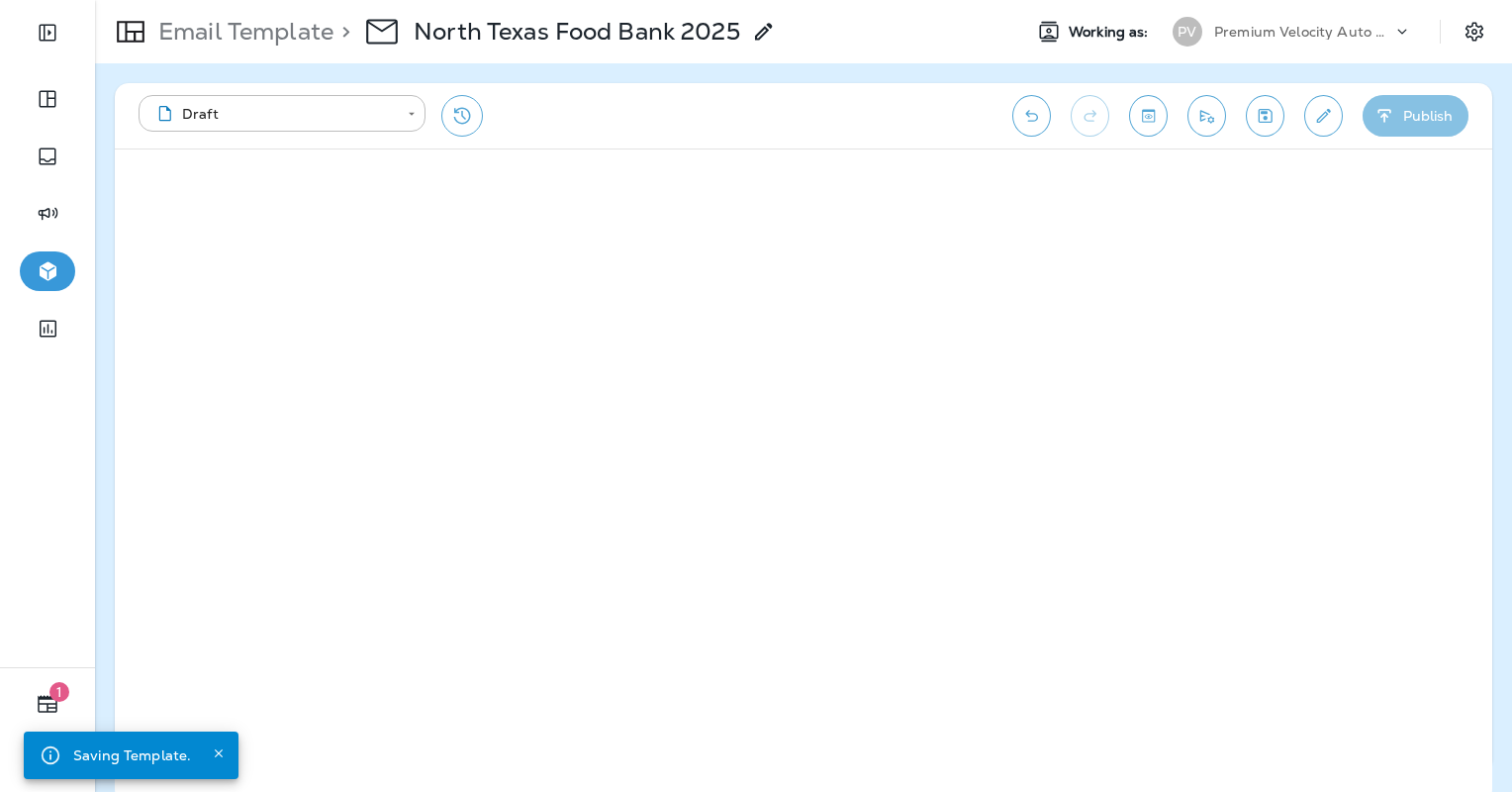 click on "Publish" at bounding box center (1415, 116) 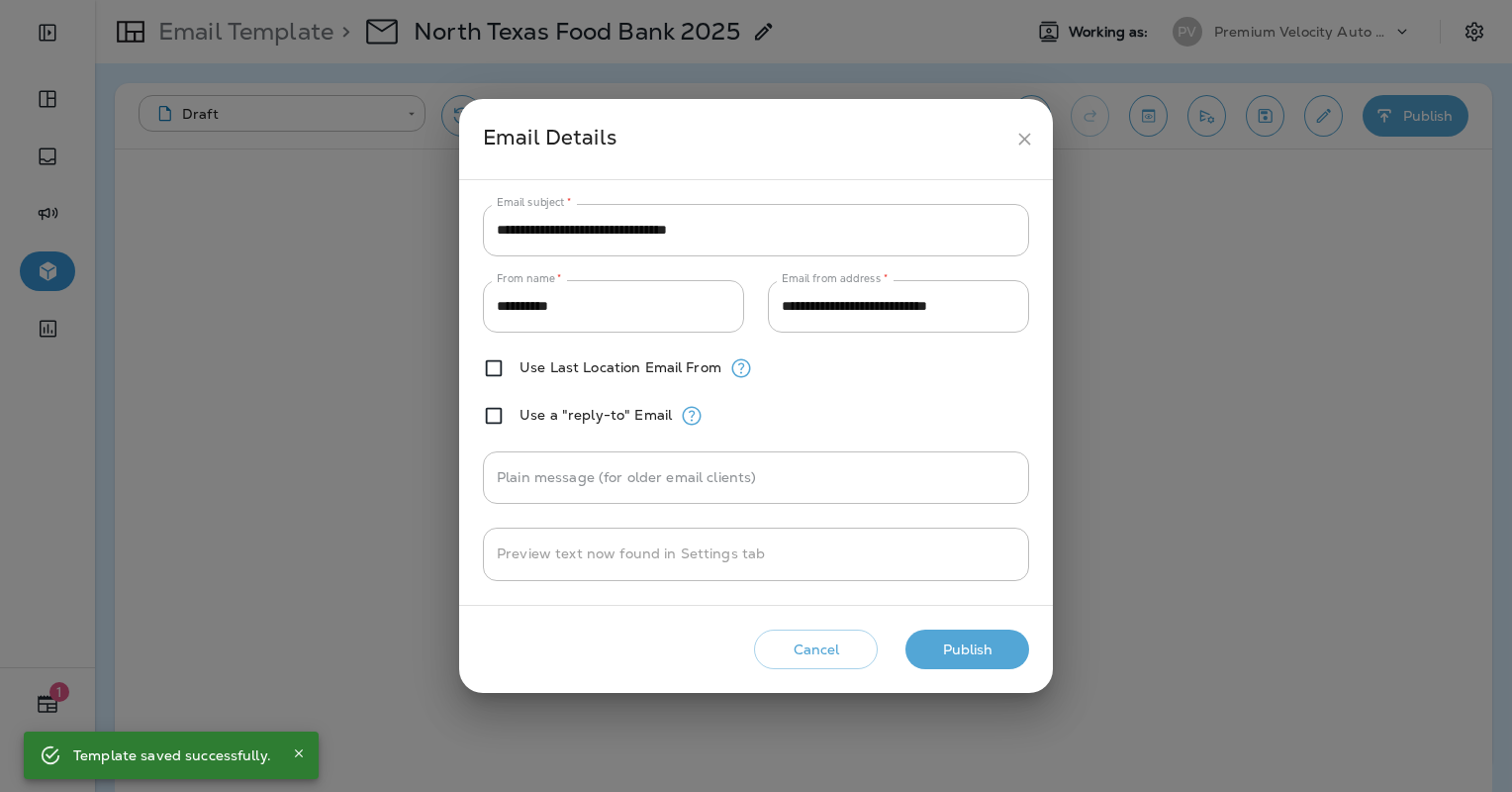 click on "Publish" at bounding box center (967, 649) 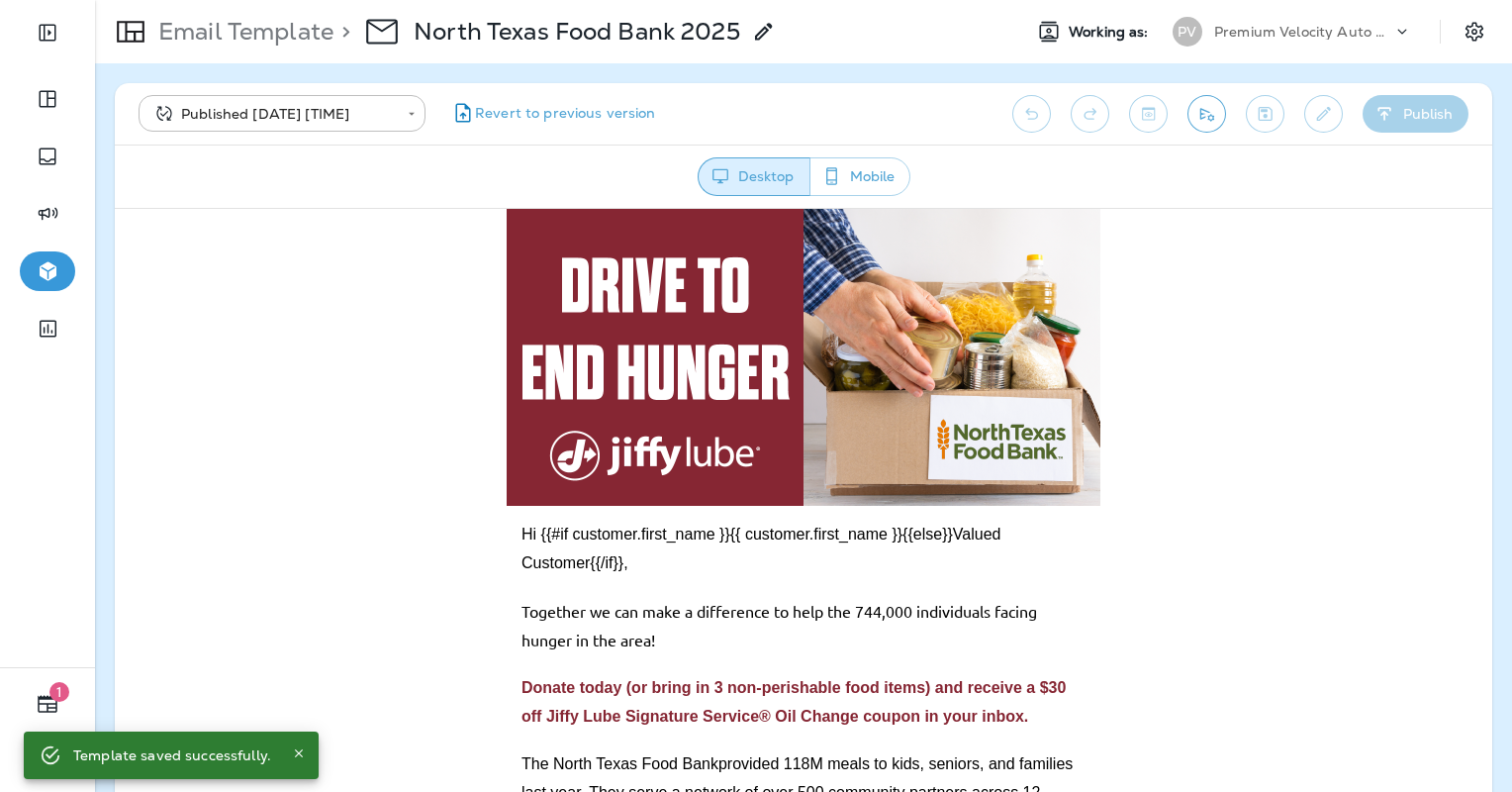 scroll, scrollTop: 0, scrollLeft: 0, axis: both 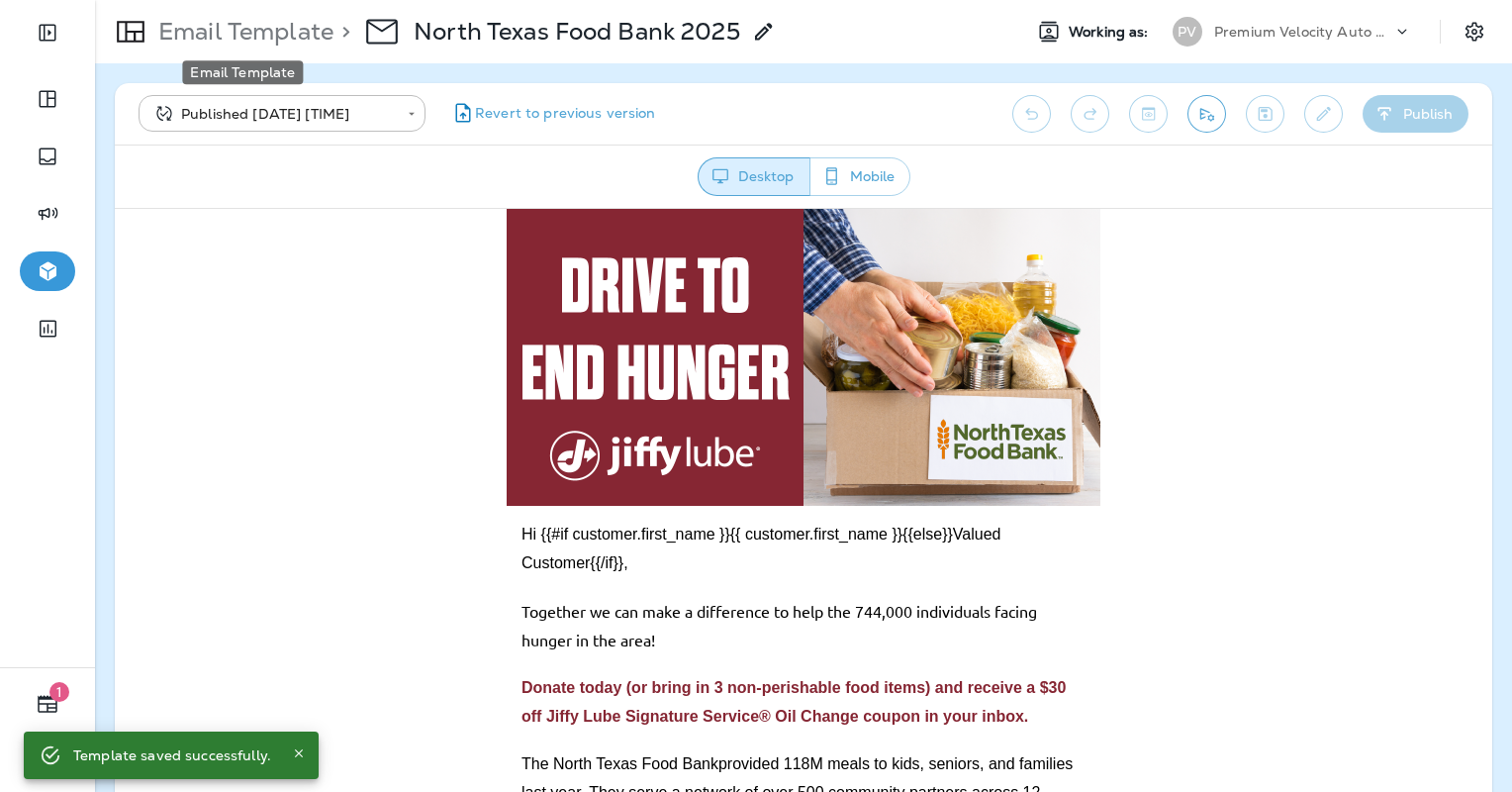 click on "Email Template" at bounding box center (241, 32) 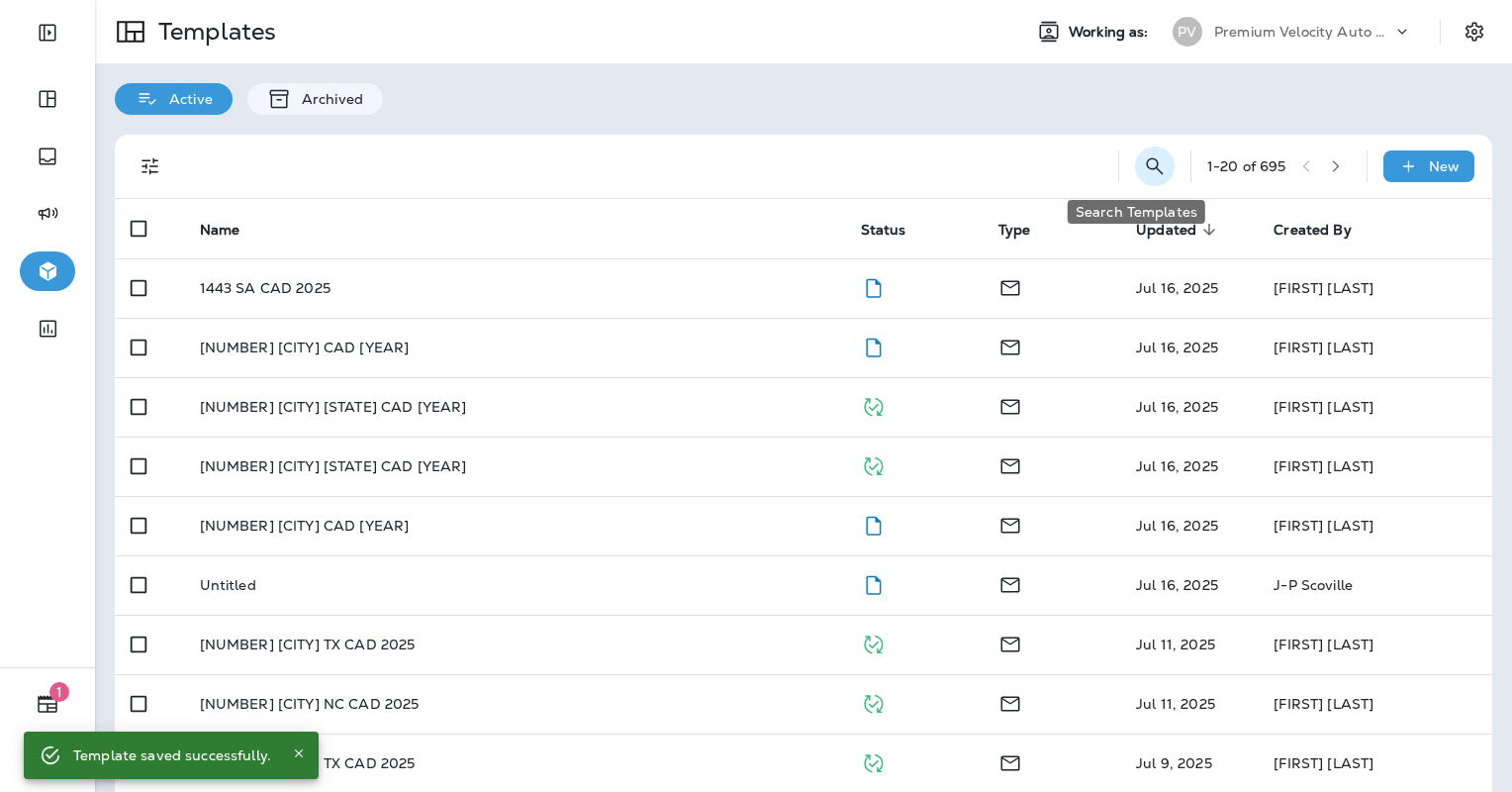 click 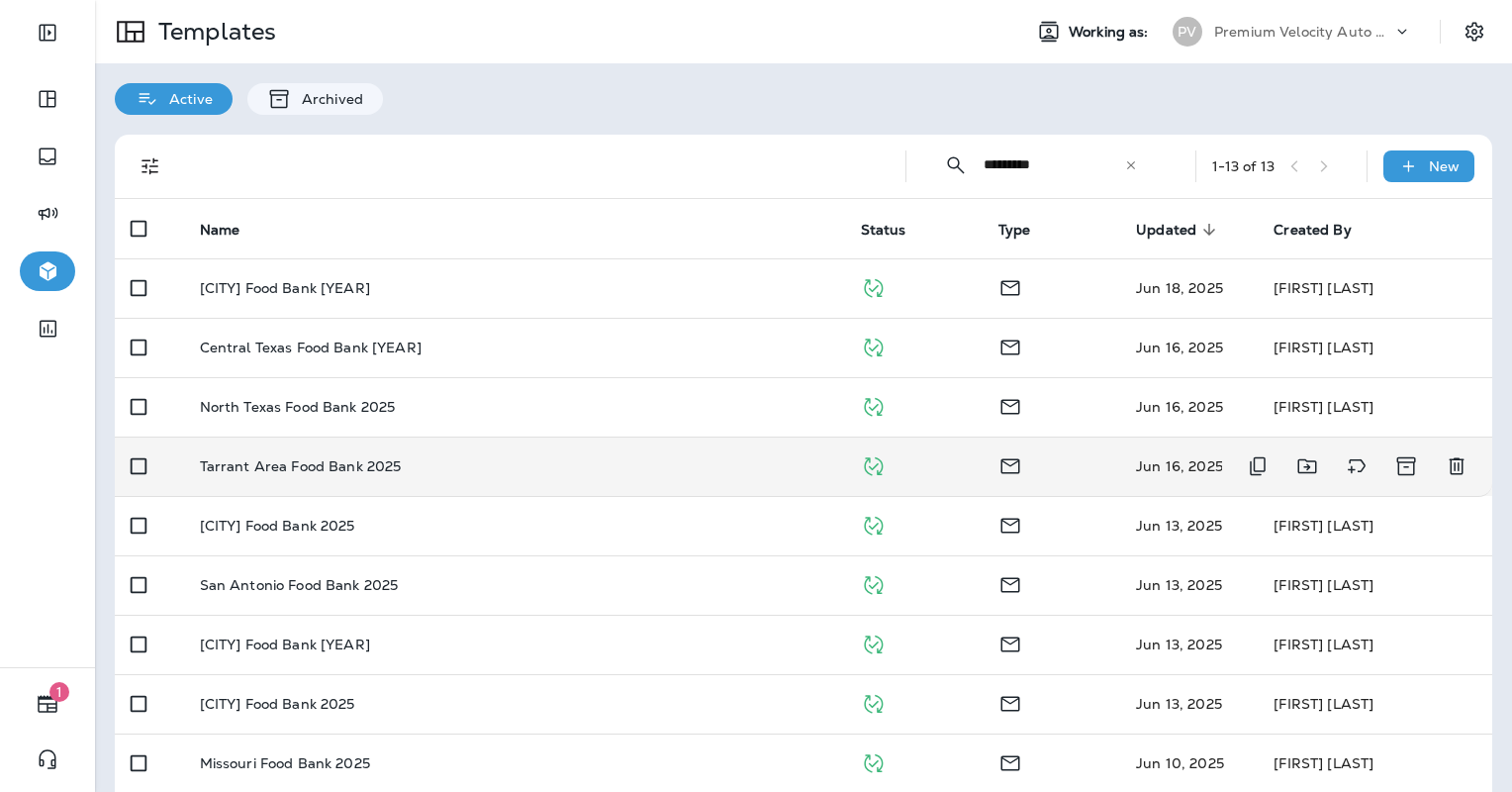 type on "*********" 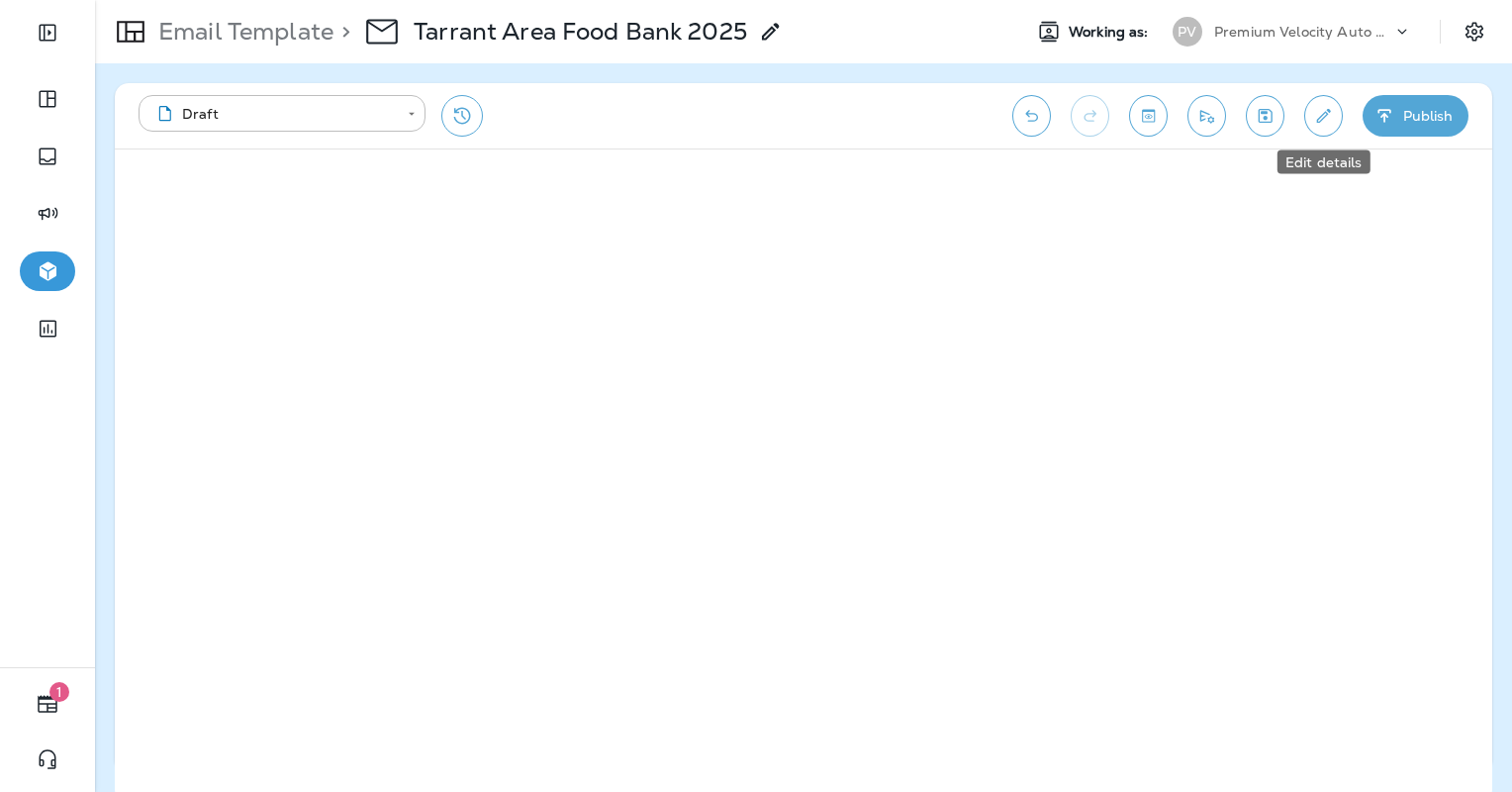 click 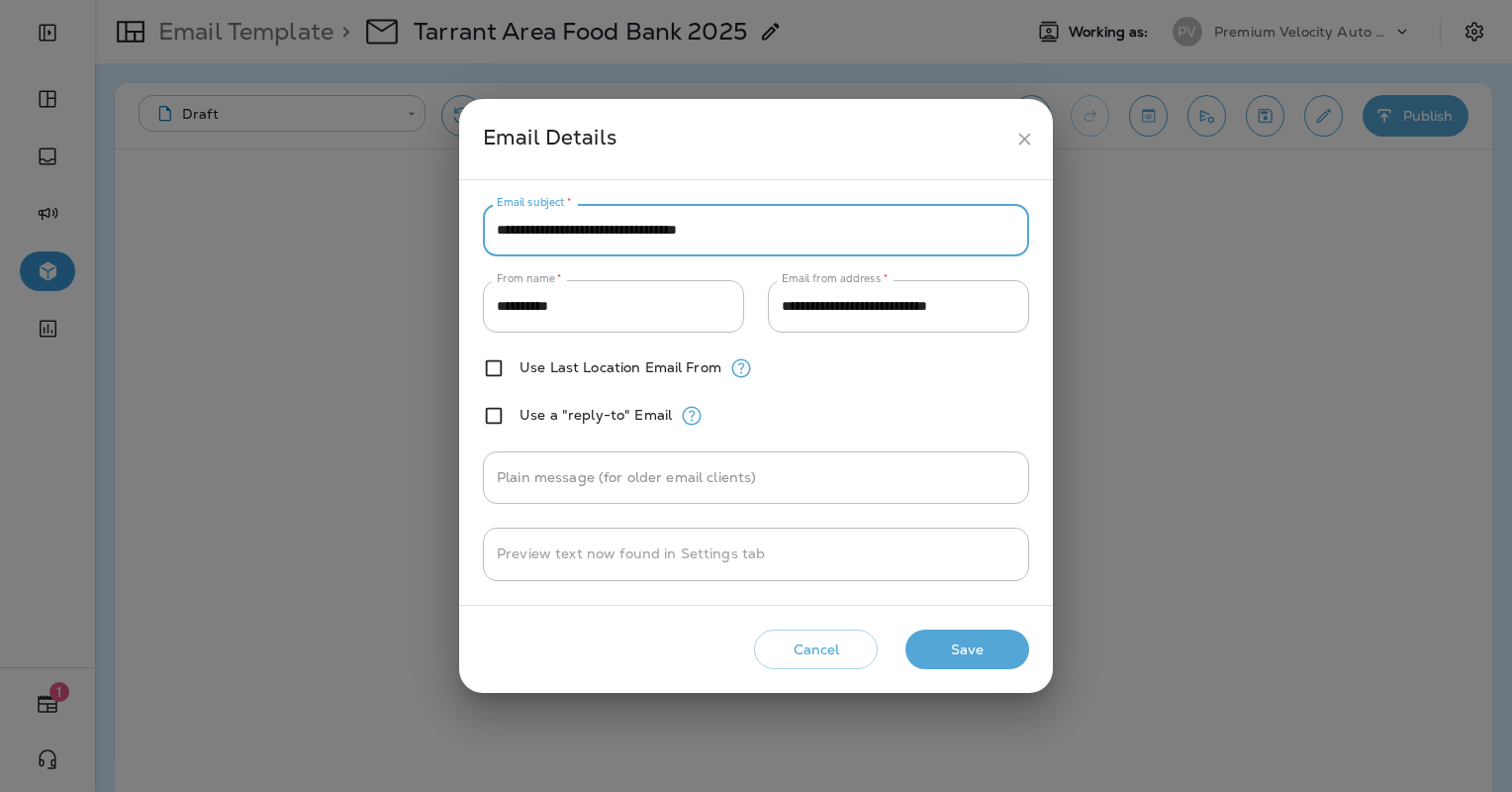 drag, startPoint x: 661, startPoint y: 230, endPoint x: 344, endPoint y: 210, distance: 317.6303 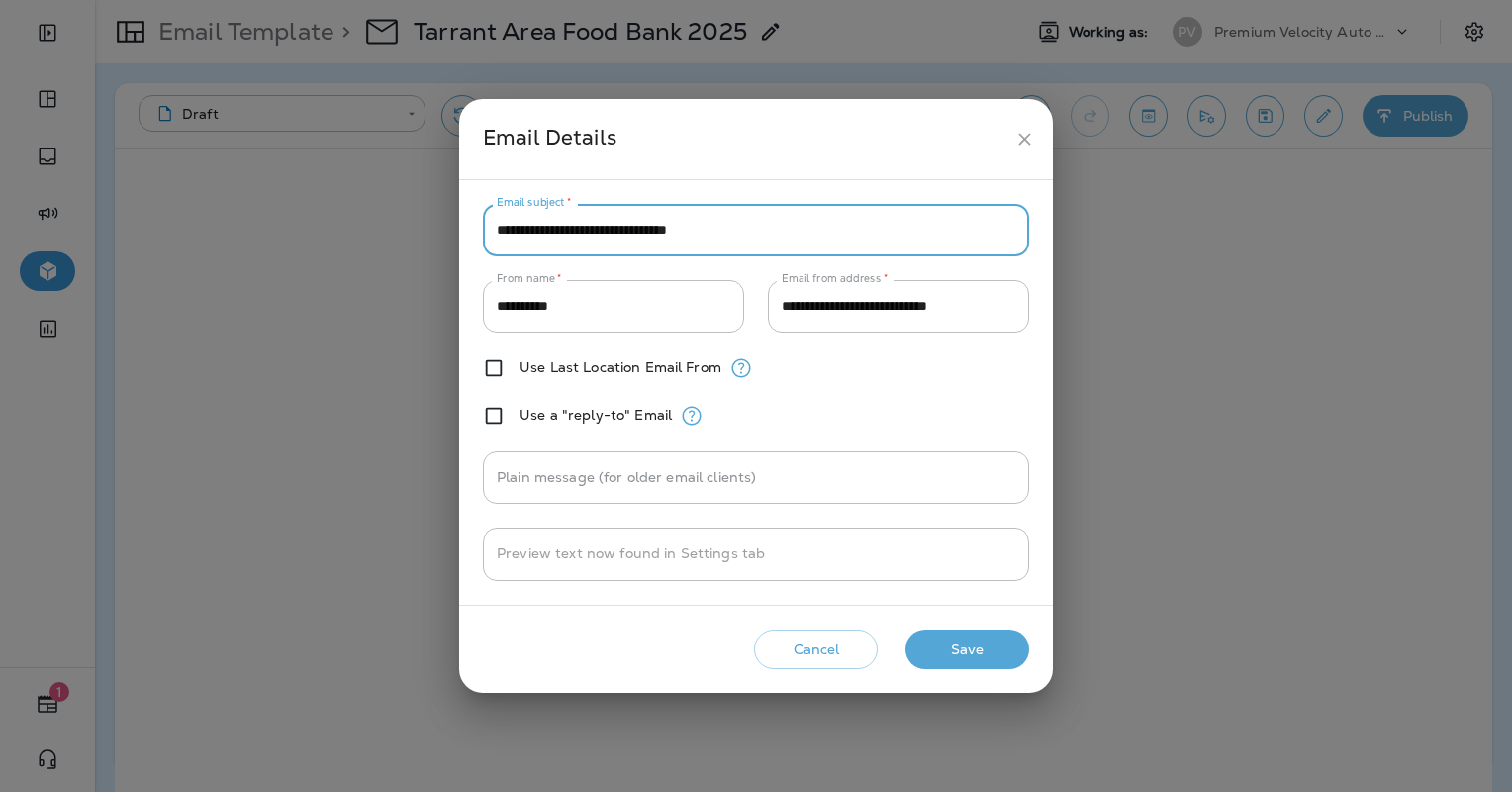 type on "**********" 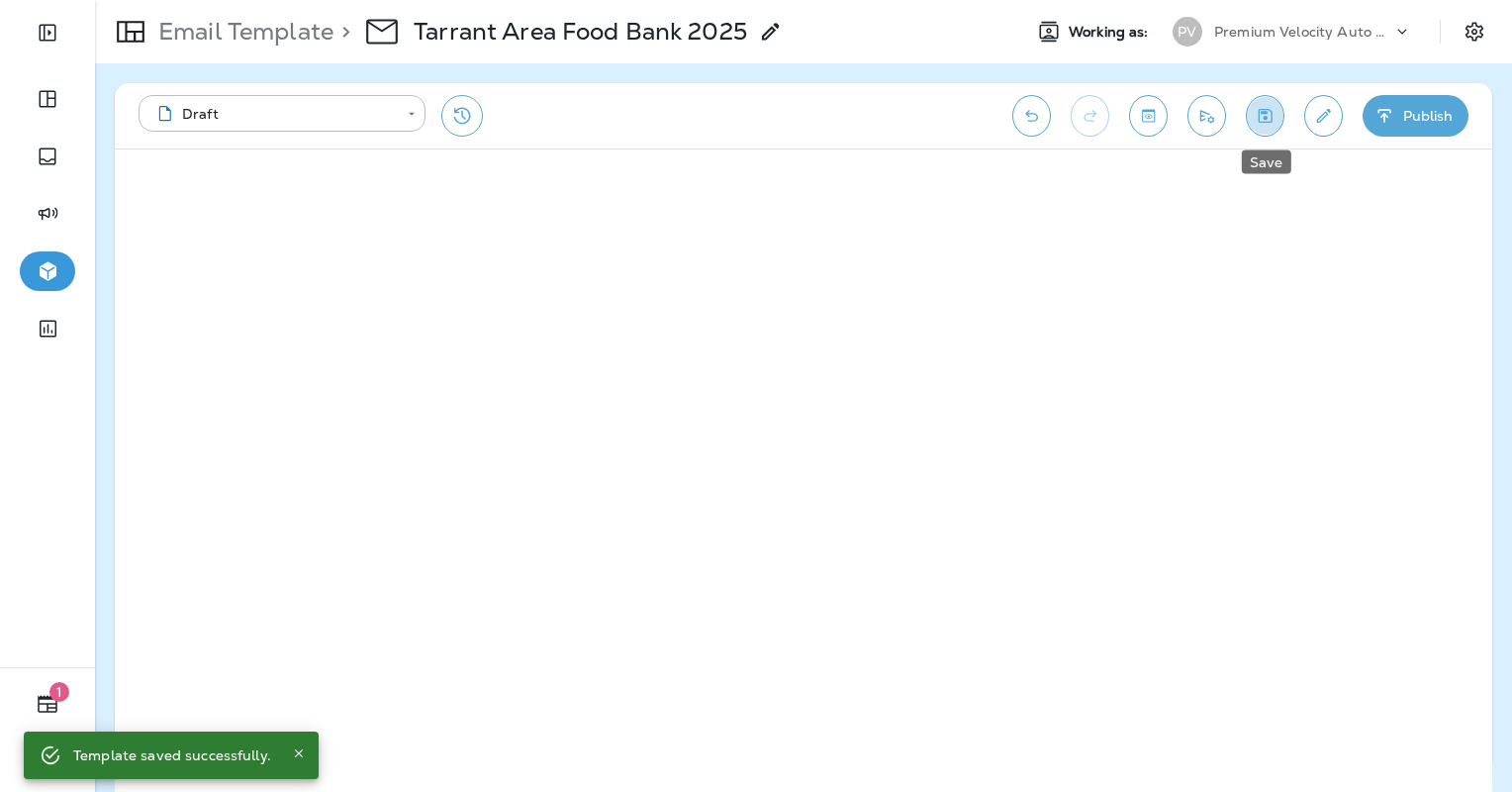 click 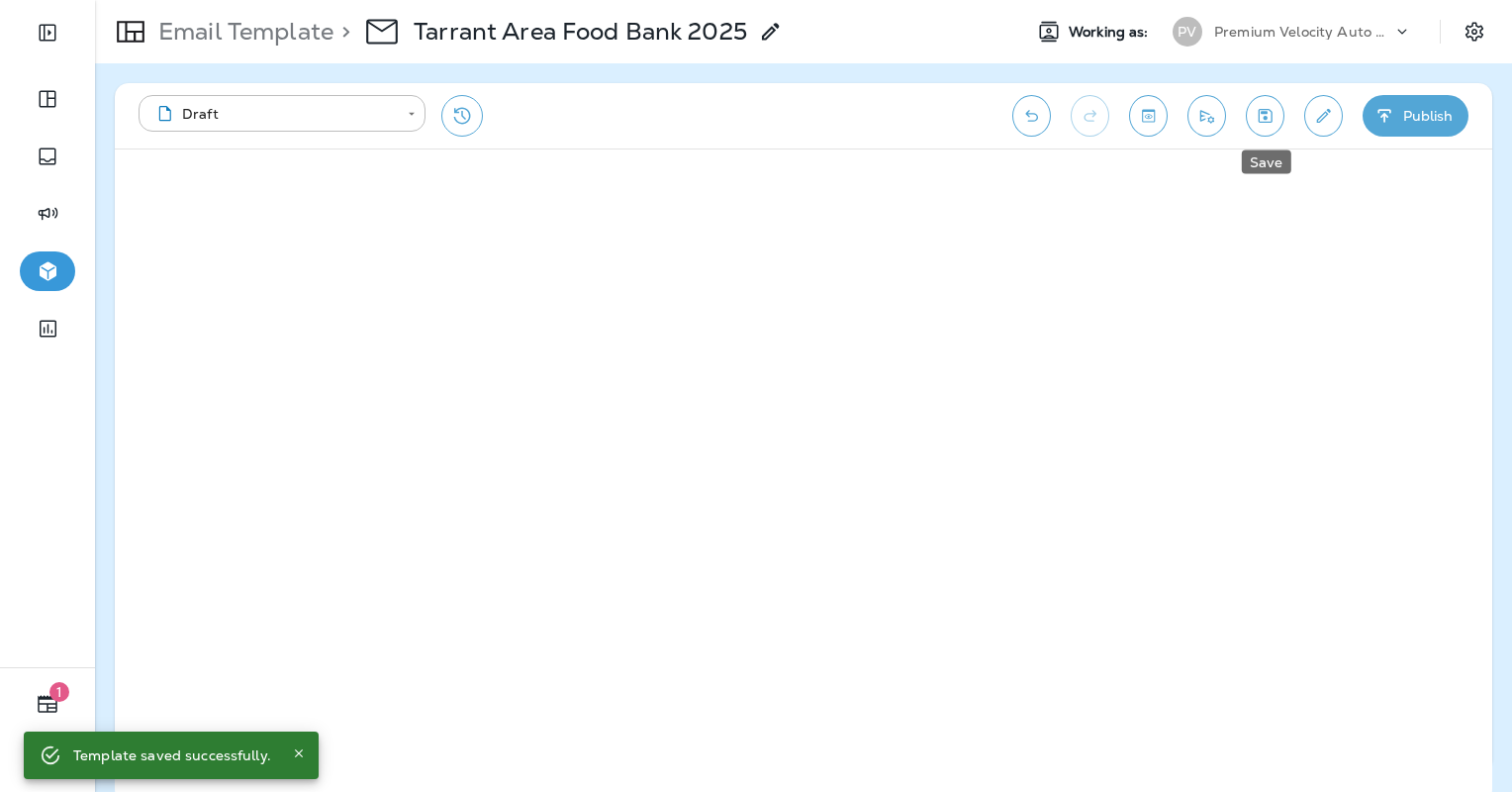 click 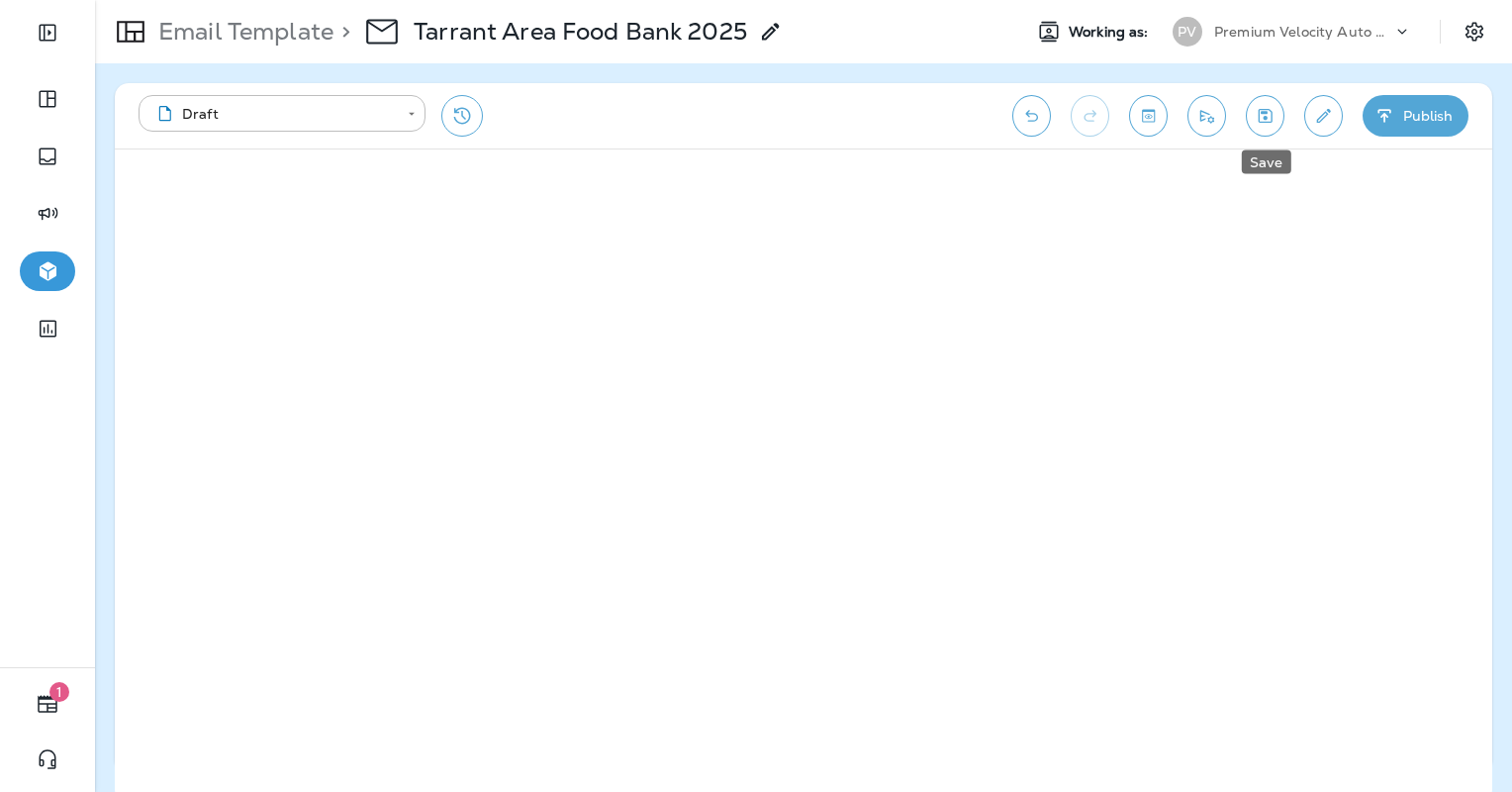 click 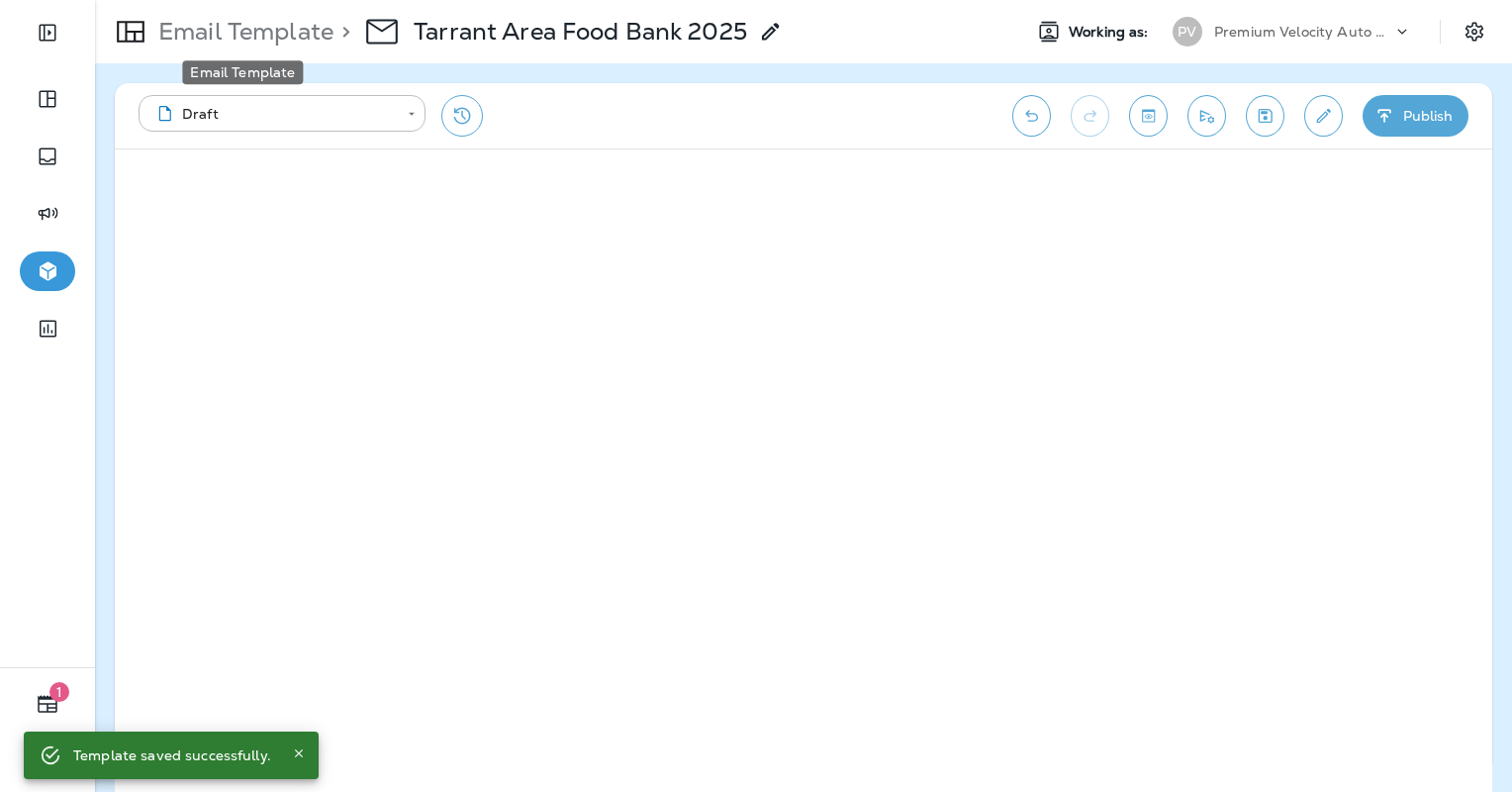 click on "Email Template" at bounding box center [241, 32] 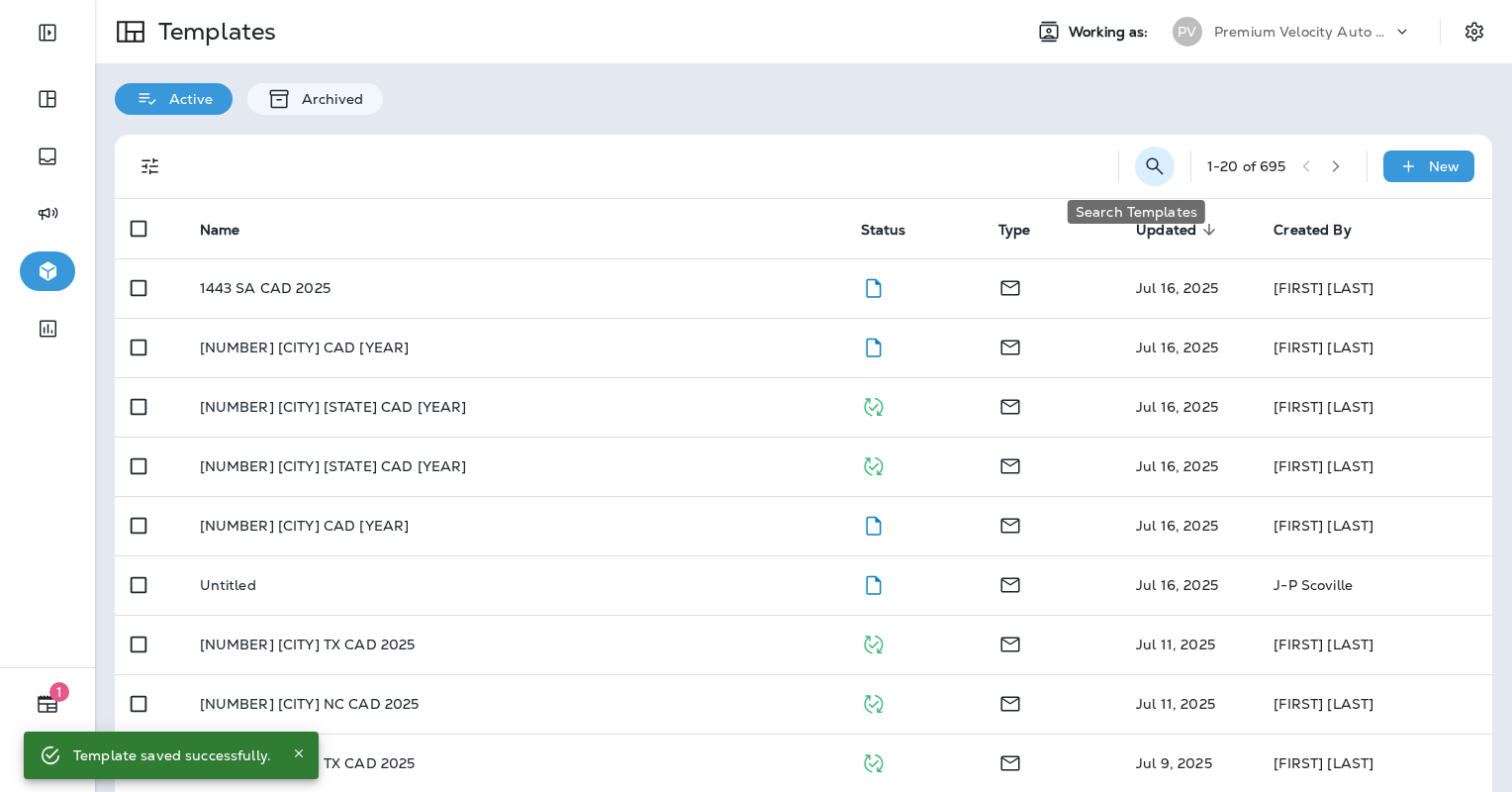 click at bounding box center (1155, 166) 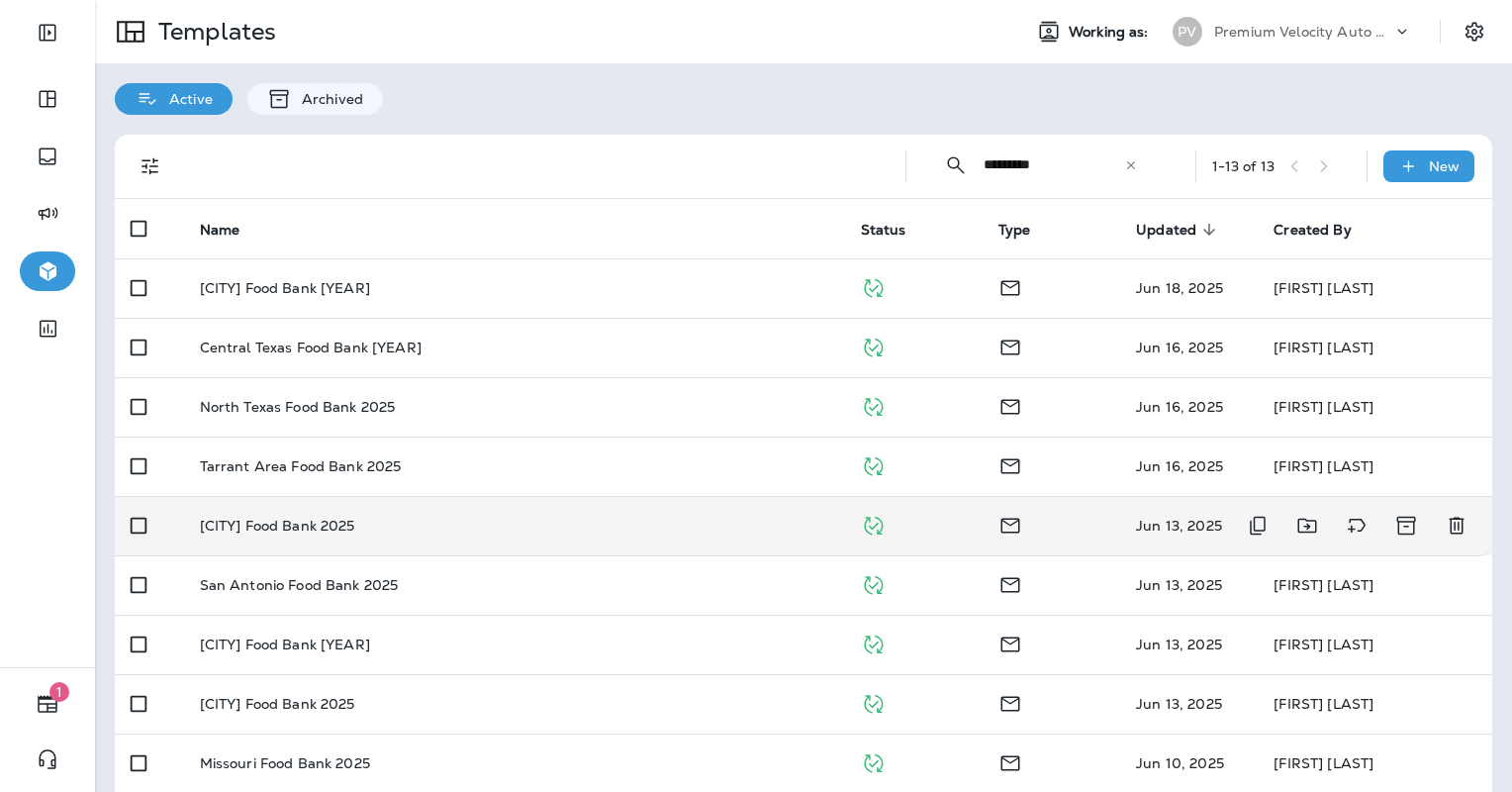 type on "*********" 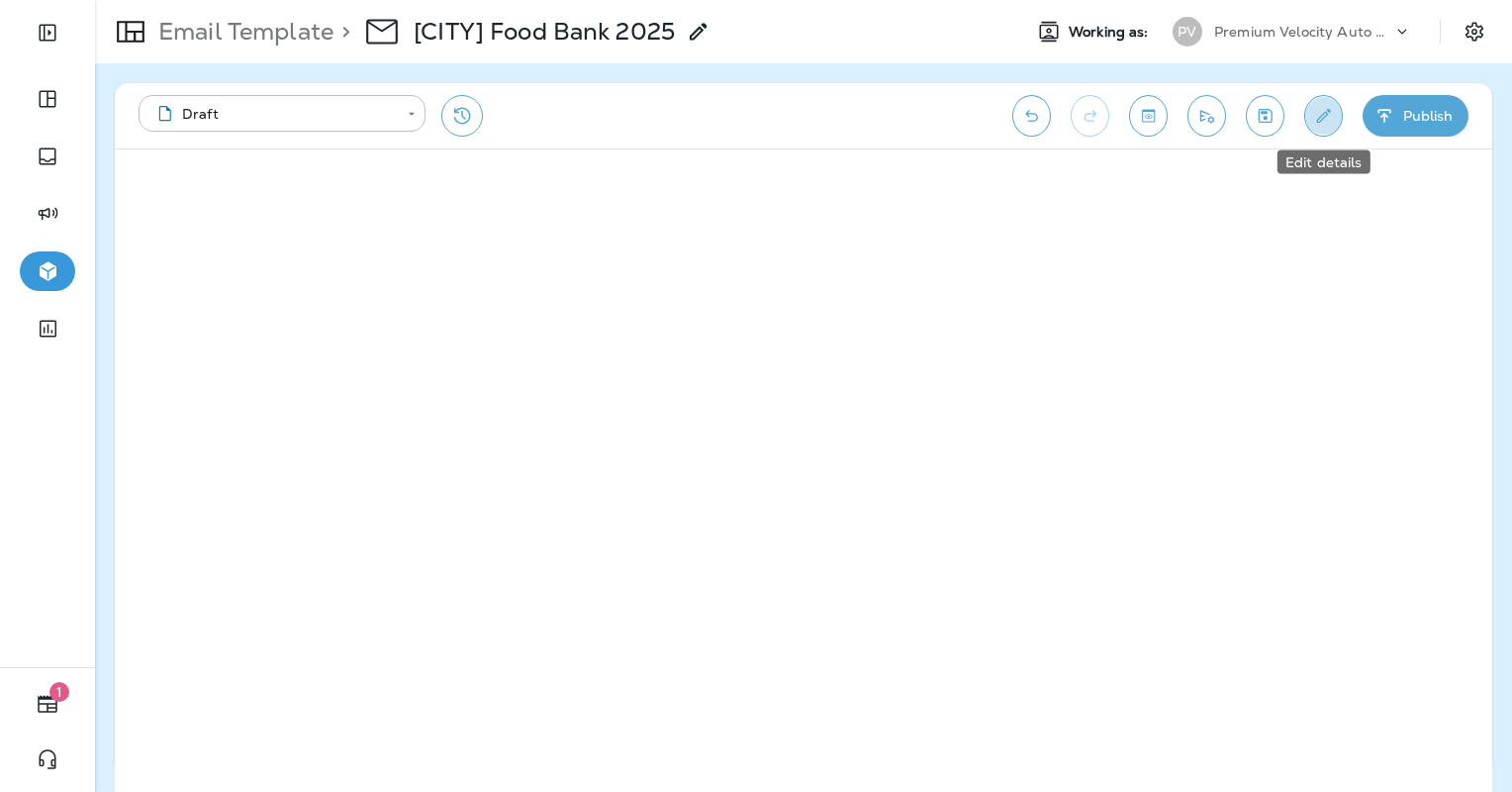 click 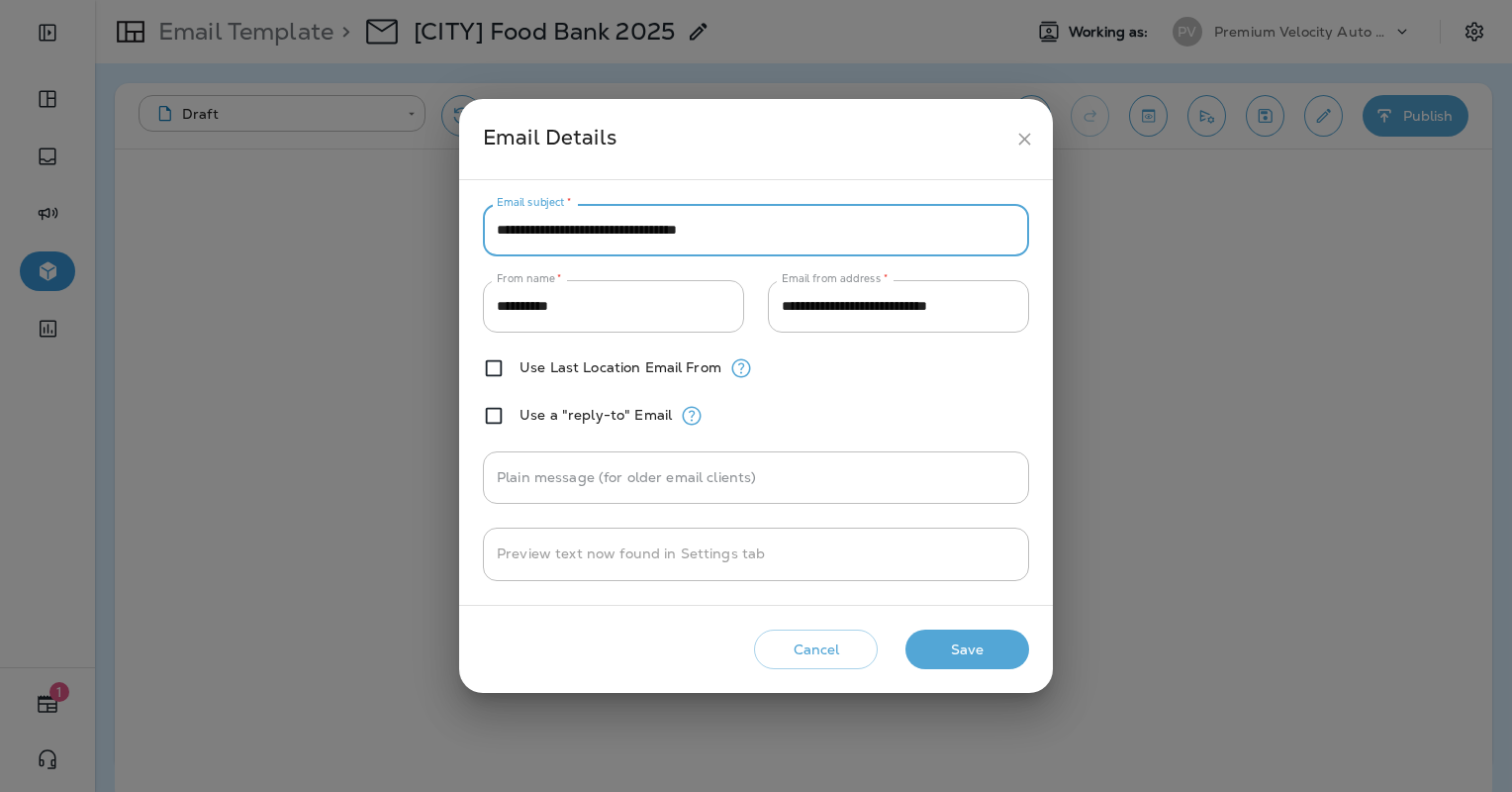 drag, startPoint x: 656, startPoint y: 230, endPoint x: 342, endPoint y: 249, distance: 314.57432 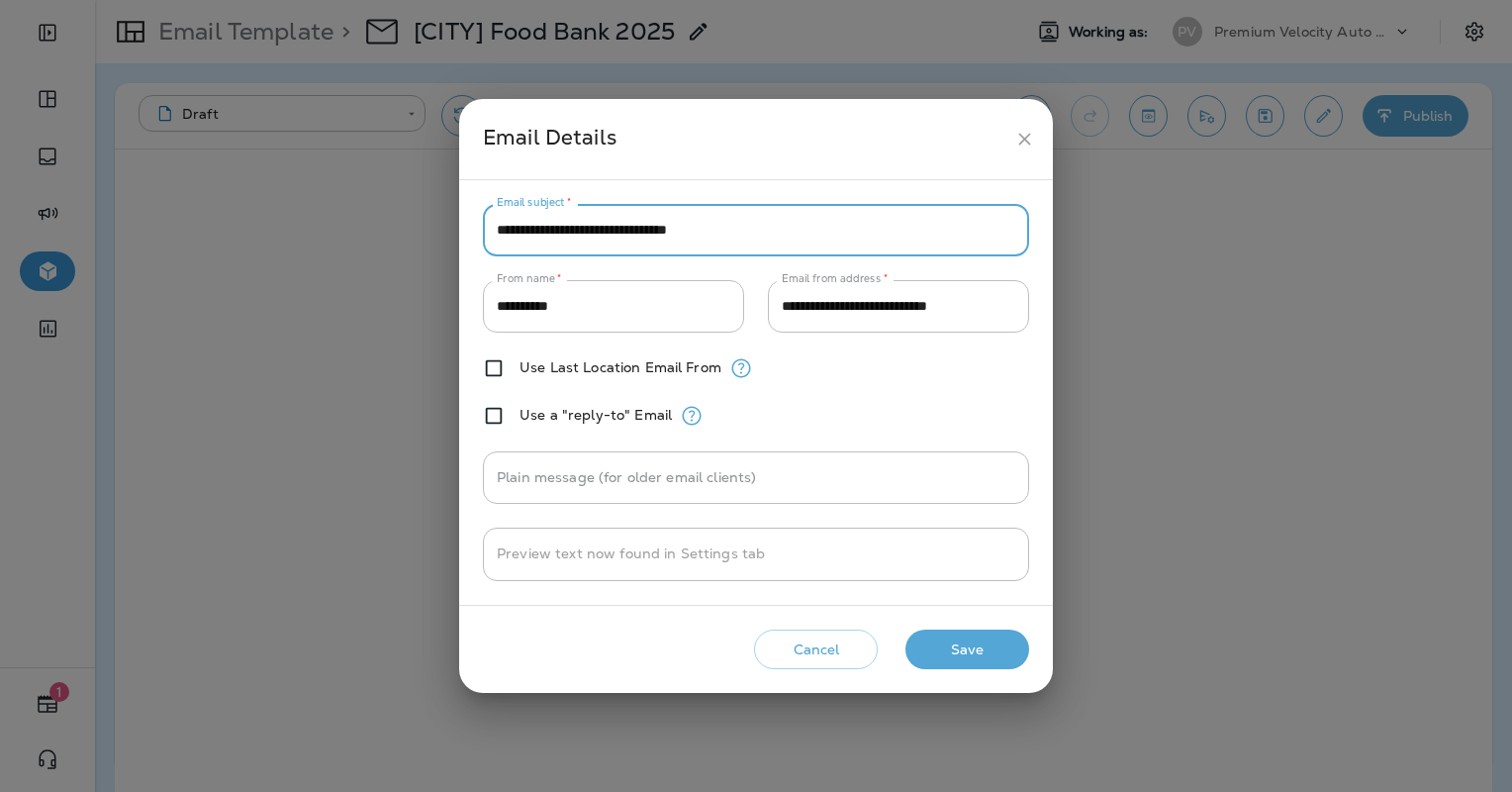 type on "**********" 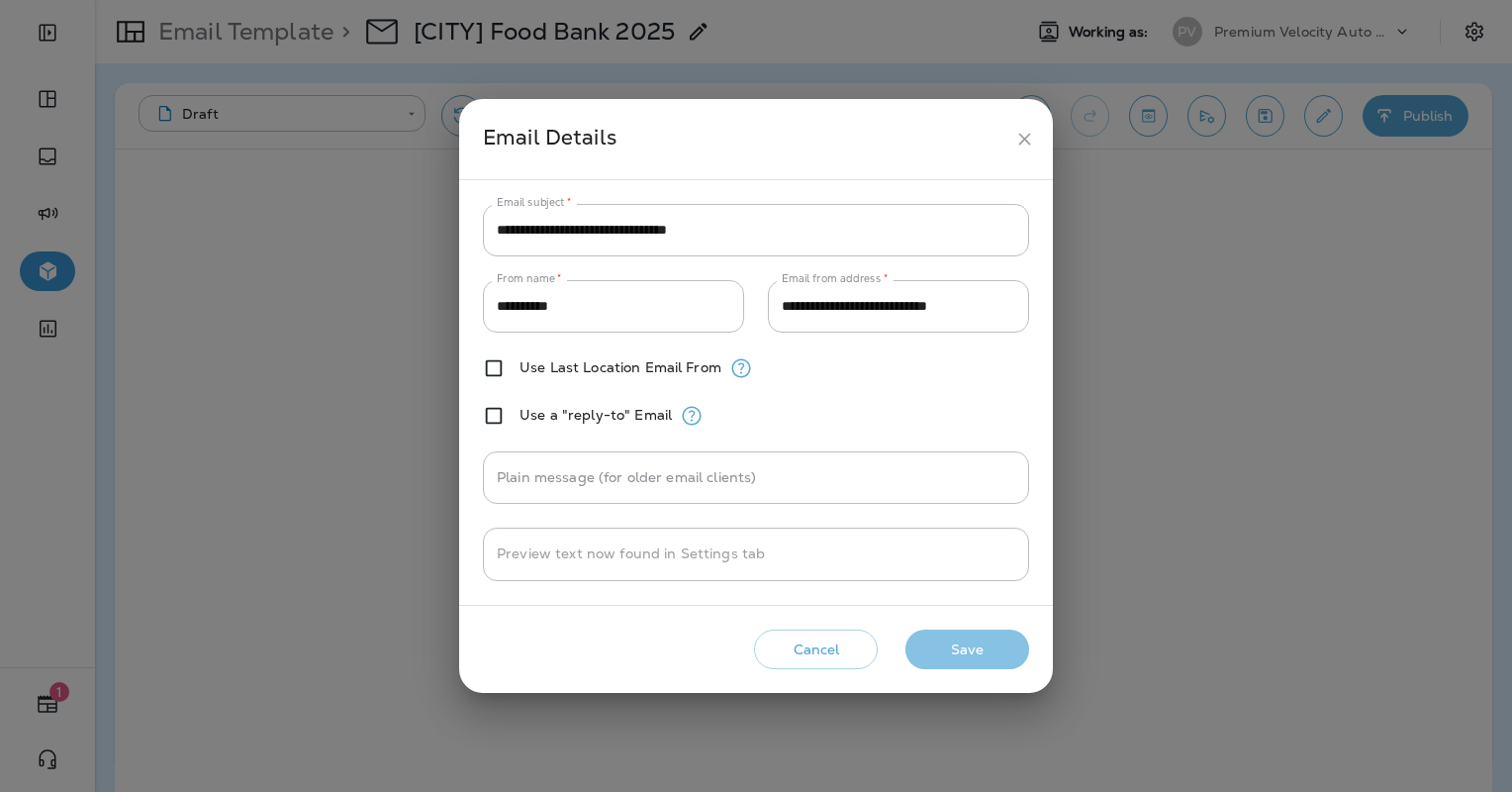 click on "Save" at bounding box center (967, 649) 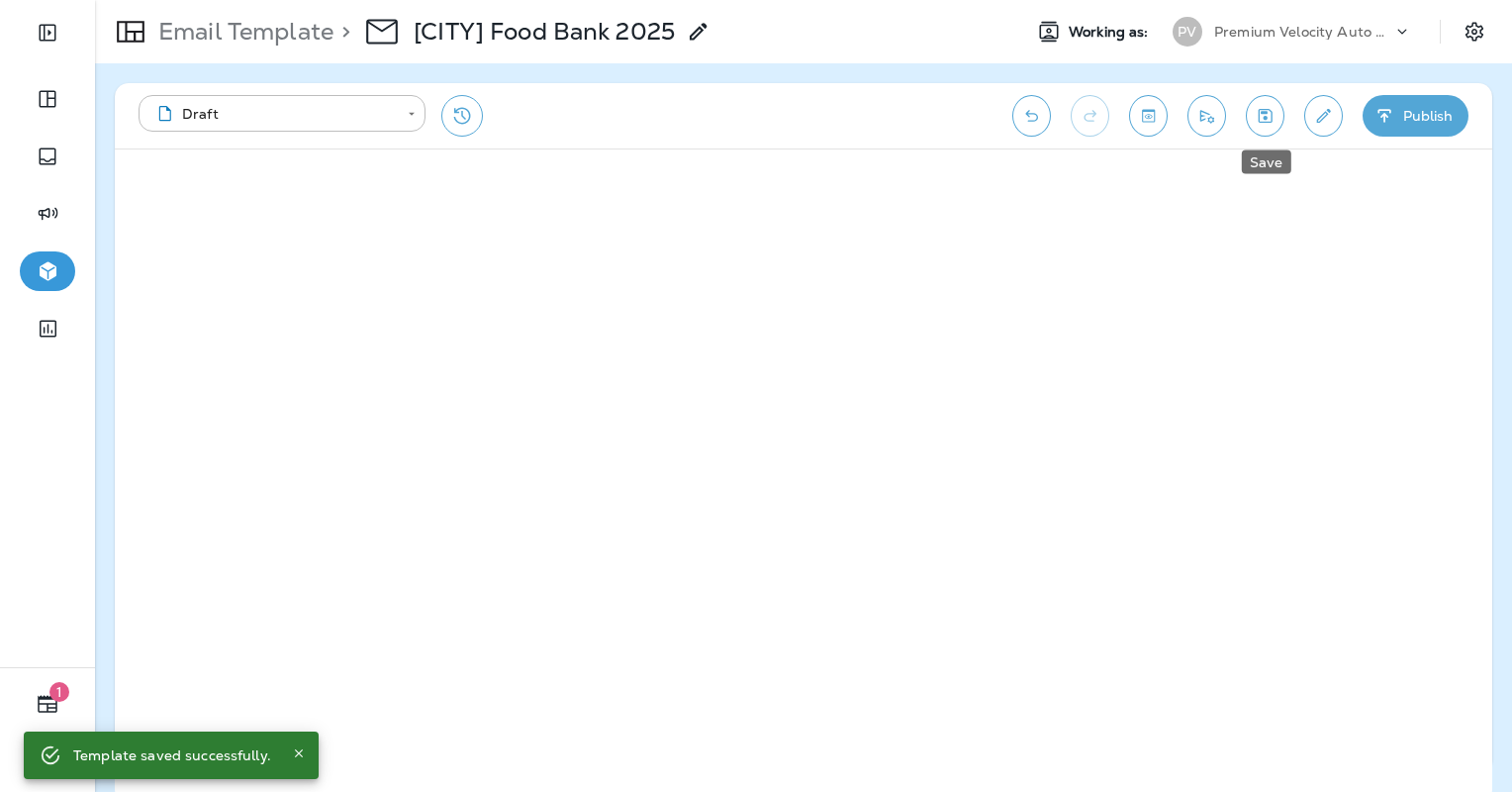 click 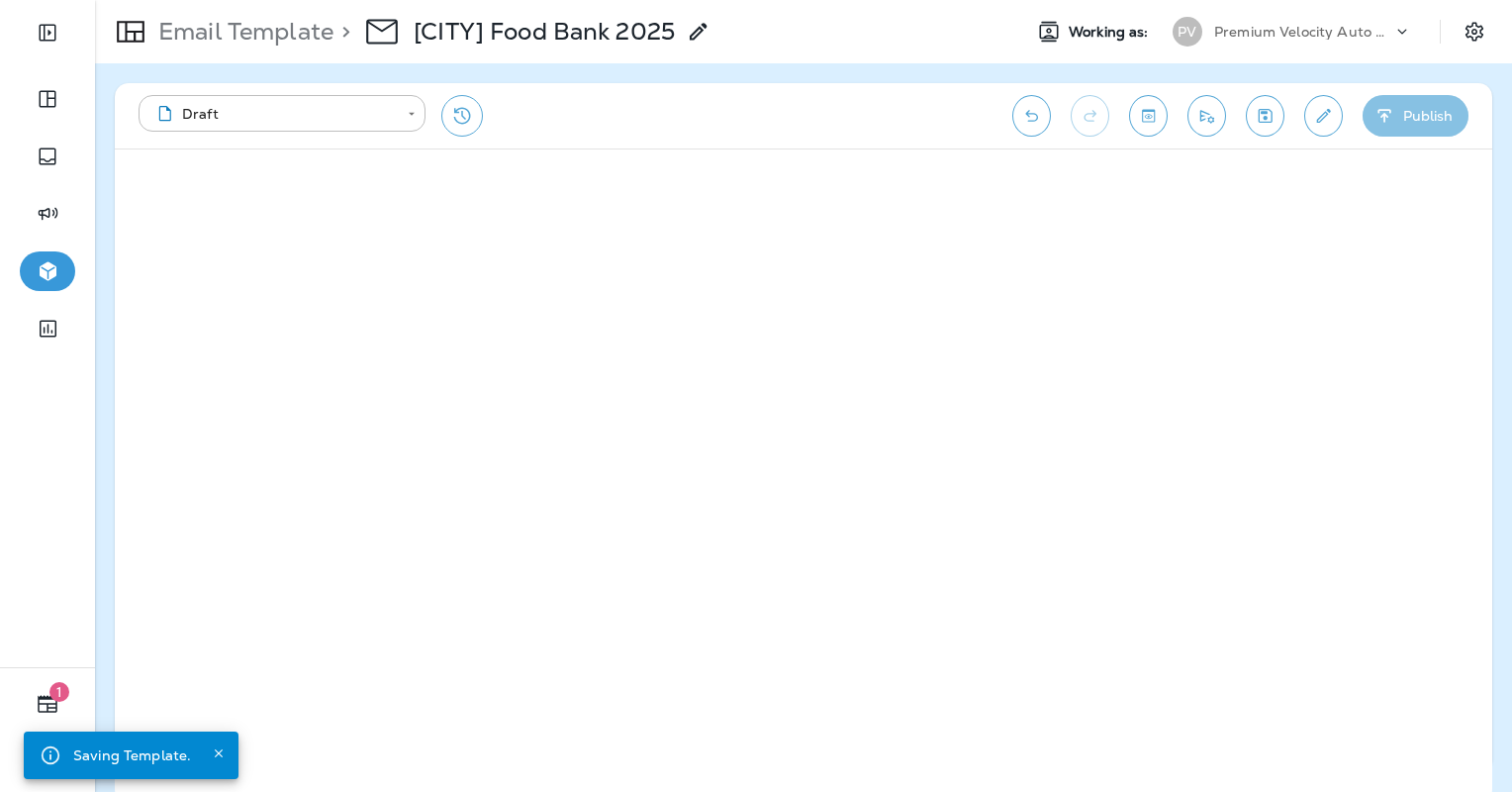 click on "Publish" at bounding box center (1415, 116) 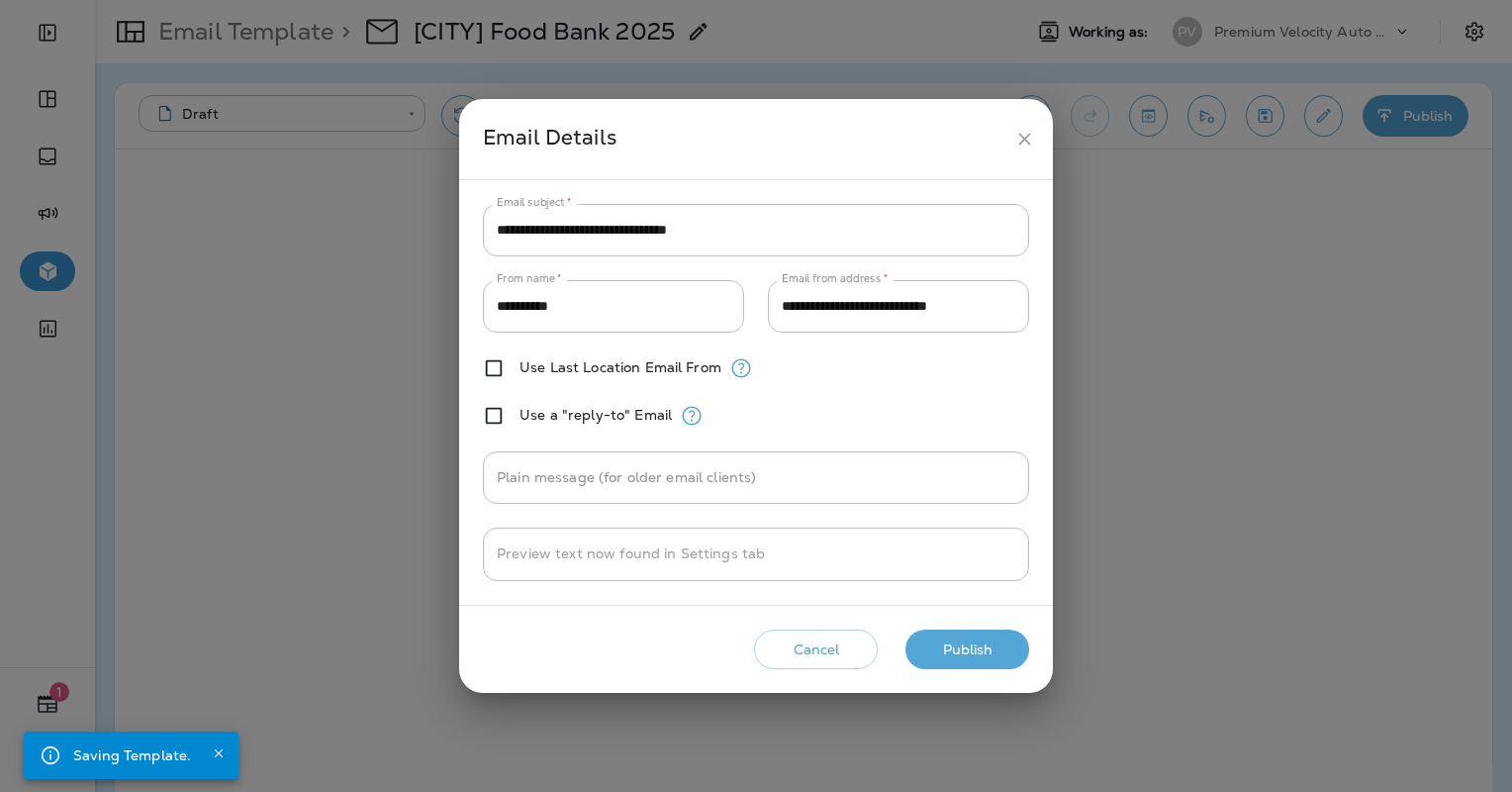 click on "Publish" at bounding box center [967, 649] 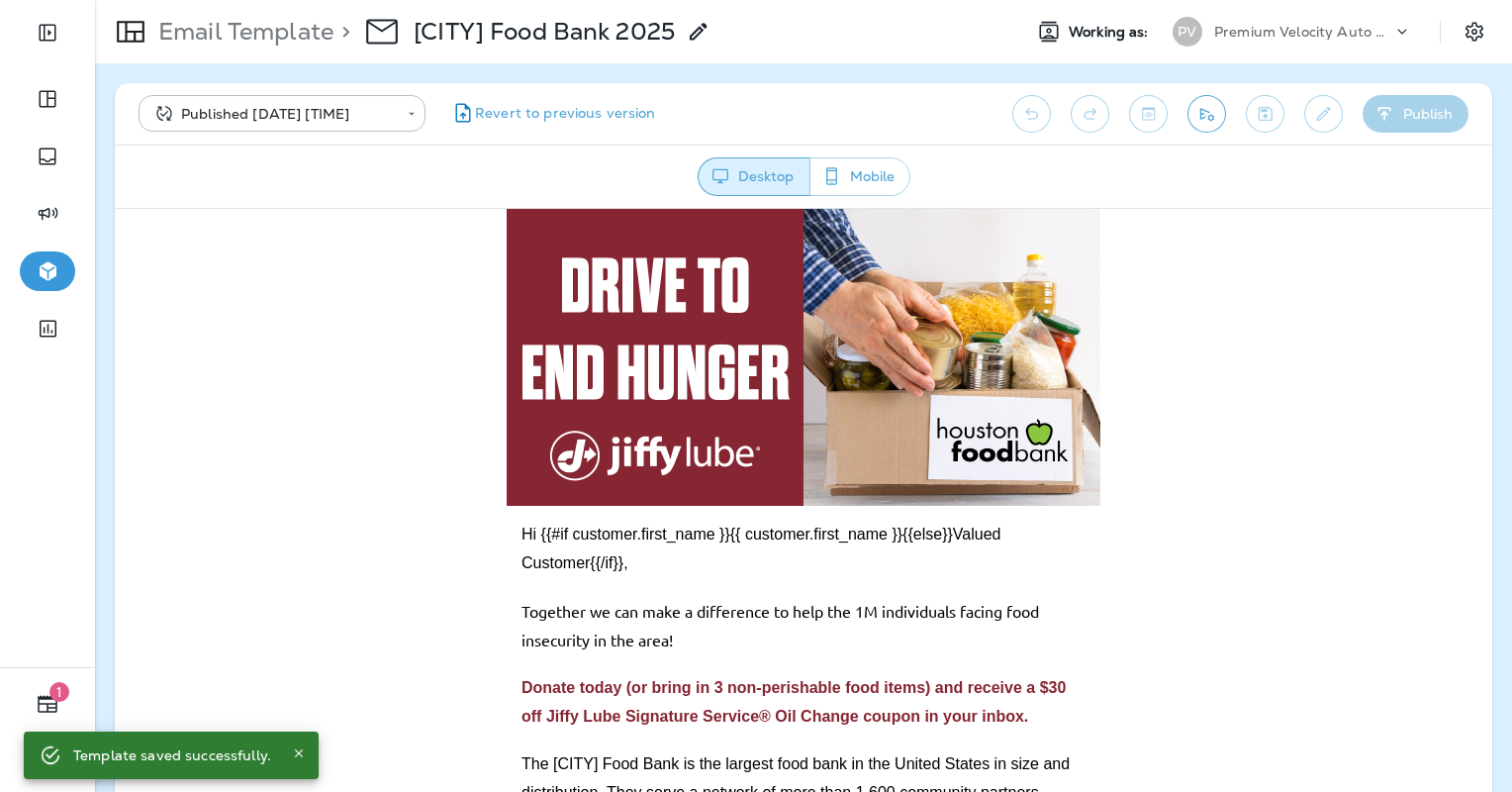 scroll, scrollTop: 0, scrollLeft: 0, axis: both 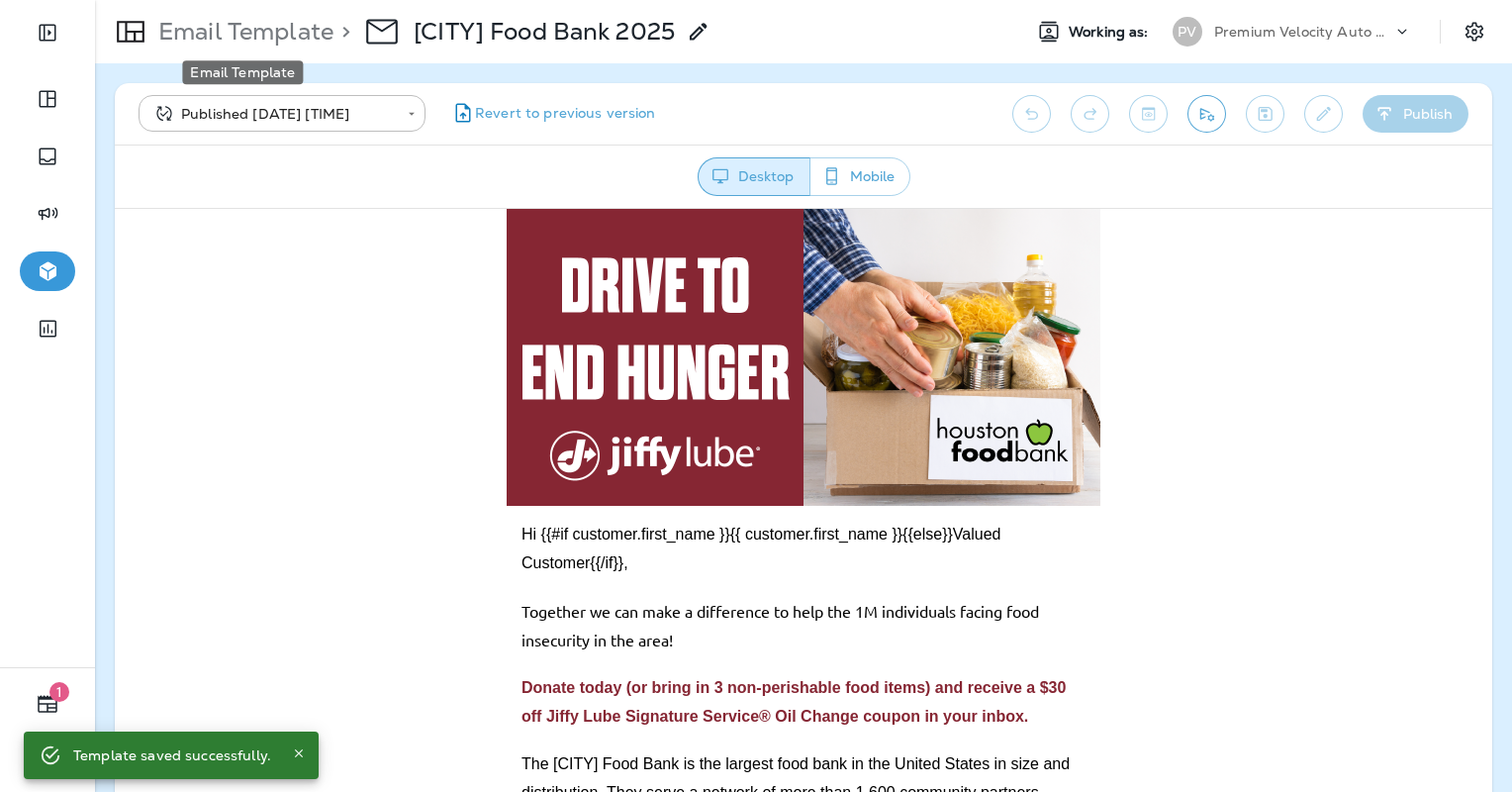 click on "Email Template" at bounding box center [241, 32] 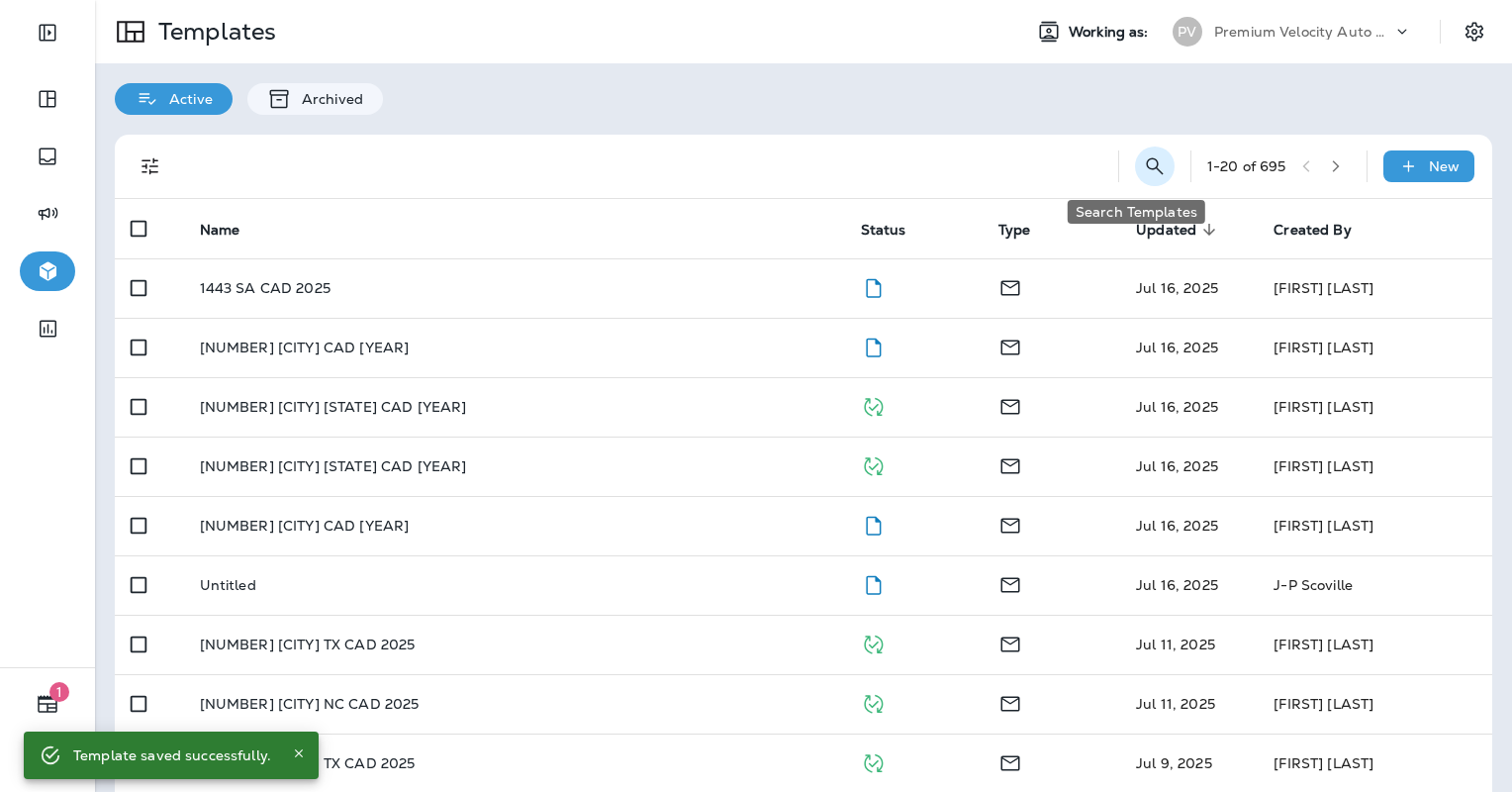 click at bounding box center (1155, 166) 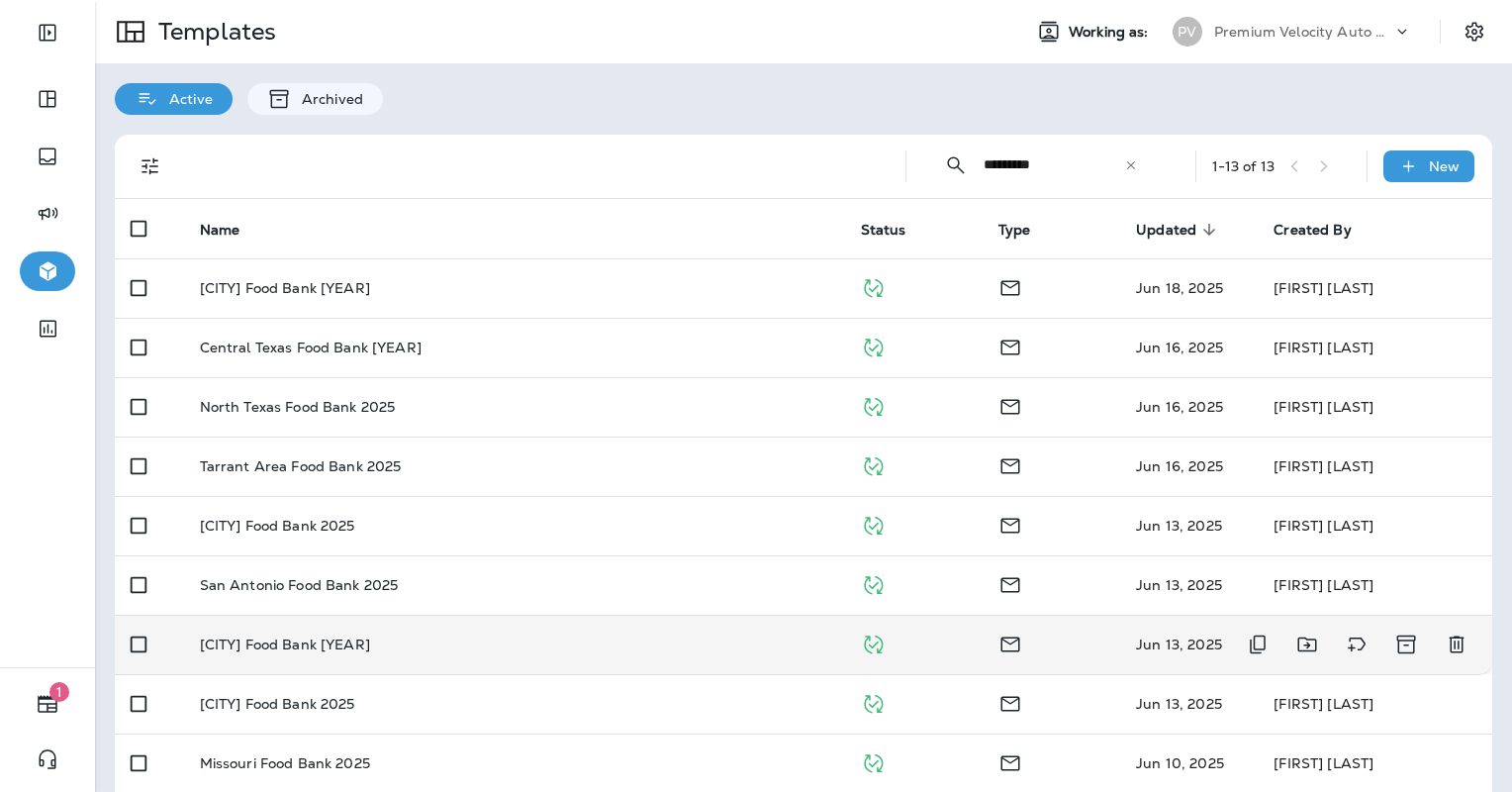 type on "*********" 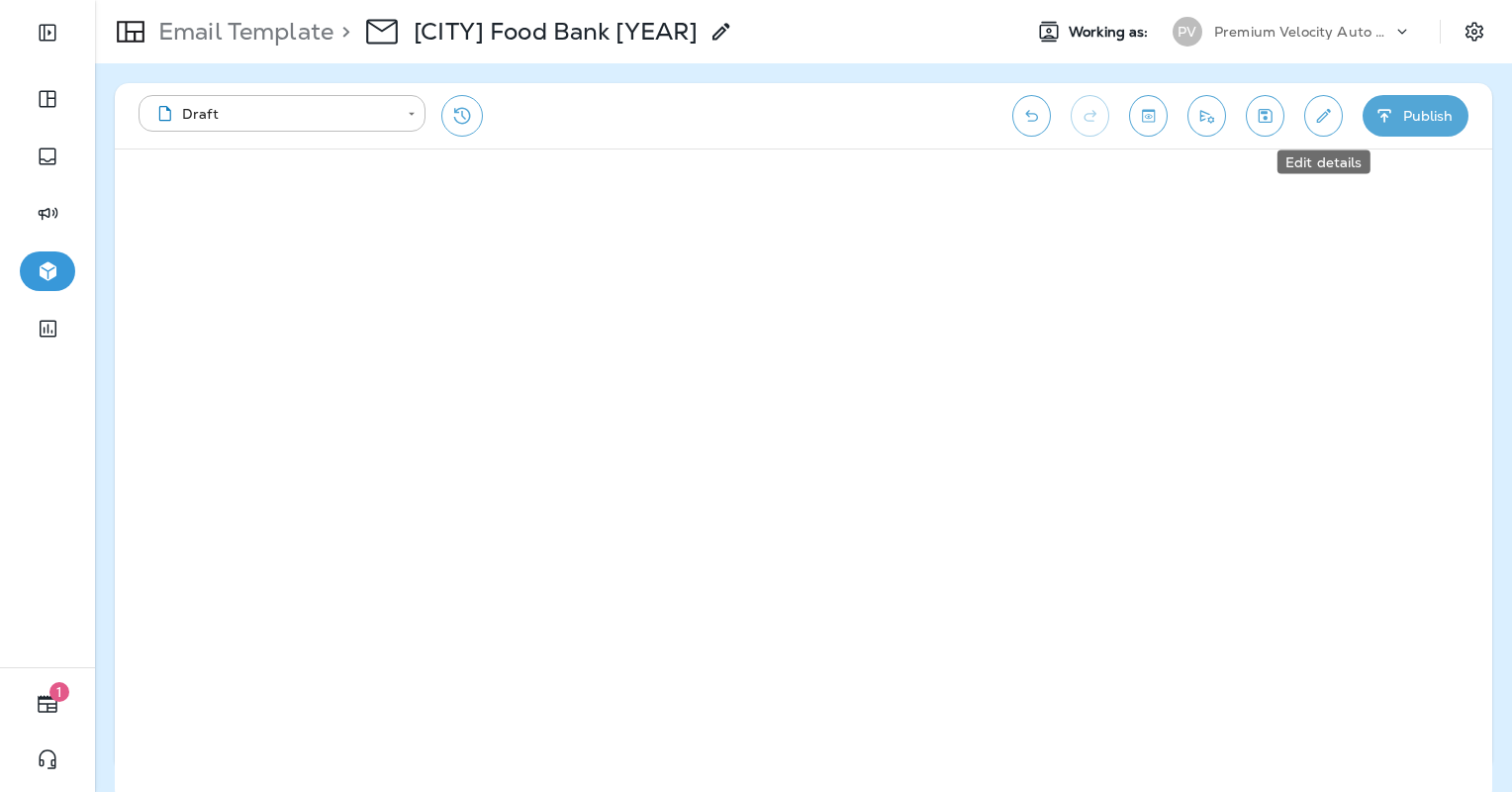 click 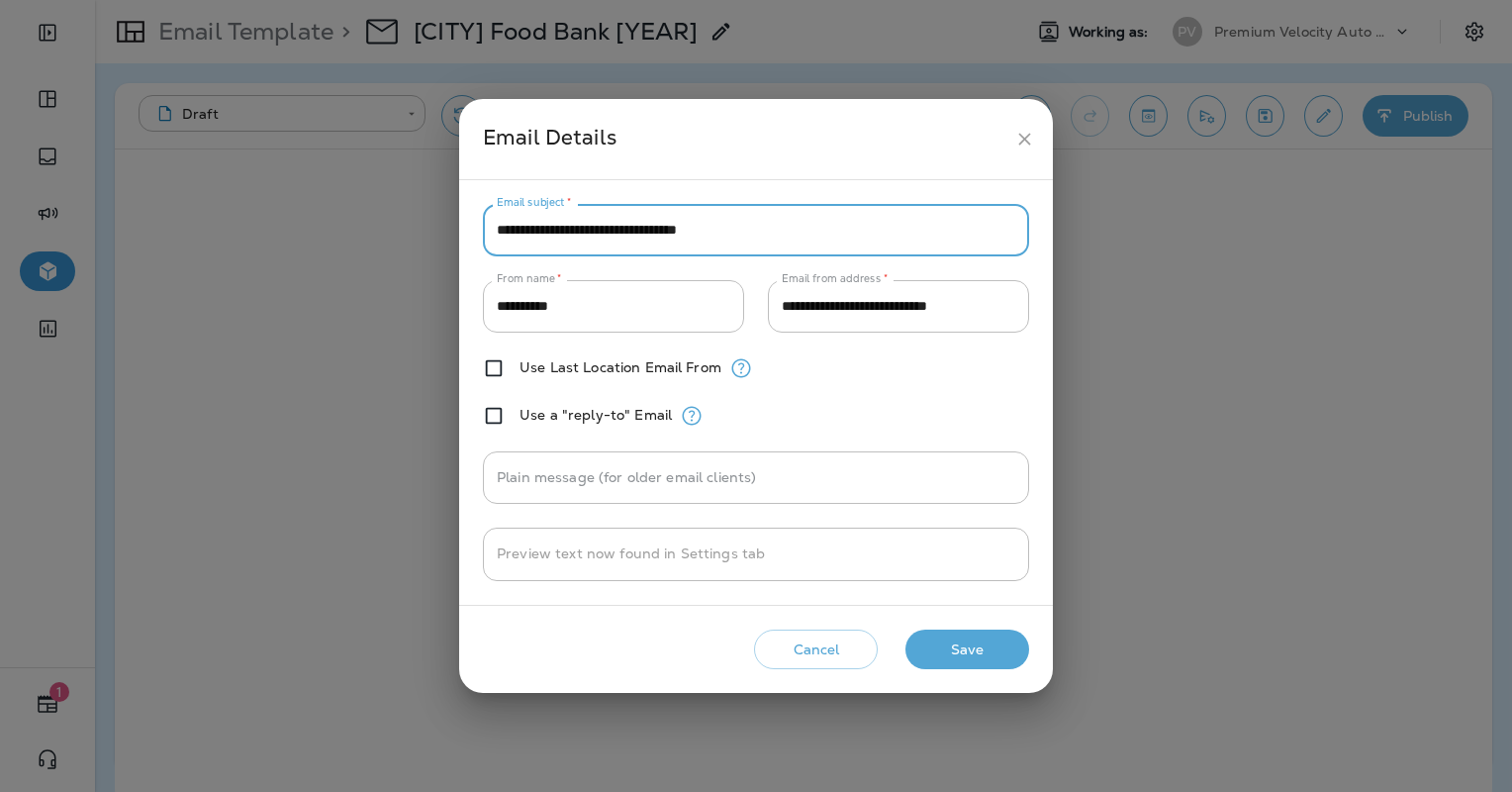 click on "**********" at bounding box center [756, 230] 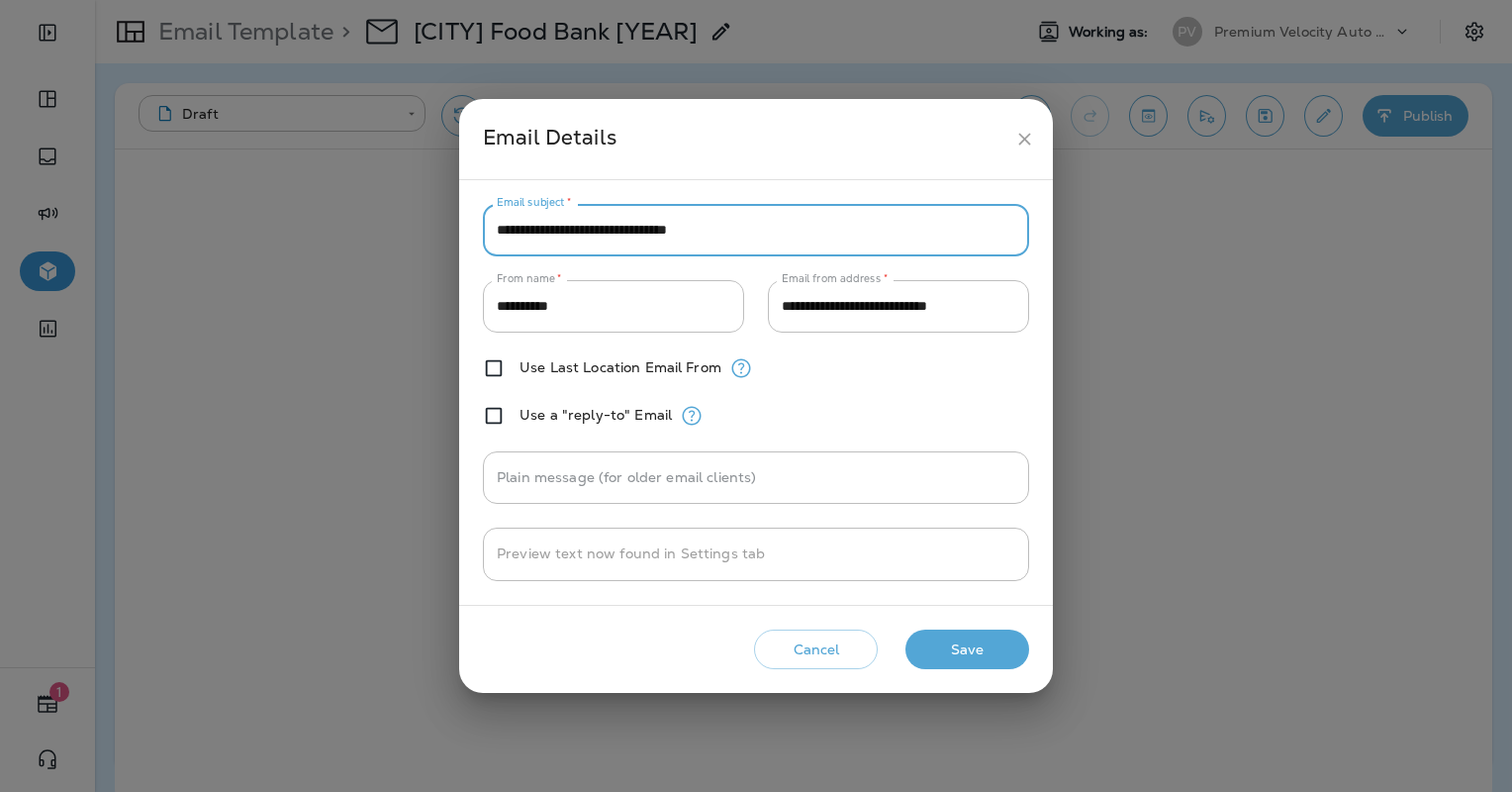 type on "**********" 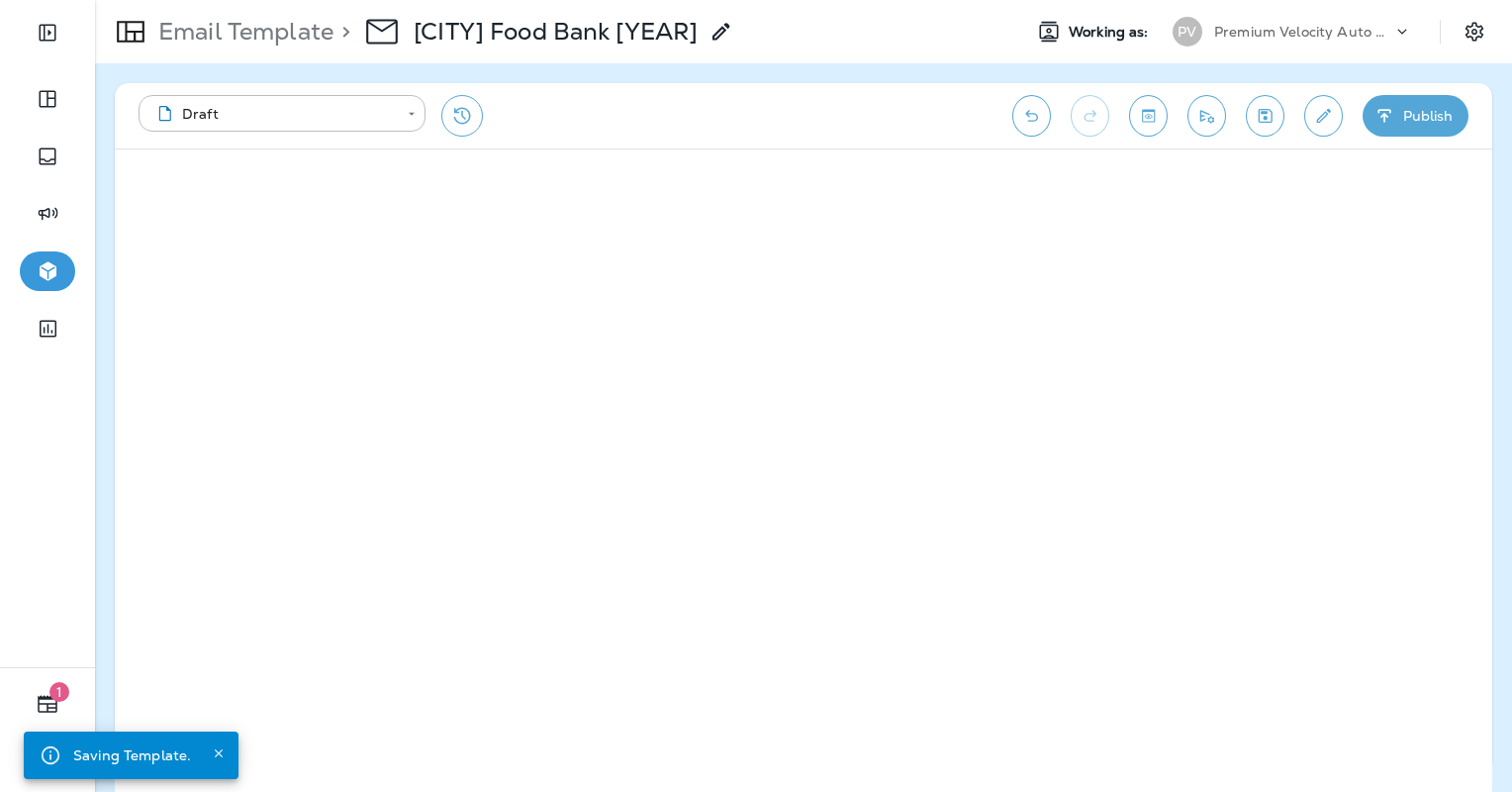 click on "Publish" at bounding box center [1415, 116] 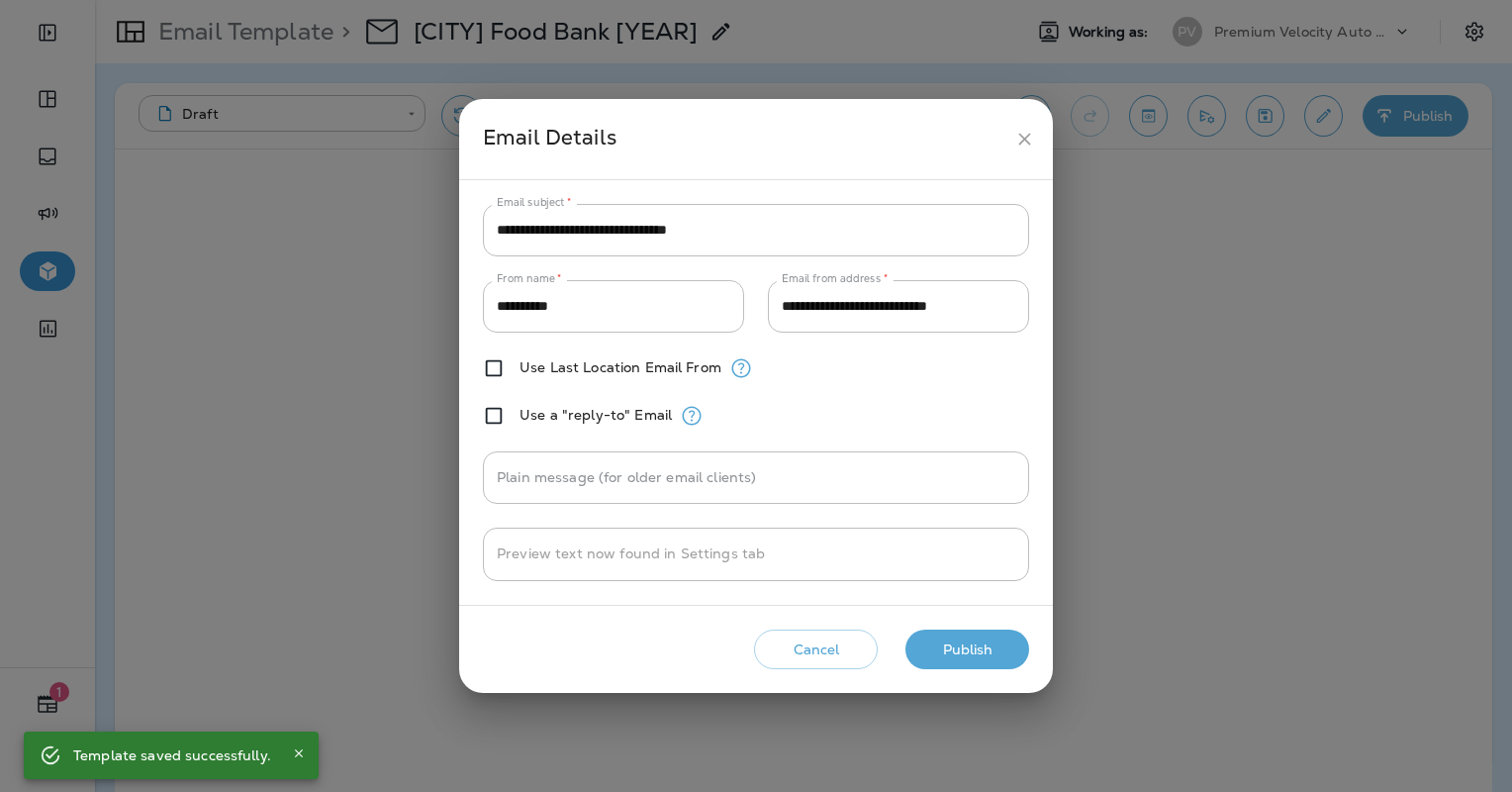 click on "Publish" at bounding box center (967, 649) 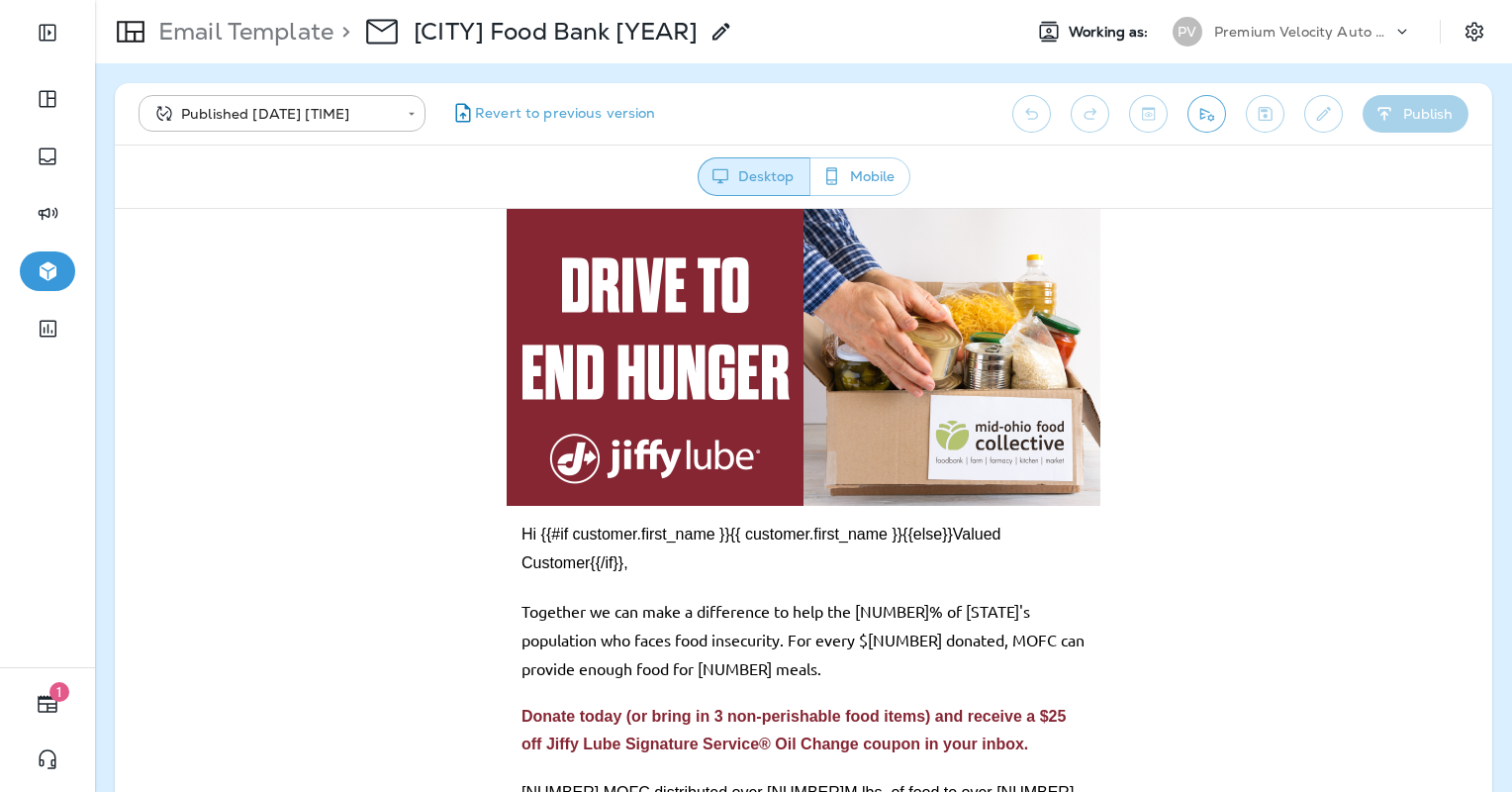 scroll, scrollTop: 0, scrollLeft: 0, axis: both 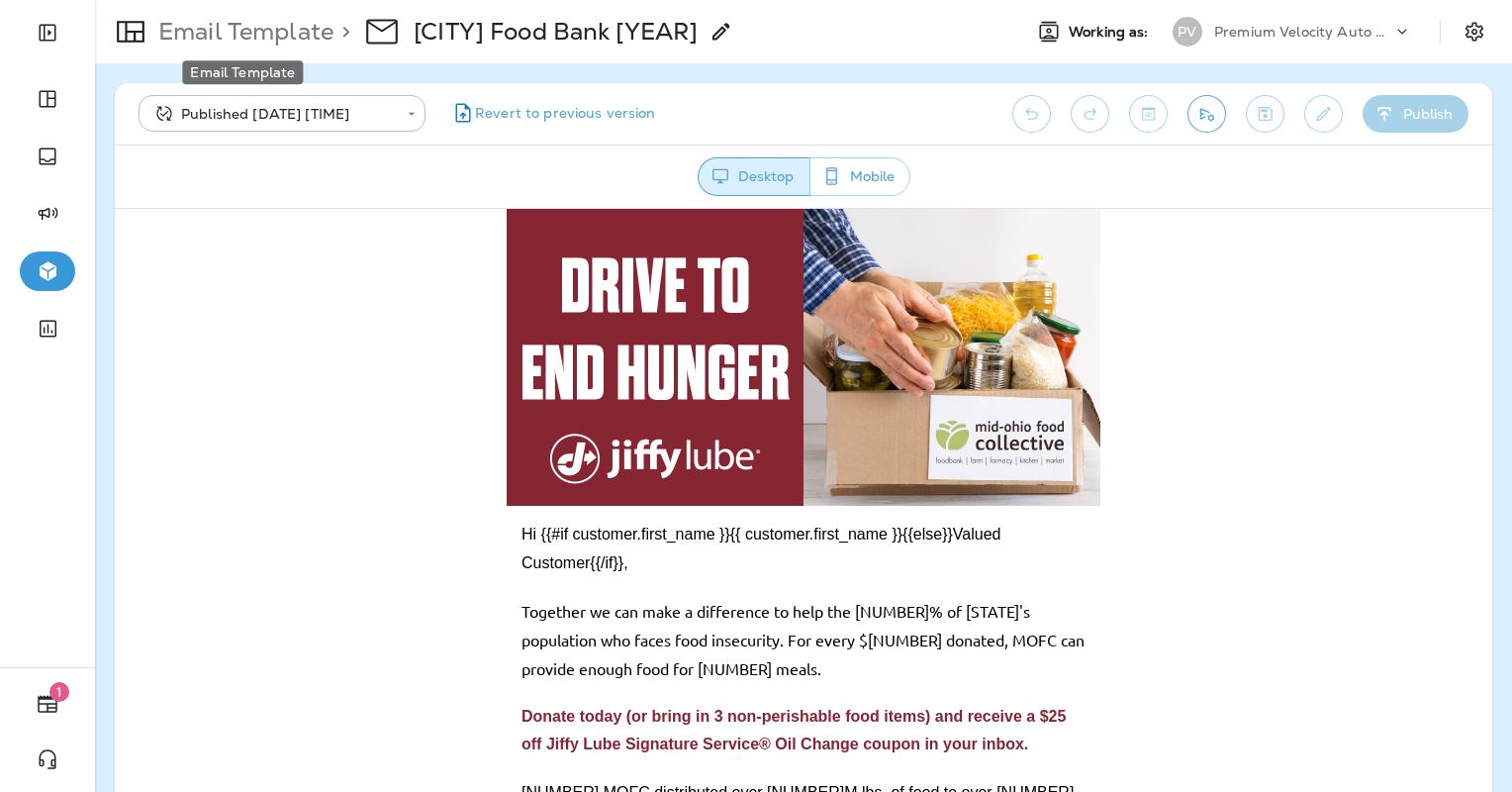 click on "Email Template" at bounding box center (241, 32) 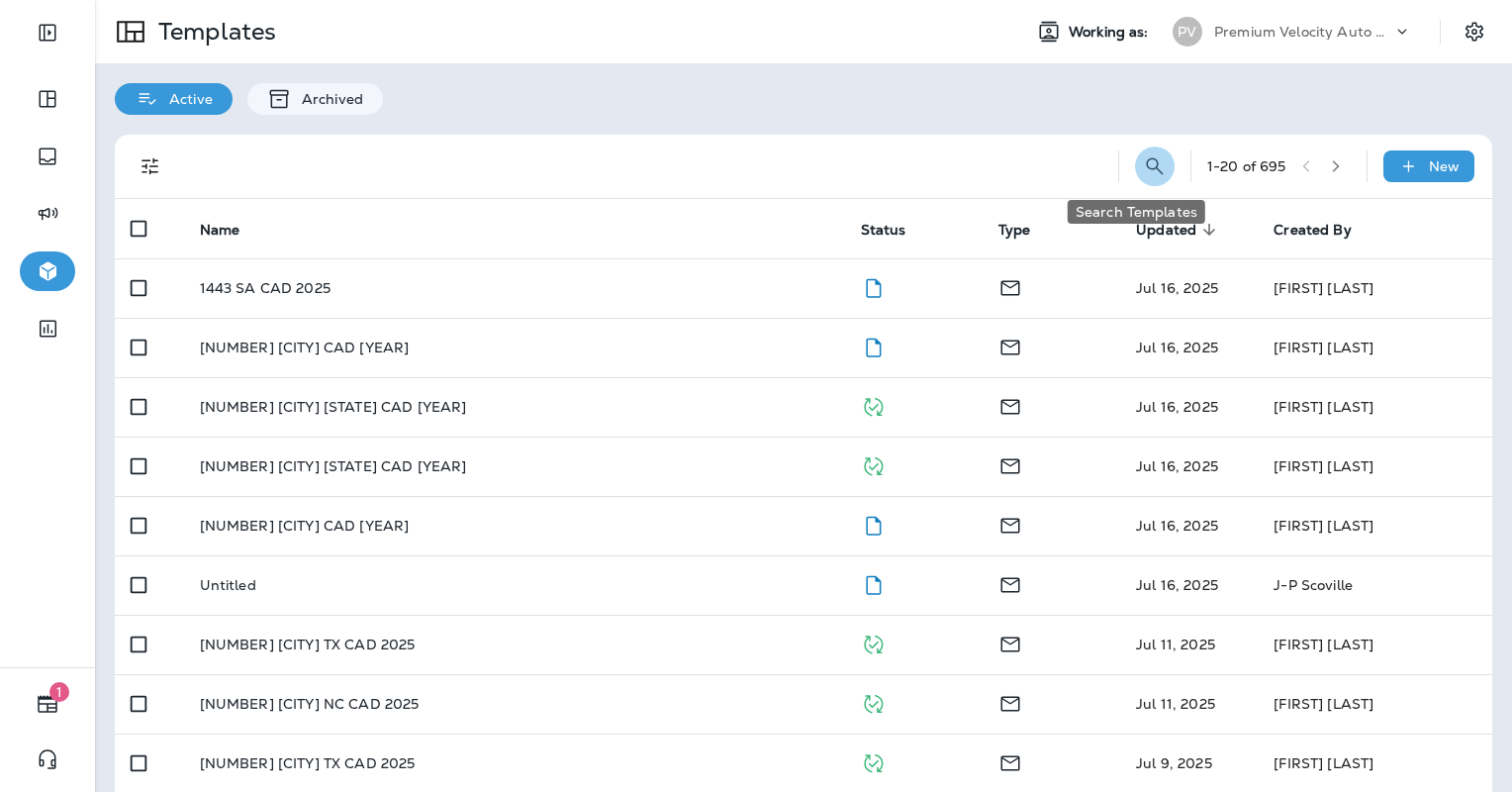 click 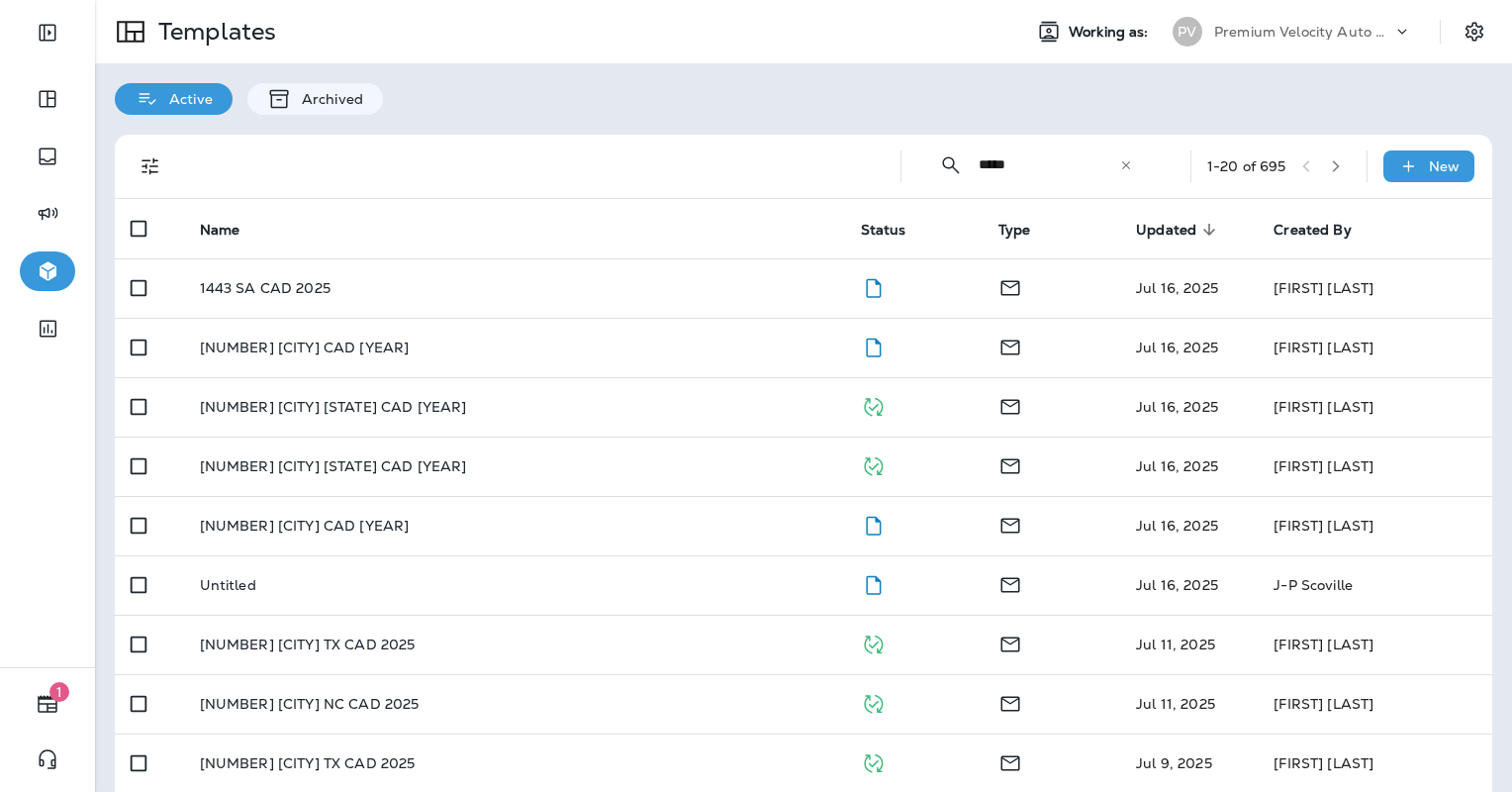 type on "*********" 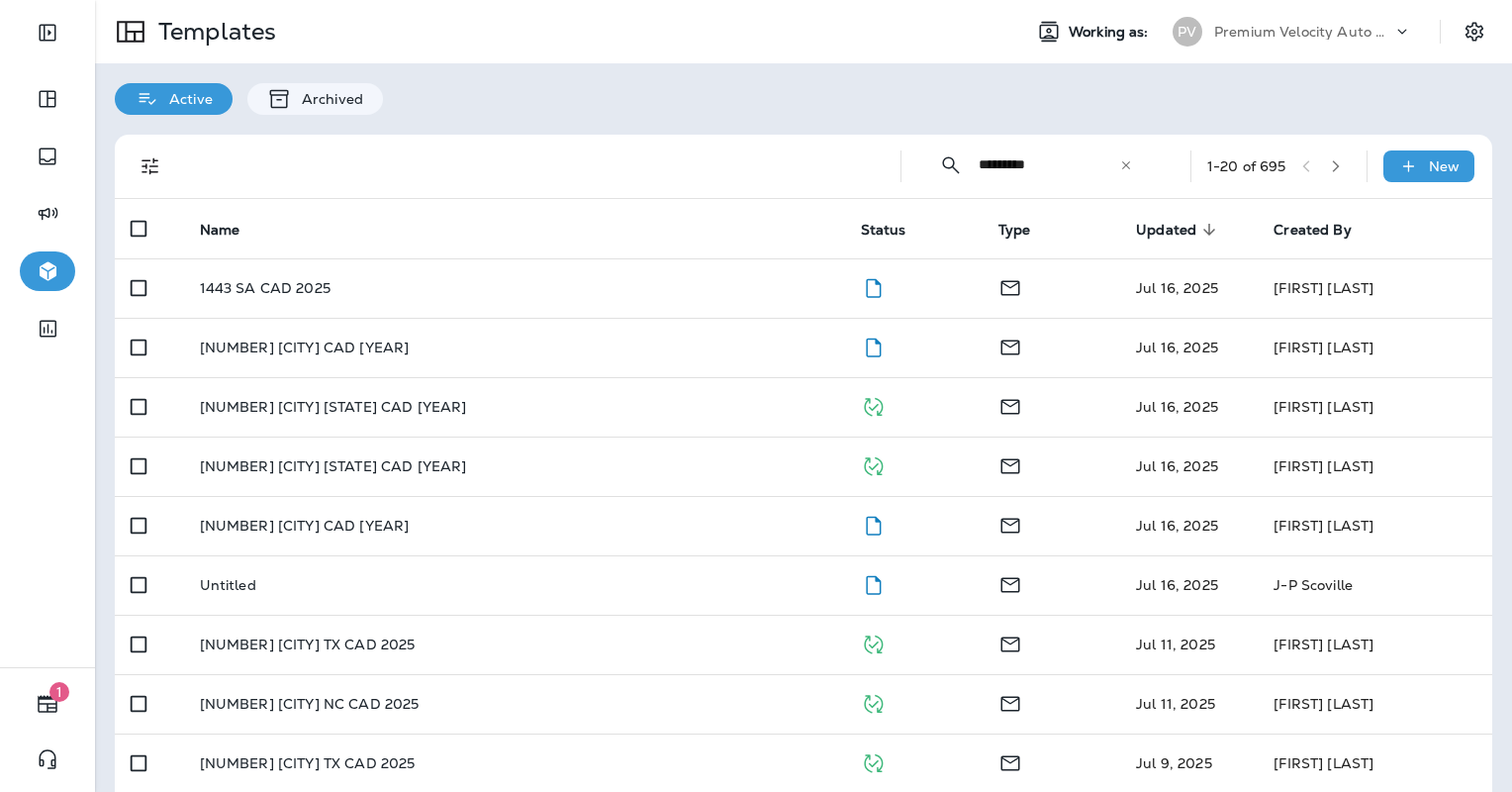 type 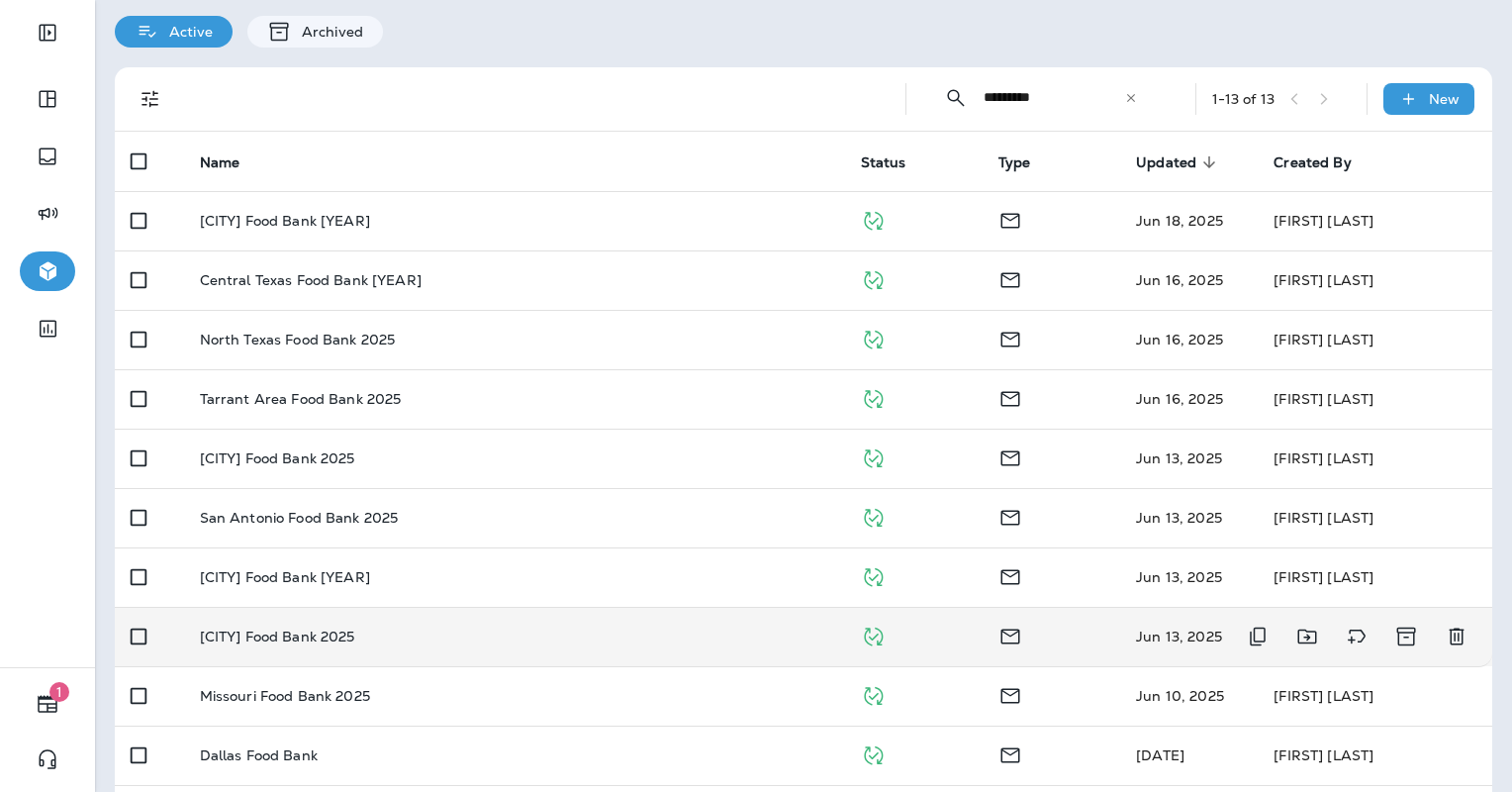 scroll, scrollTop: 99, scrollLeft: 0, axis: vertical 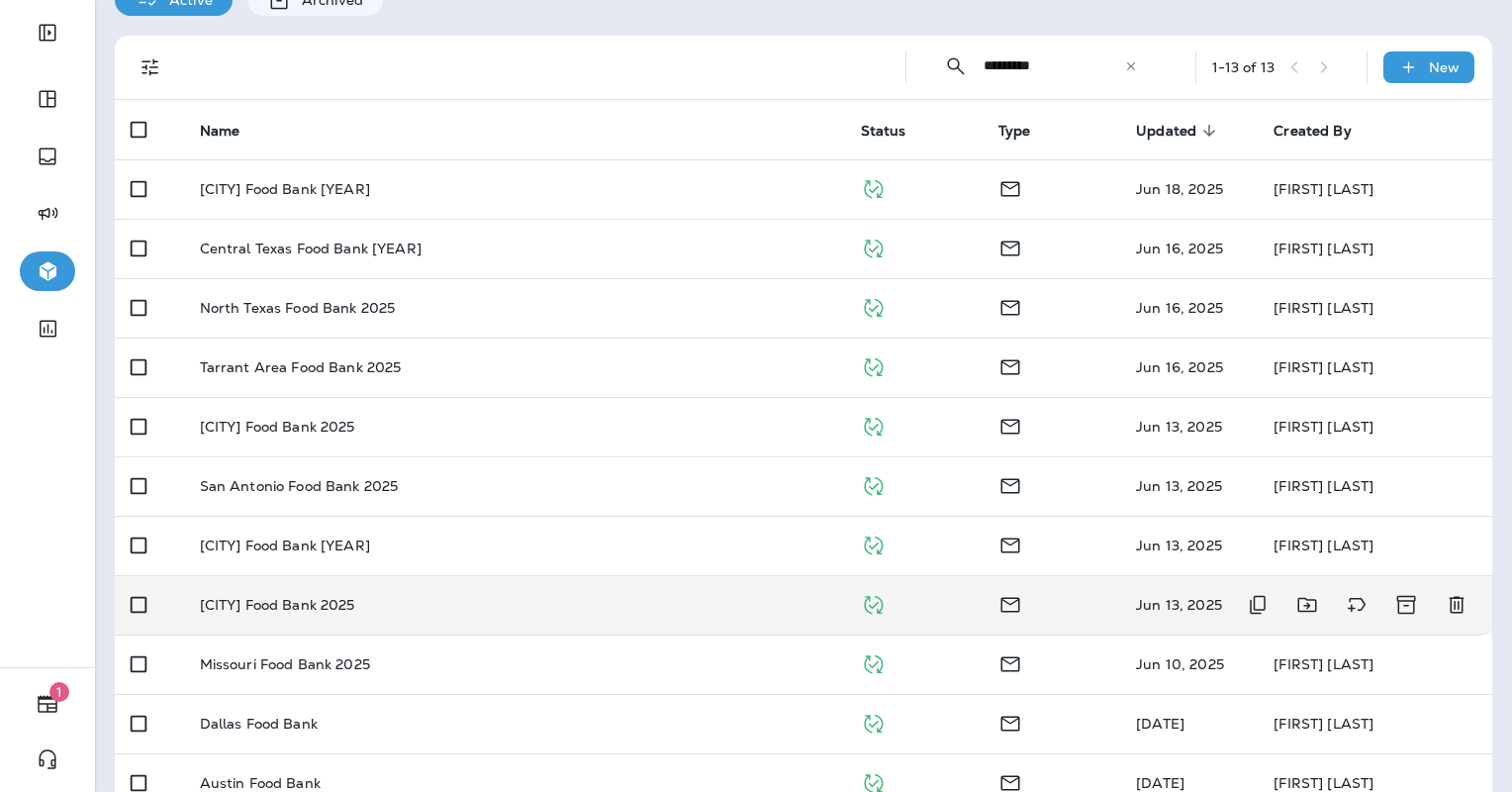 click on "Cincinnati Food Bank 2025" at bounding box center [277, 605] 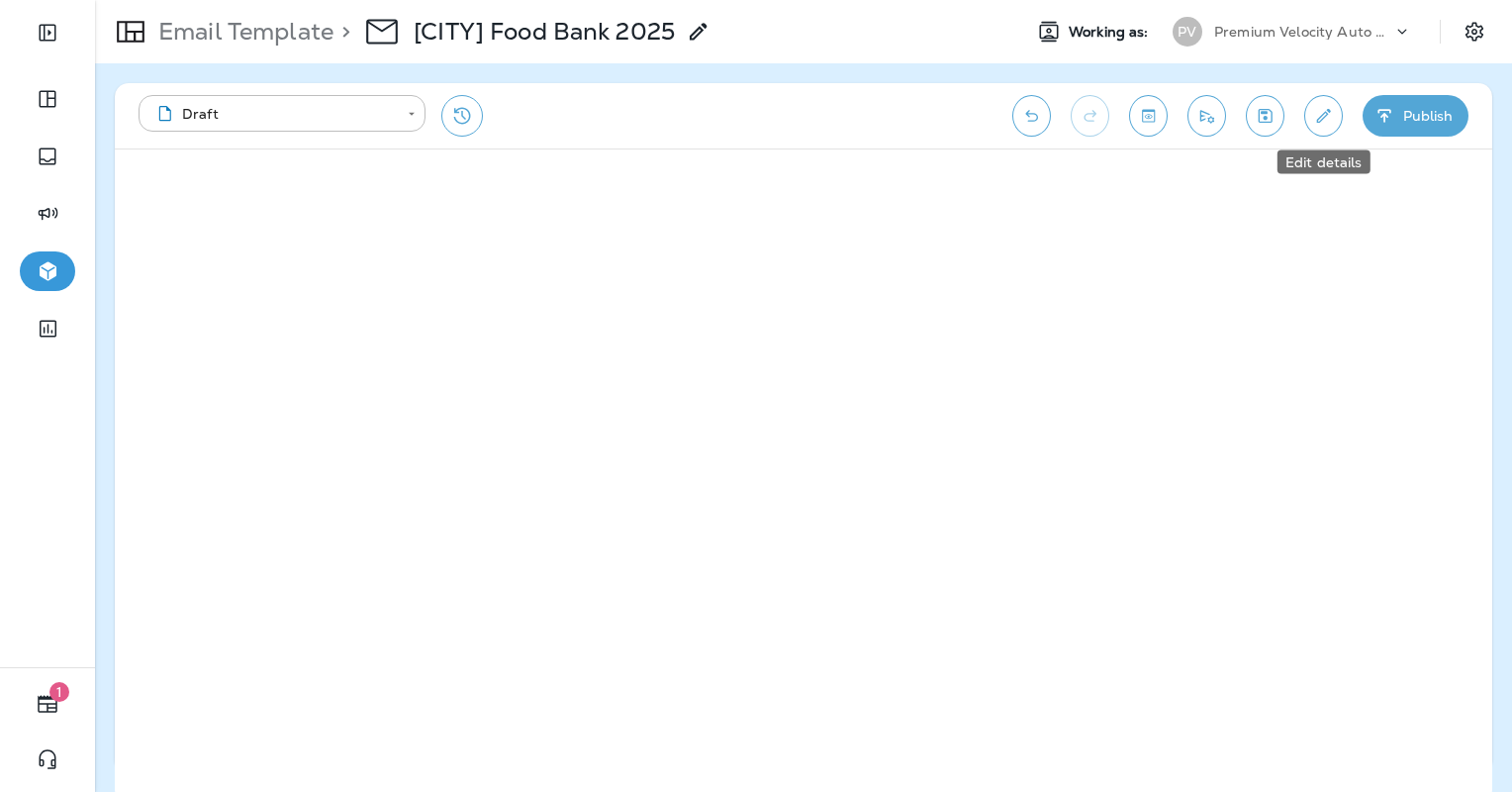 click at bounding box center (1323, 116) 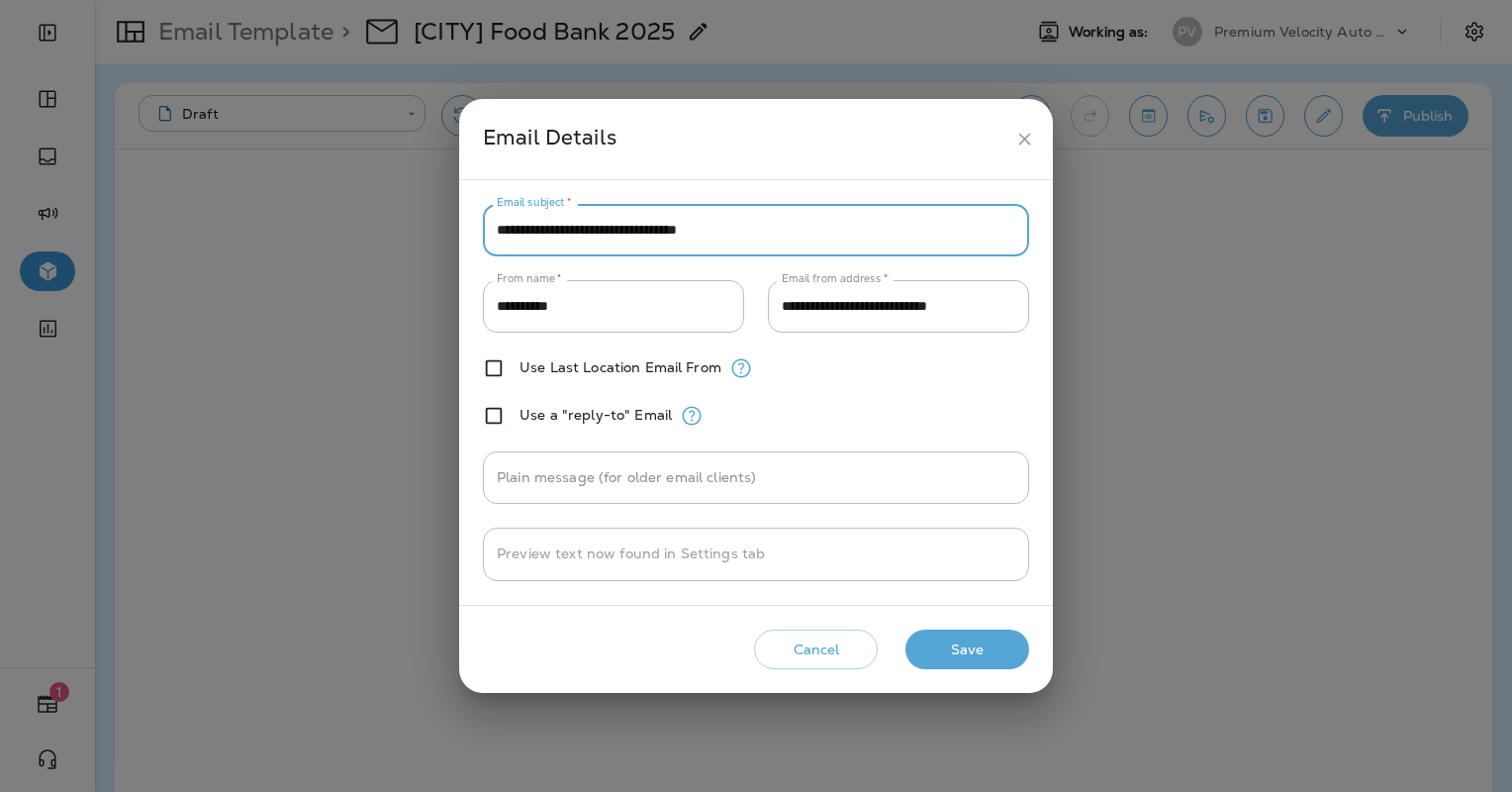 click on "**********" at bounding box center (756, 230) 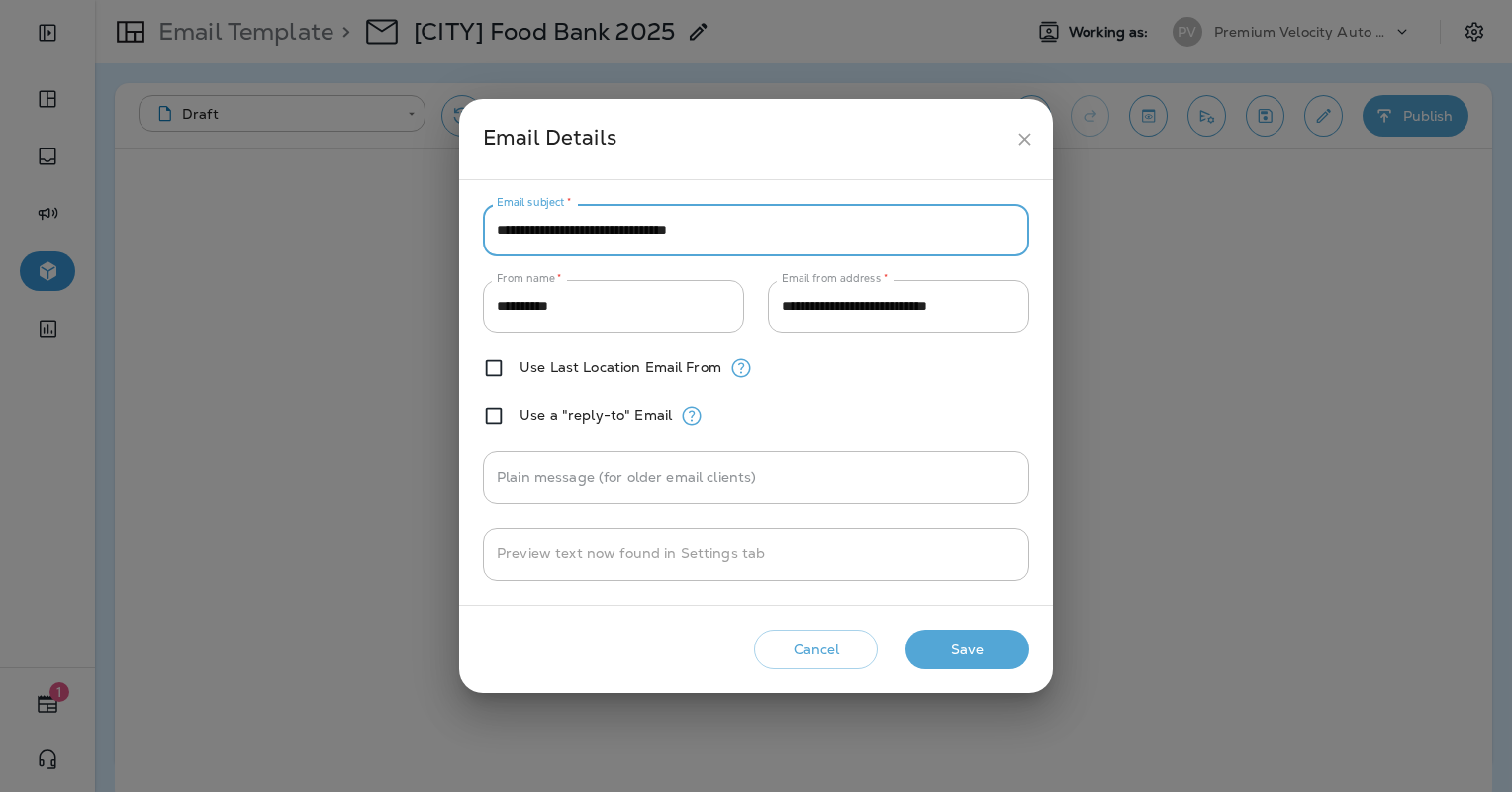 type on "**********" 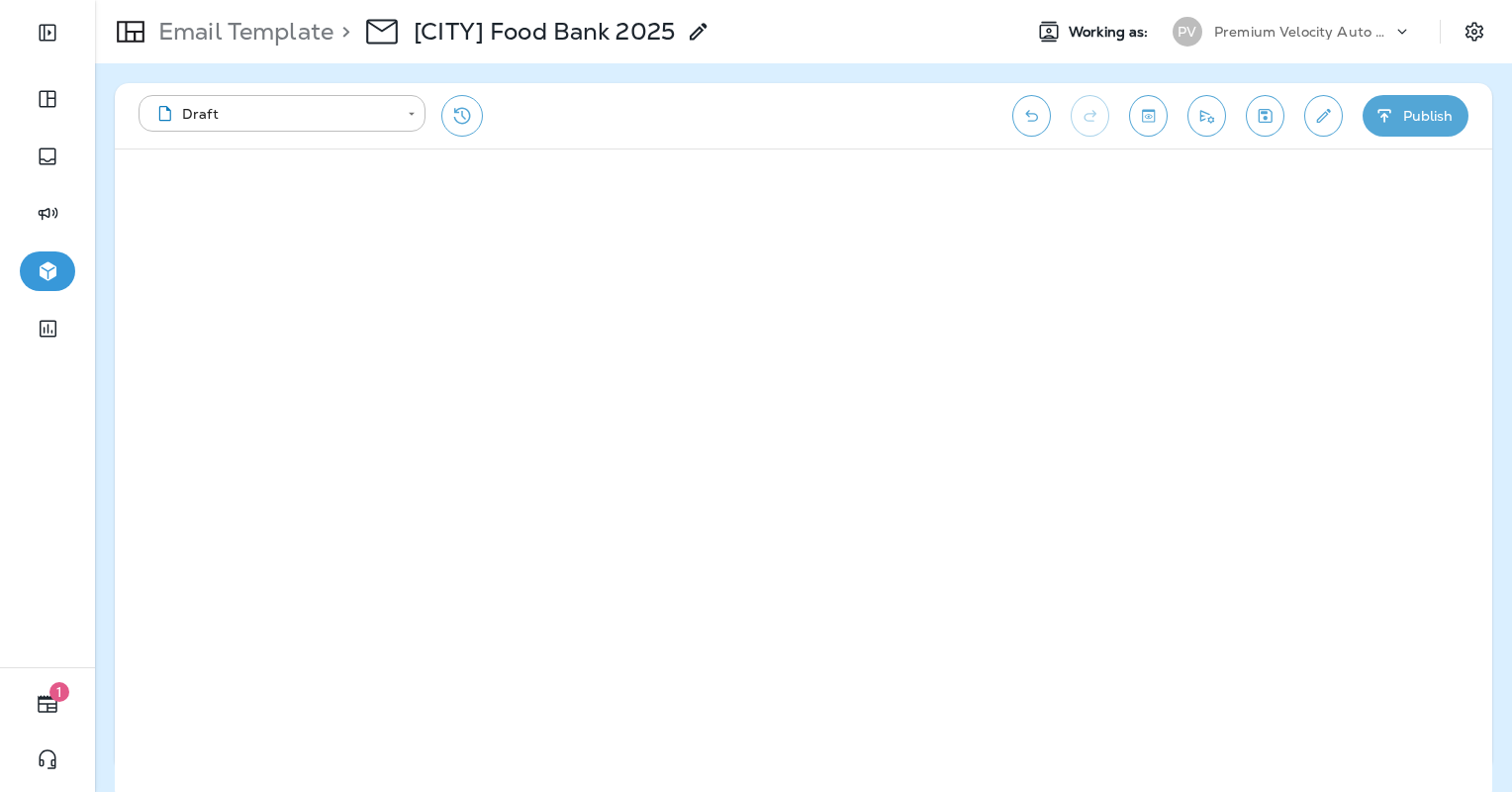 click on "Publish" at bounding box center (1415, 116) 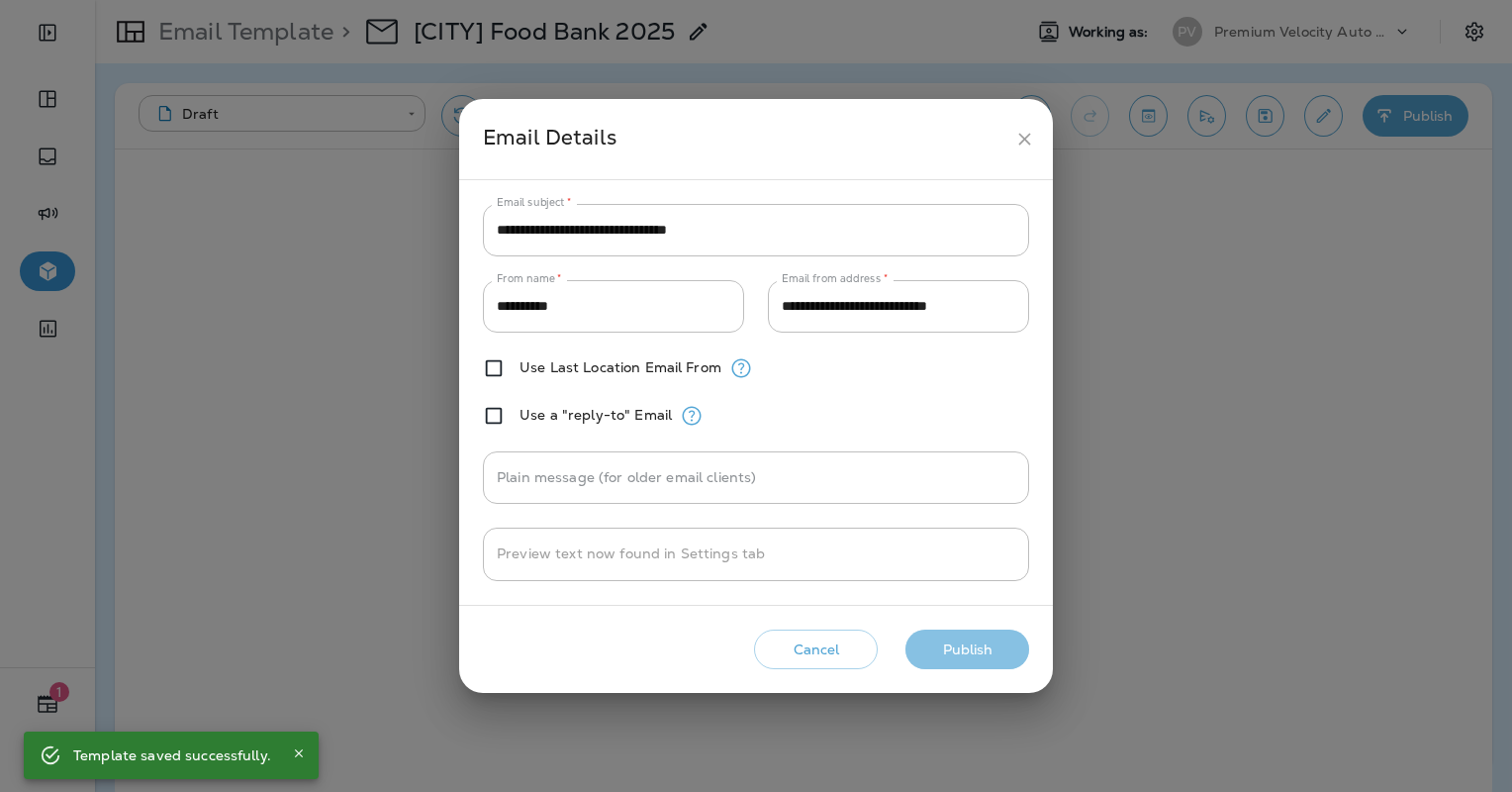 click on "Publish" at bounding box center [967, 649] 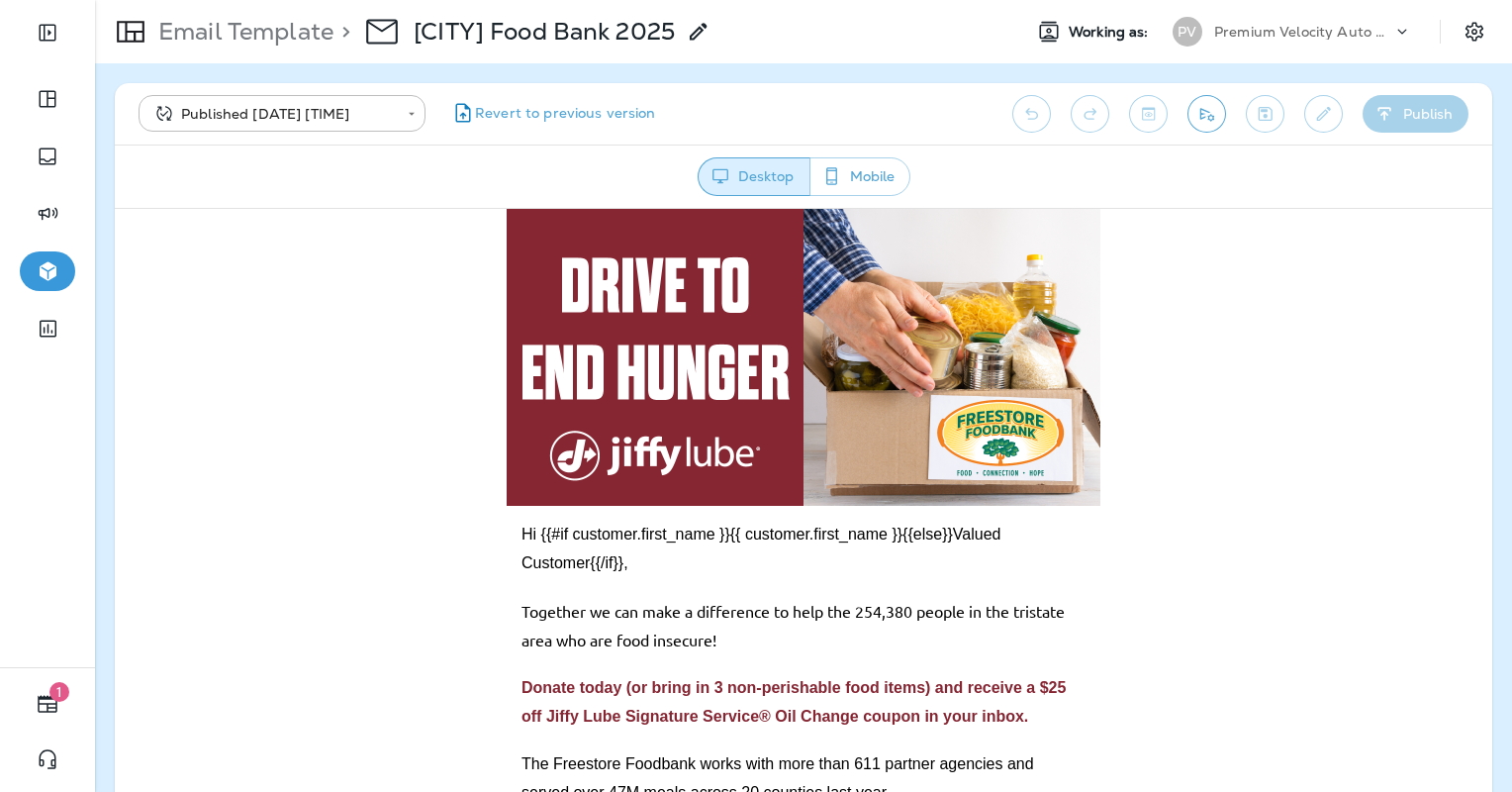scroll, scrollTop: 0, scrollLeft: 0, axis: both 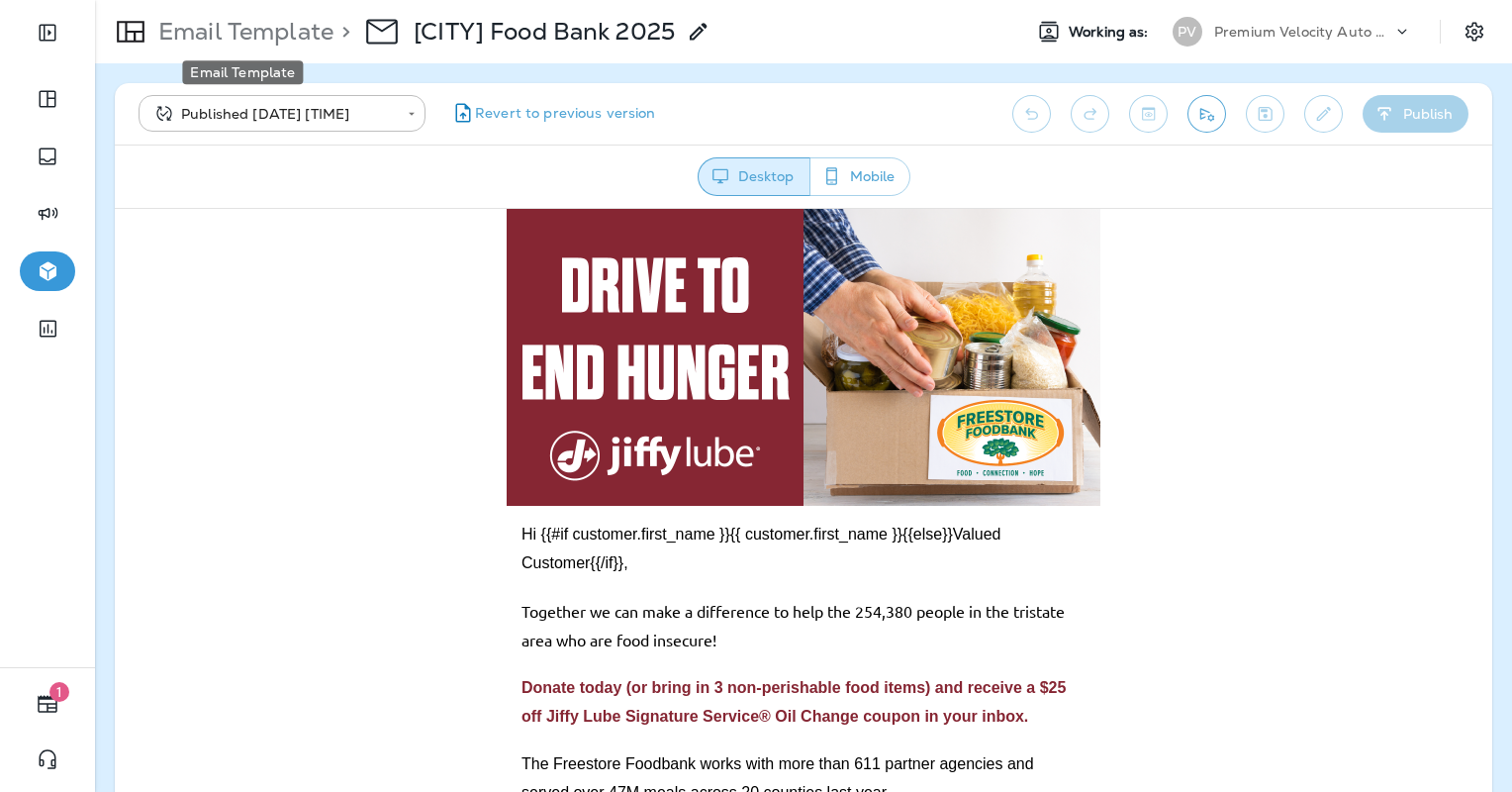 click on "Email Template" at bounding box center [241, 32] 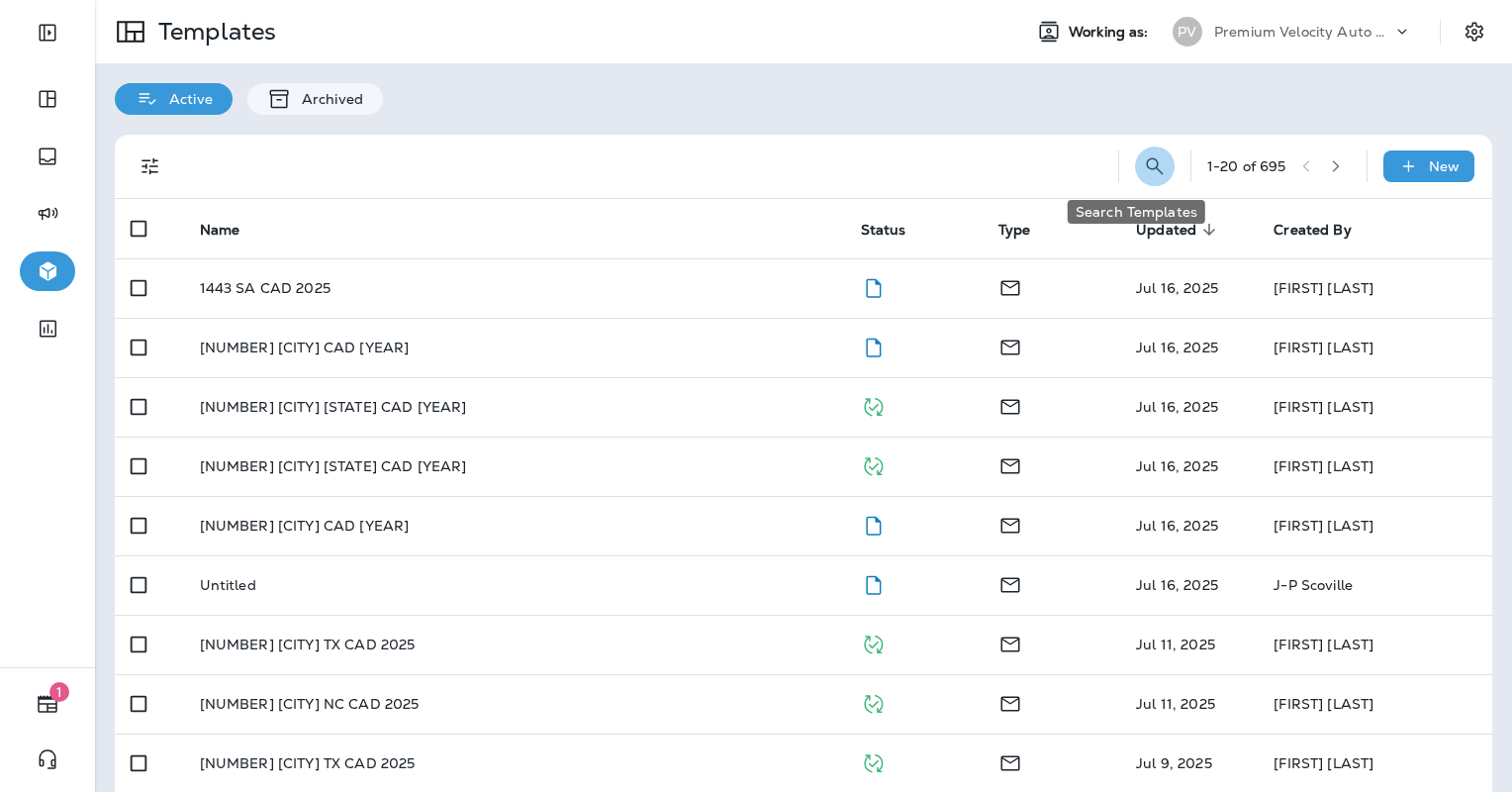 click 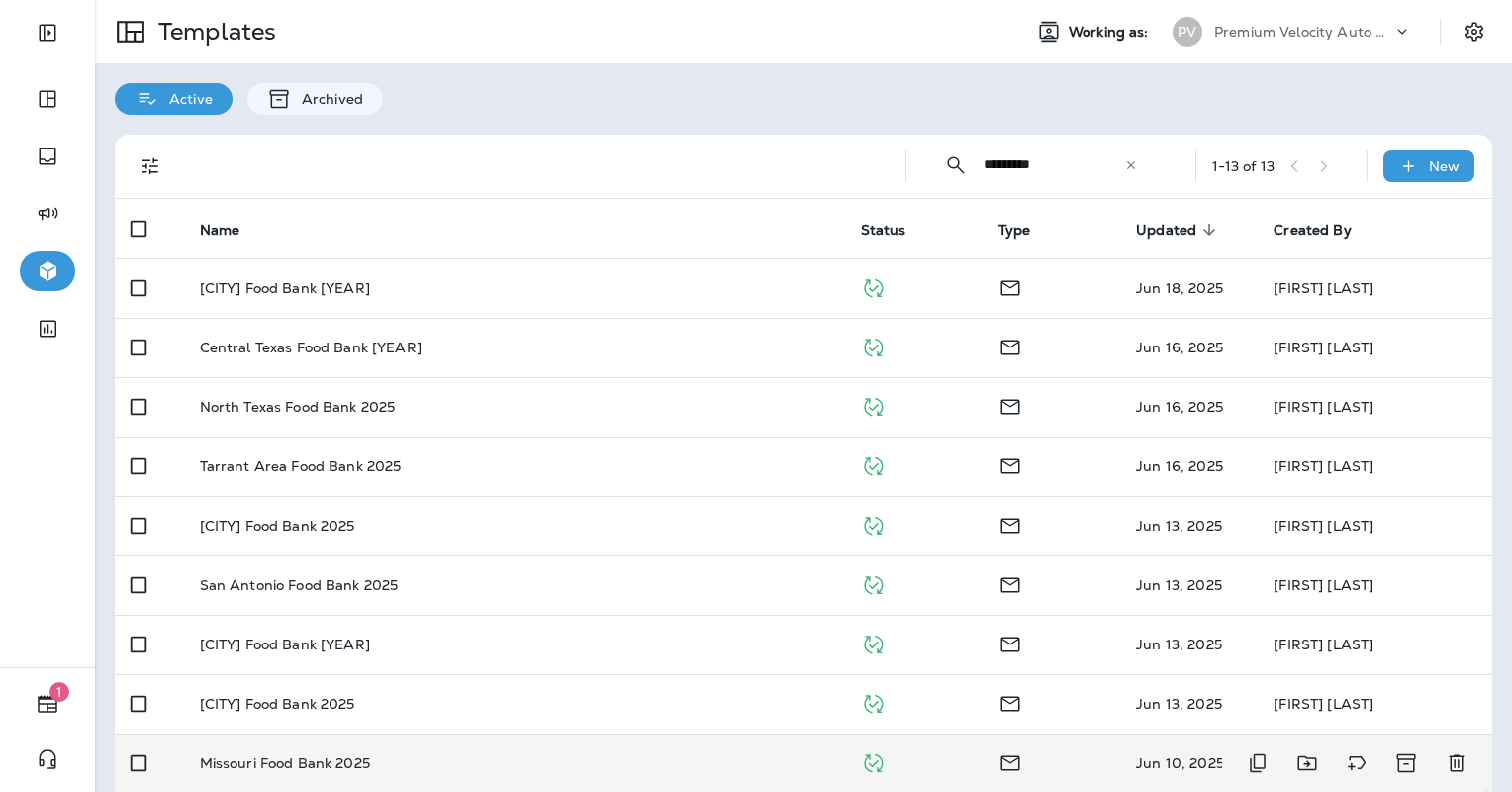 type on "*********" 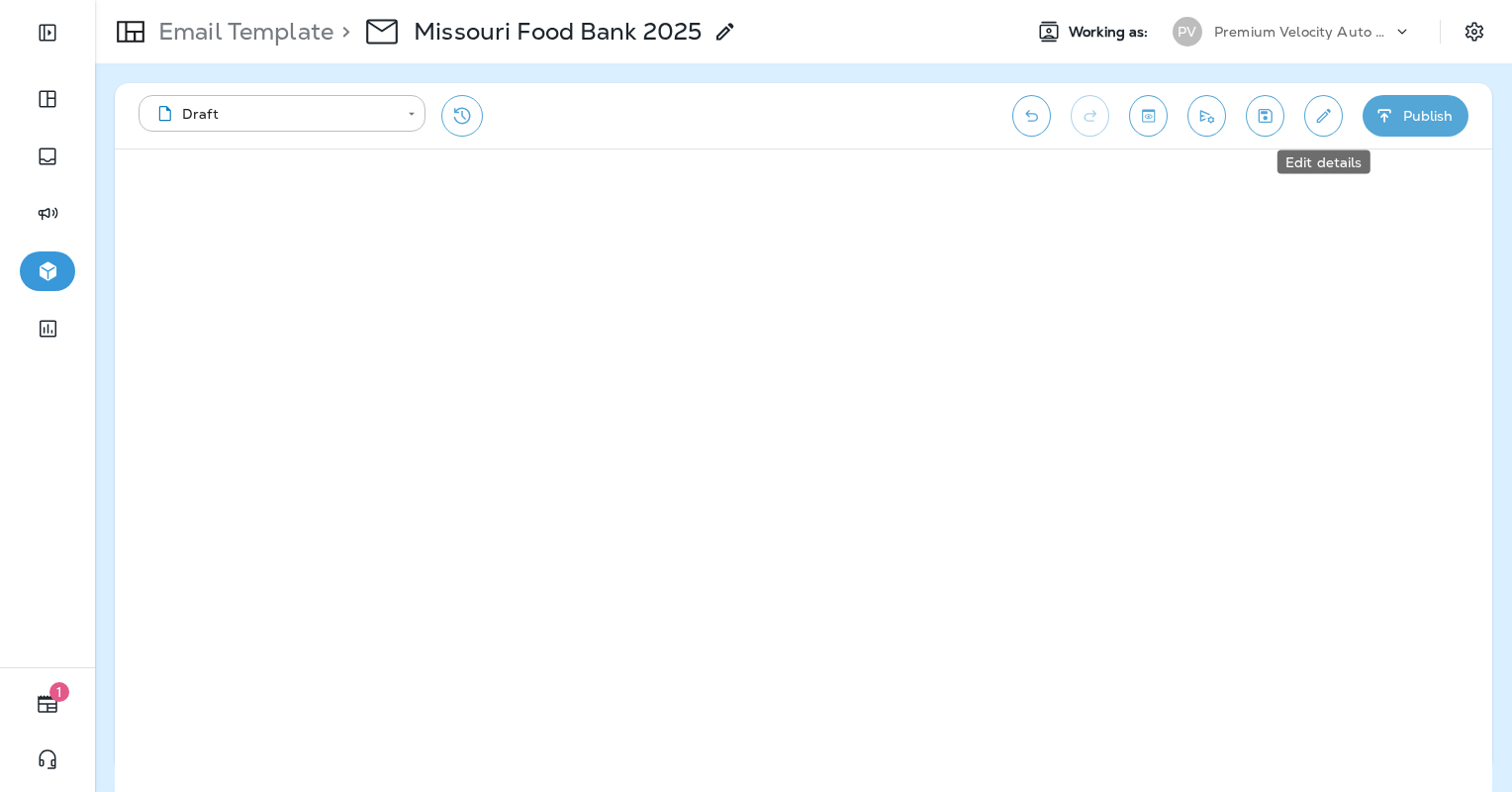 click 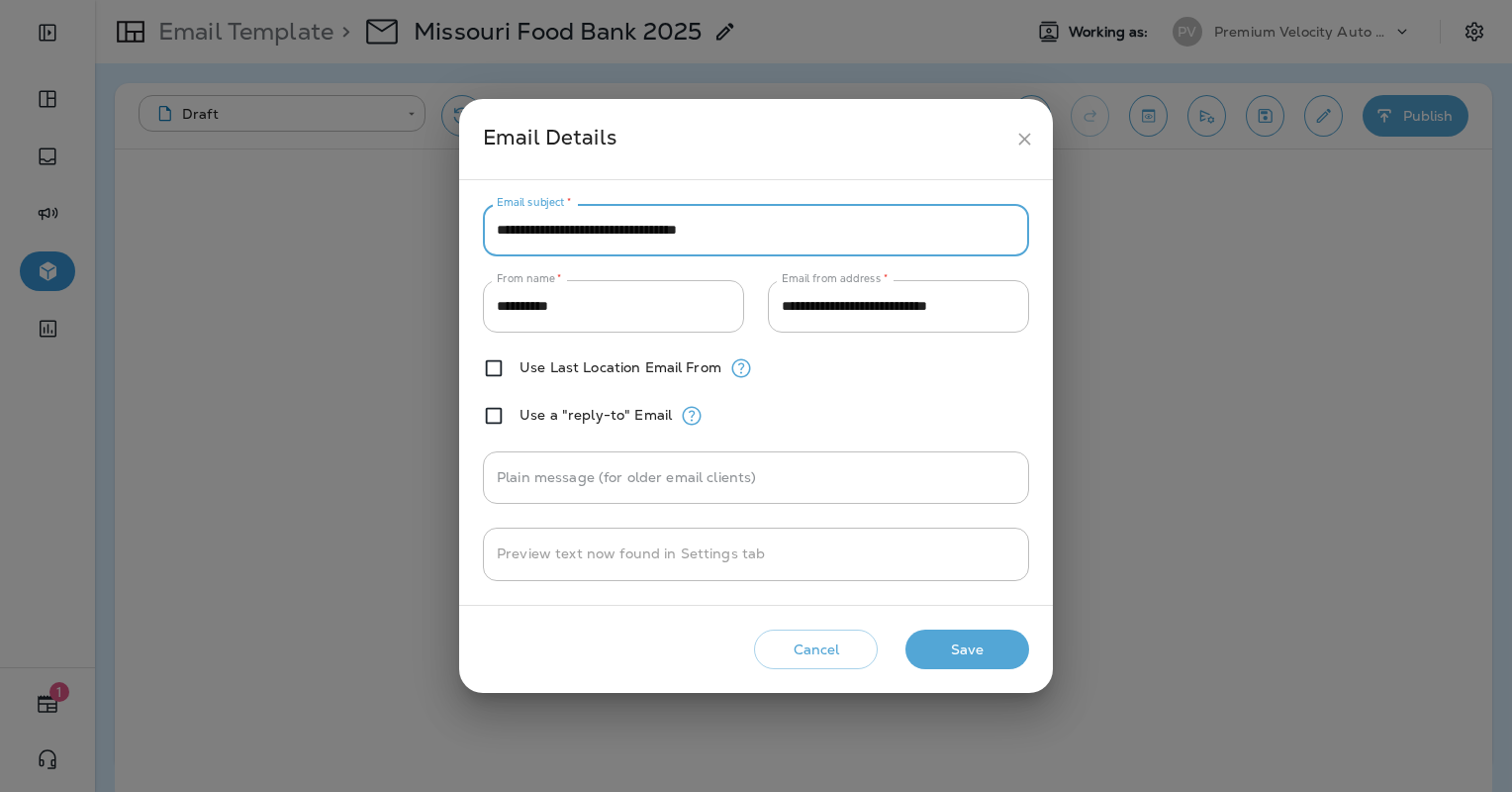 drag, startPoint x: 659, startPoint y: 230, endPoint x: 411, endPoint y: 214, distance: 248.51559 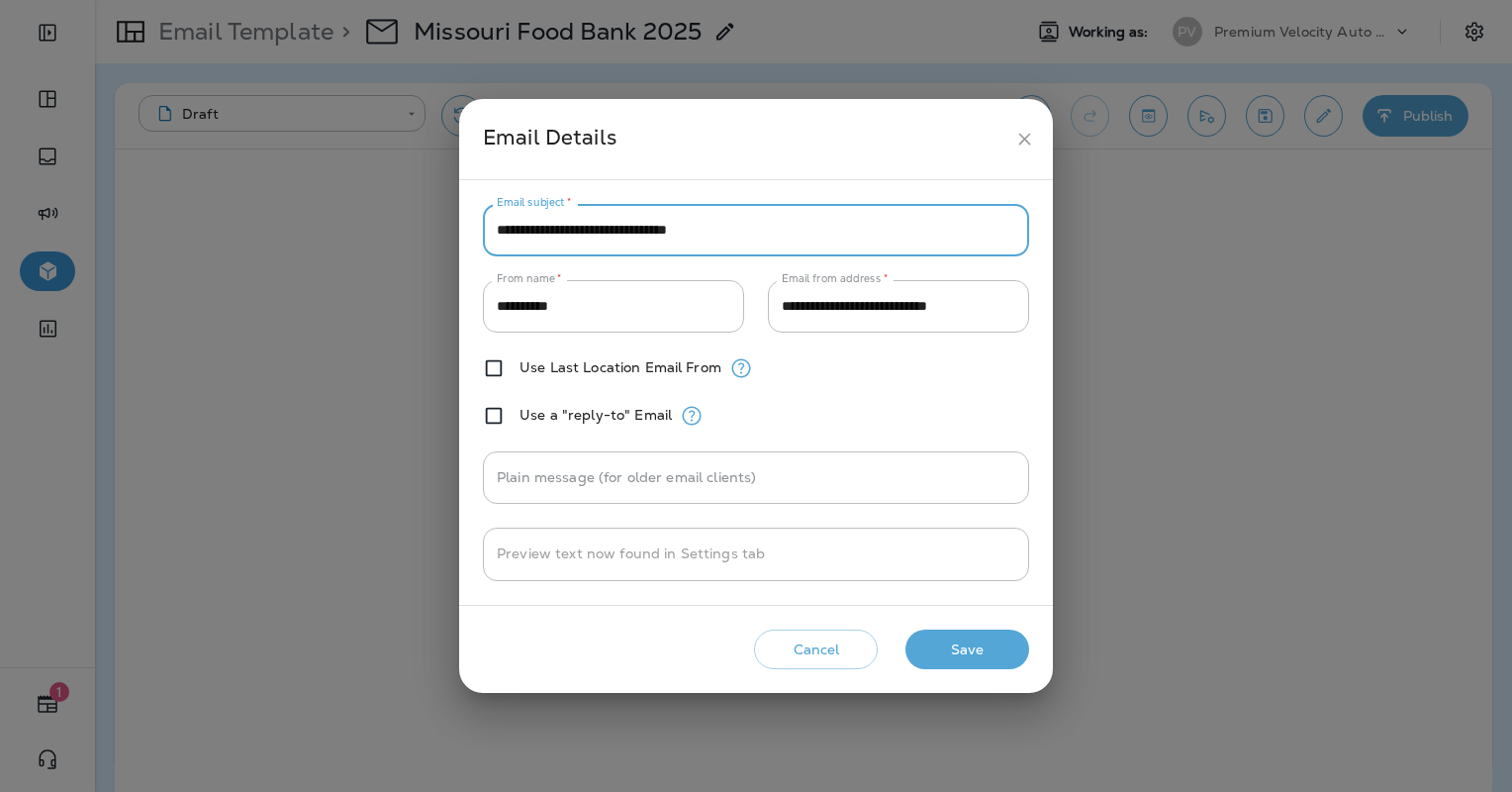 type on "**********" 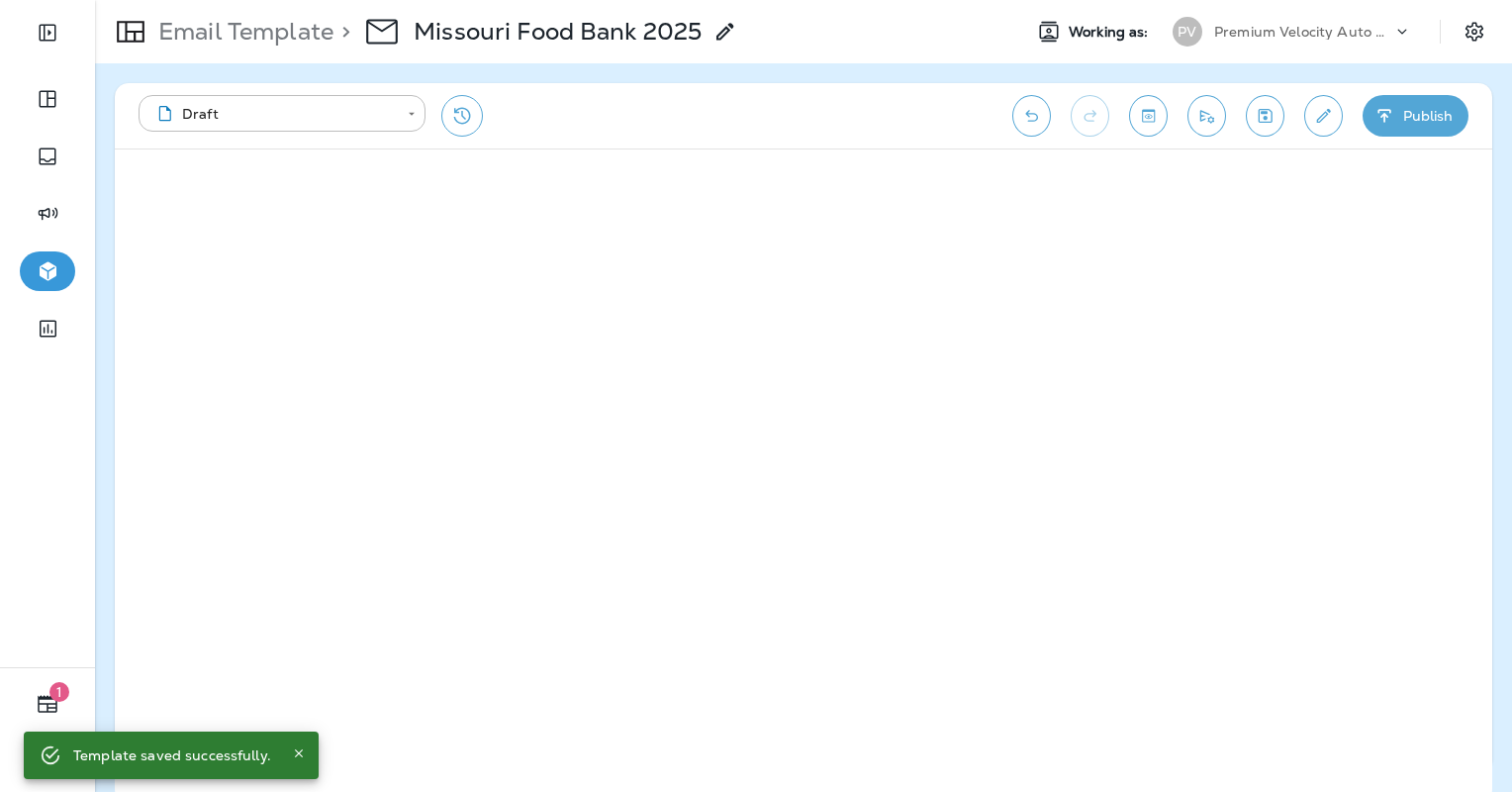 click on "Publish" at bounding box center [1415, 116] 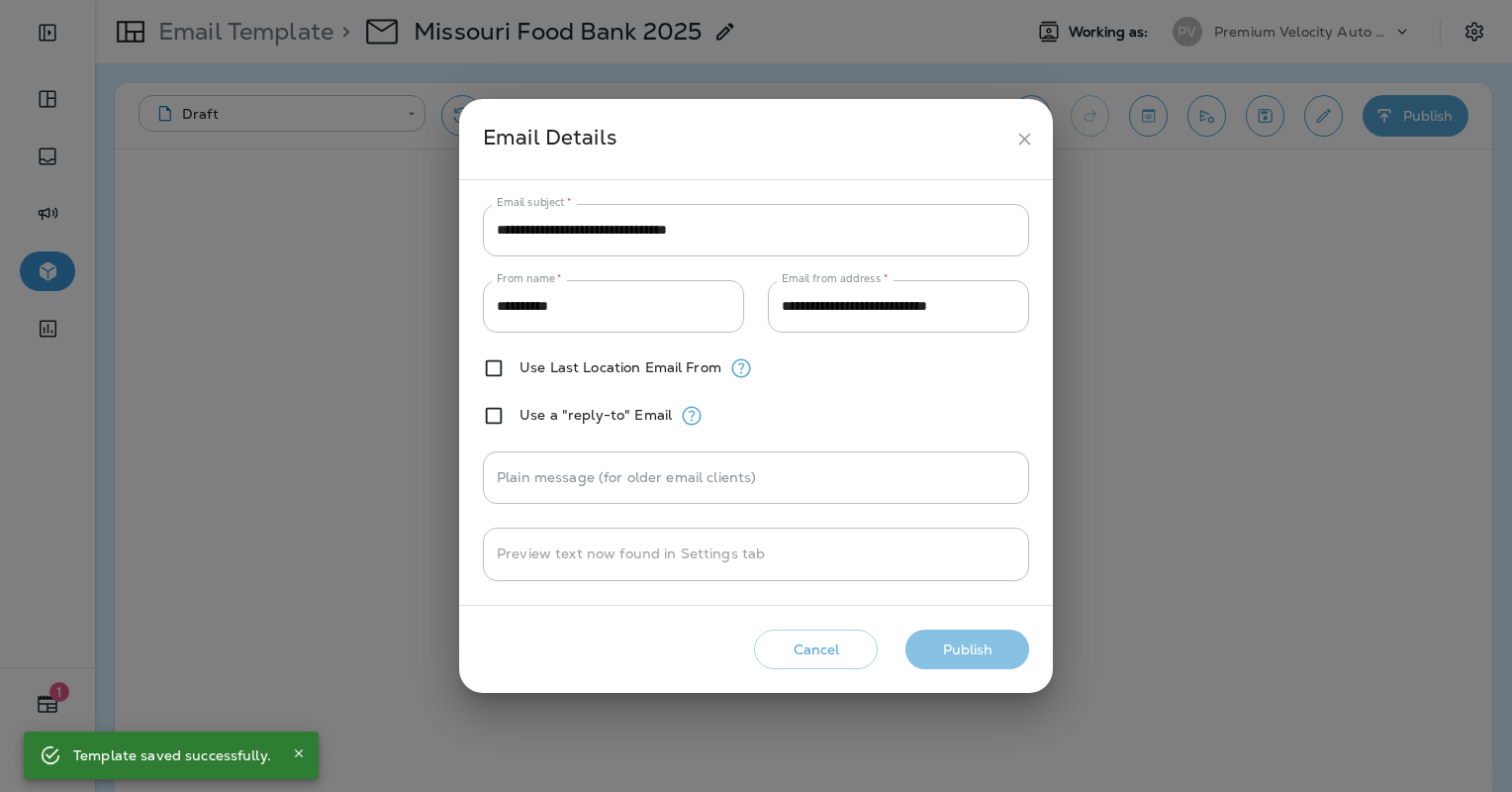 click on "Publish" at bounding box center (967, 649) 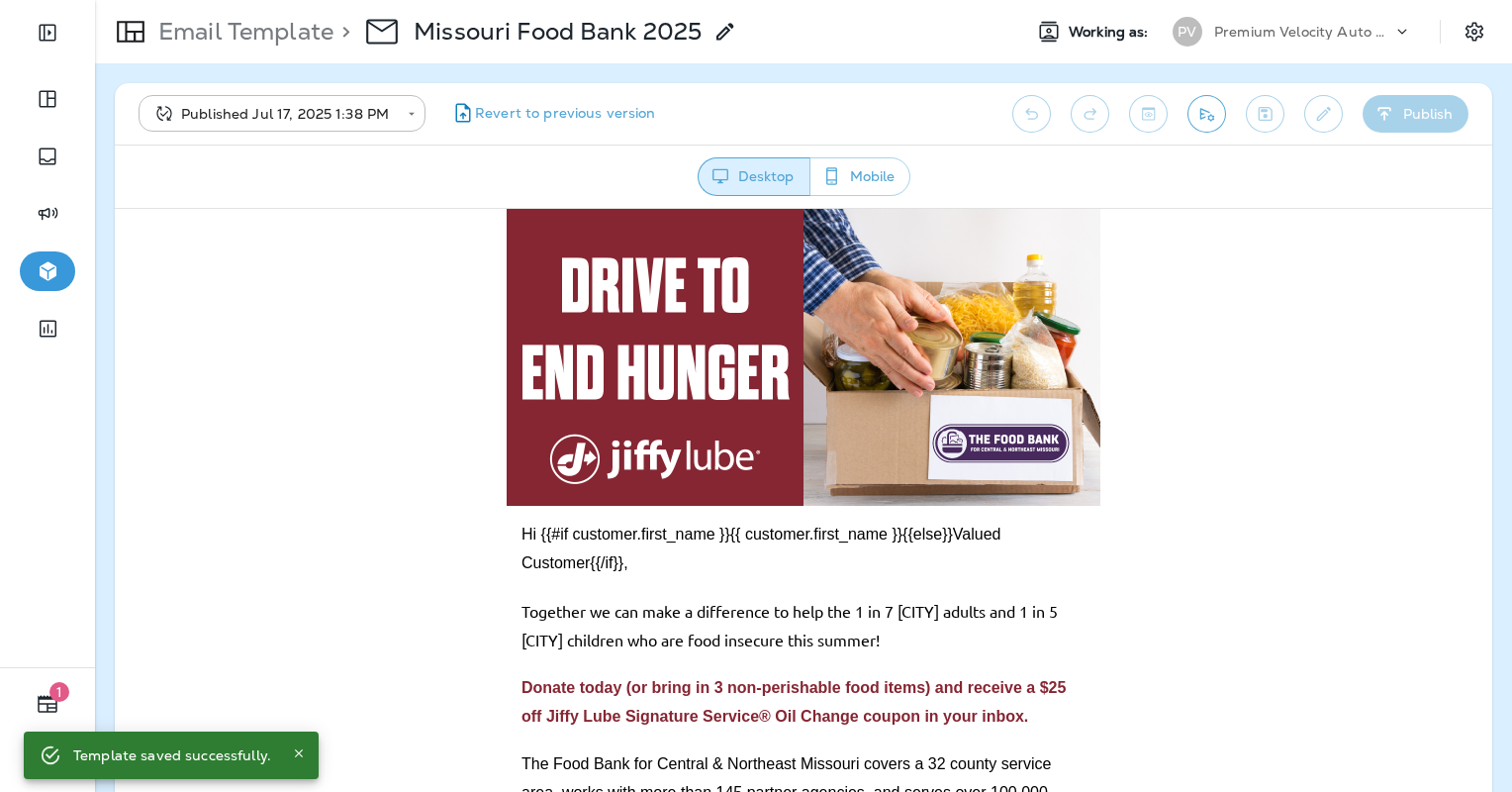 scroll, scrollTop: 0, scrollLeft: 0, axis: both 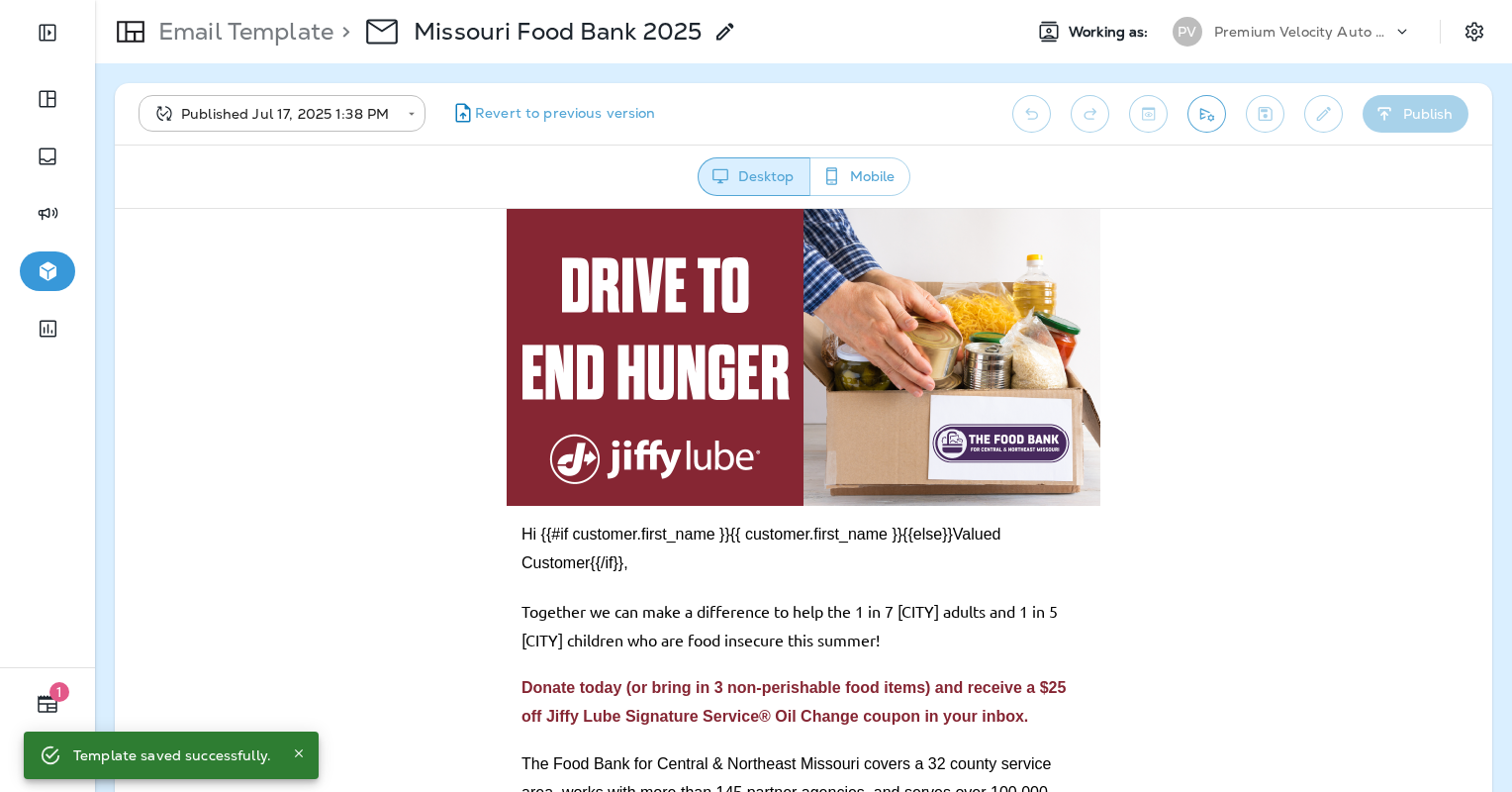 click on "Email Template" at bounding box center [241, 32] 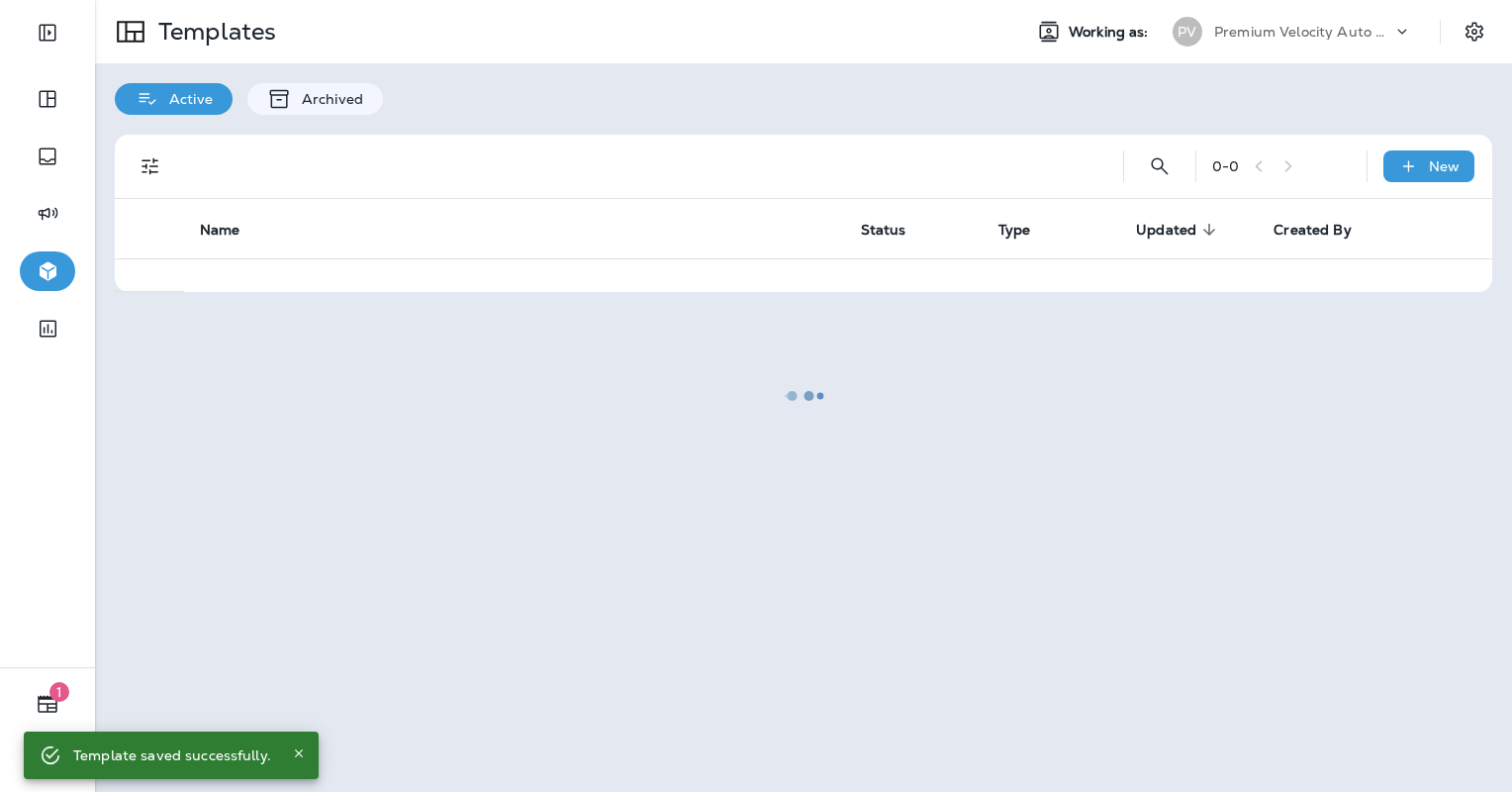 click at bounding box center [803, 396] 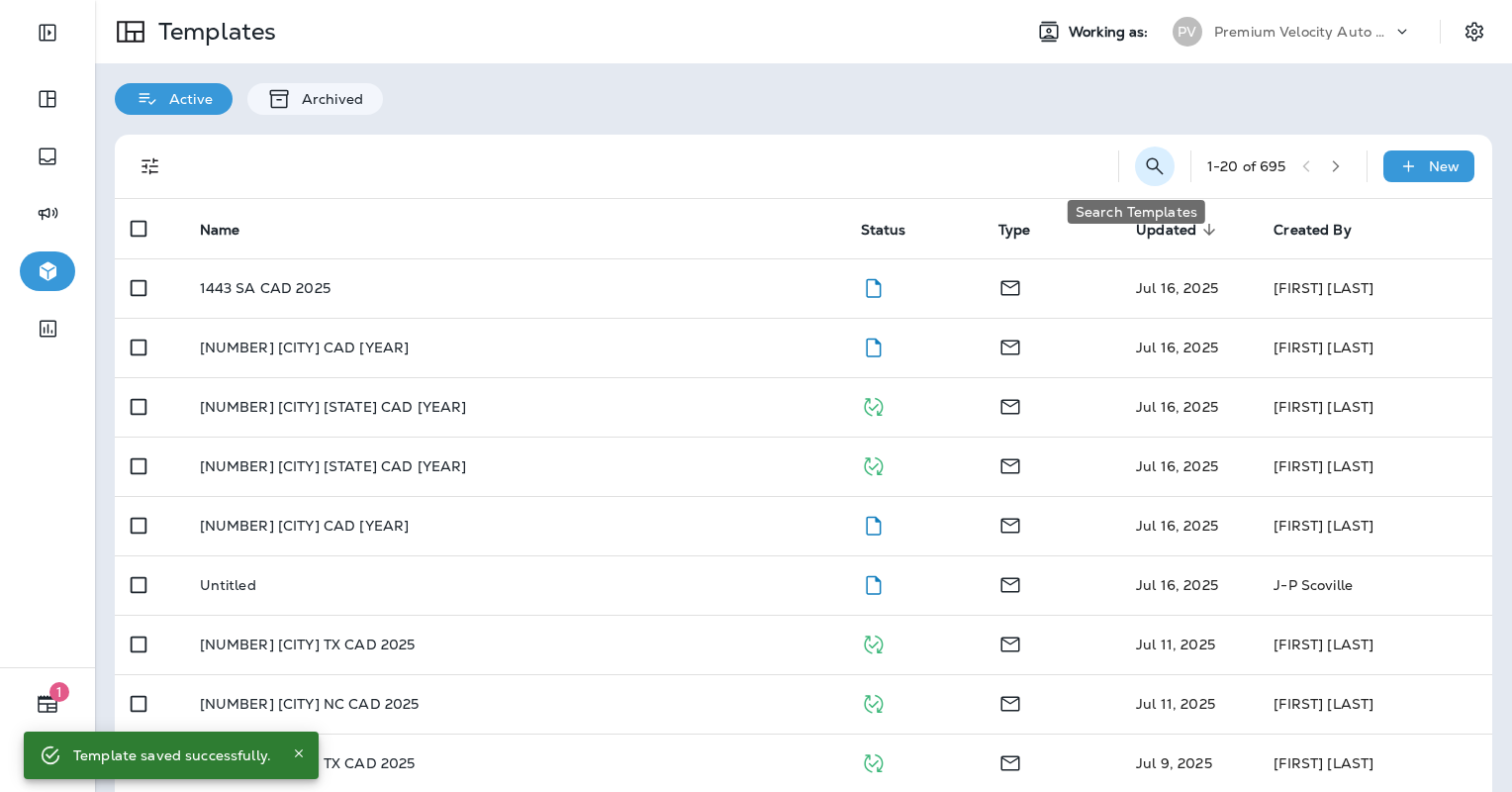 click 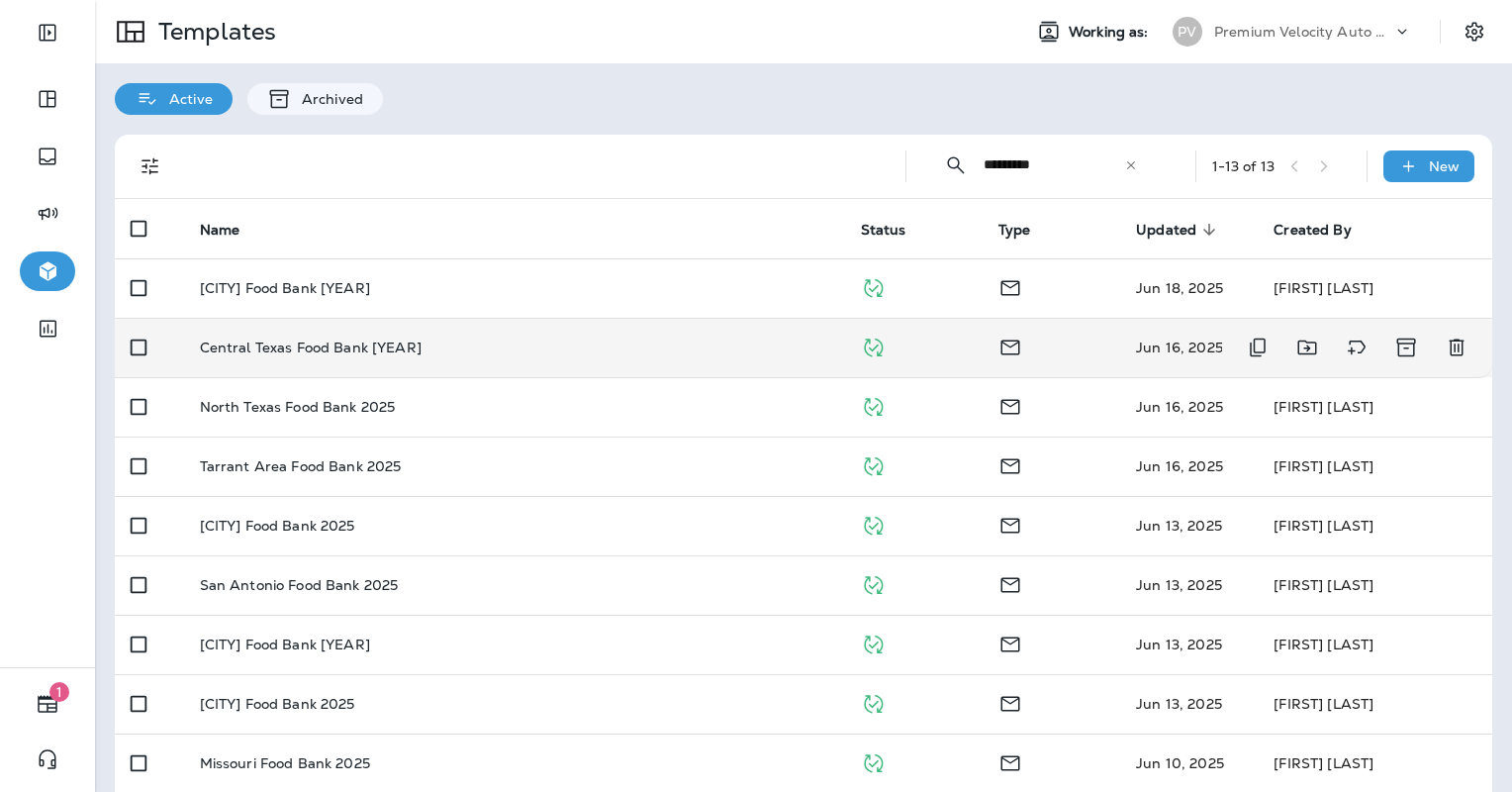 type on "*********" 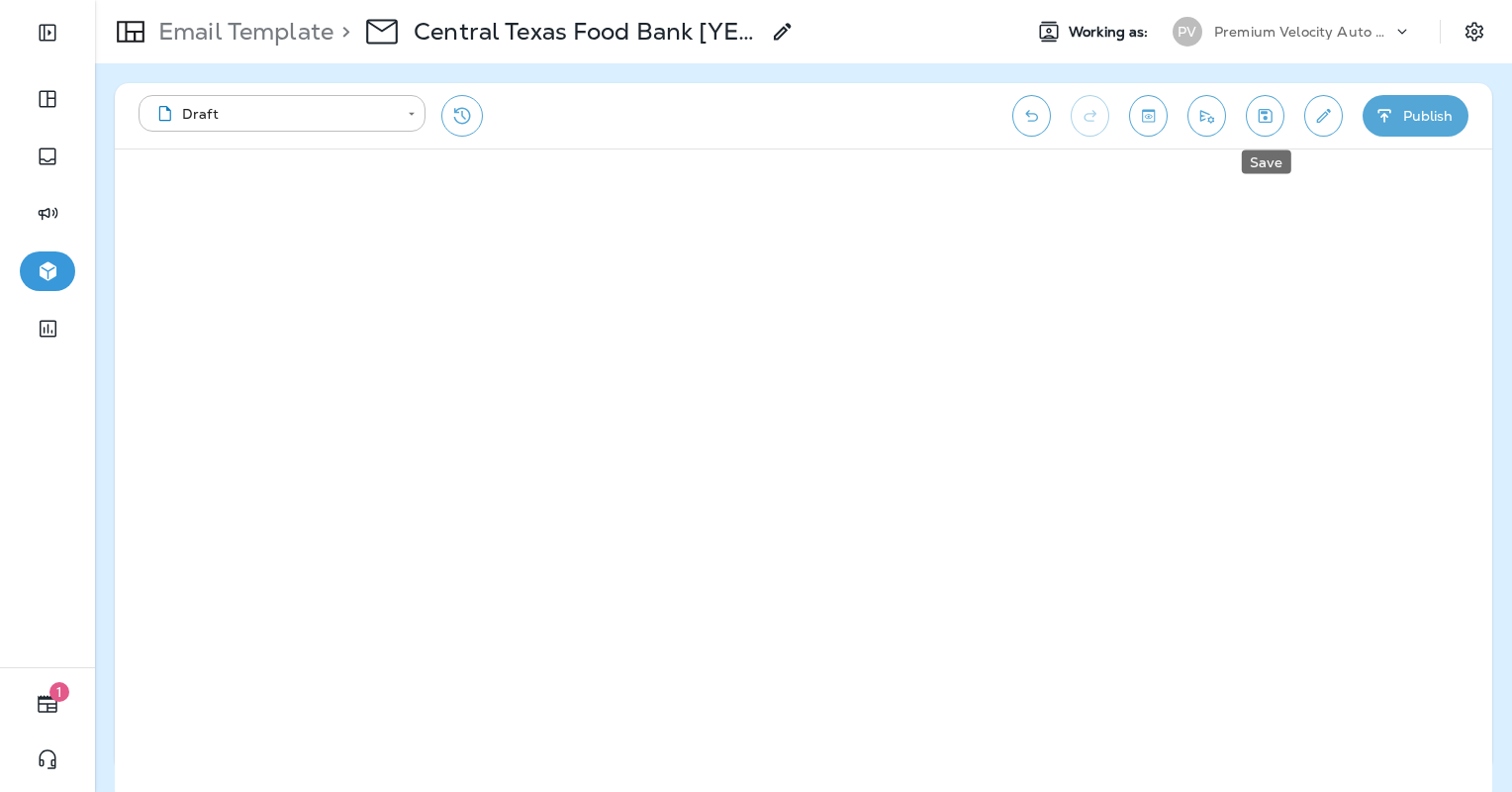 click 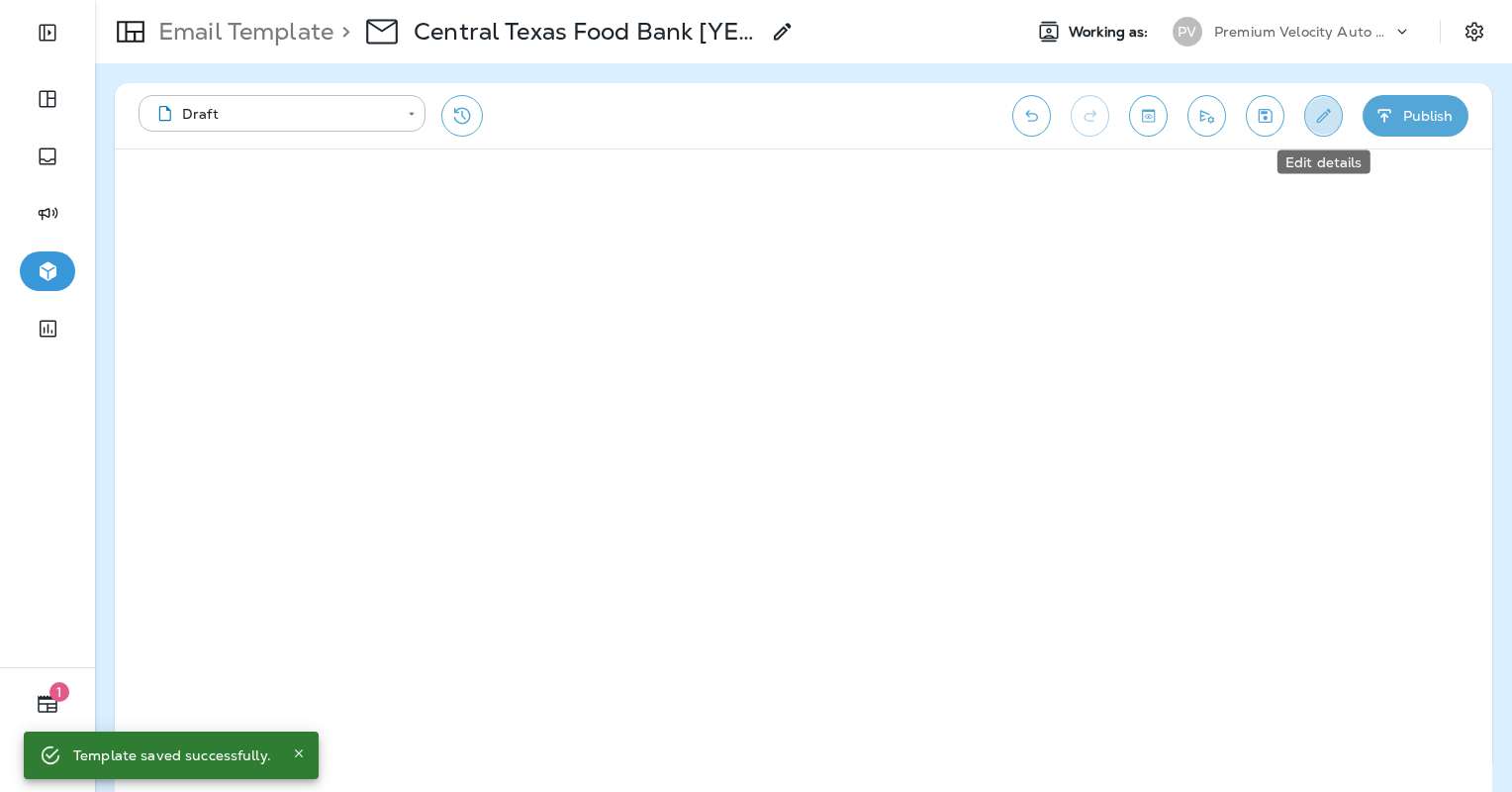 click 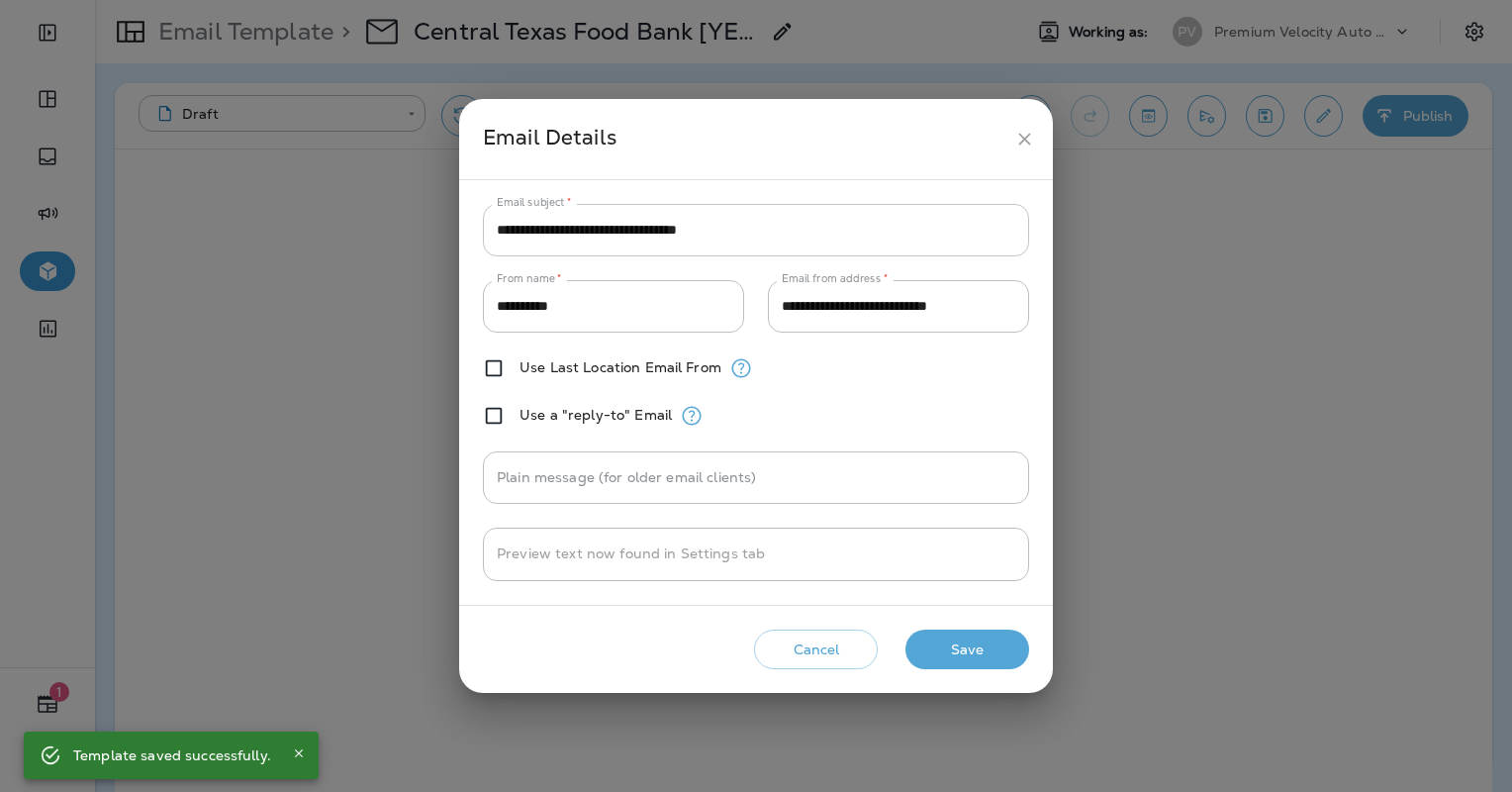 click on "**********" at bounding box center [756, 230] 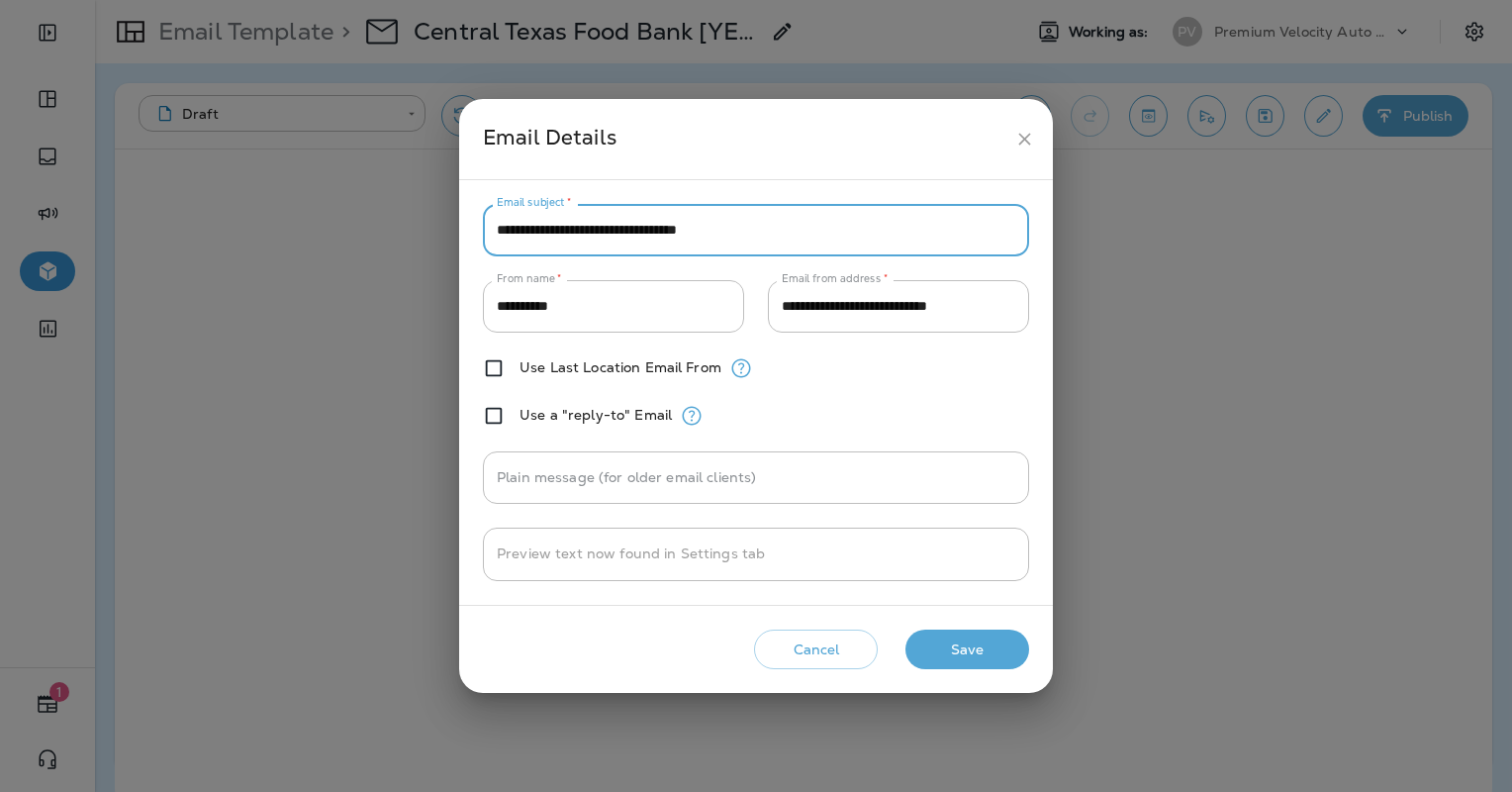 drag, startPoint x: 659, startPoint y: 226, endPoint x: 438, endPoint y: 232, distance: 221.0814 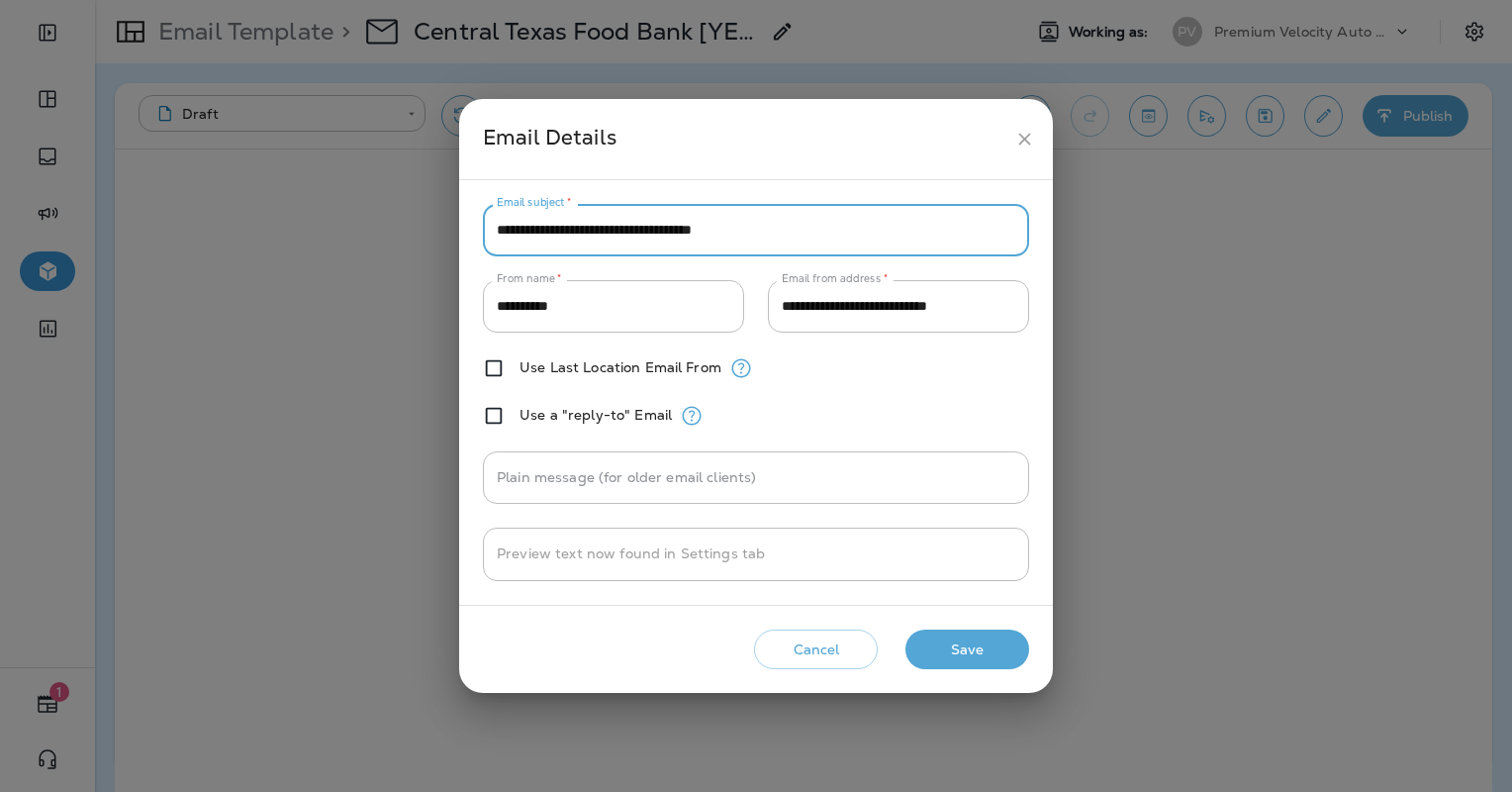 type on "**********" 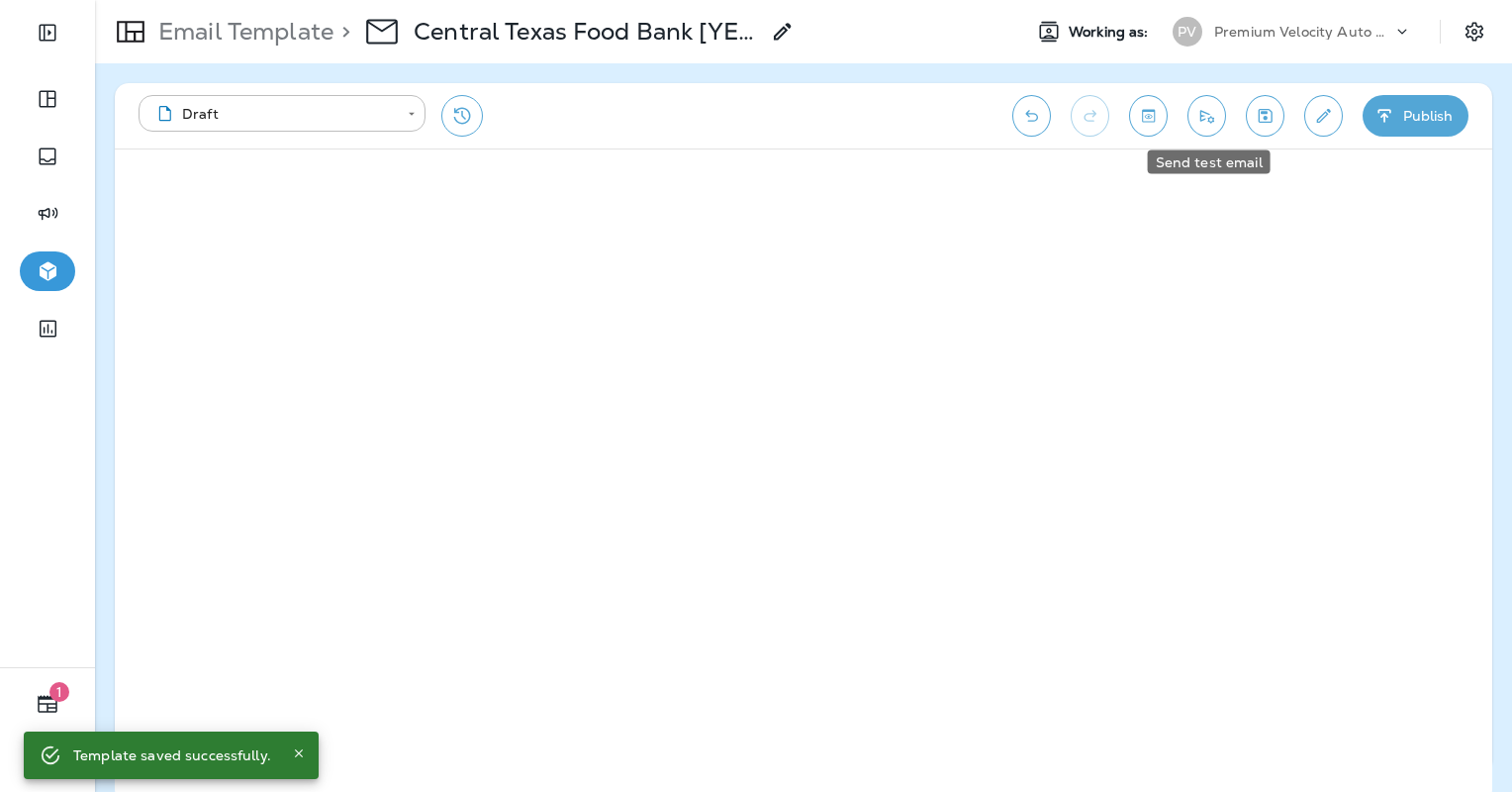 click 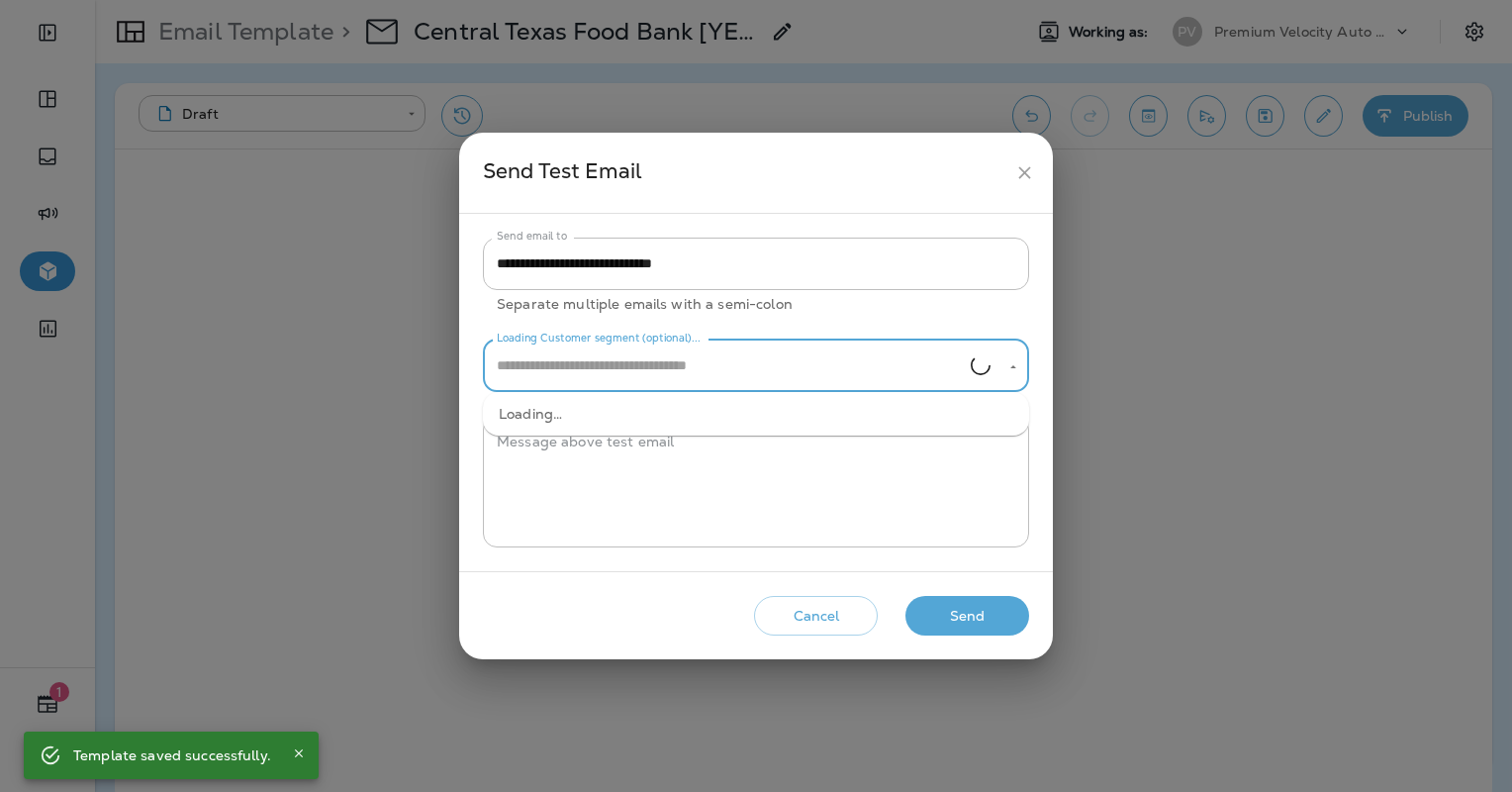 click on "Loading Customer segment (optional)..." at bounding box center (731, 365) 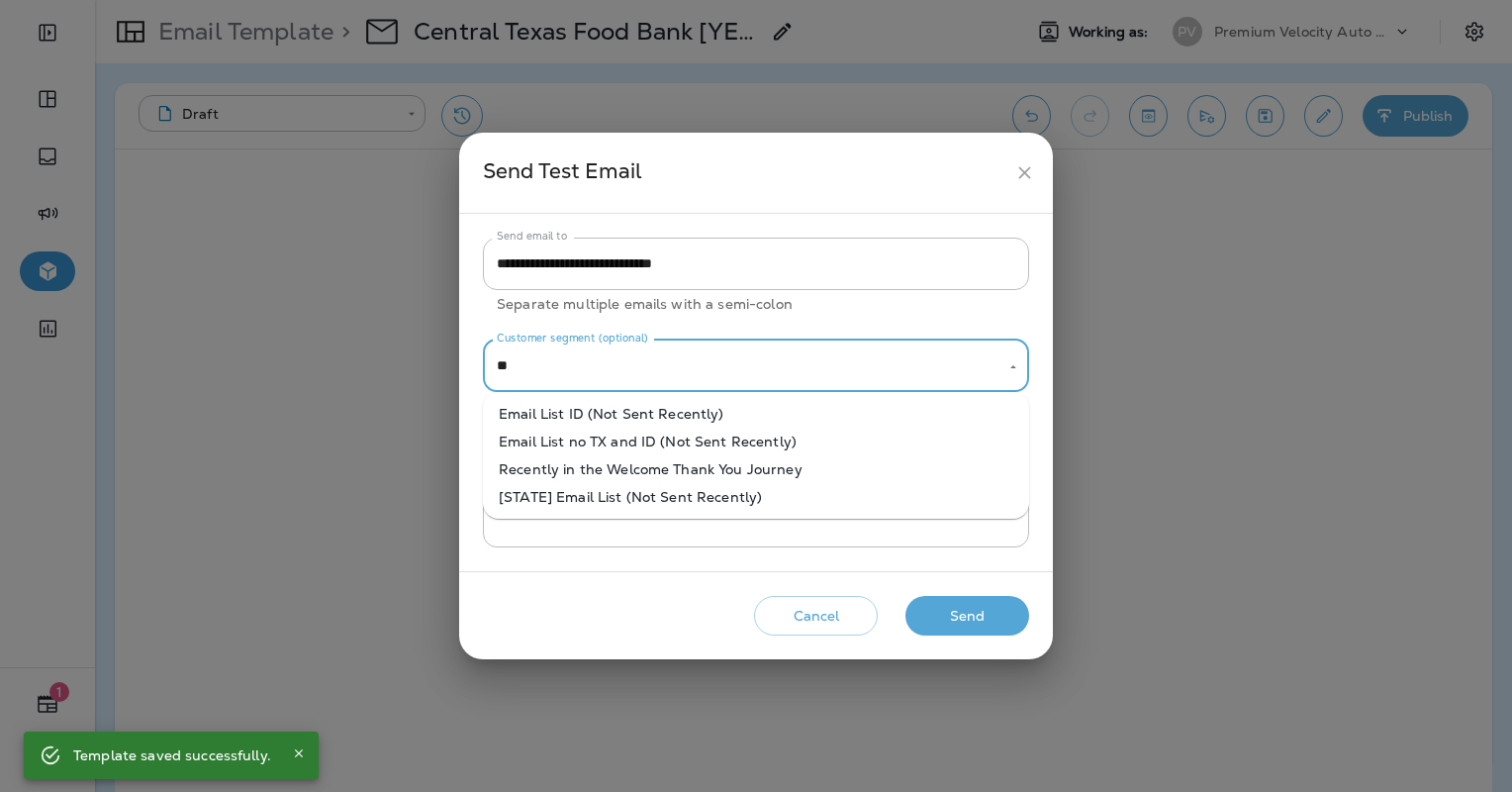 type on "*" 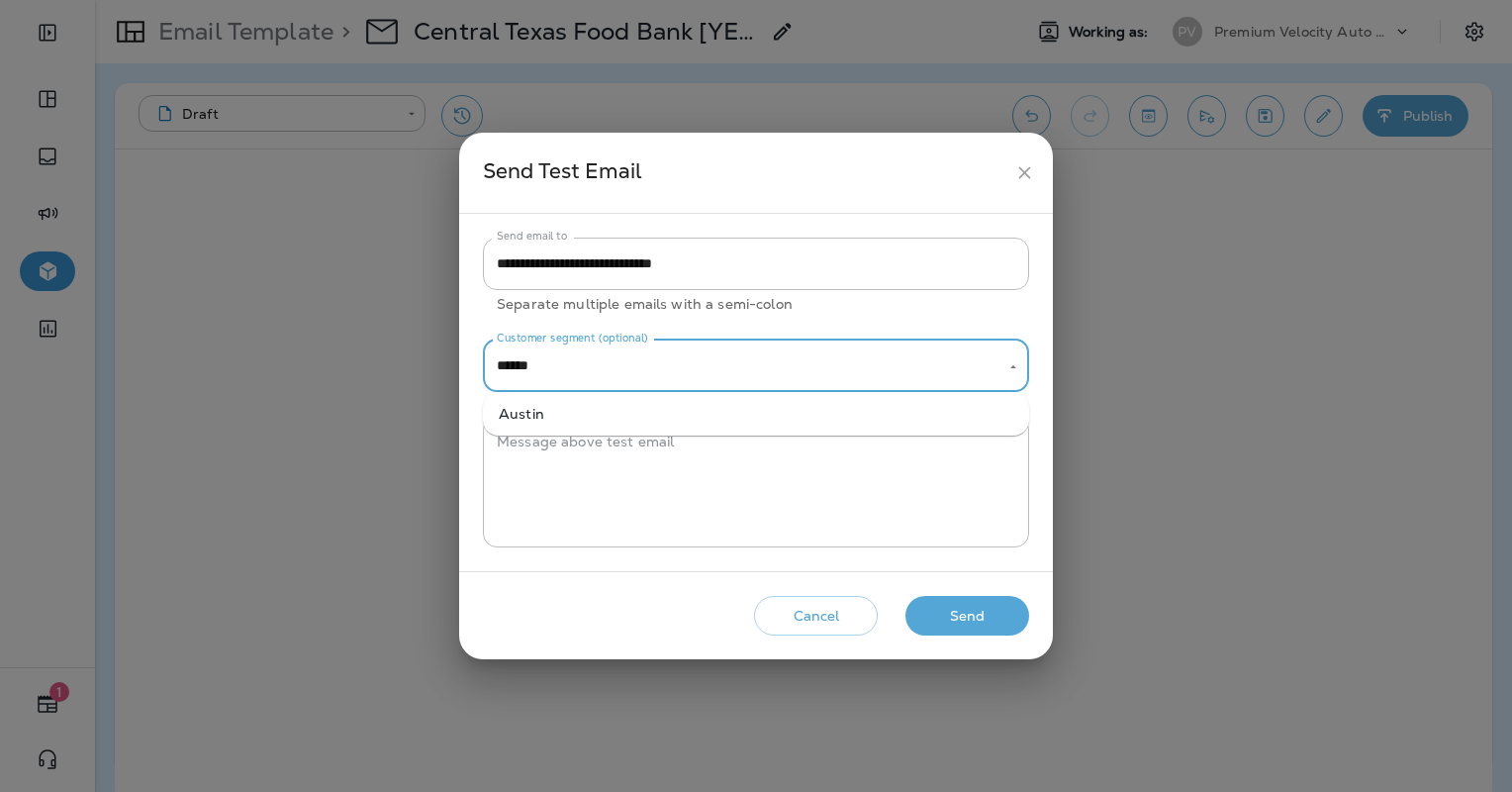 click on "Austin" at bounding box center [756, 414] 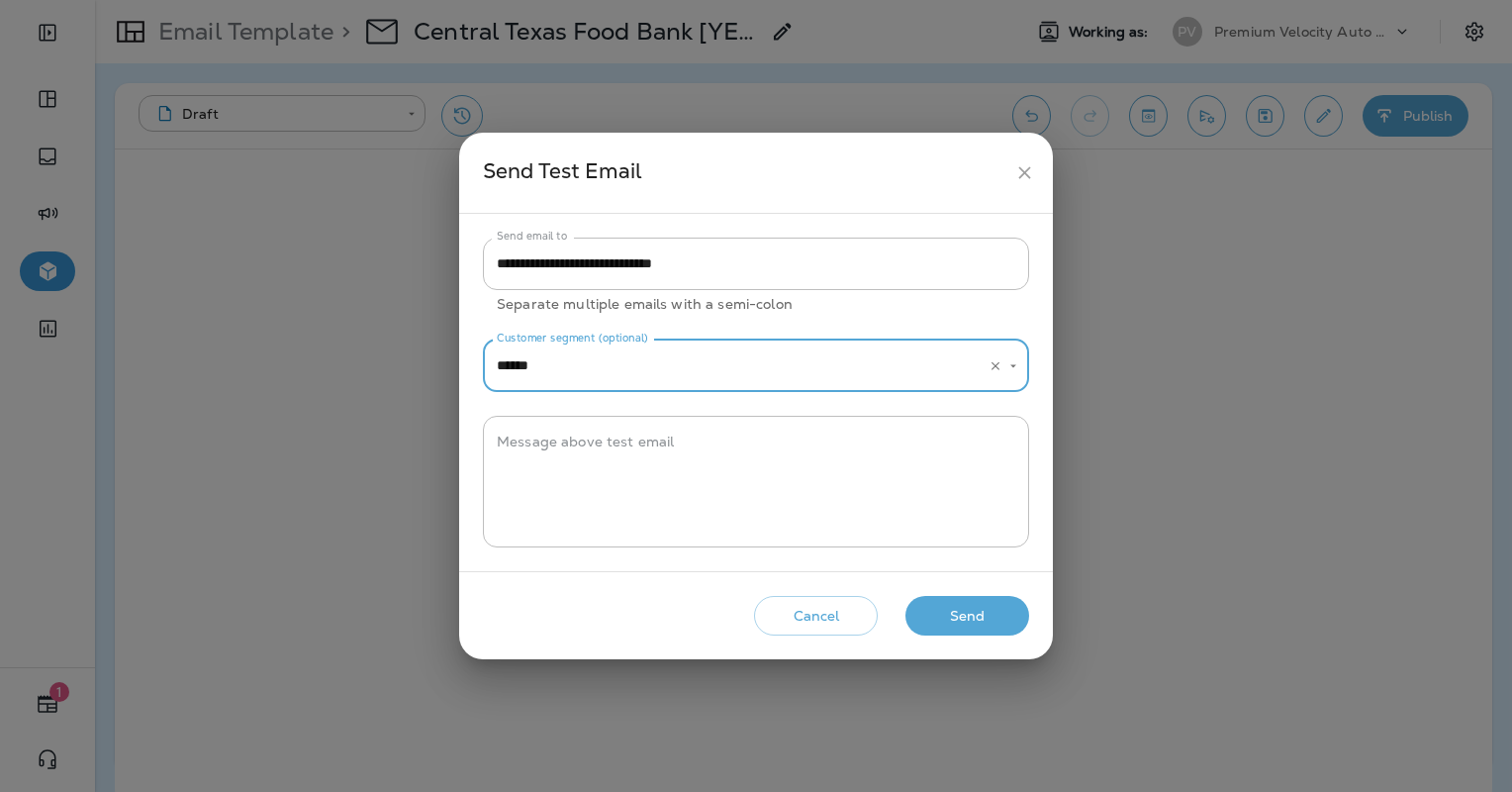 type on "******" 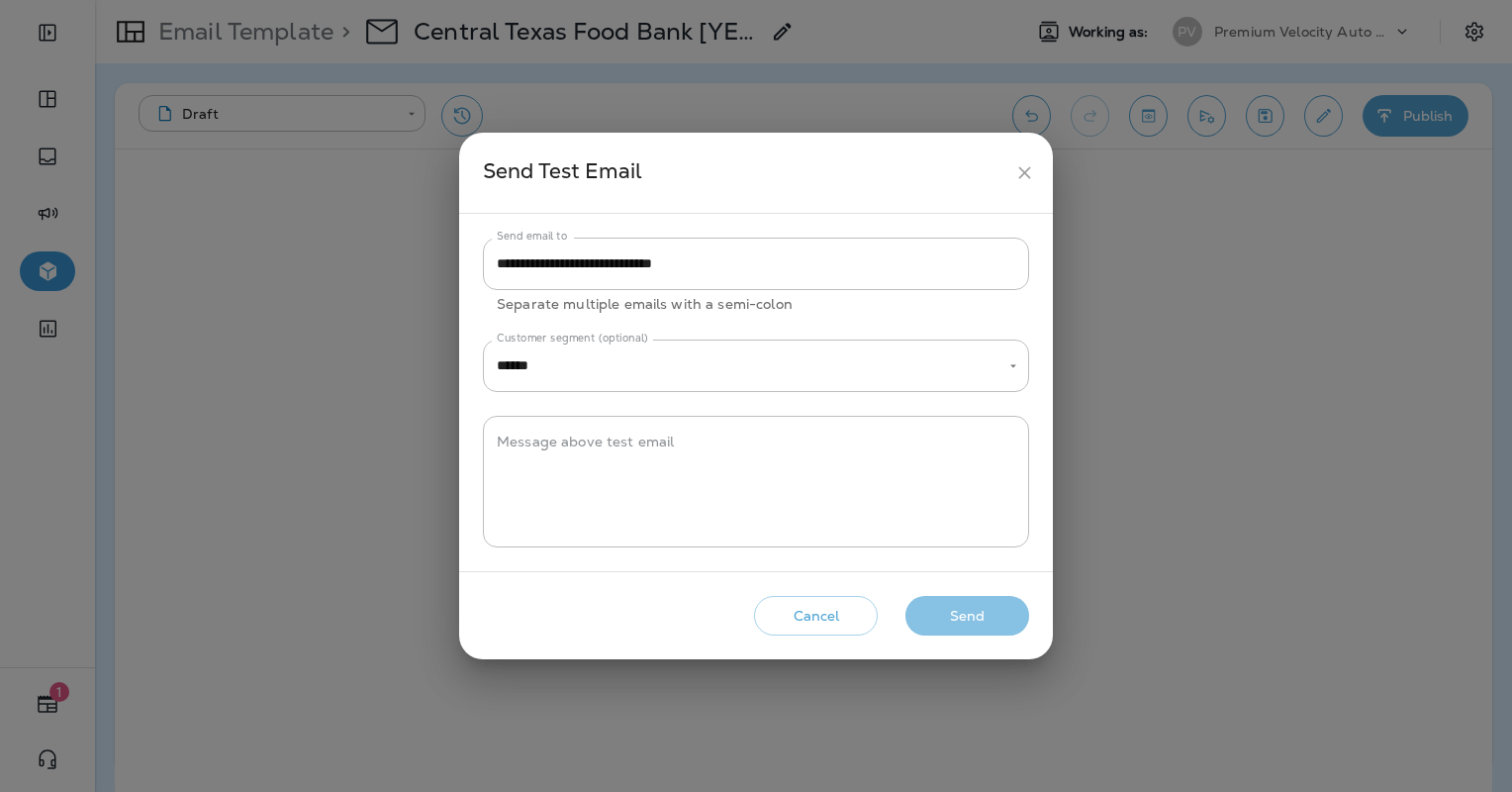click on "Send" at bounding box center (967, 616) 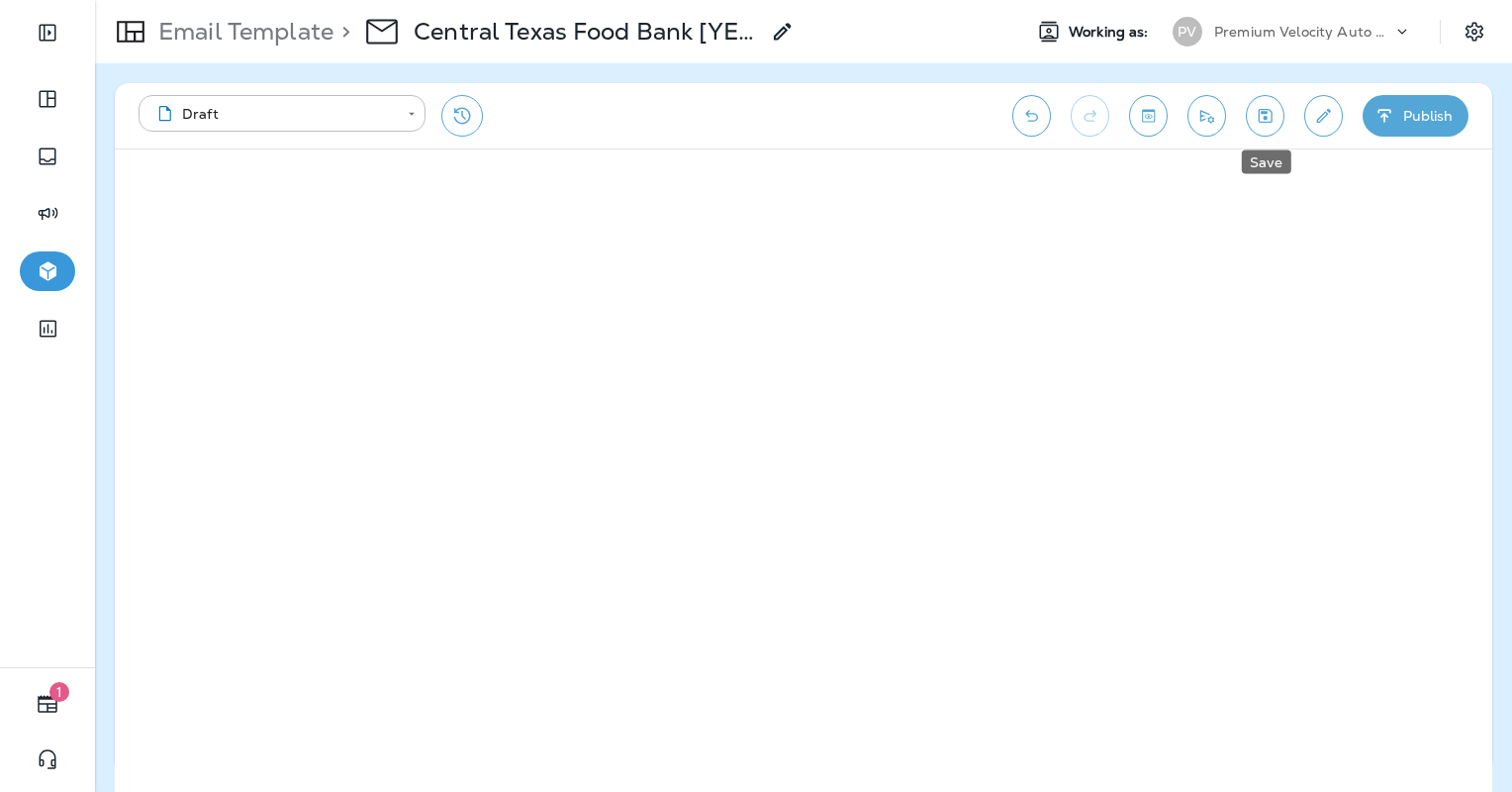 click 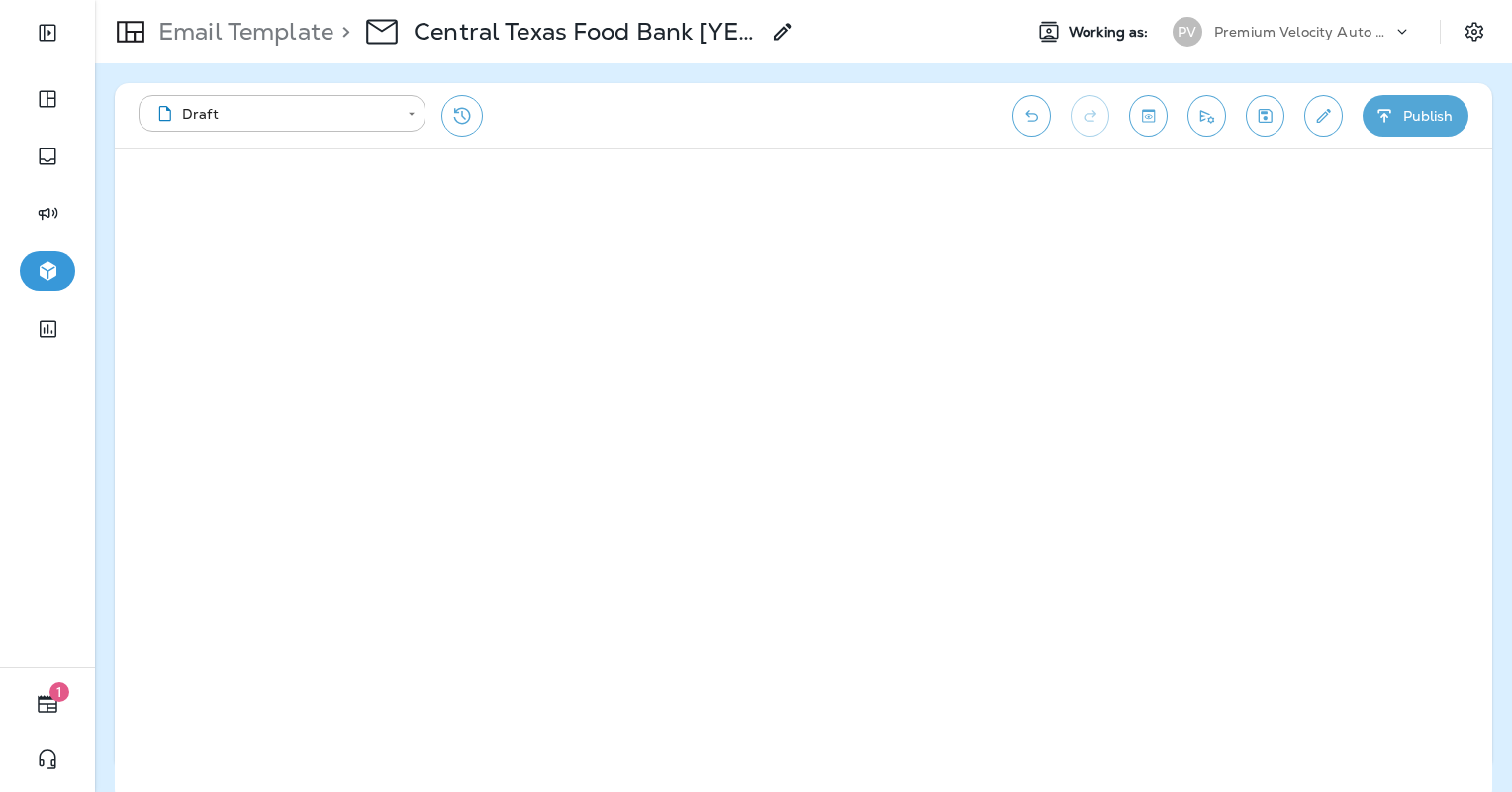 type 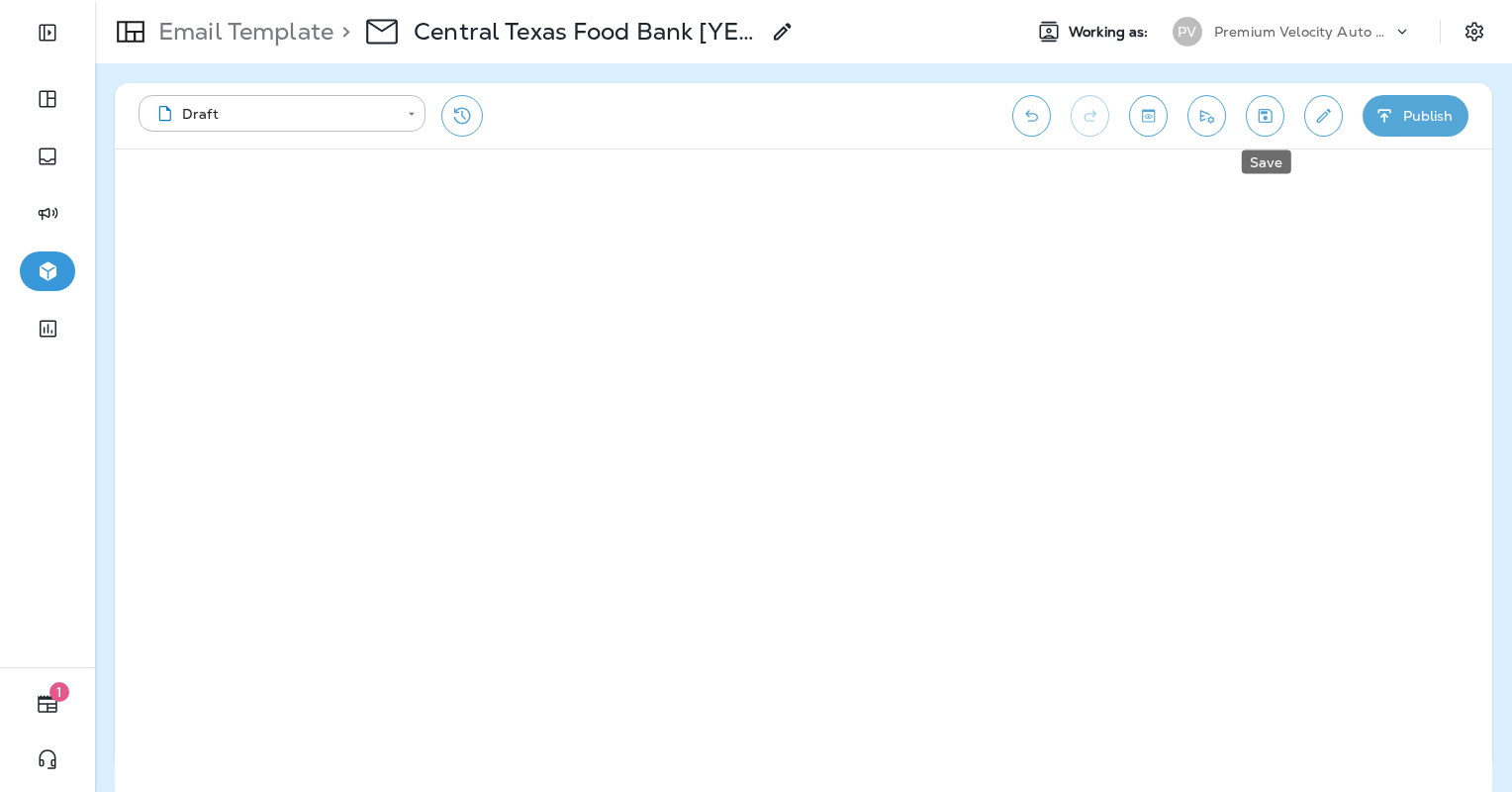 click 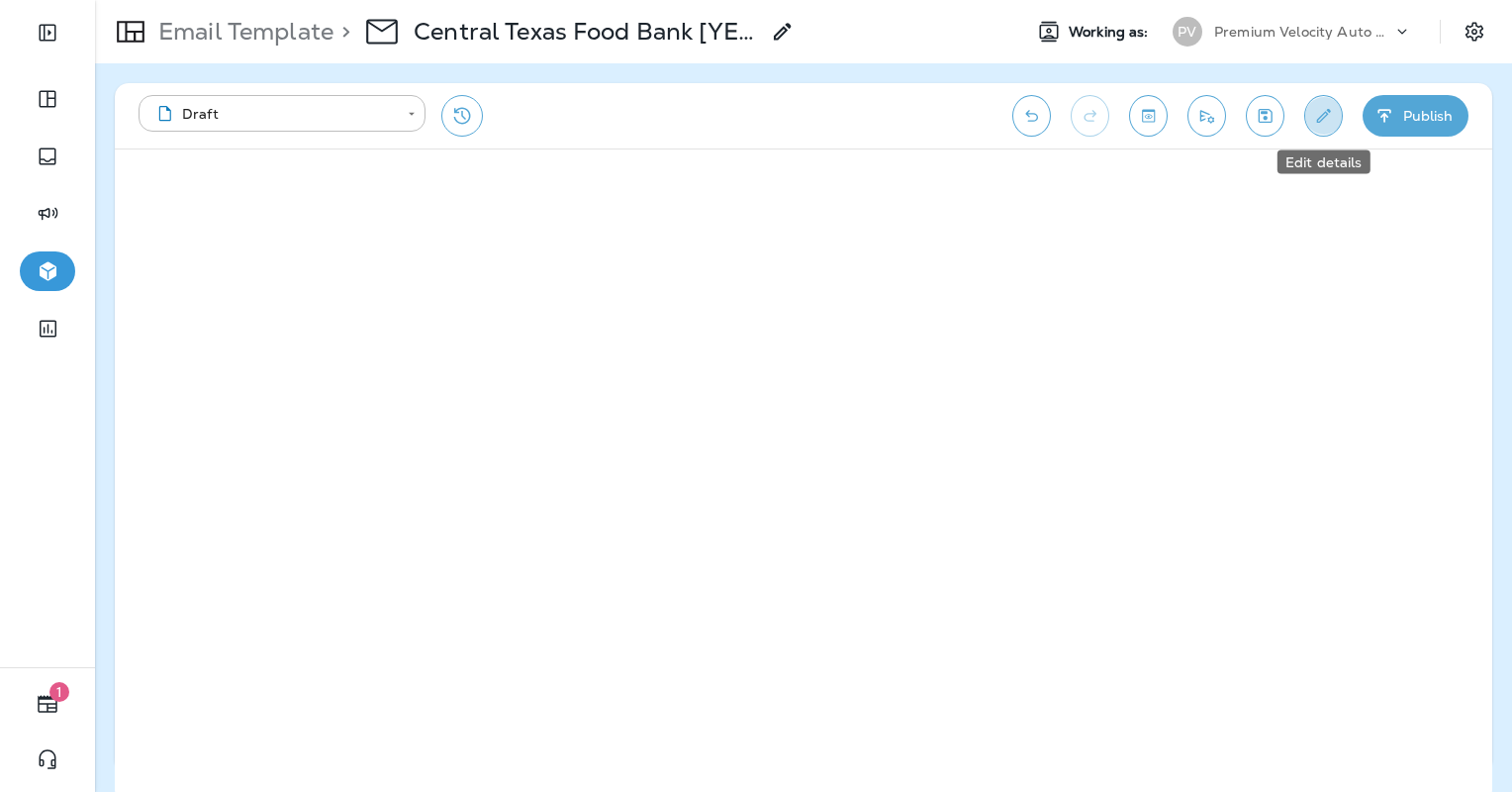 click 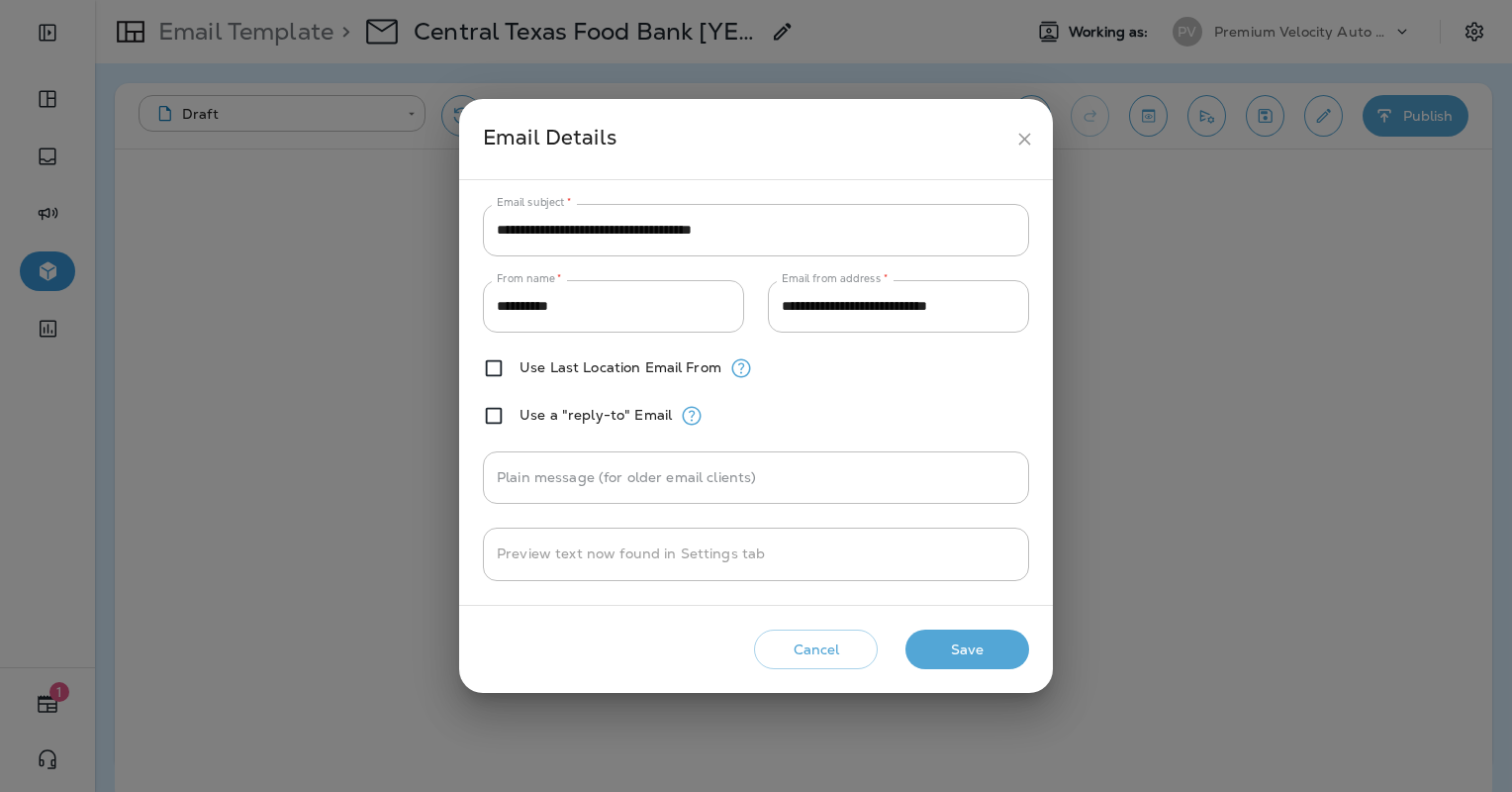 click at bounding box center [1024, 139] 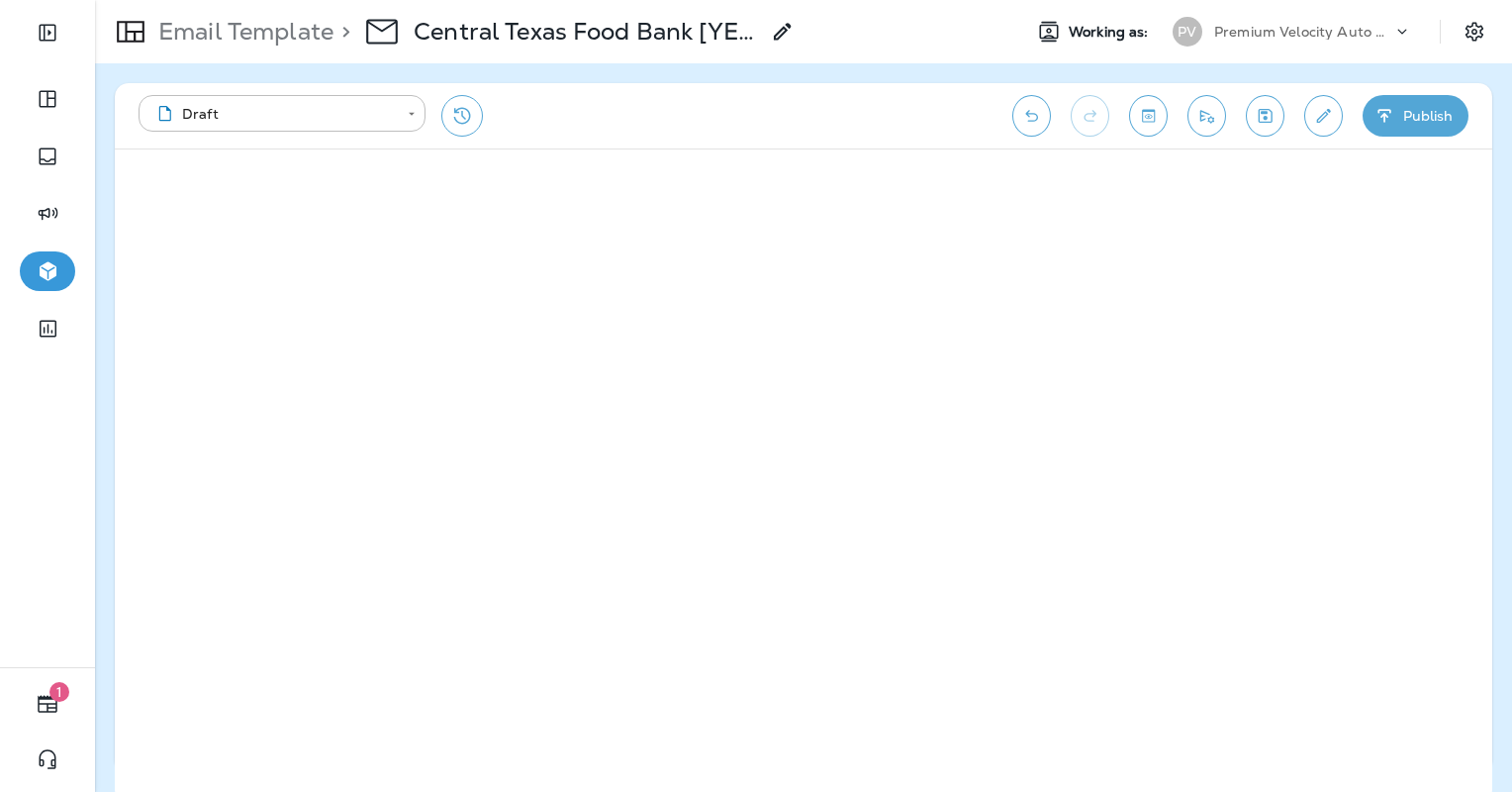 click on "Publish" at bounding box center [1415, 116] 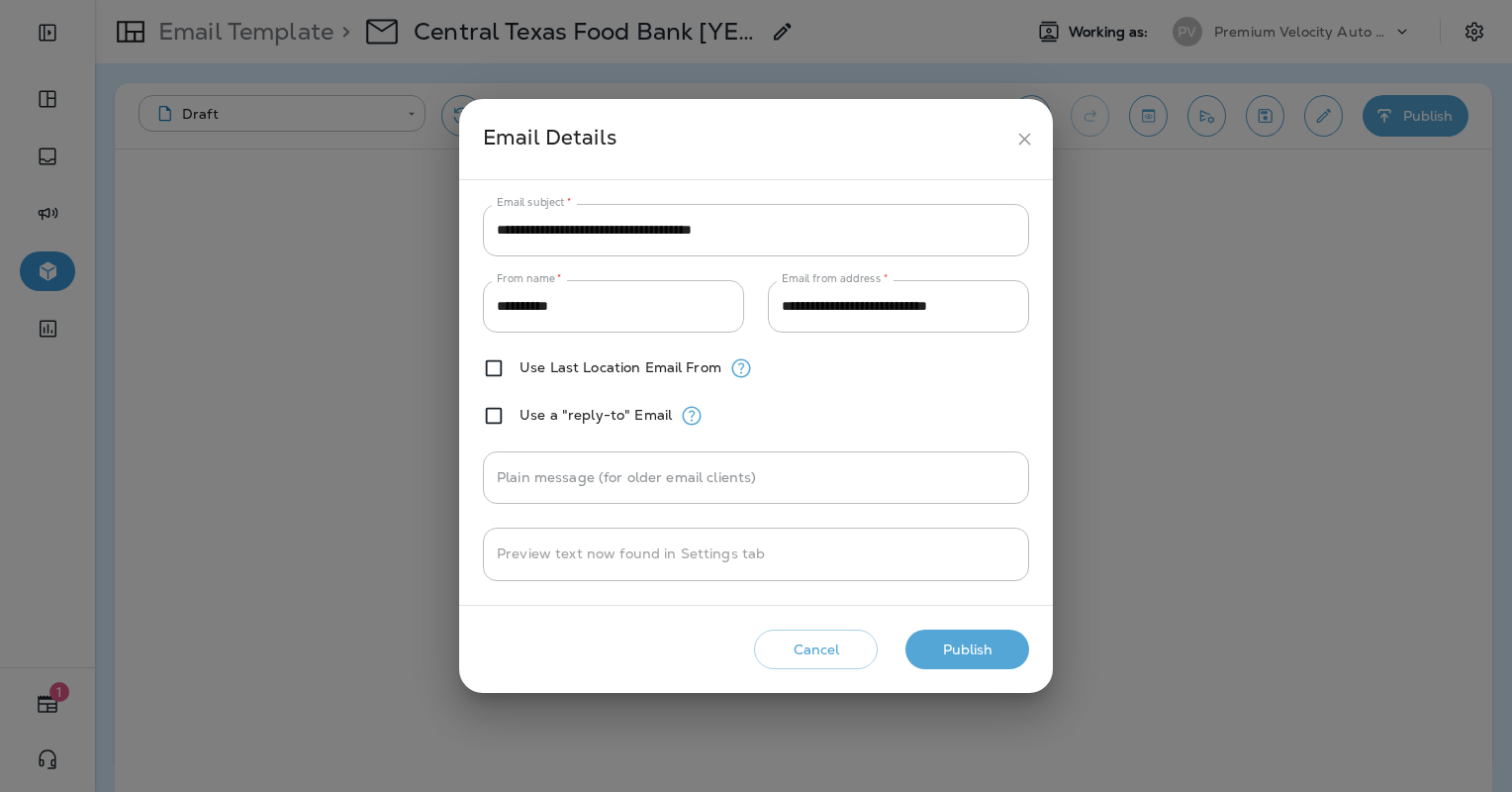 click on "Publish" at bounding box center (967, 649) 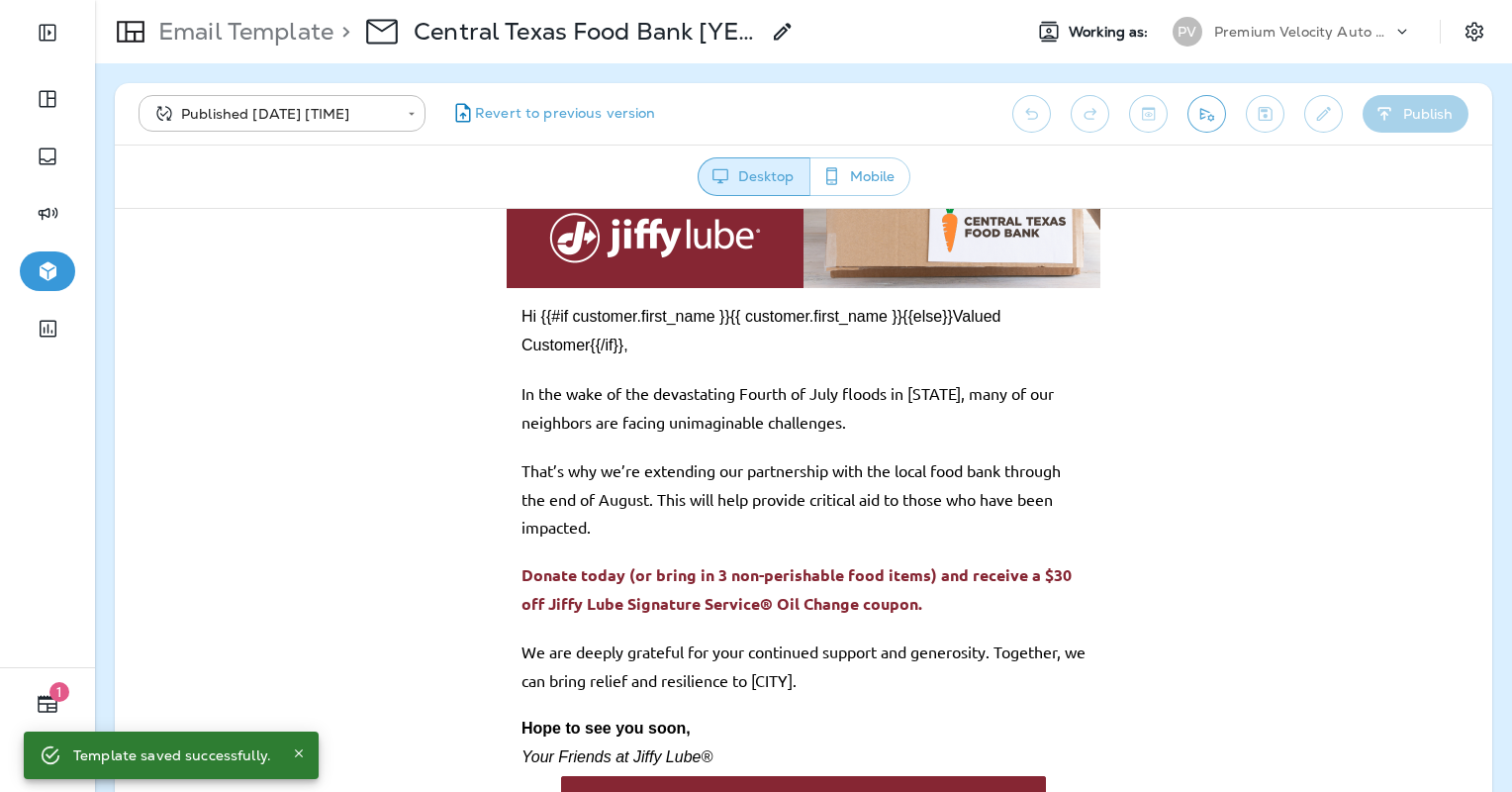 scroll, scrollTop: 297, scrollLeft: 0, axis: vertical 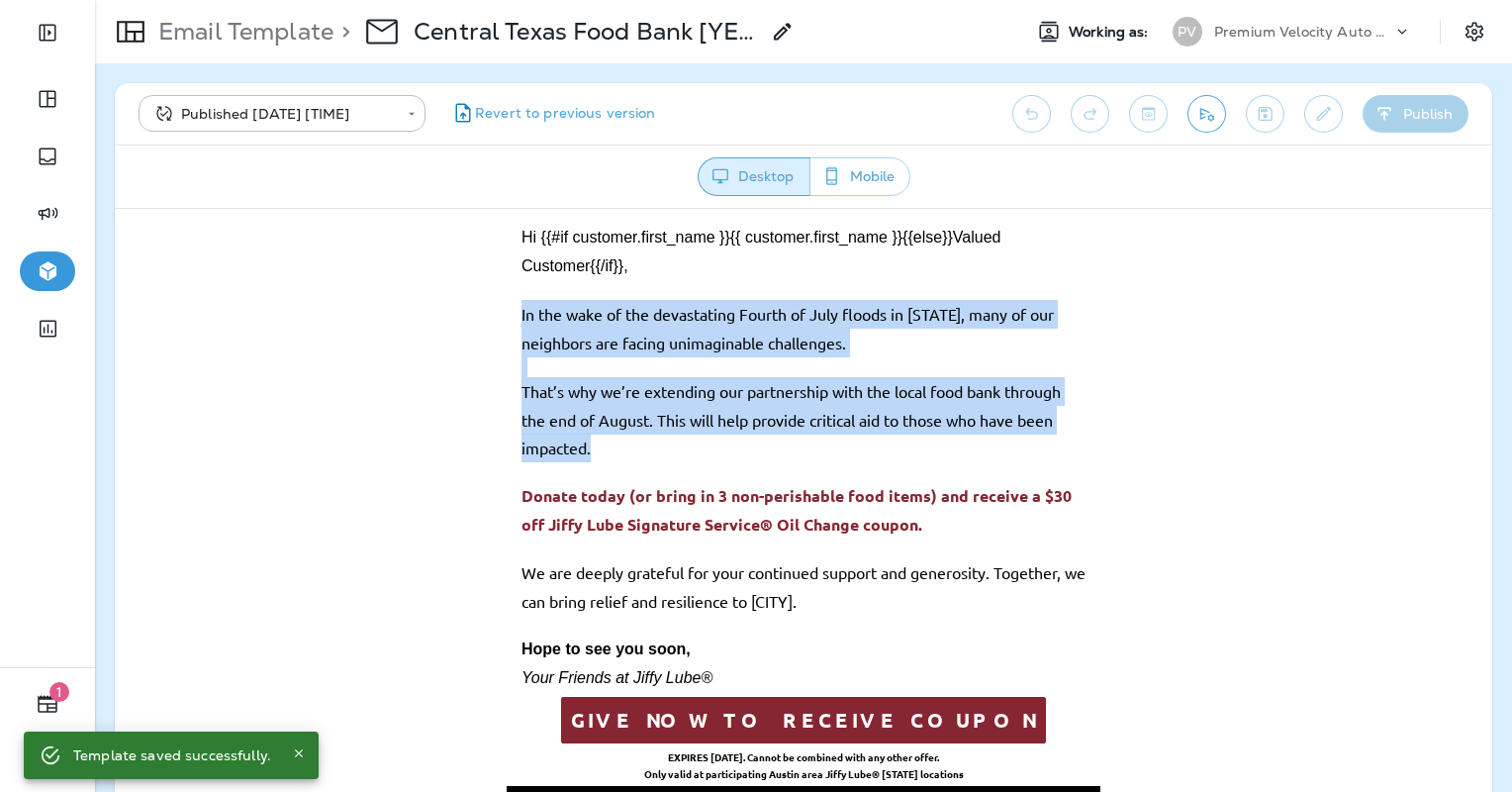 drag, startPoint x: 511, startPoint y: 308, endPoint x: 614, endPoint y: 441, distance: 168.22009 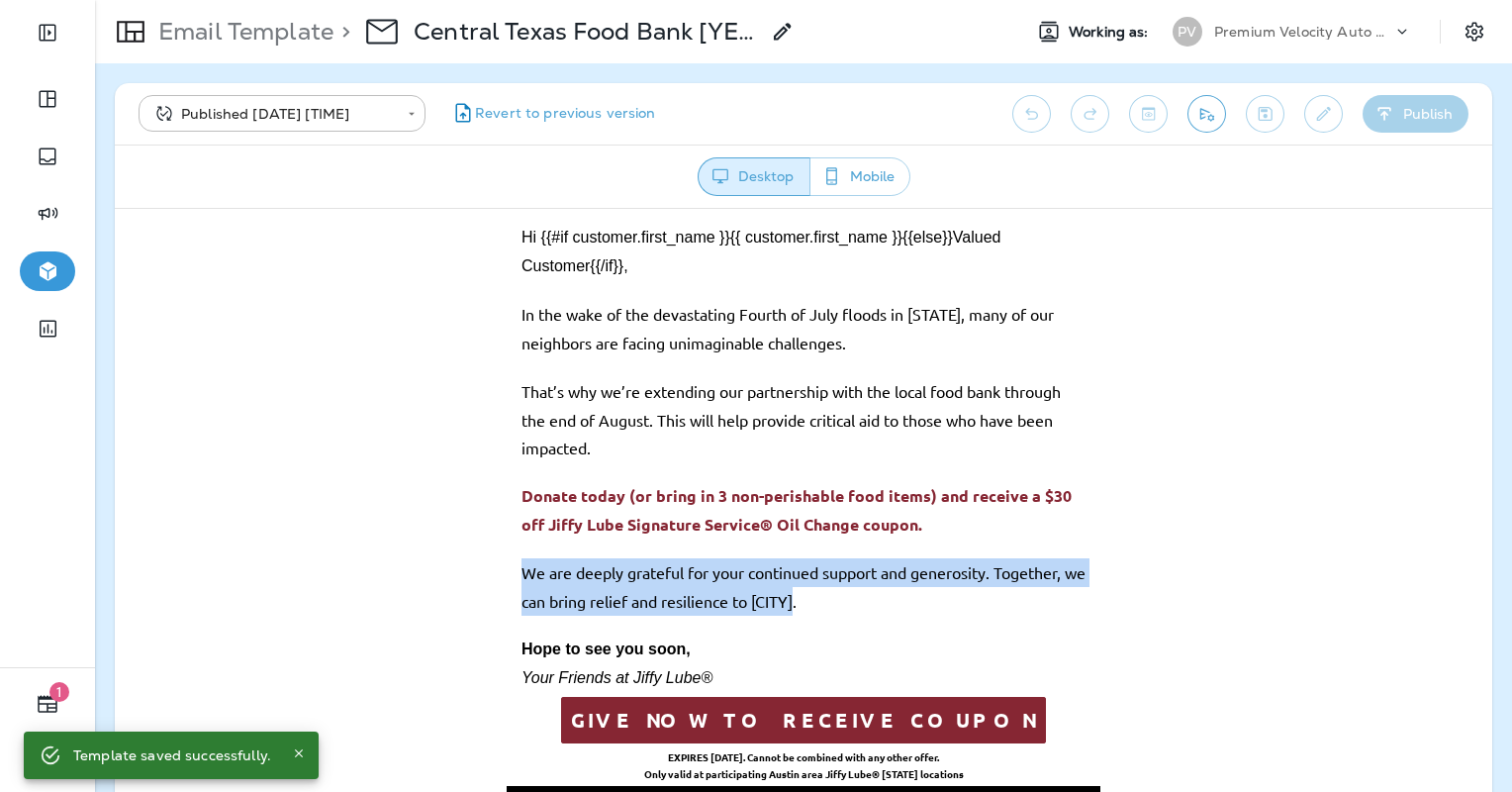 drag, startPoint x: 519, startPoint y: 562, endPoint x: 834, endPoint y: 609, distance: 318.487 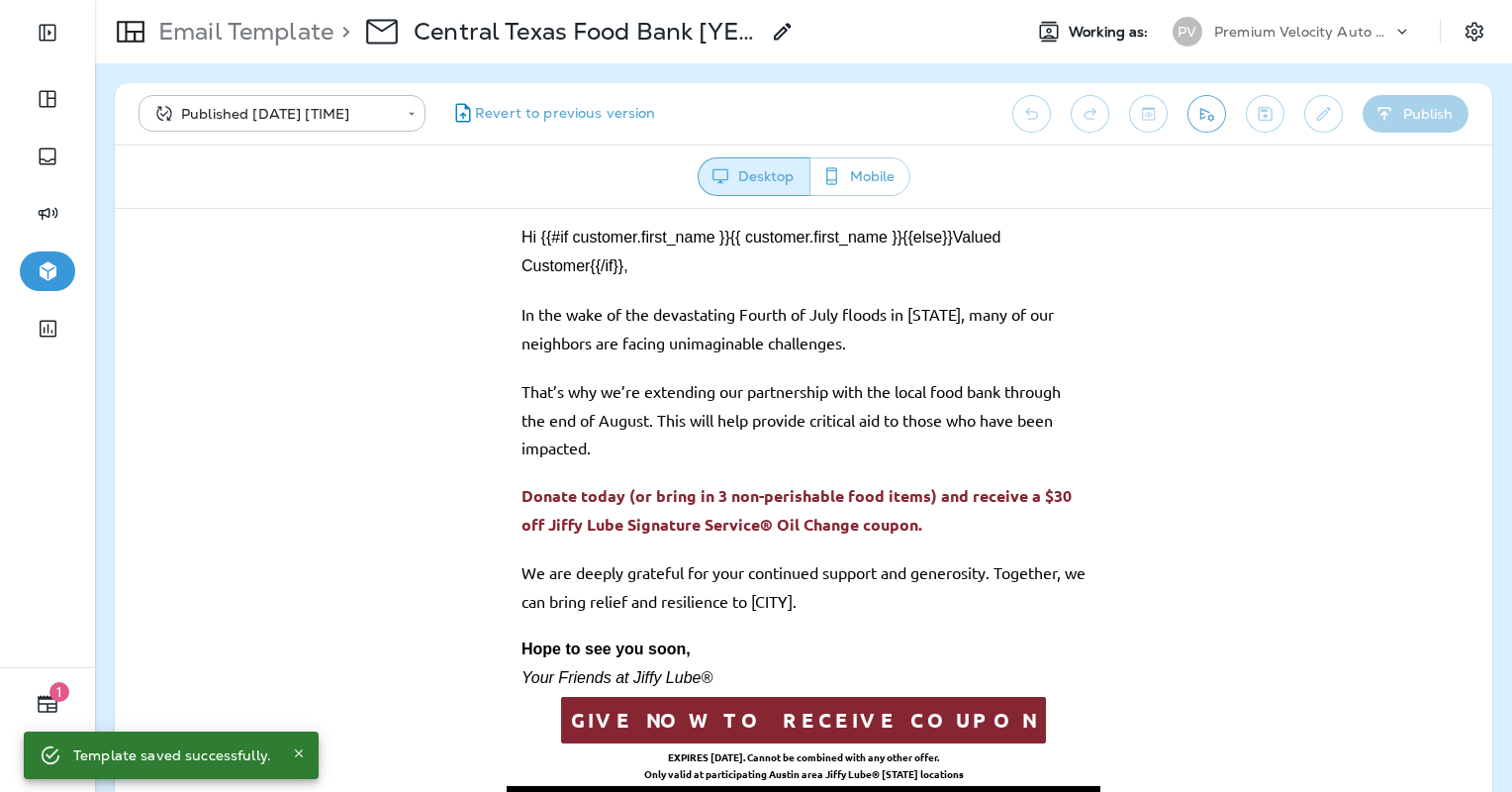 click on "IN THE WAKE OF THE DEVASTATING FOURTH OF JULY FLOODS IN TEXAS, MANY OF OUR NEIGHBORS ARE FACING UNIMAGINABLE CHALLENGES." at bounding box center [788, 327] 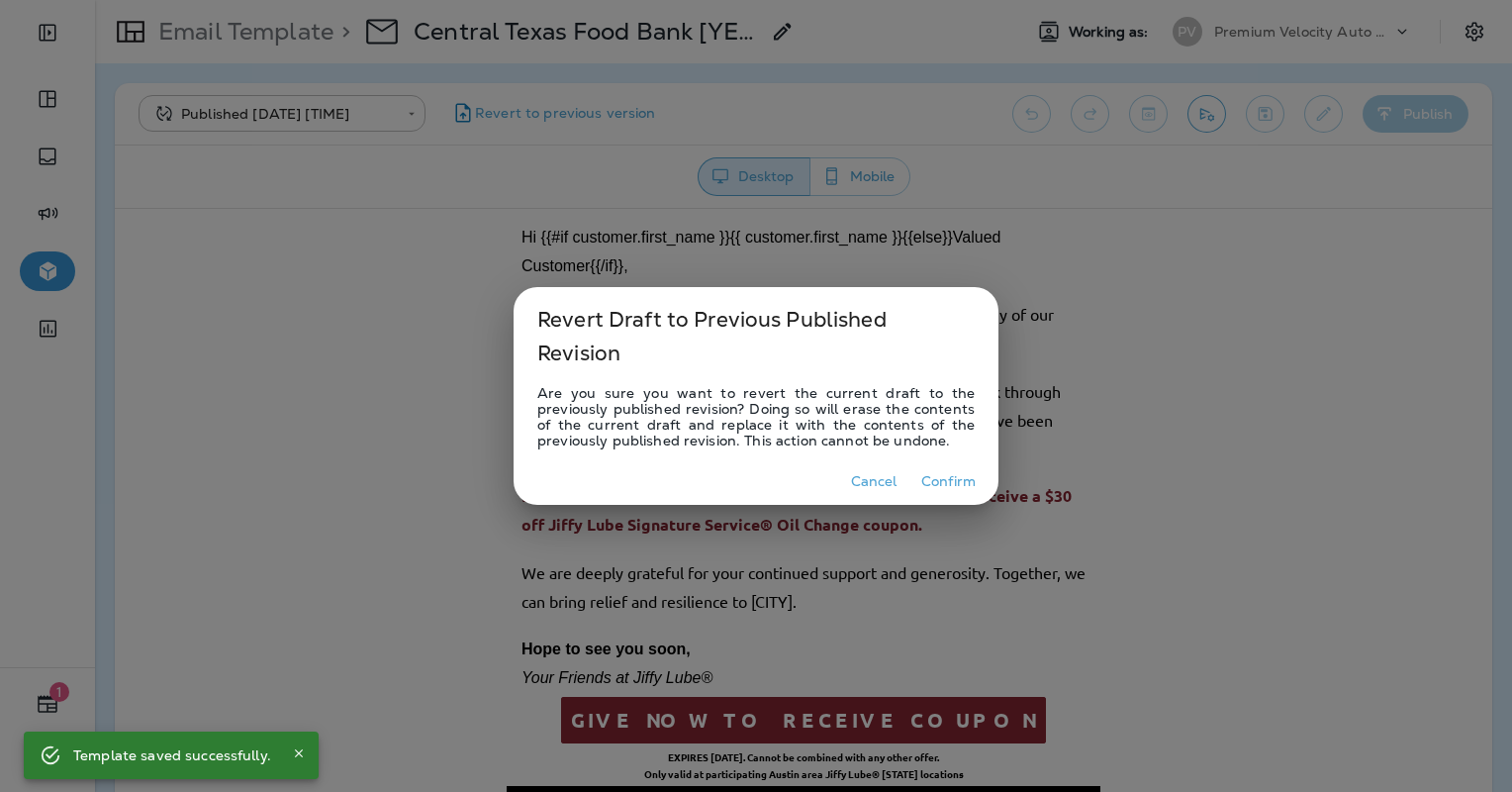 click on "Cancel" at bounding box center (874, 481) 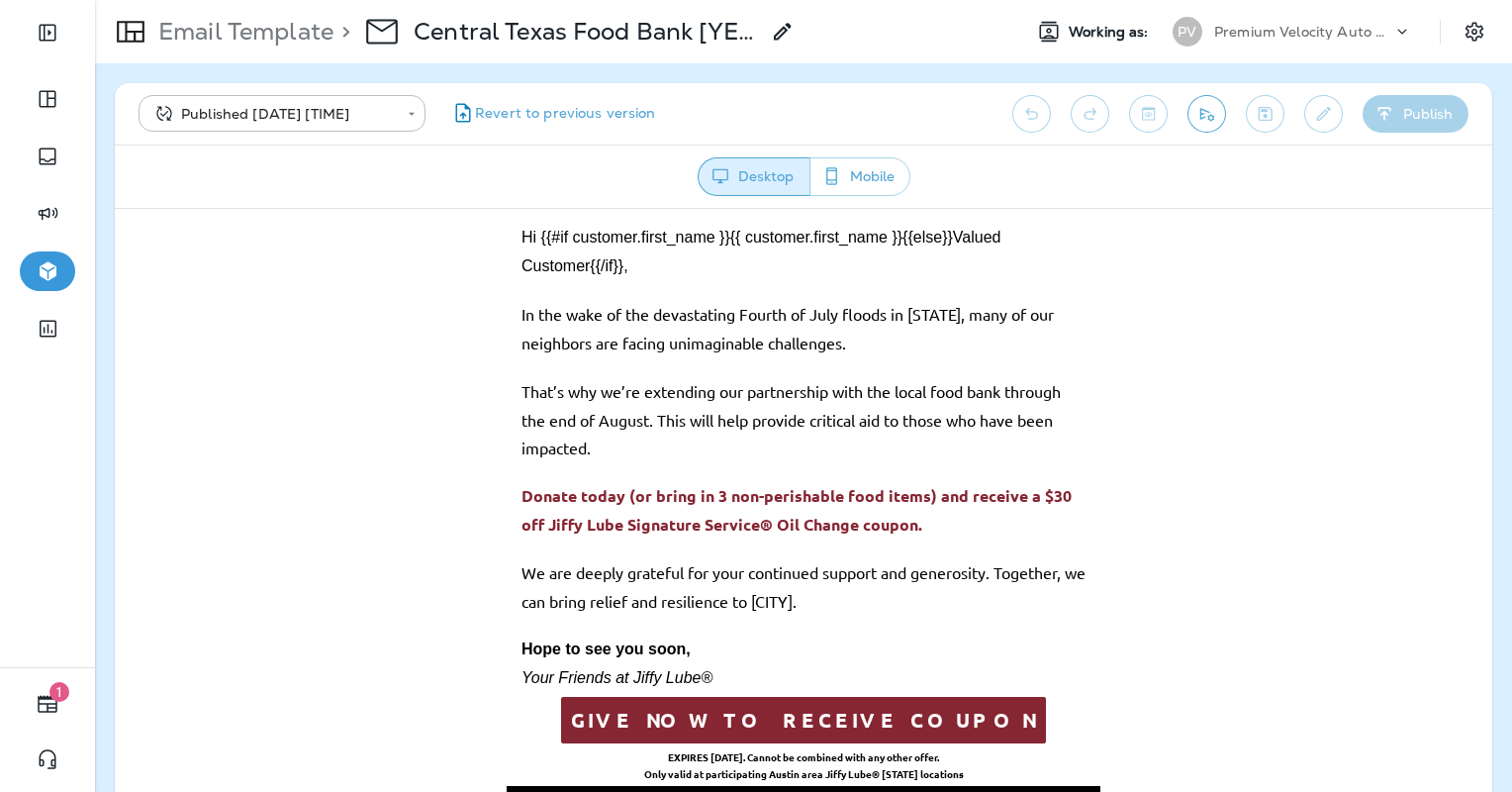 click on "Desktop Mobile" at bounding box center [803, 176] 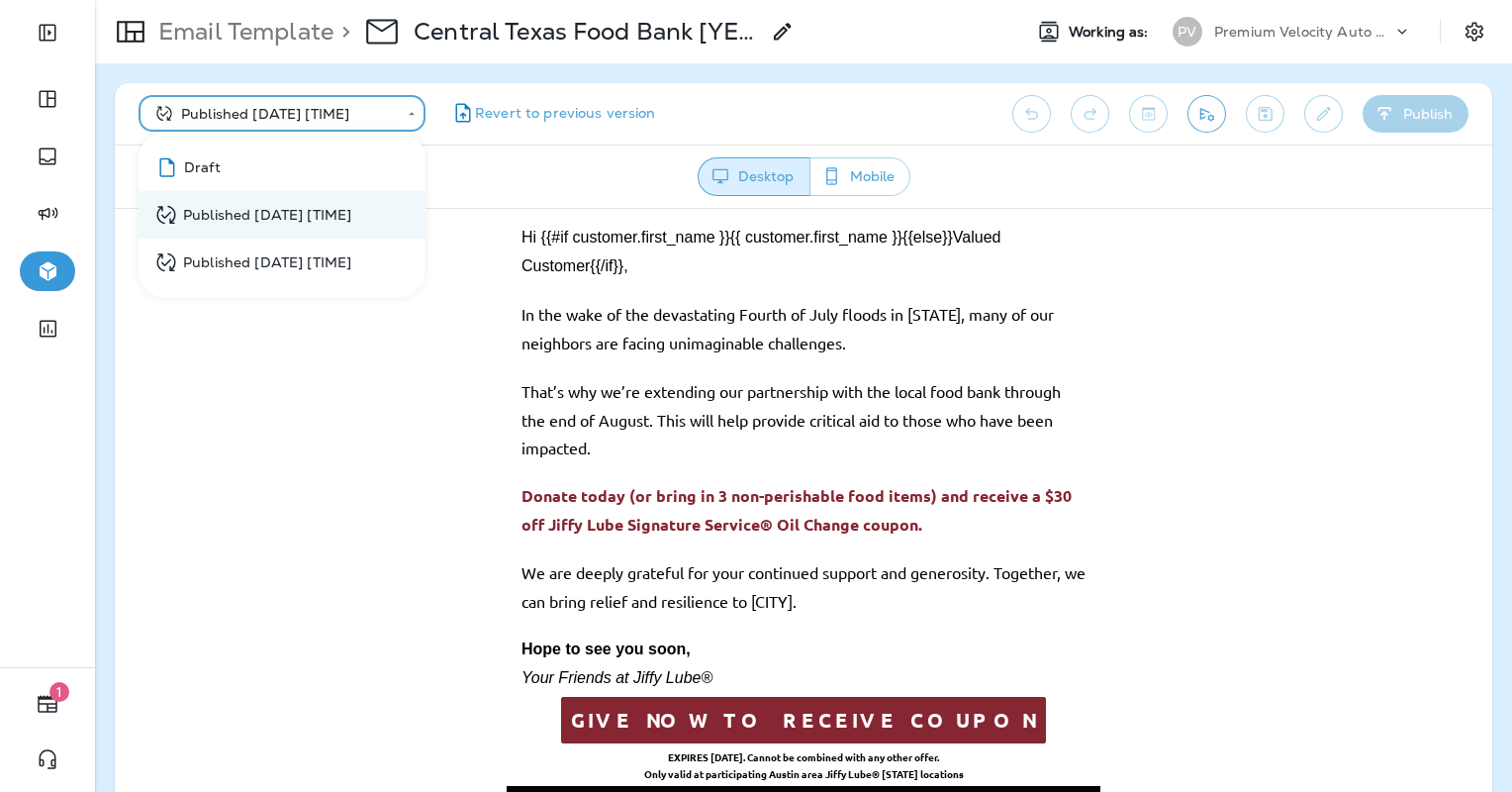 click on "**********" at bounding box center (756, 0) 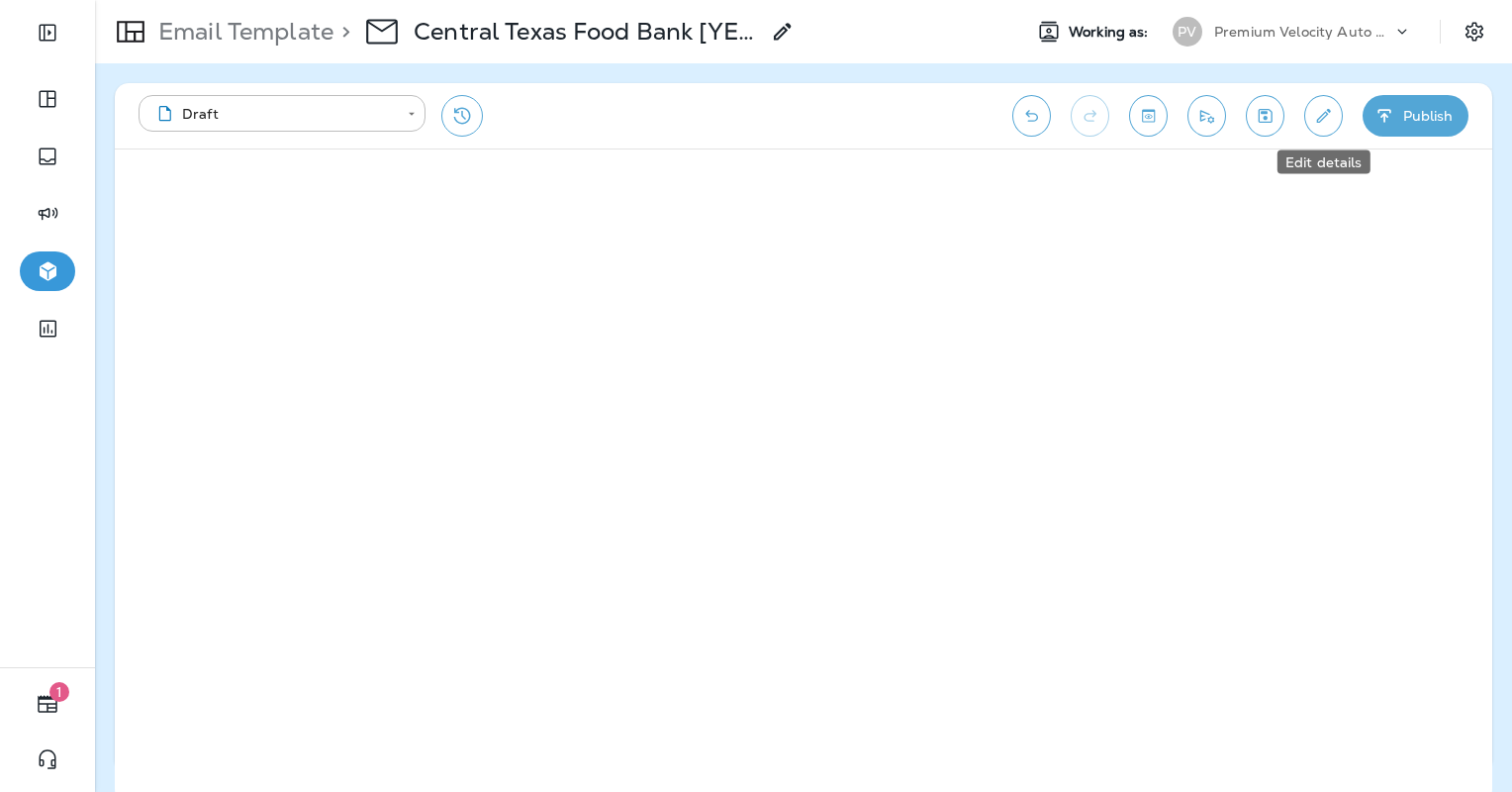 click 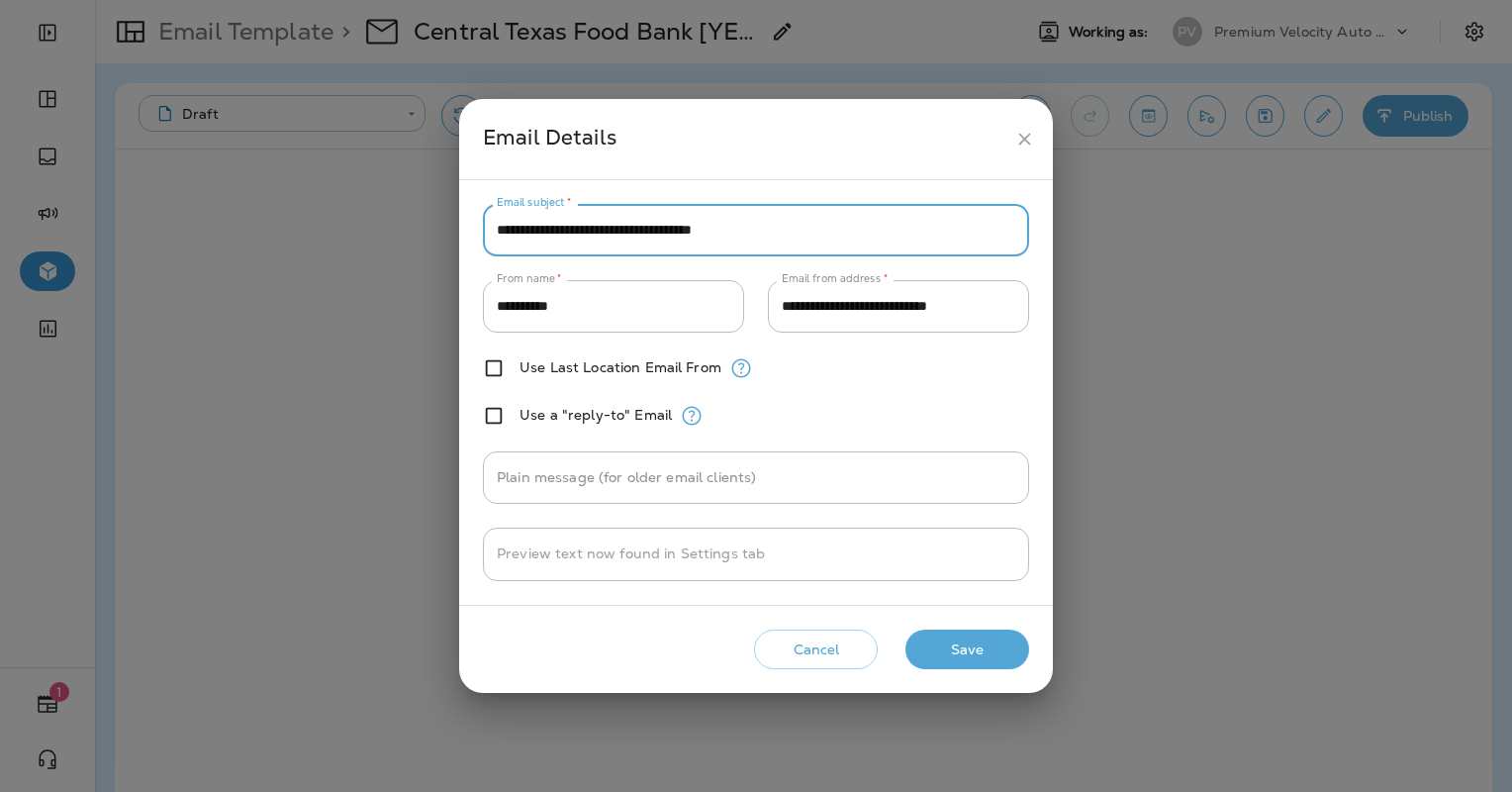 click on "**********" at bounding box center (756, 230) 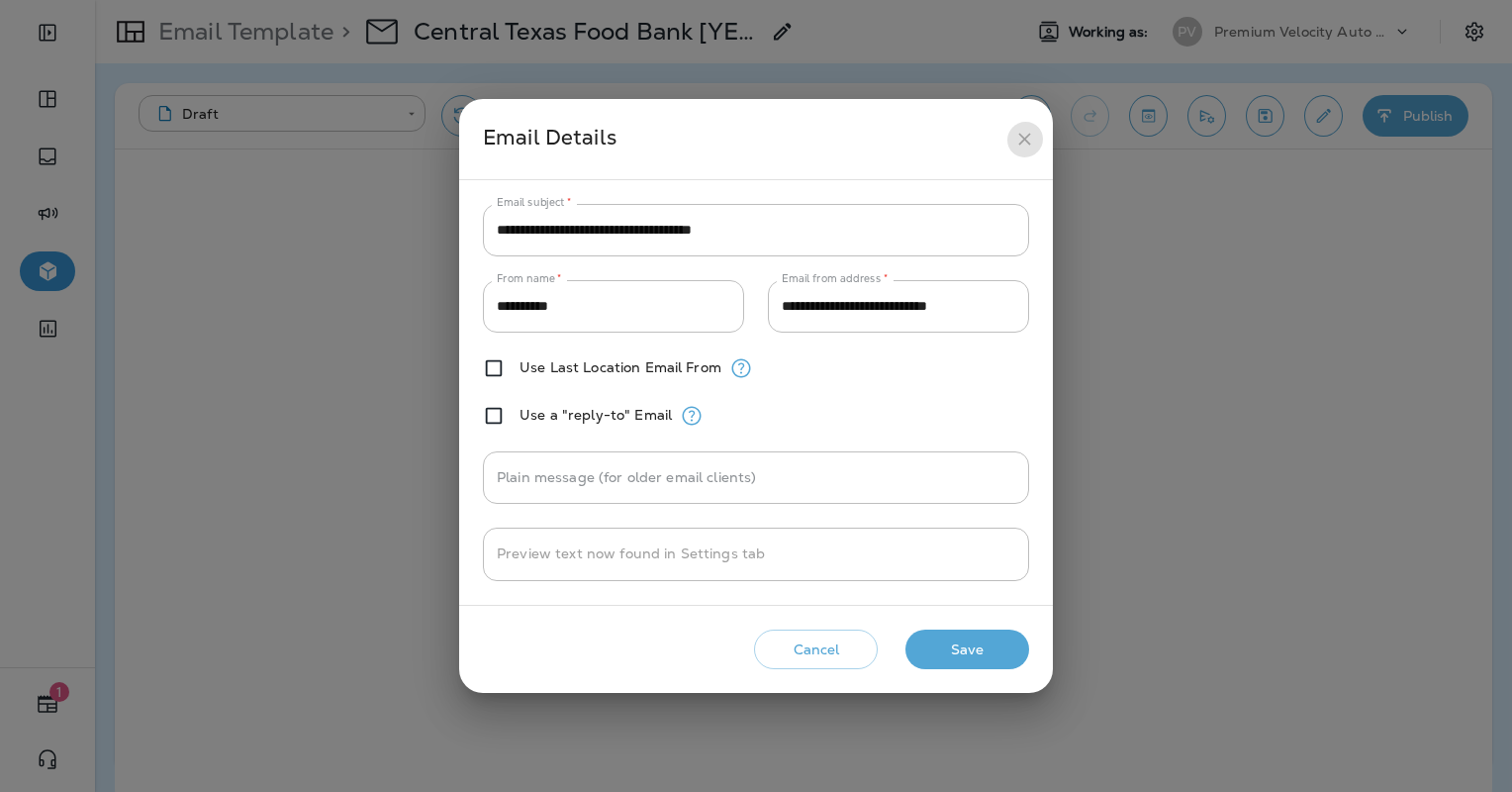 click 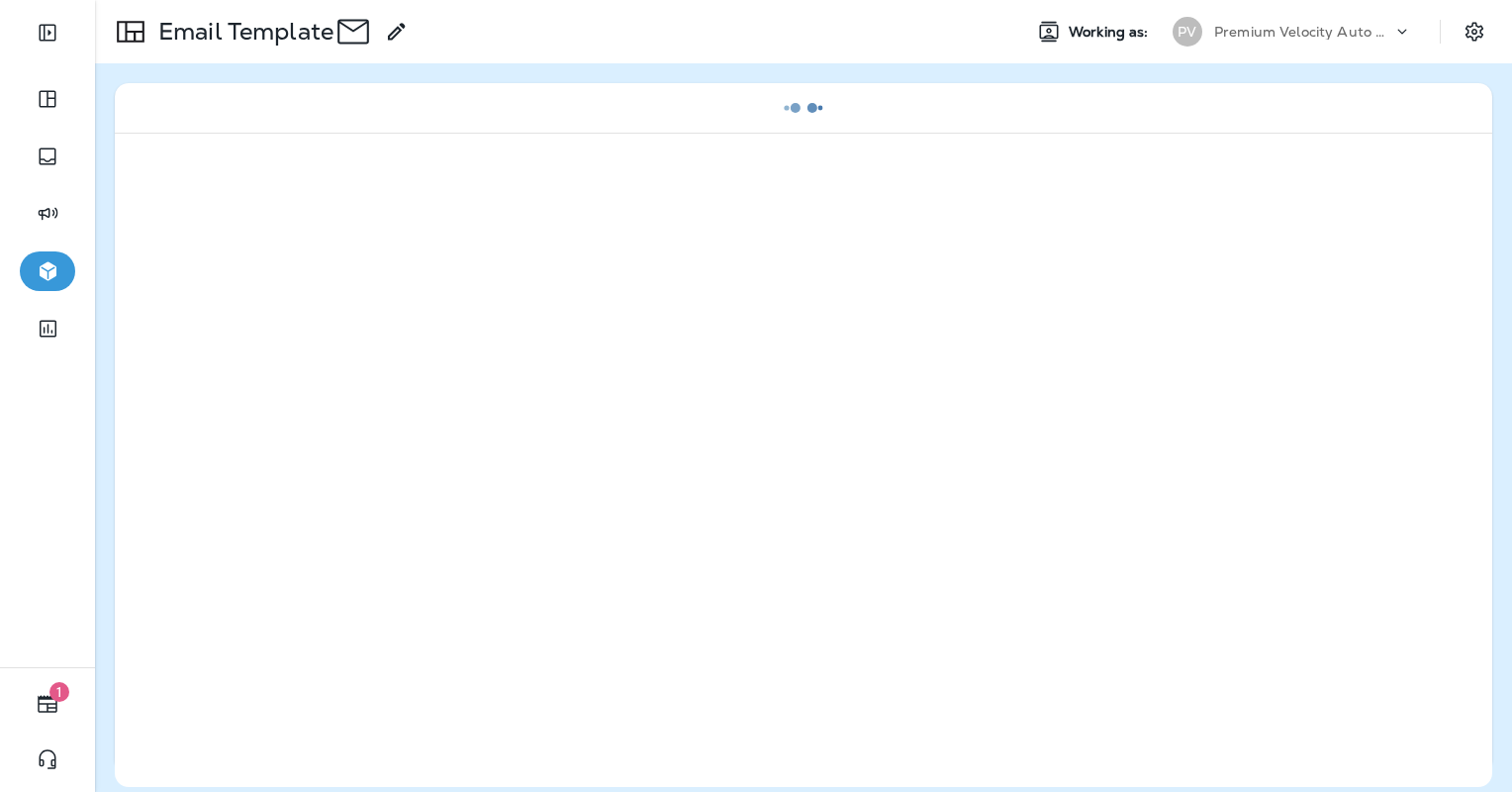 scroll, scrollTop: 0, scrollLeft: 0, axis: both 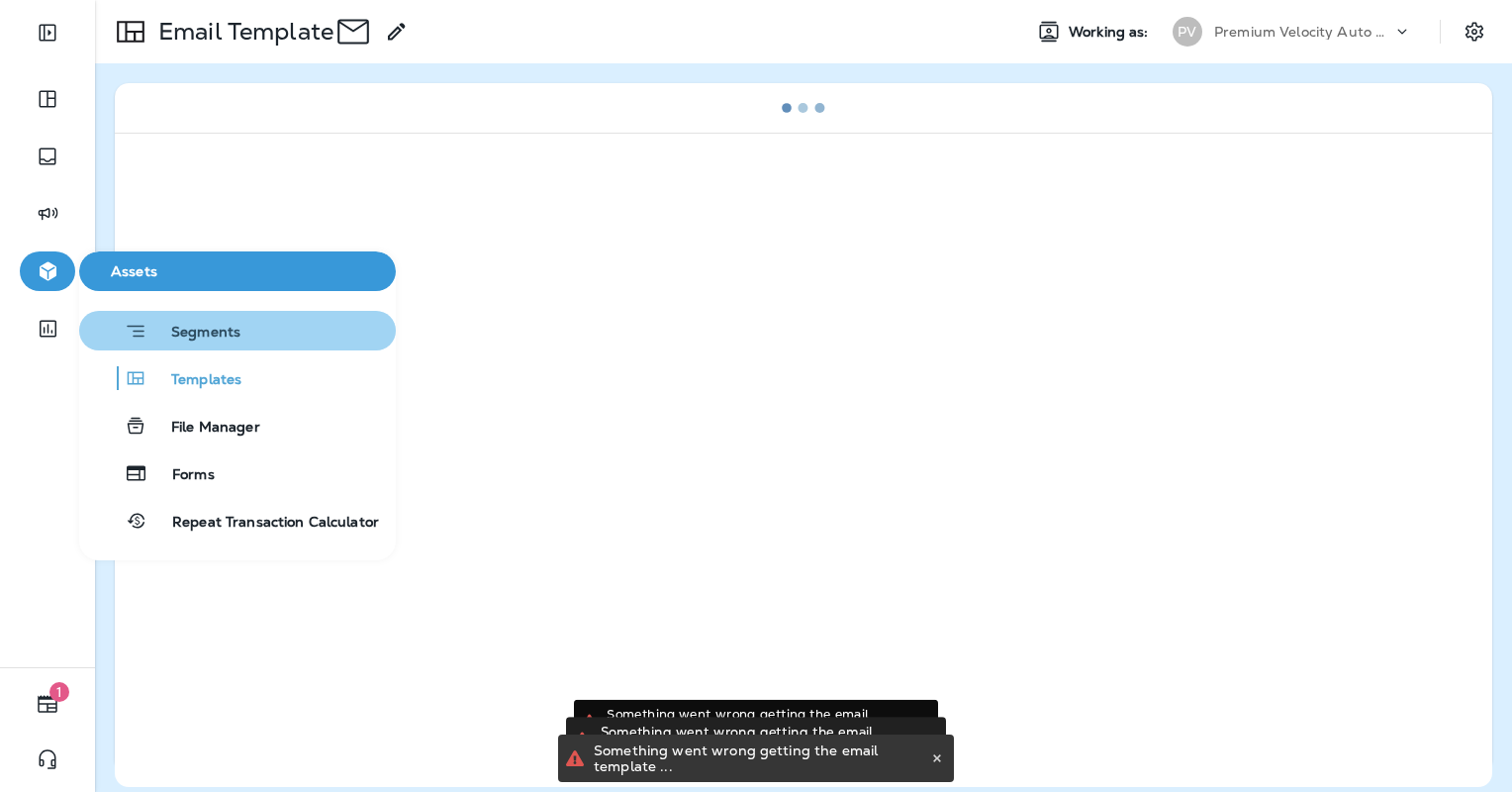 click on "Segments" at bounding box center [194, 334] 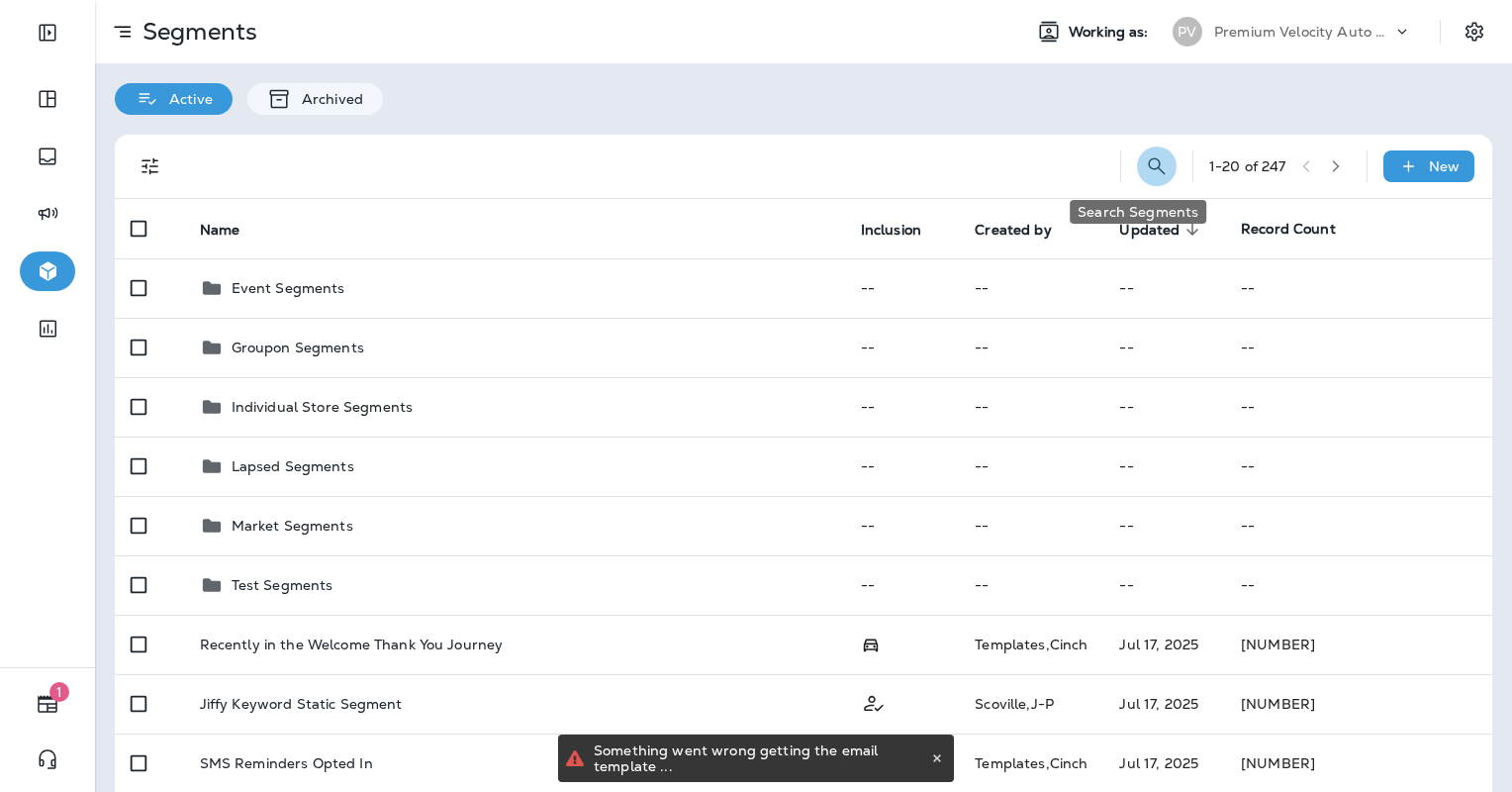 click 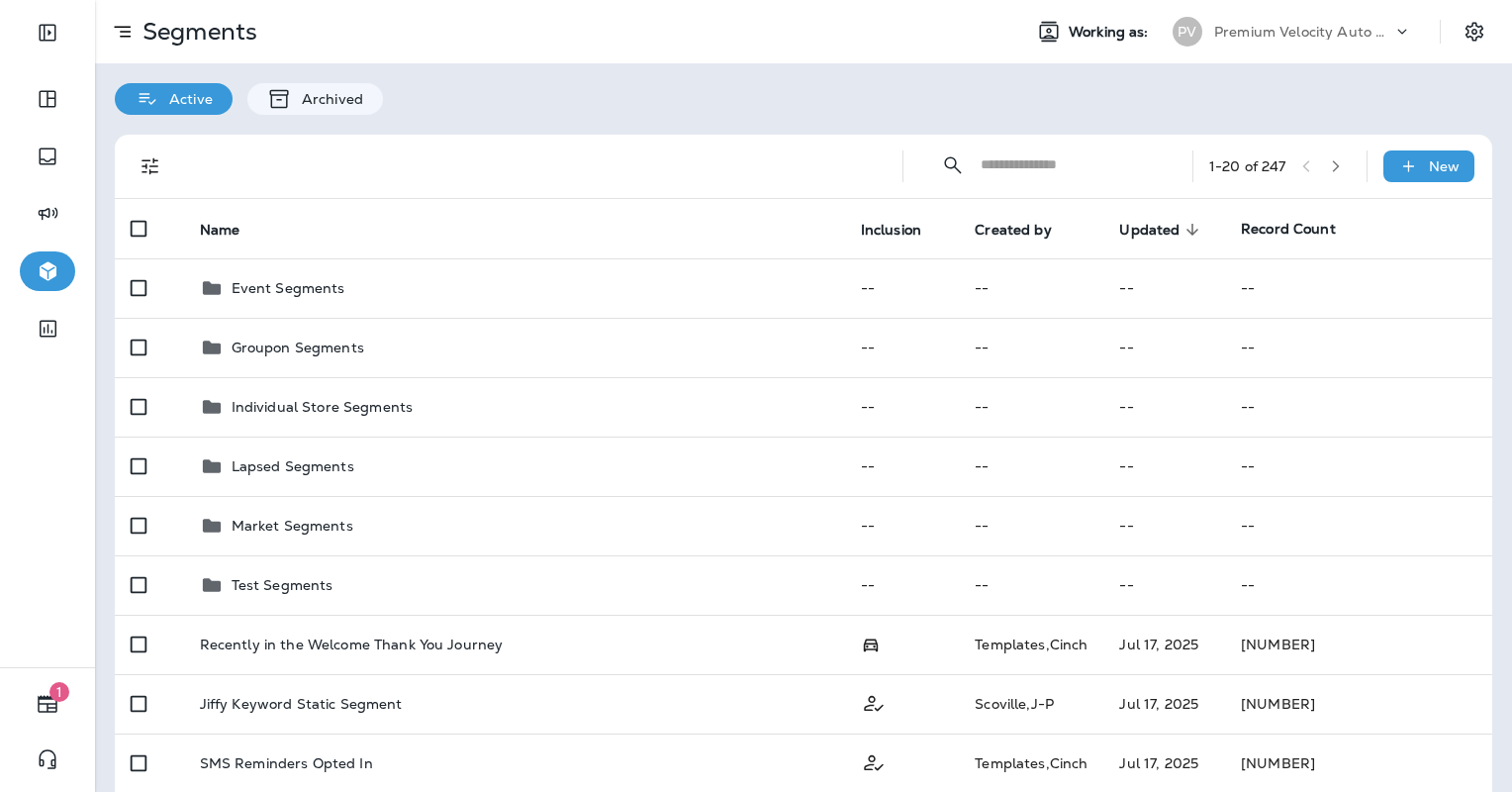 click at bounding box center [1069, 164] 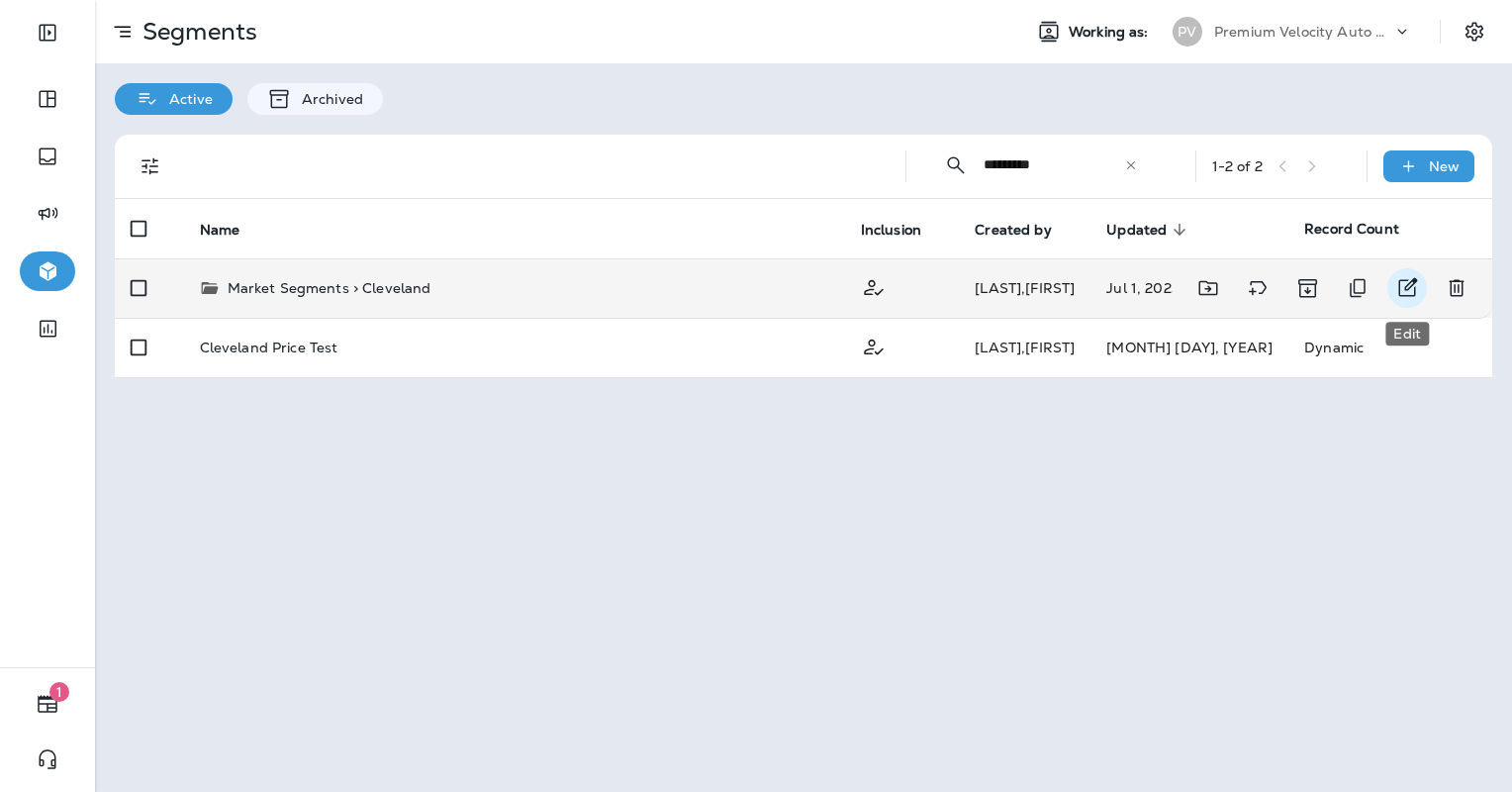 type on "*********" 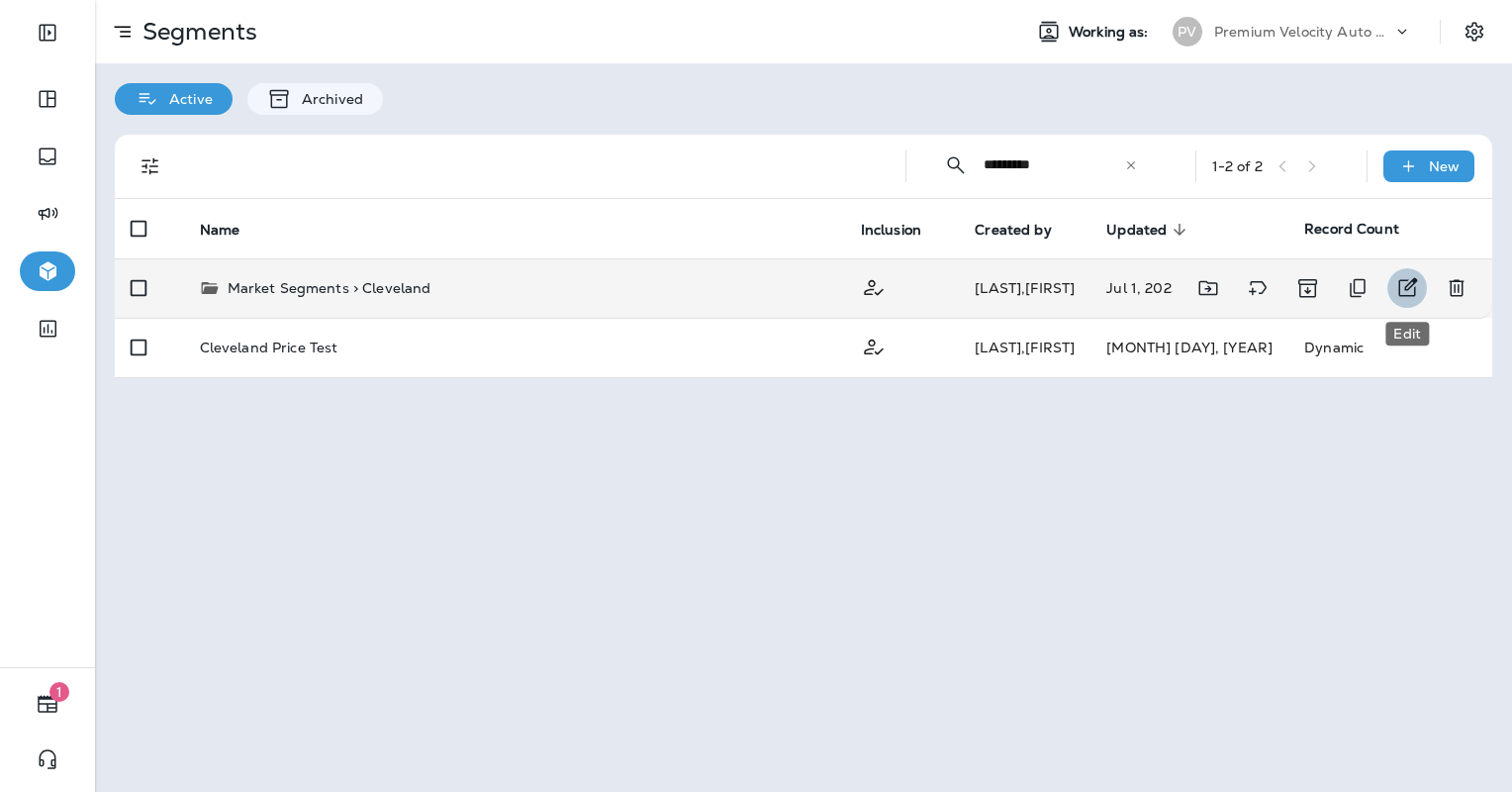 click 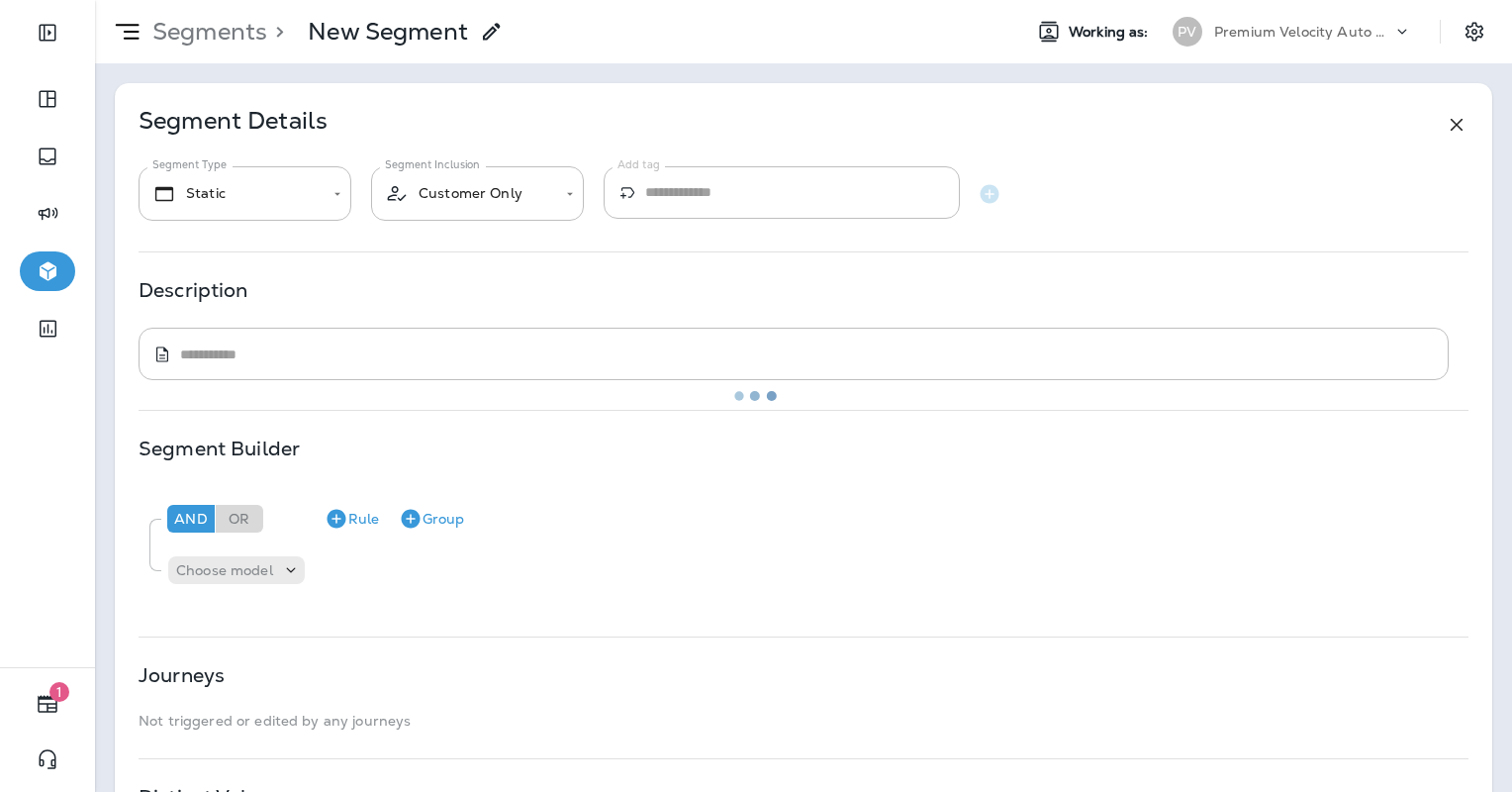 type on "*******" 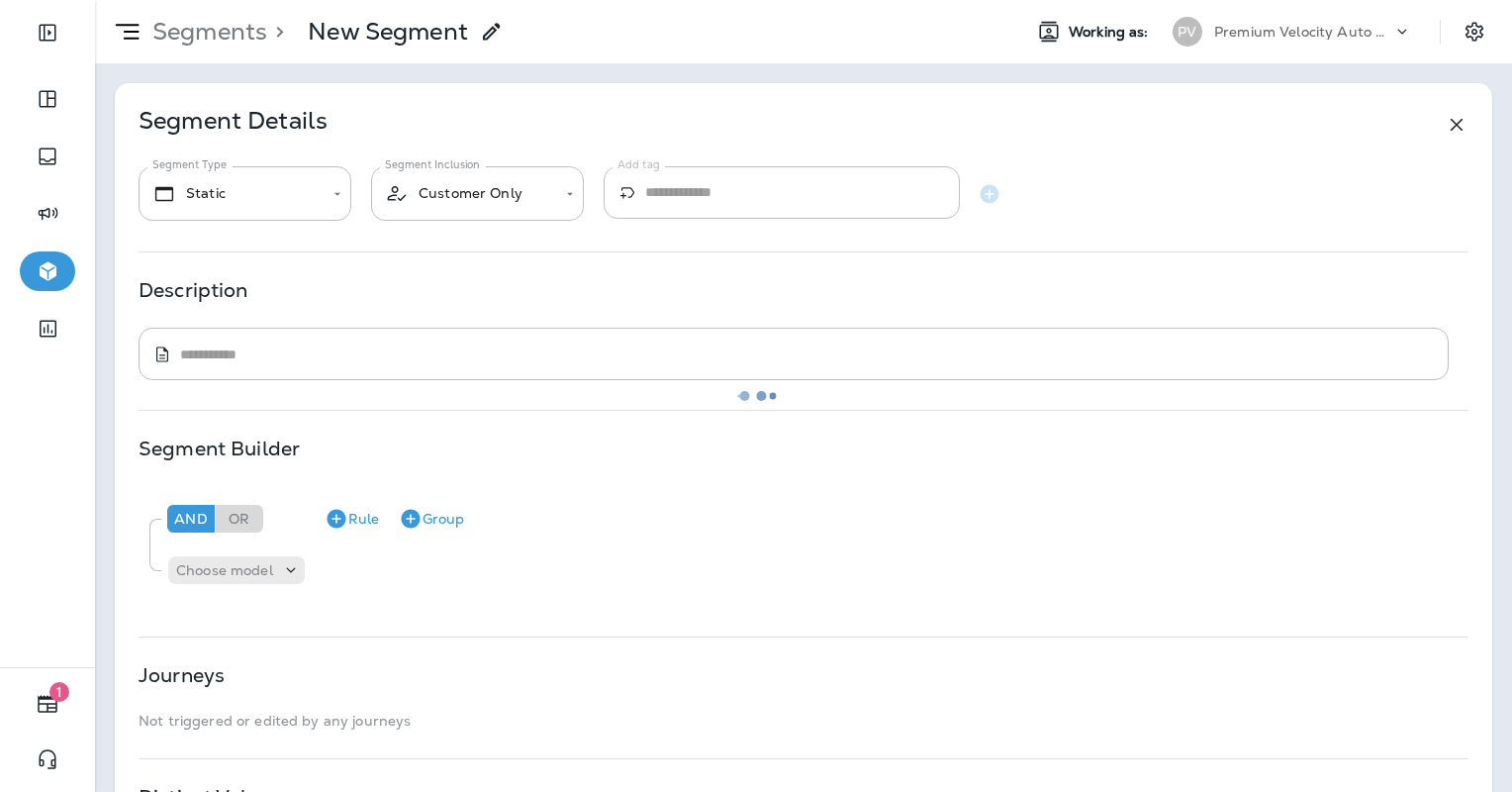 type on "**********" 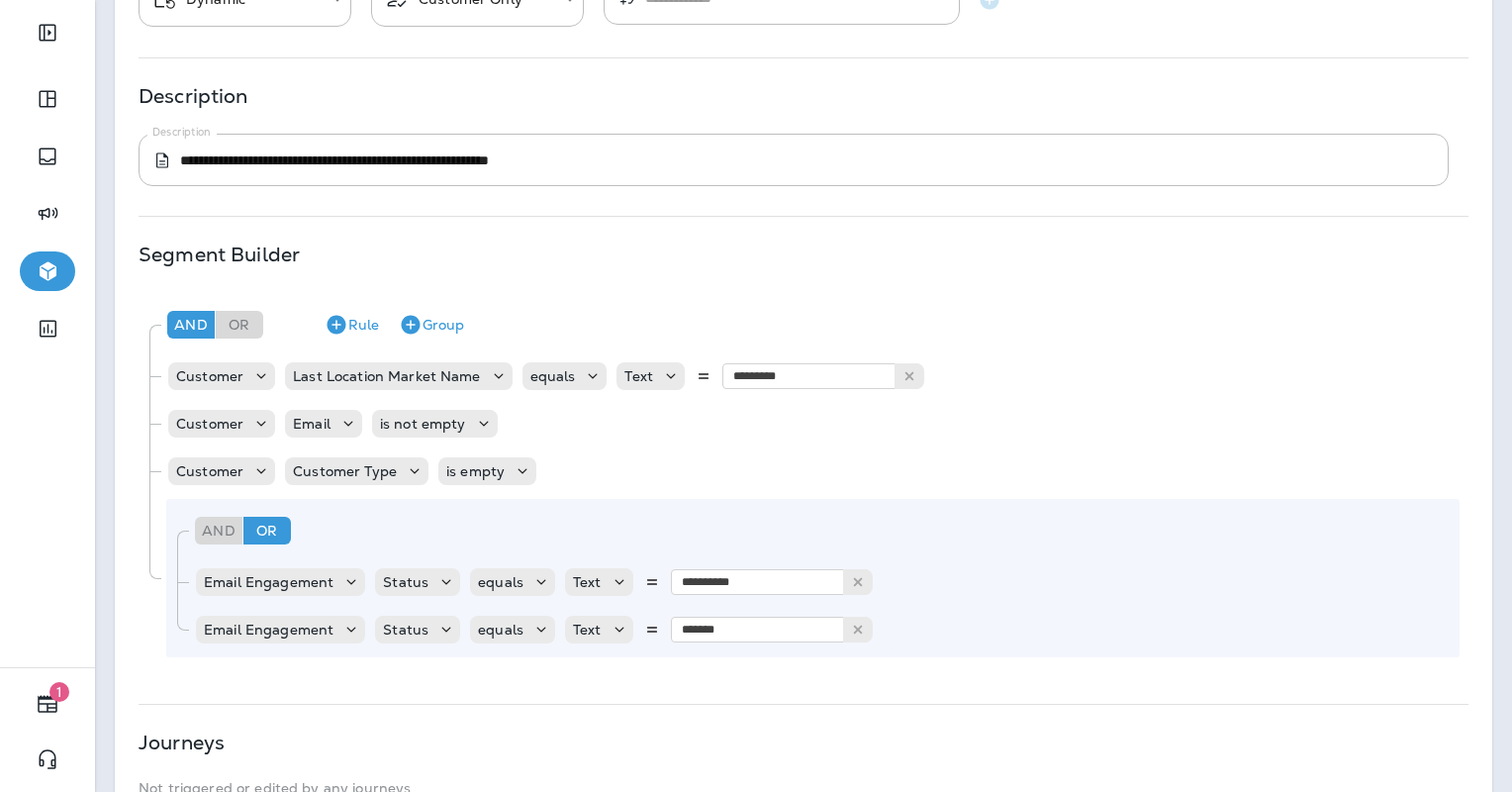 scroll, scrollTop: 469, scrollLeft: 0, axis: vertical 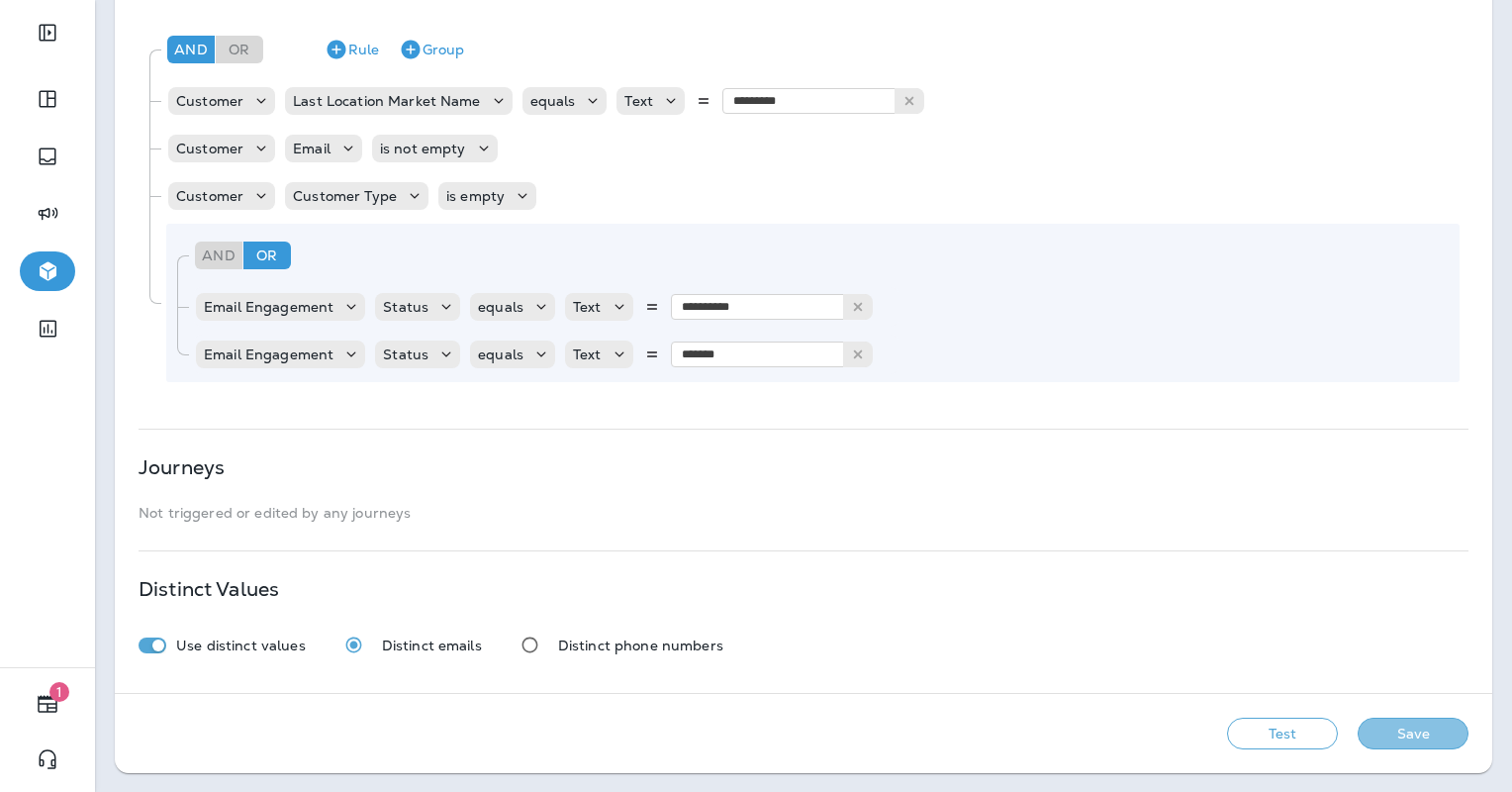 click on "Save" at bounding box center [1413, 734] 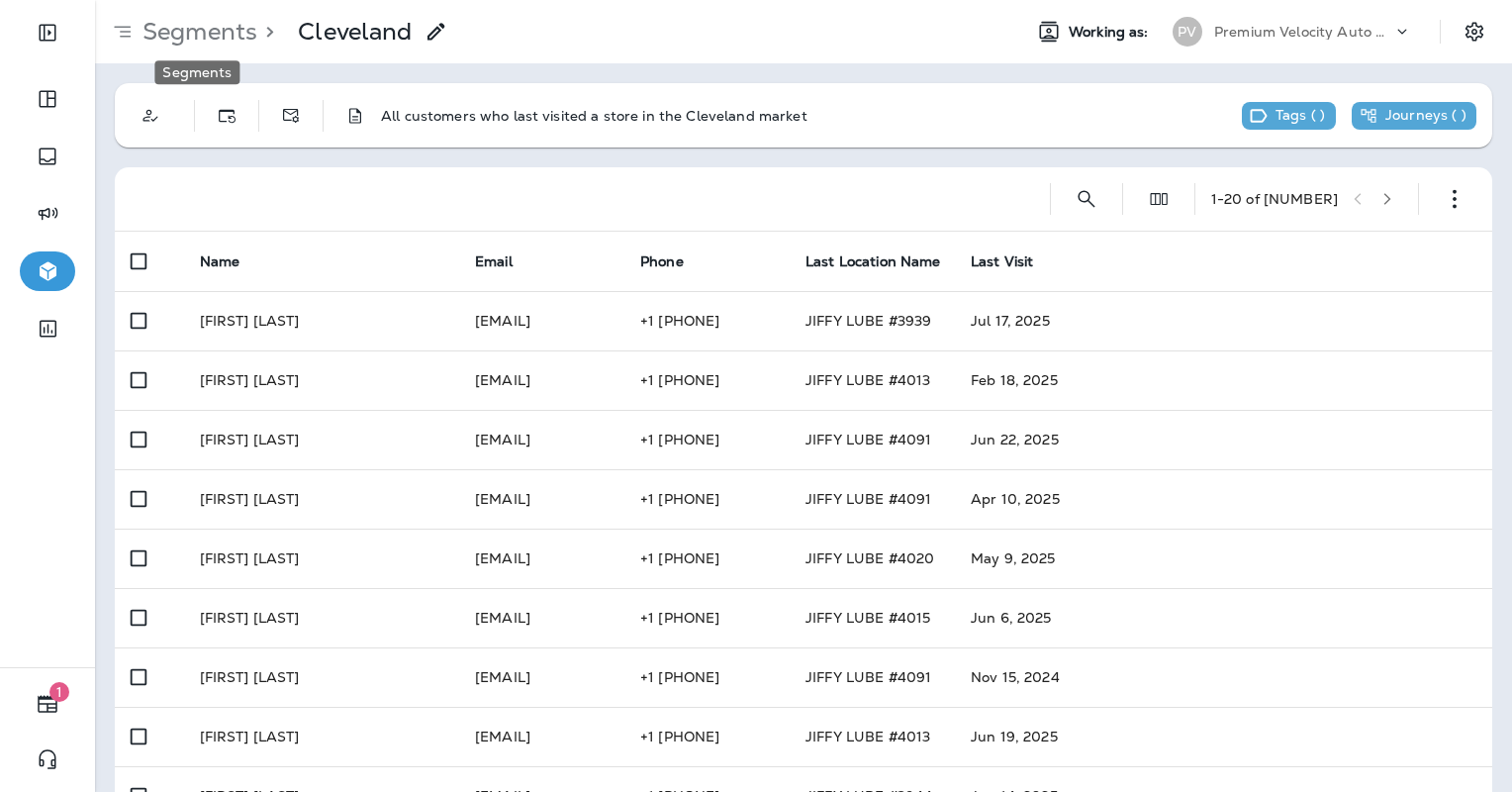 click on "Segments" at bounding box center [196, 32] 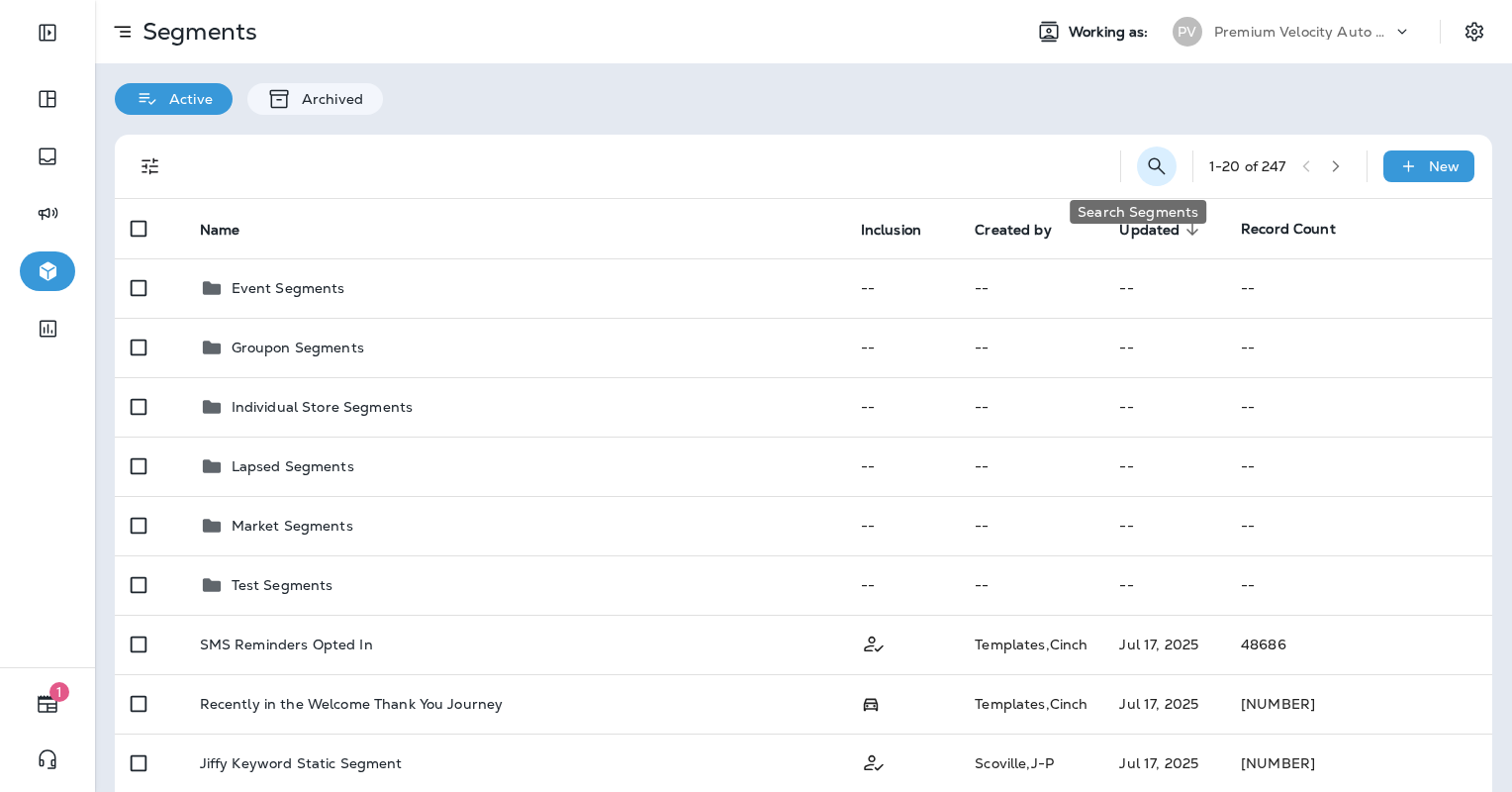click 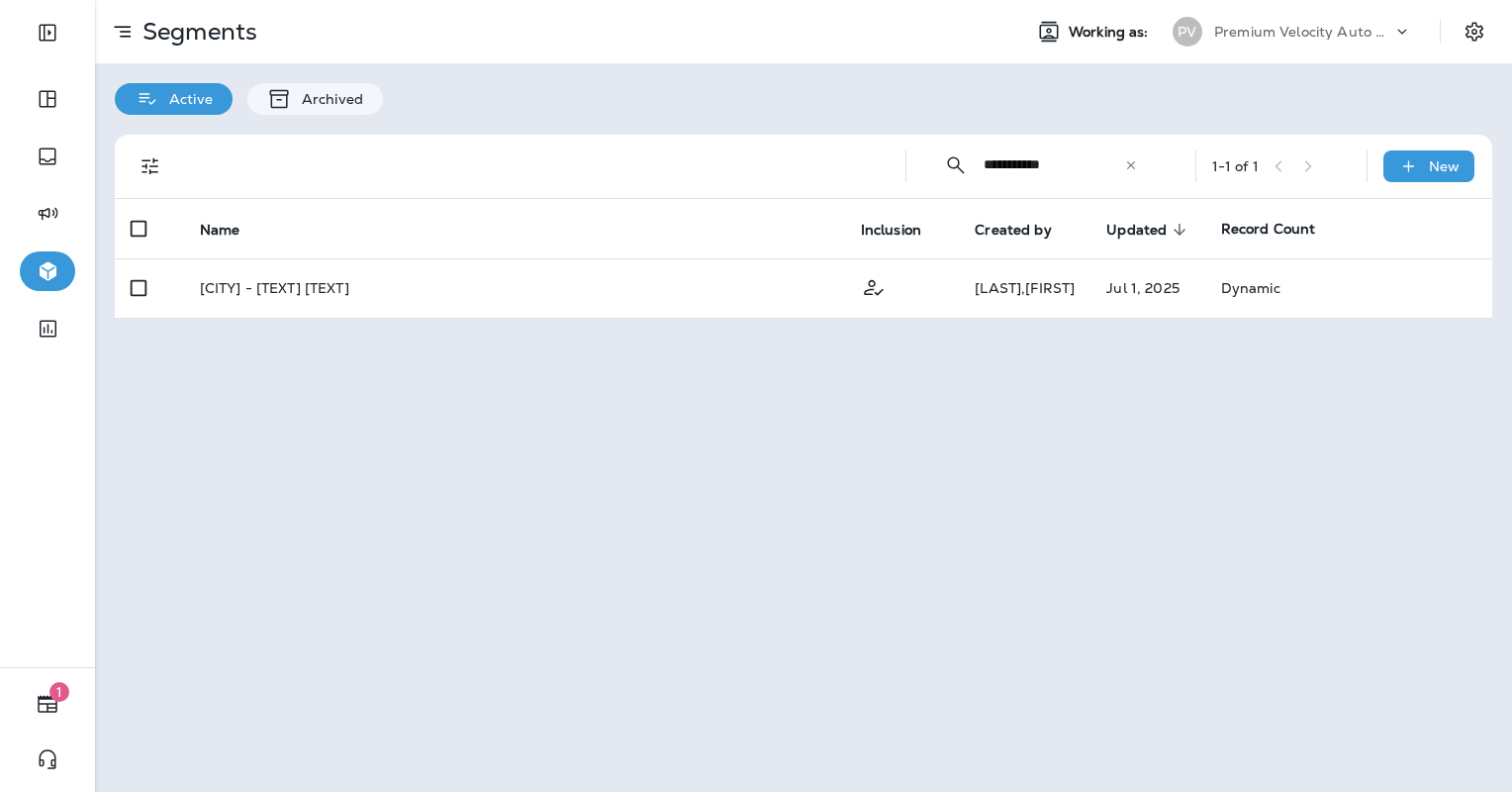 type on "**********" 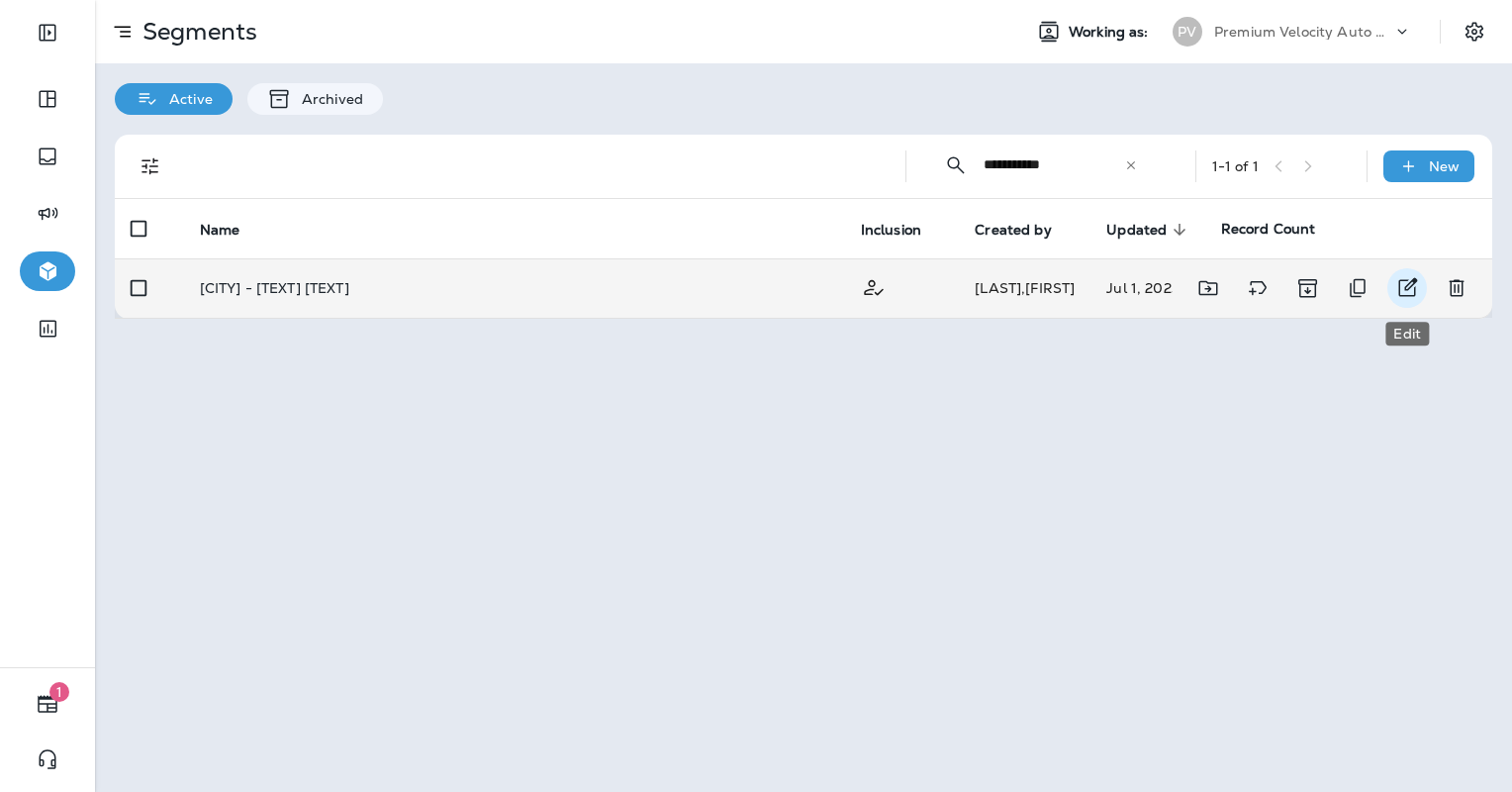click 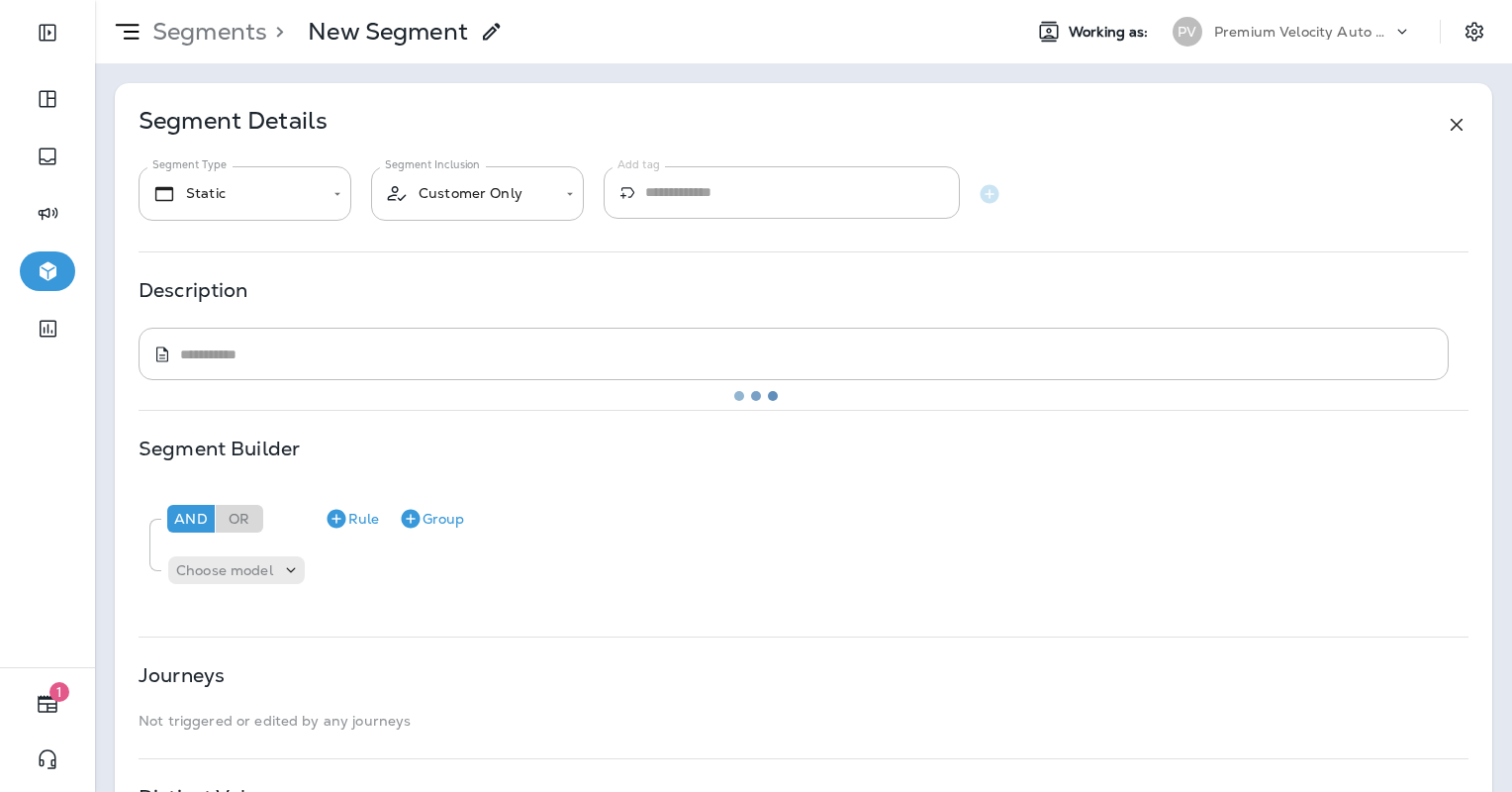type on "*******" 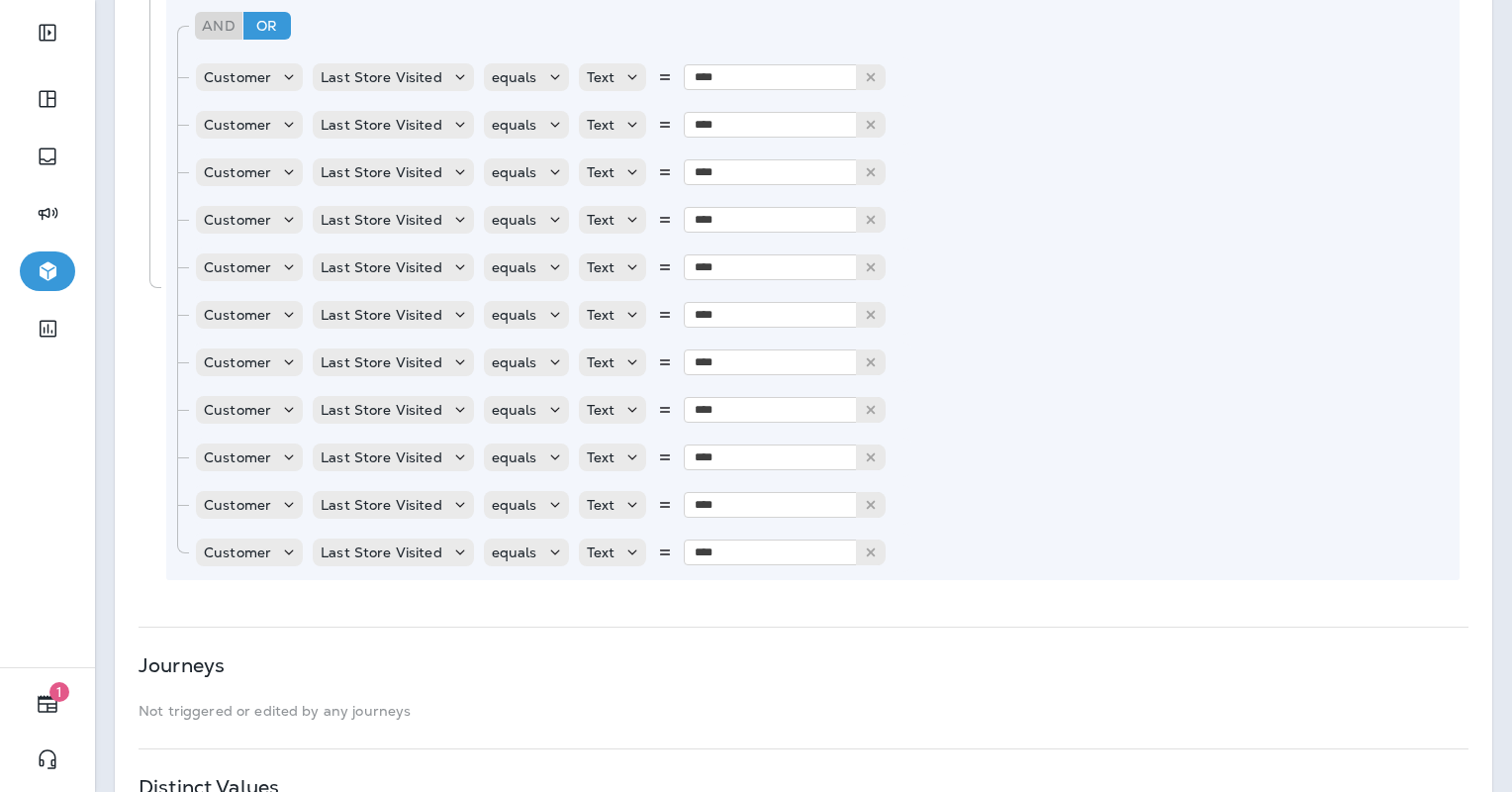 scroll, scrollTop: 1087, scrollLeft: 0, axis: vertical 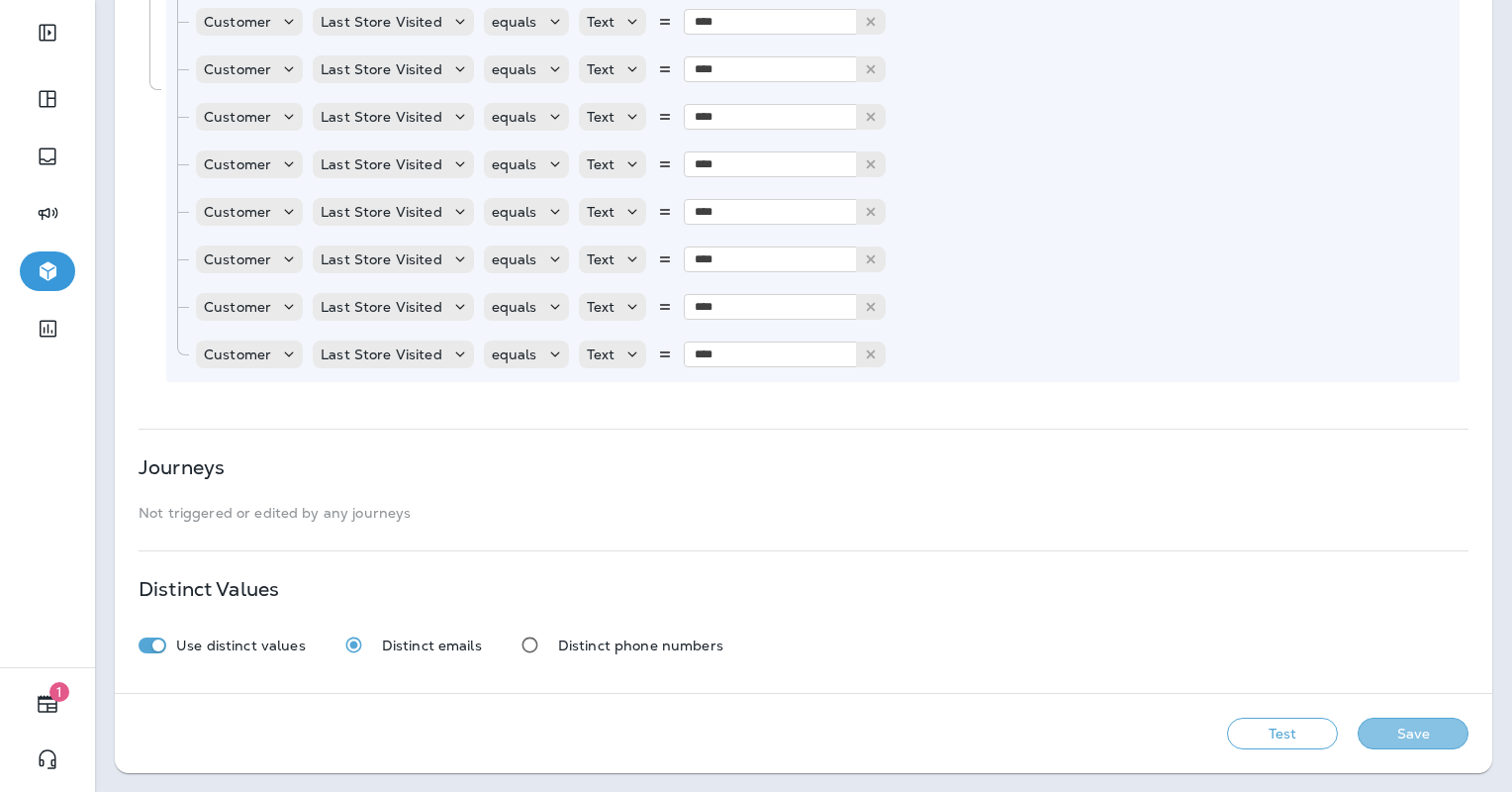 click on "Save" at bounding box center [1413, 734] 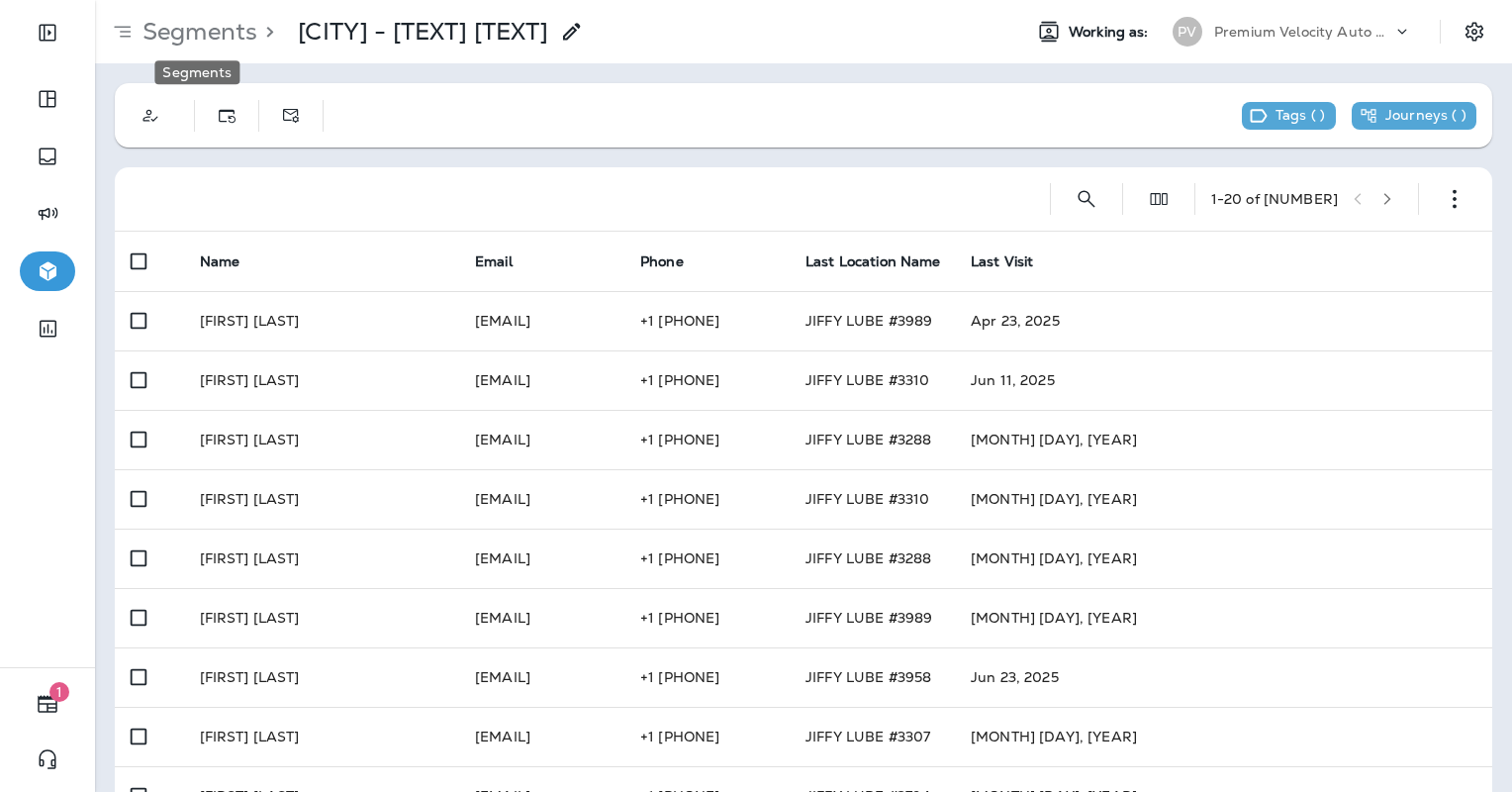 click on "Segments" at bounding box center [196, 32] 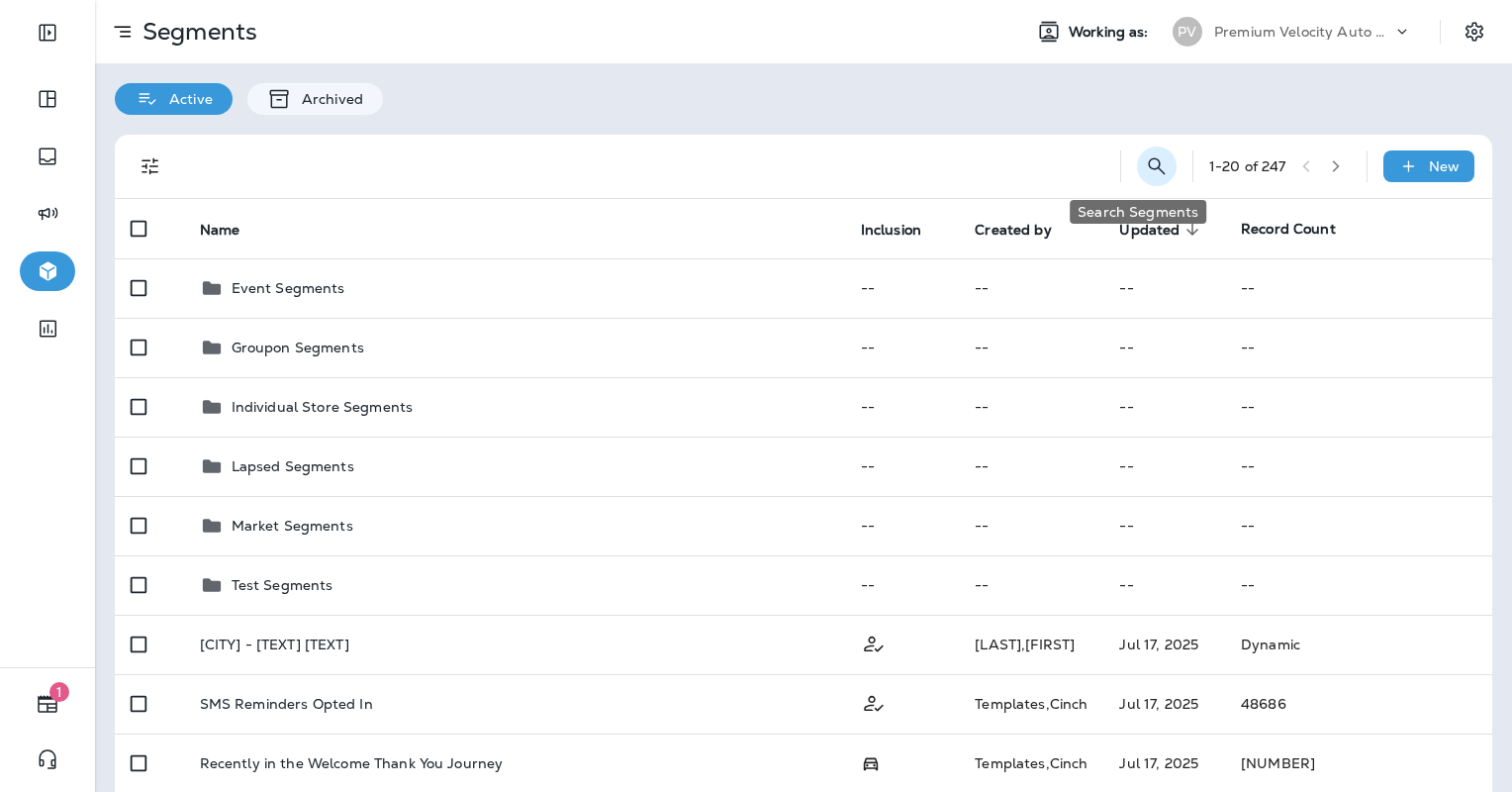 click 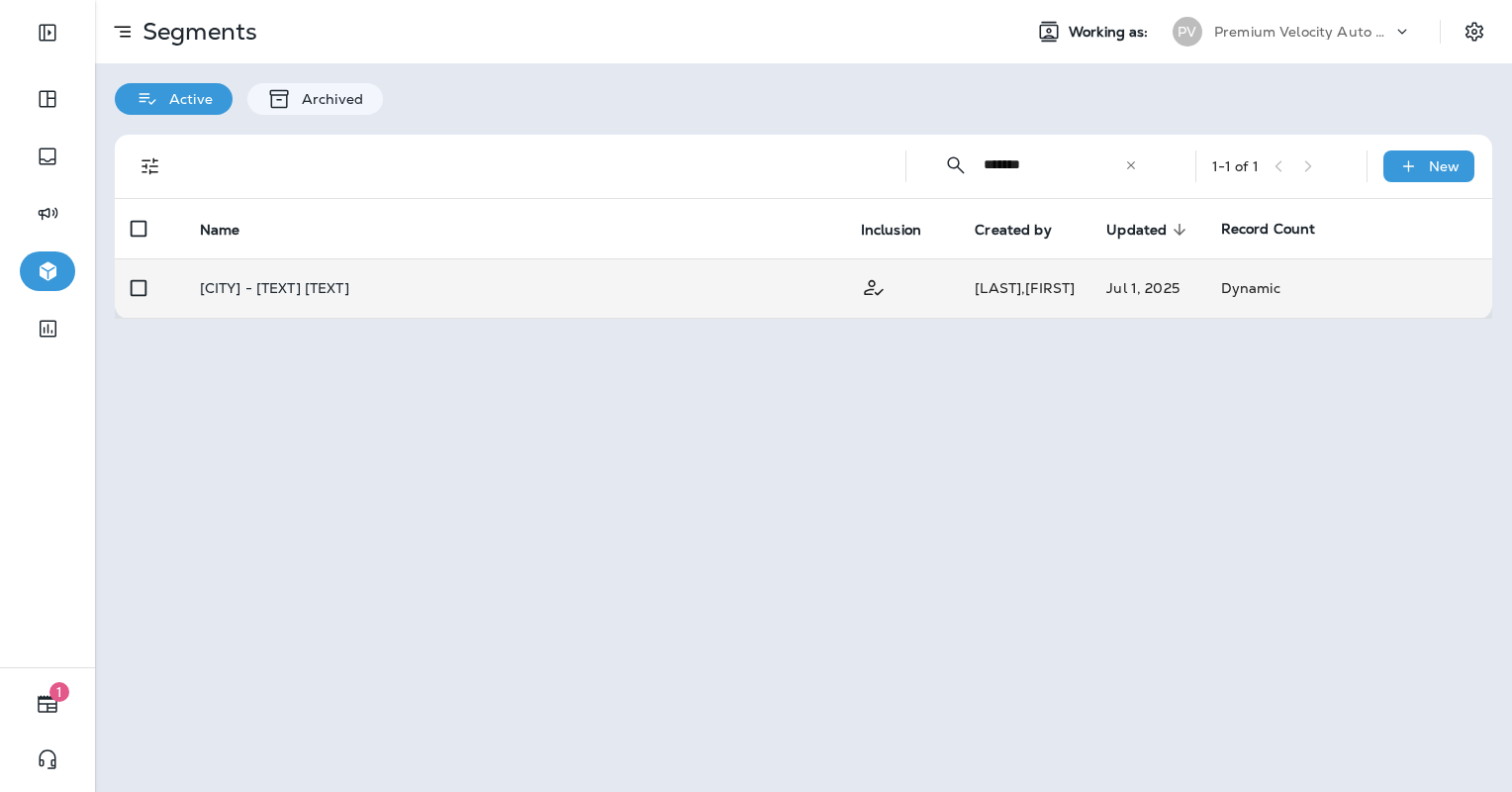 type on "*******" 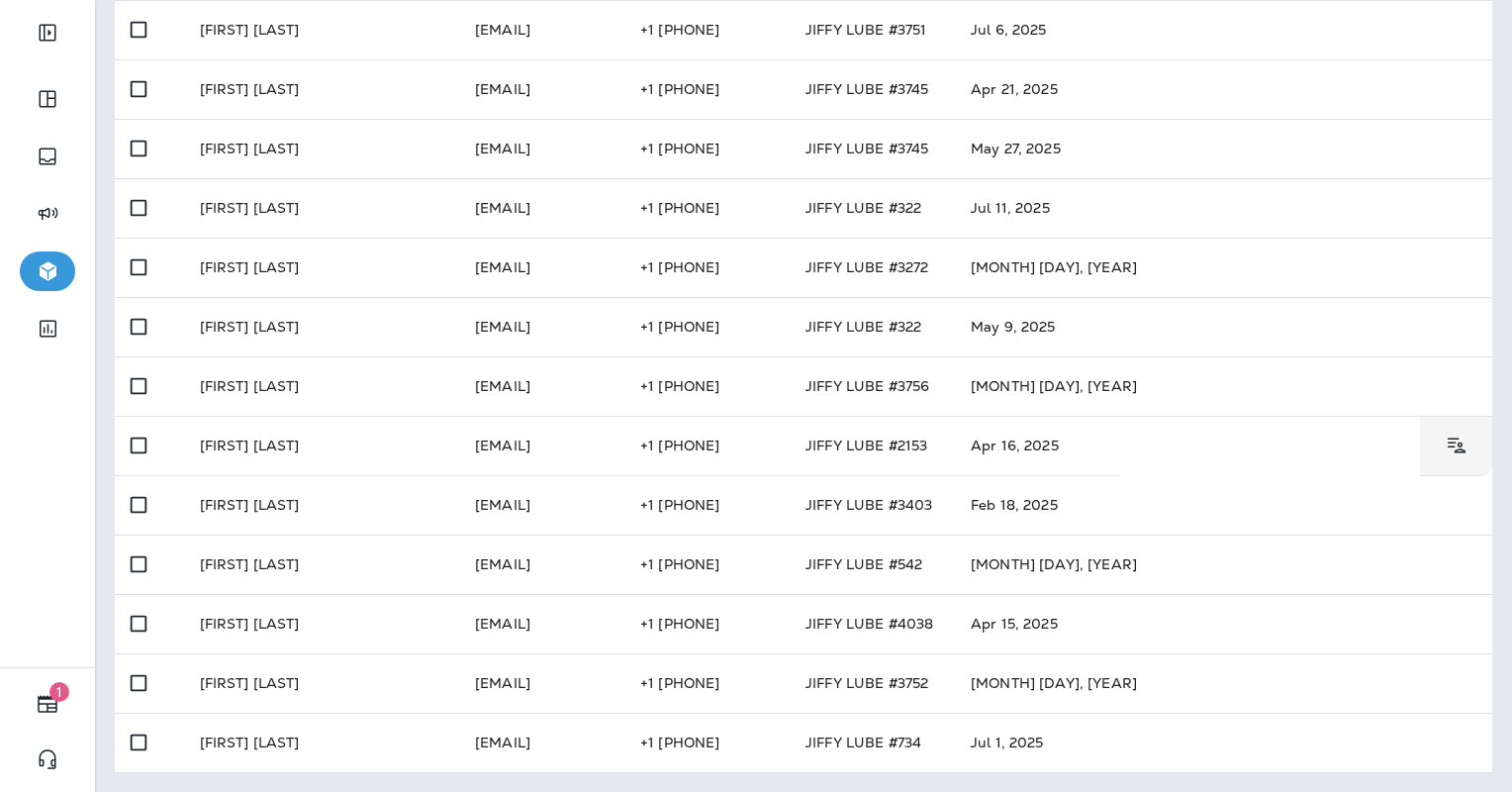 scroll, scrollTop: 0, scrollLeft: 0, axis: both 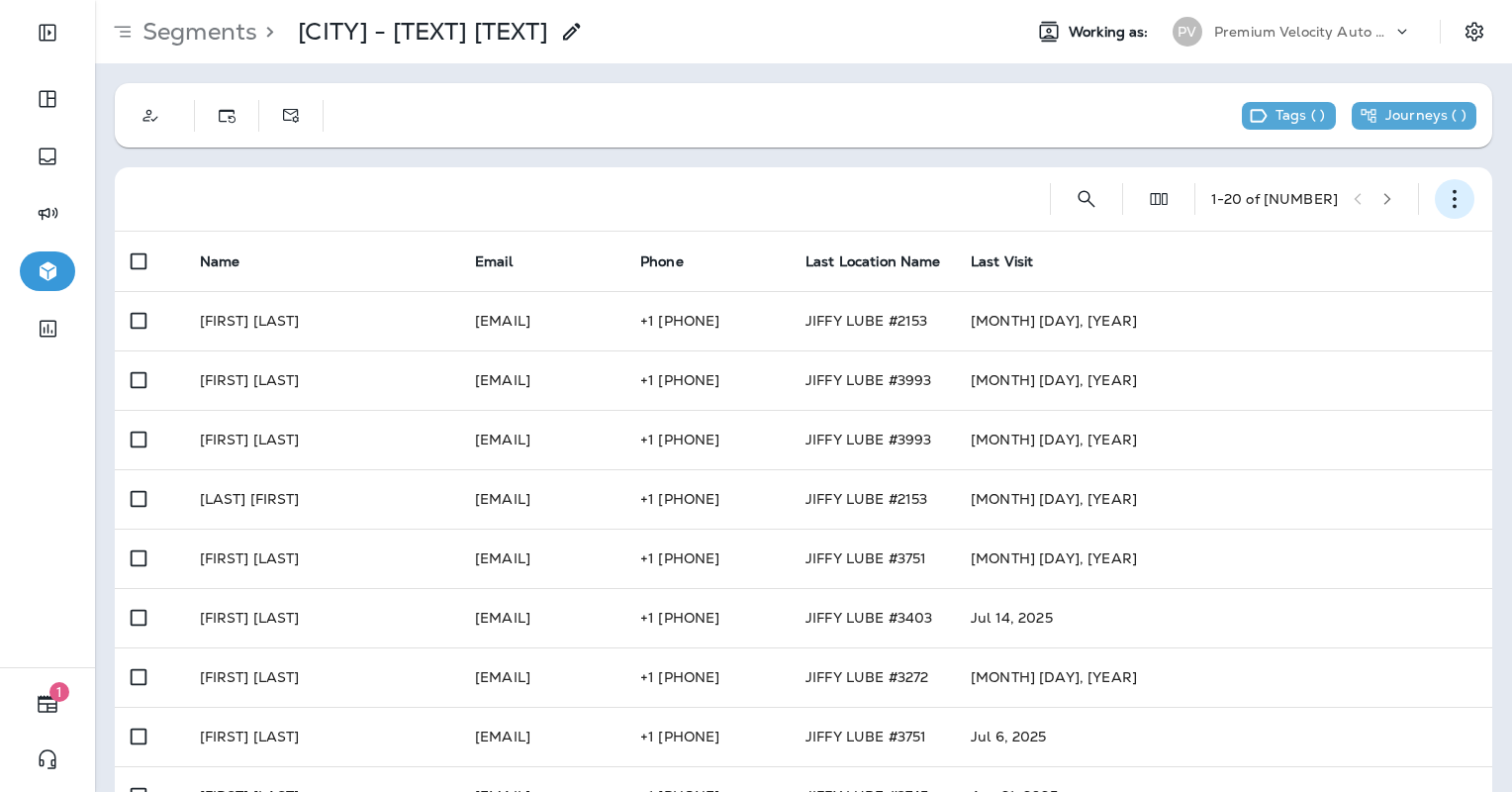click at bounding box center (1455, 199) 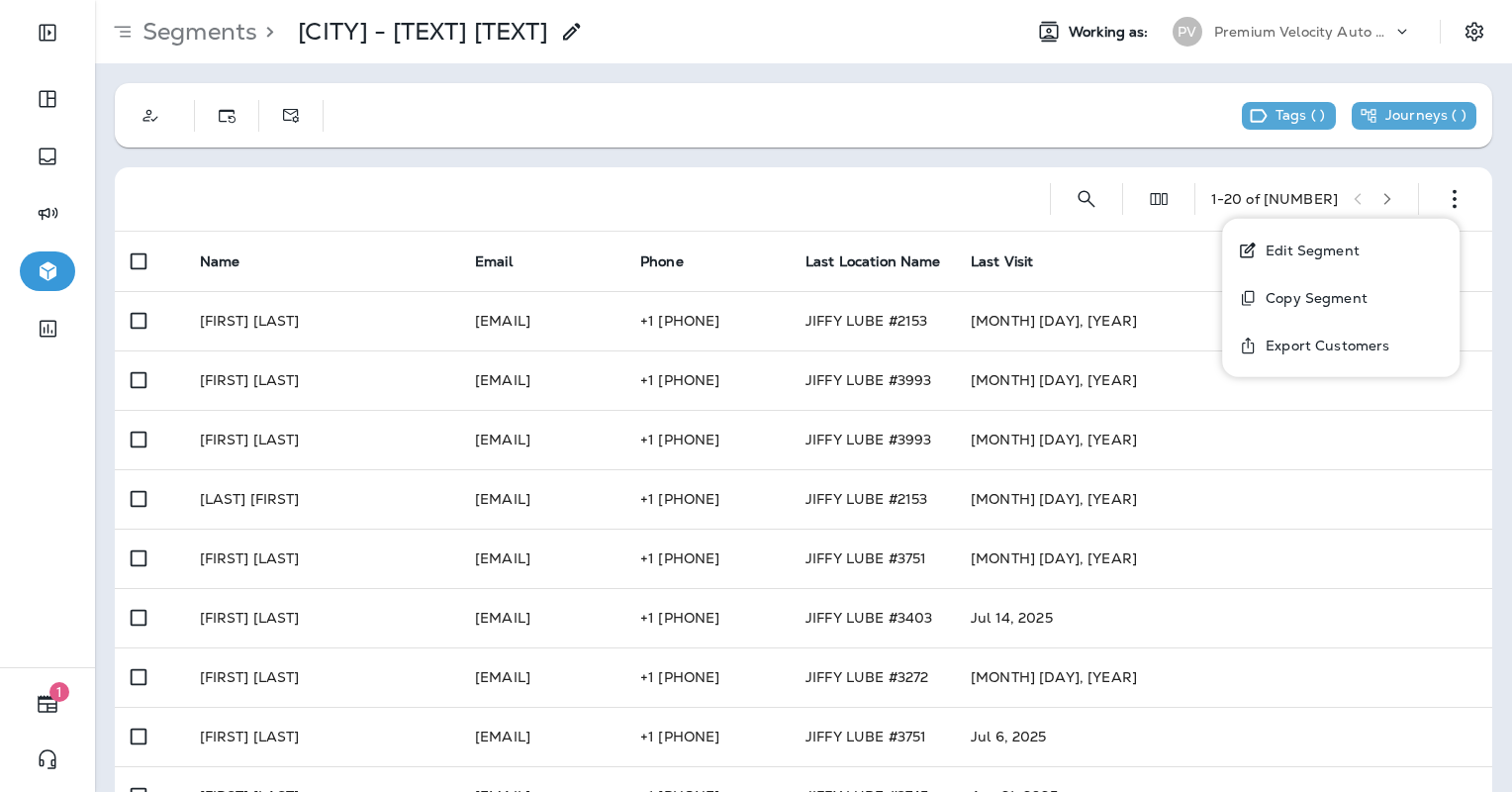 click on "Edit Segment" at bounding box center (1308, 250) 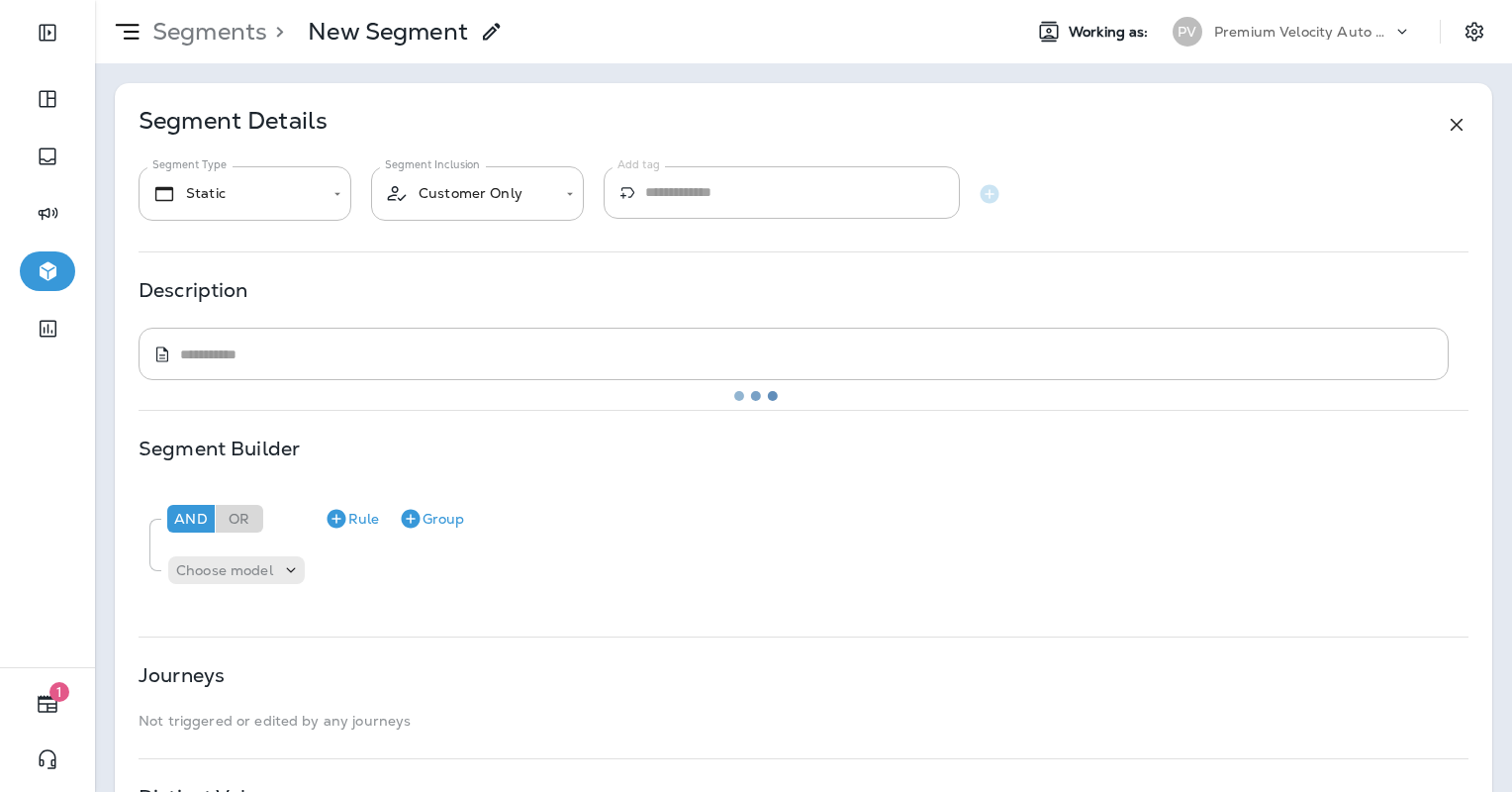 type on "*******" 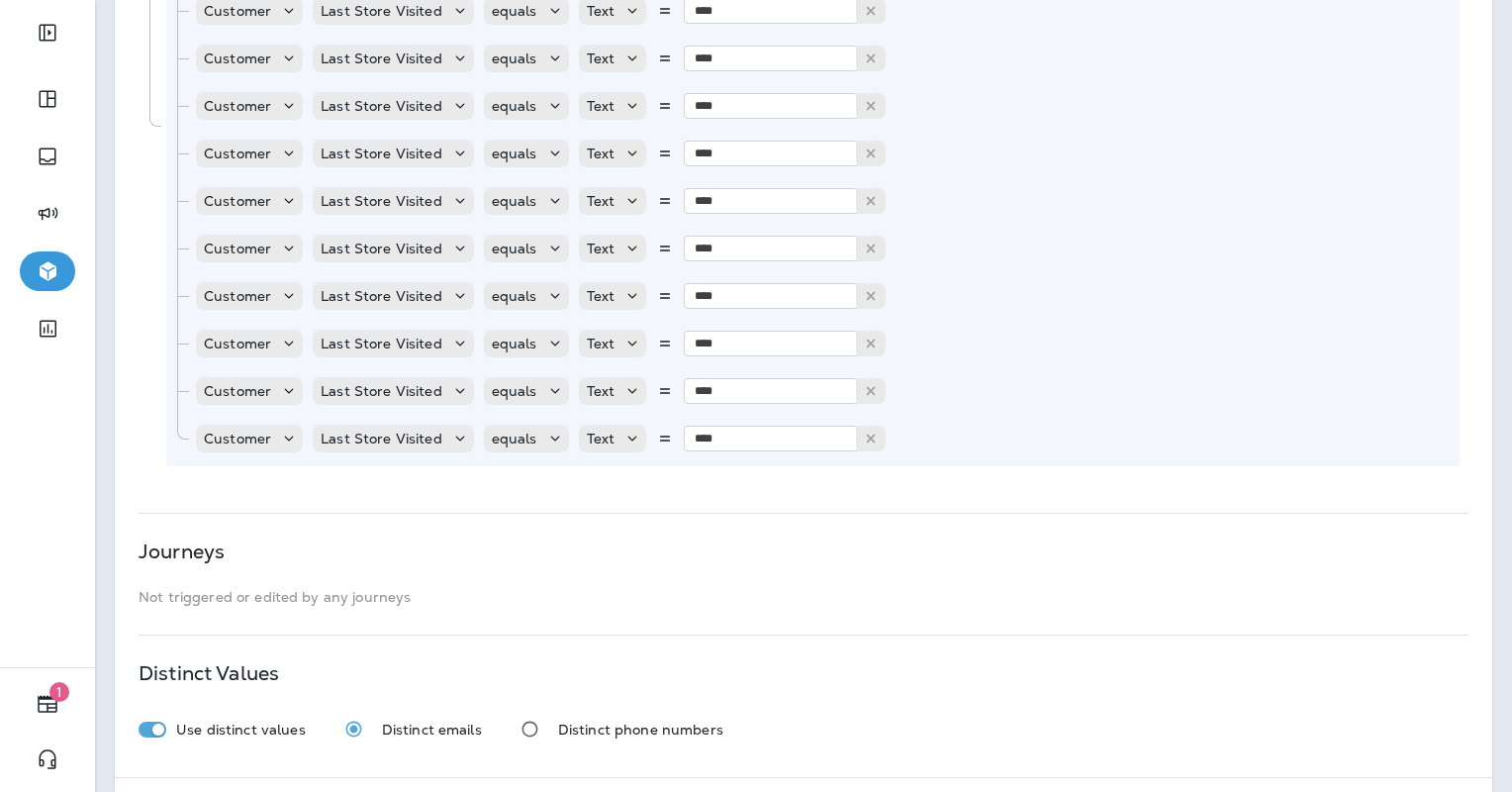 scroll, scrollTop: 1182, scrollLeft: 0, axis: vertical 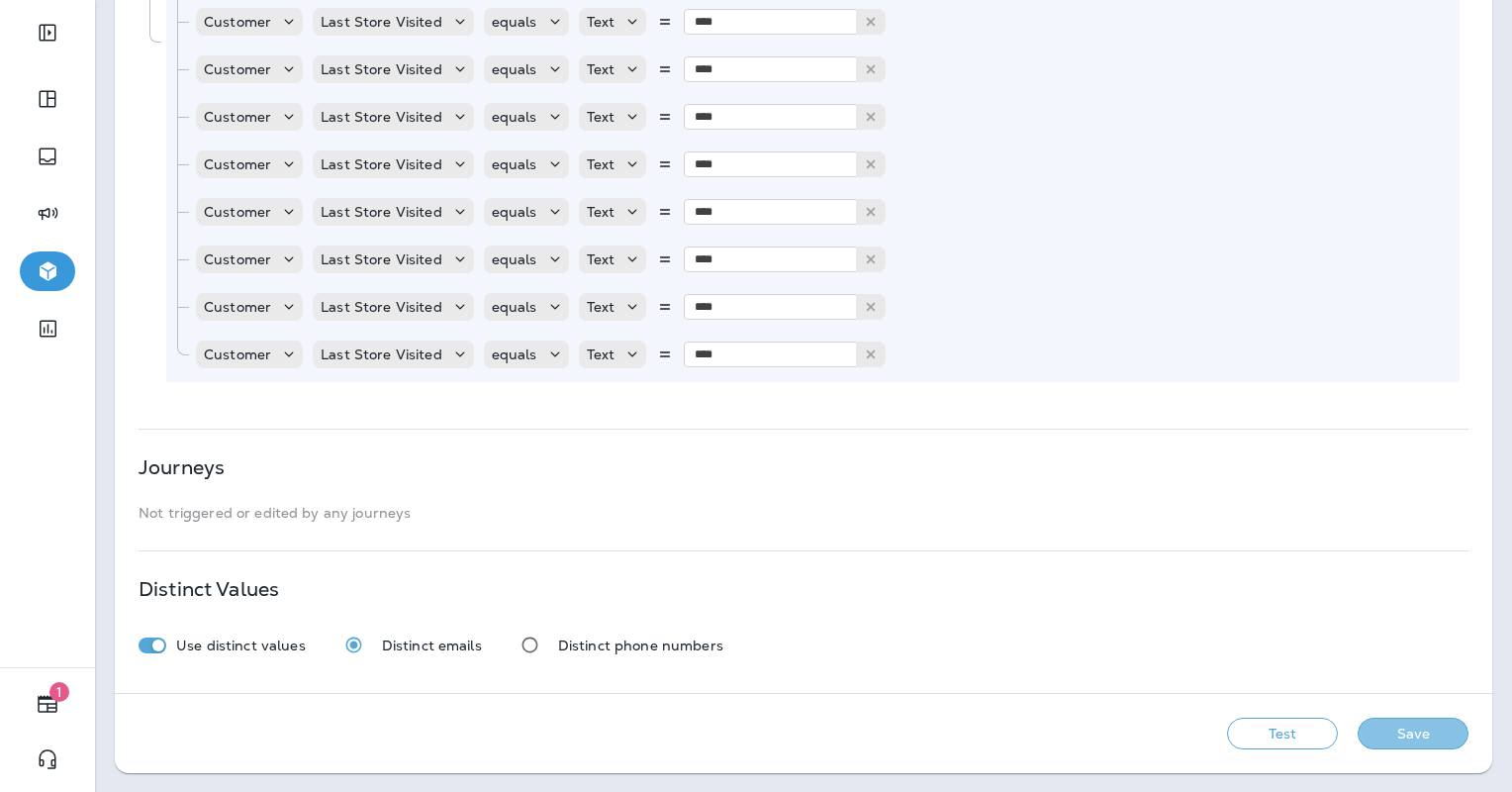 click on "Save" at bounding box center (1413, 734) 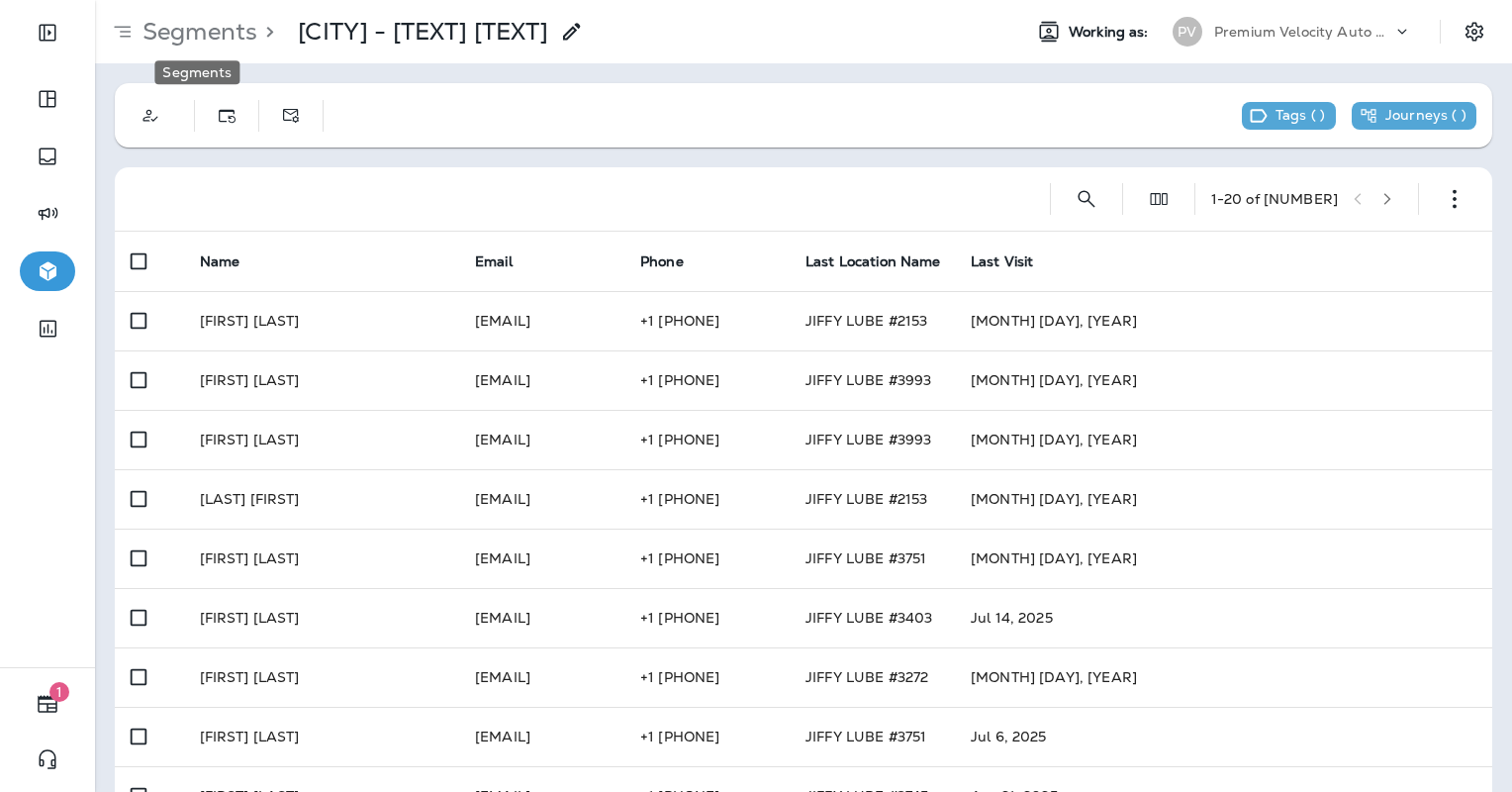 click on "Segments" at bounding box center [196, 32] 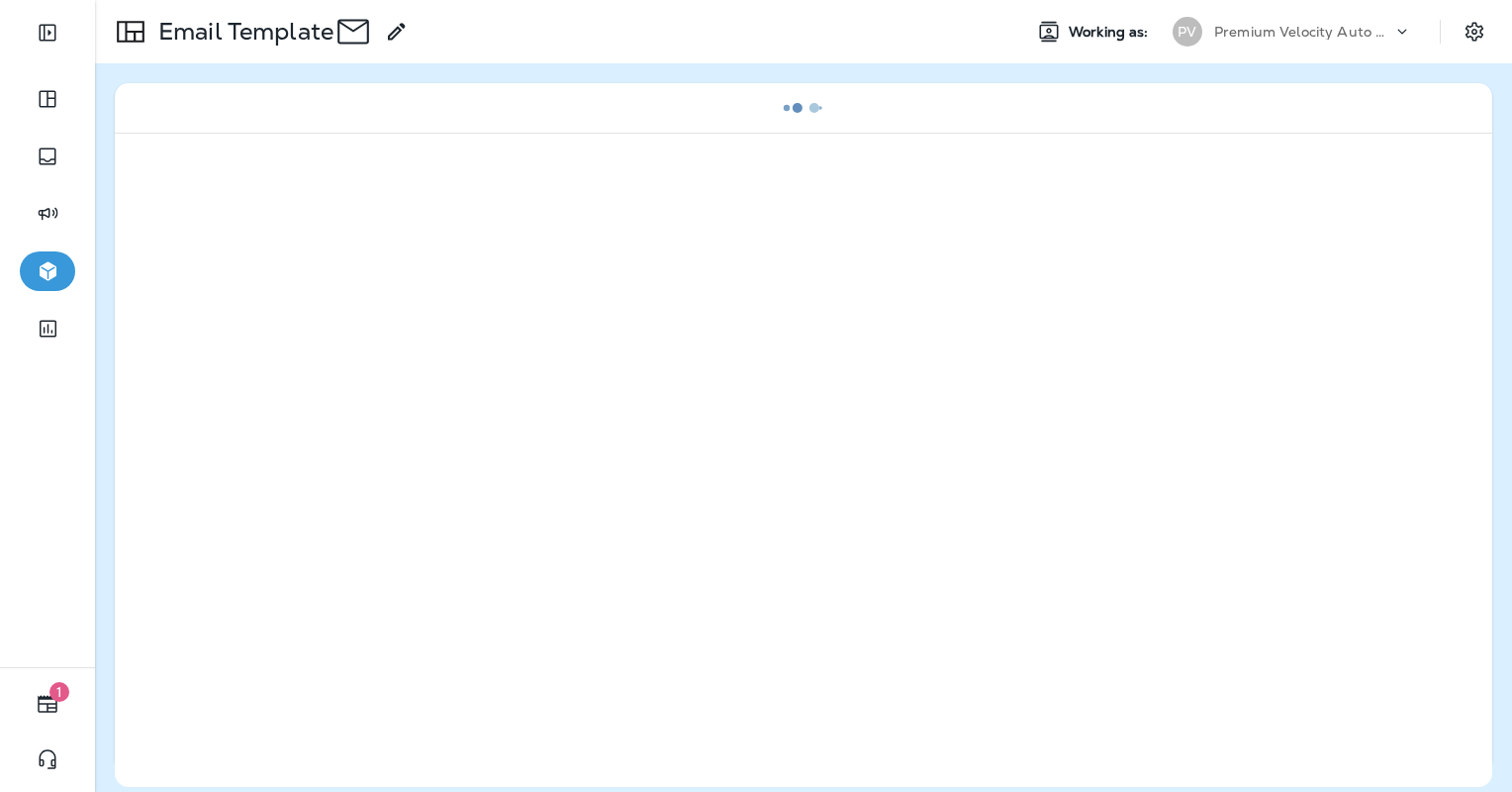 scroll, scrollTop: 0, scrollLeft: 0, axis: both 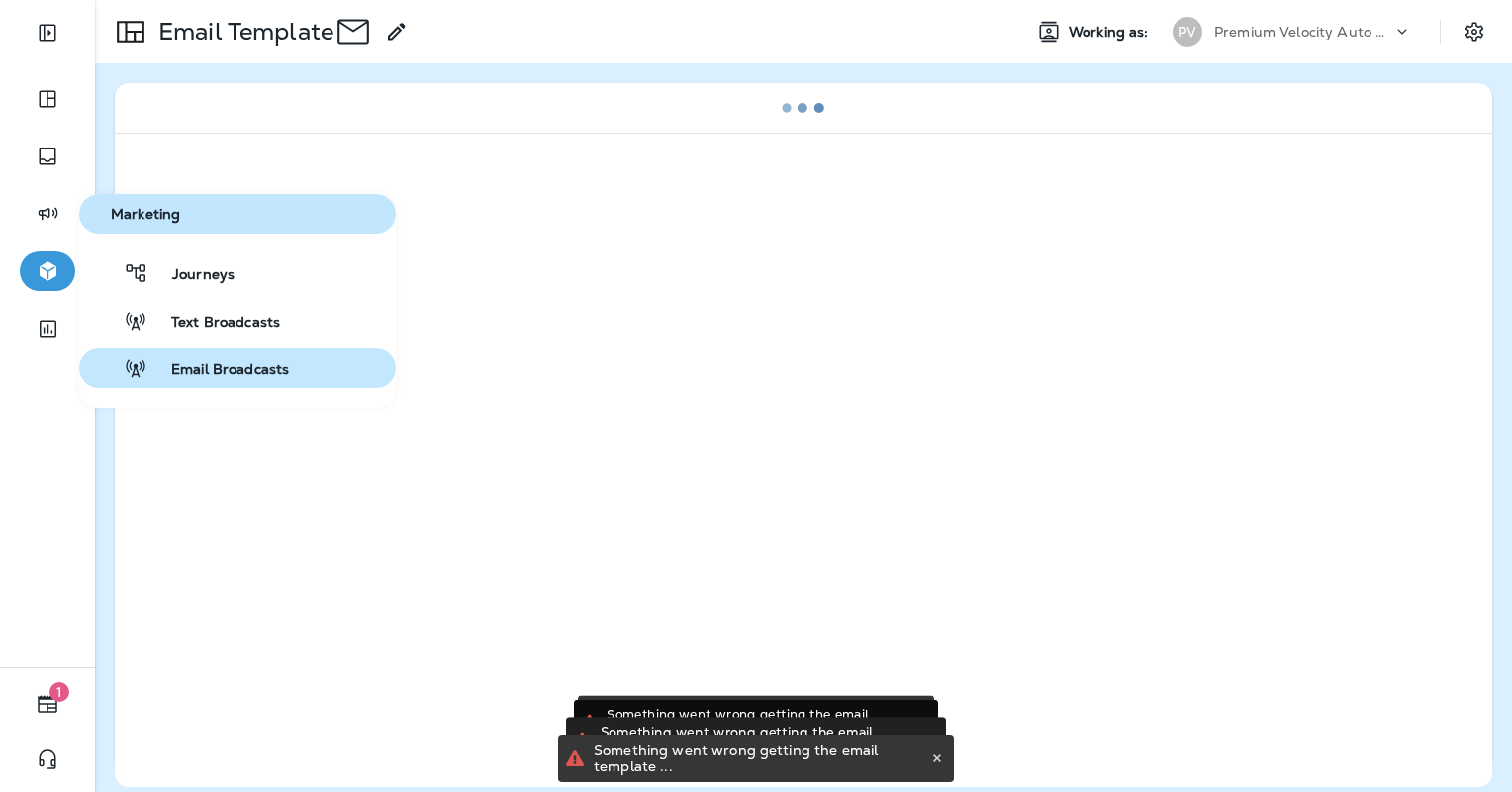 click on "Email Broadcasts" at bounding box center [218, 370] 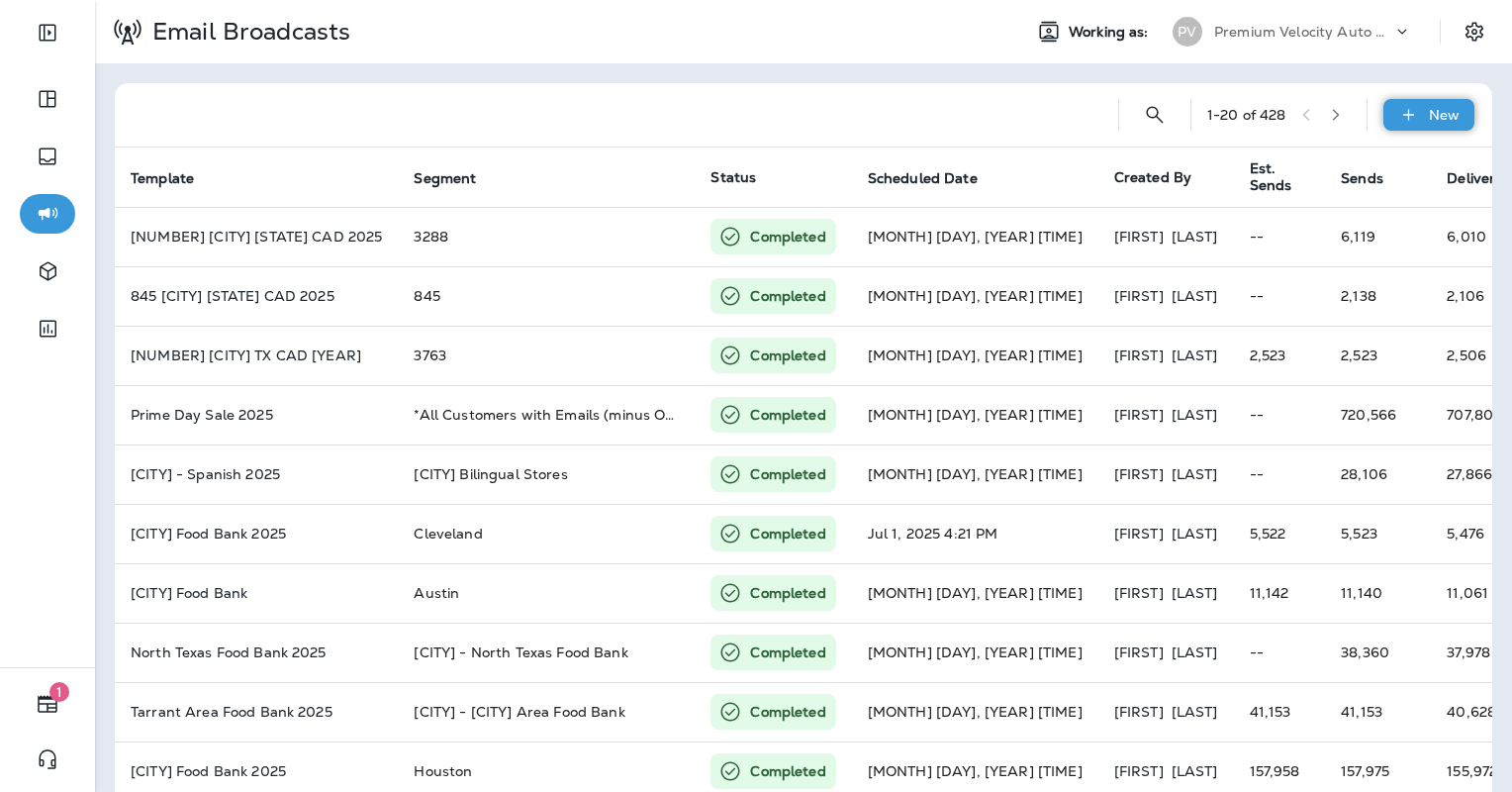 click 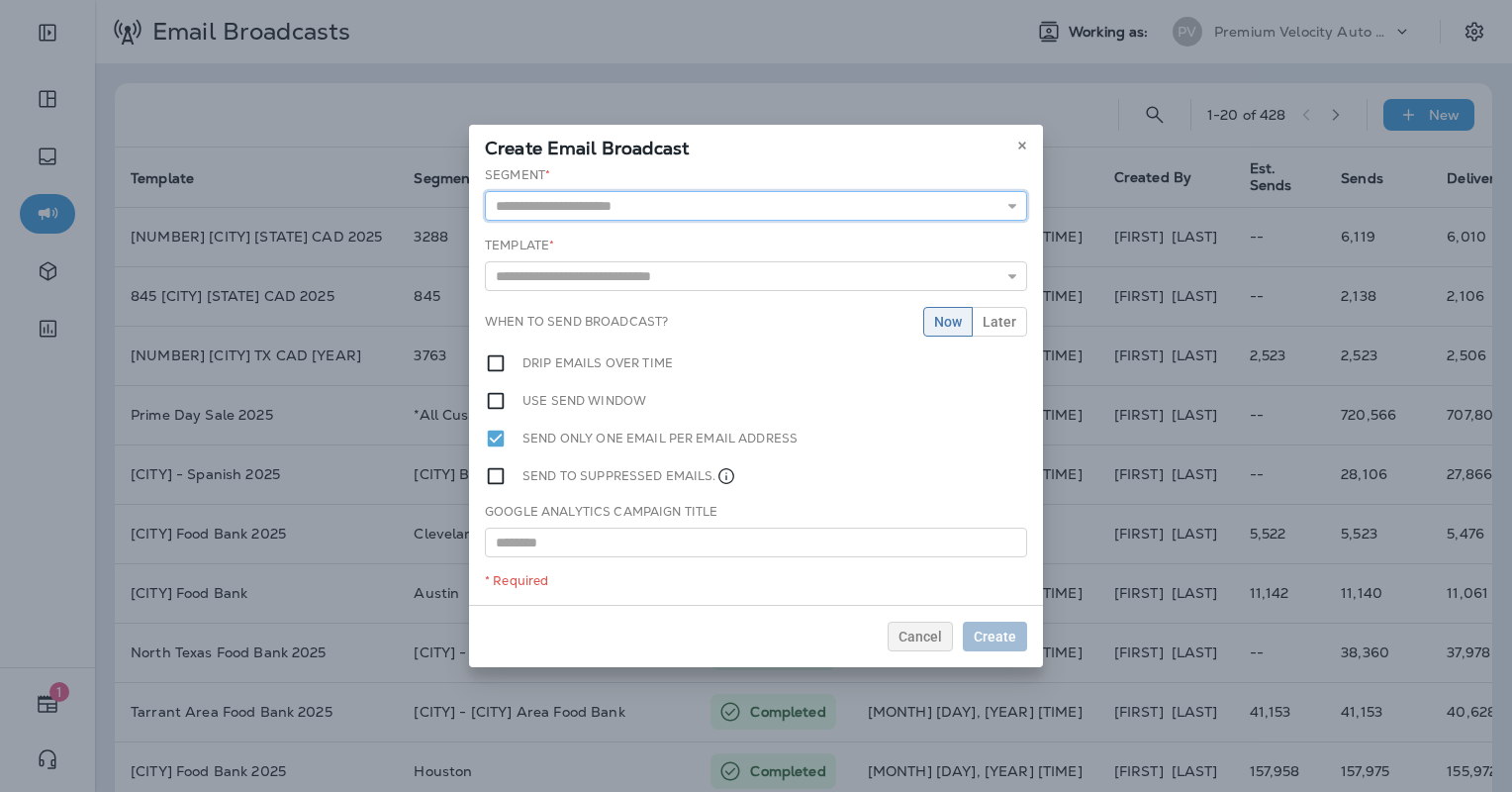 click at bounding box center (756, 206) 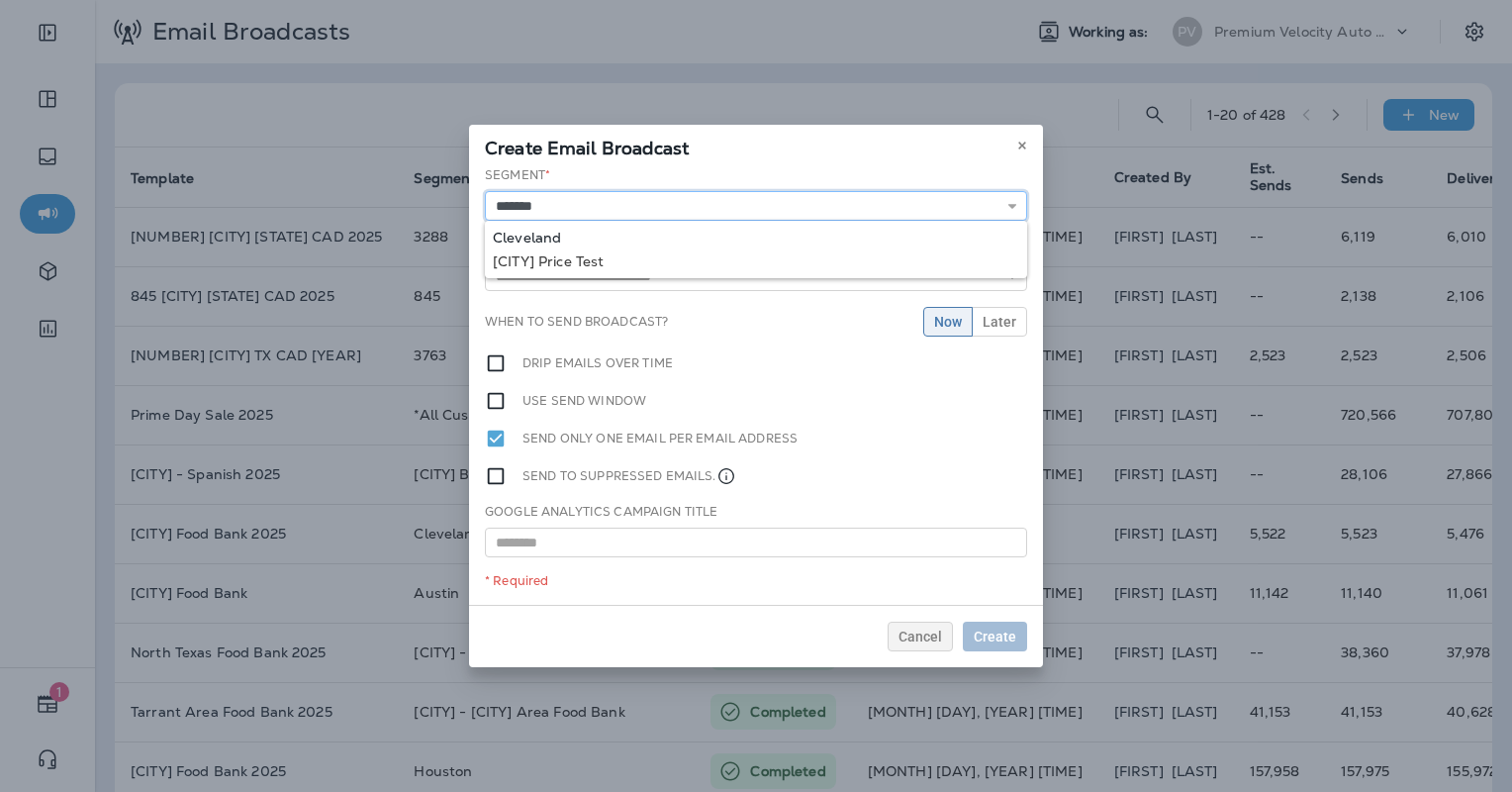 type on "*********" 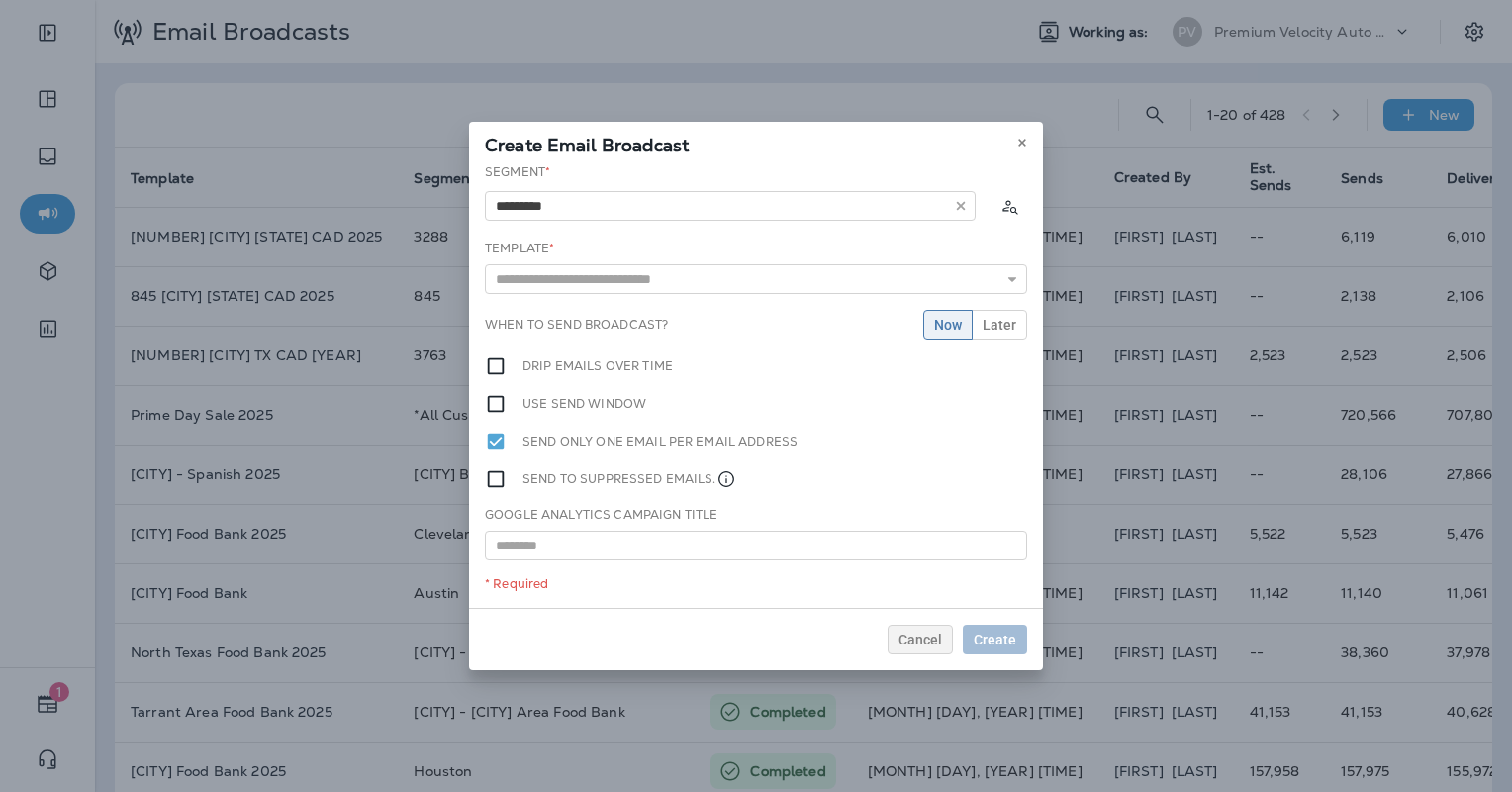 click on "Segment  * ********* Cleveland Cleveland Price Test Template  * 1004 Portland Customer Appreciation Event 1009 Portland Customer Appreciation Event 1016 Tigard, OR Customer Appreciation Event 1060 Permanently Closed 1113 Columbia Customer Appreciation Event 1116 Jefferson City Customer Appreciation Event 1150 Arlington Customer Appreciation Event 1150 Arlington TX CAD 2025 1153 Grand Re-Opening Event 1153 were open When to send broadcast?   Now   Later Drip emails over time Use send window Send only one email per email address Send to suppressed emails. Google Analytics Campaign Title * Required" at bounding box center [756, 385] 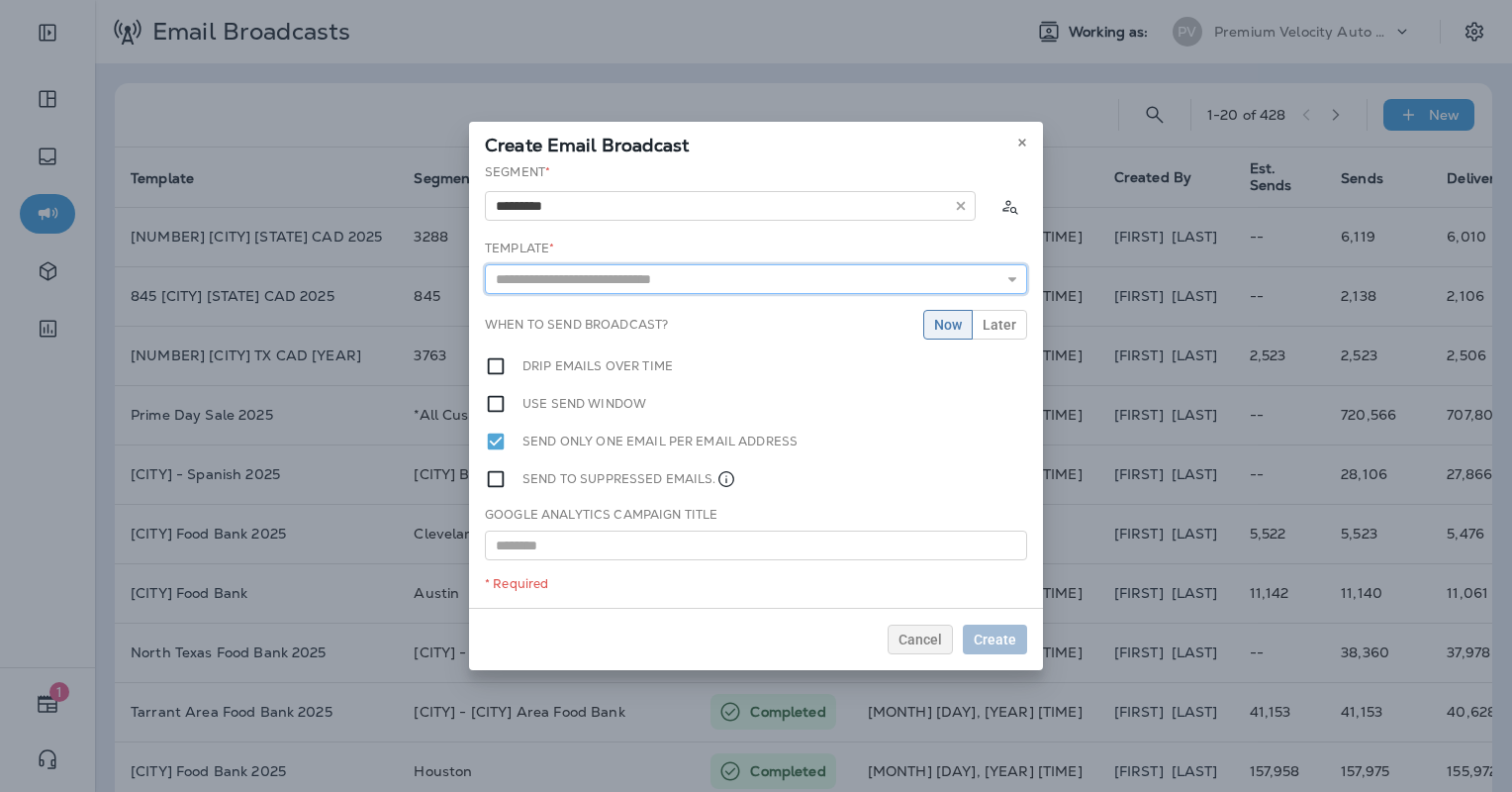 click at bounding box center (756, 279) 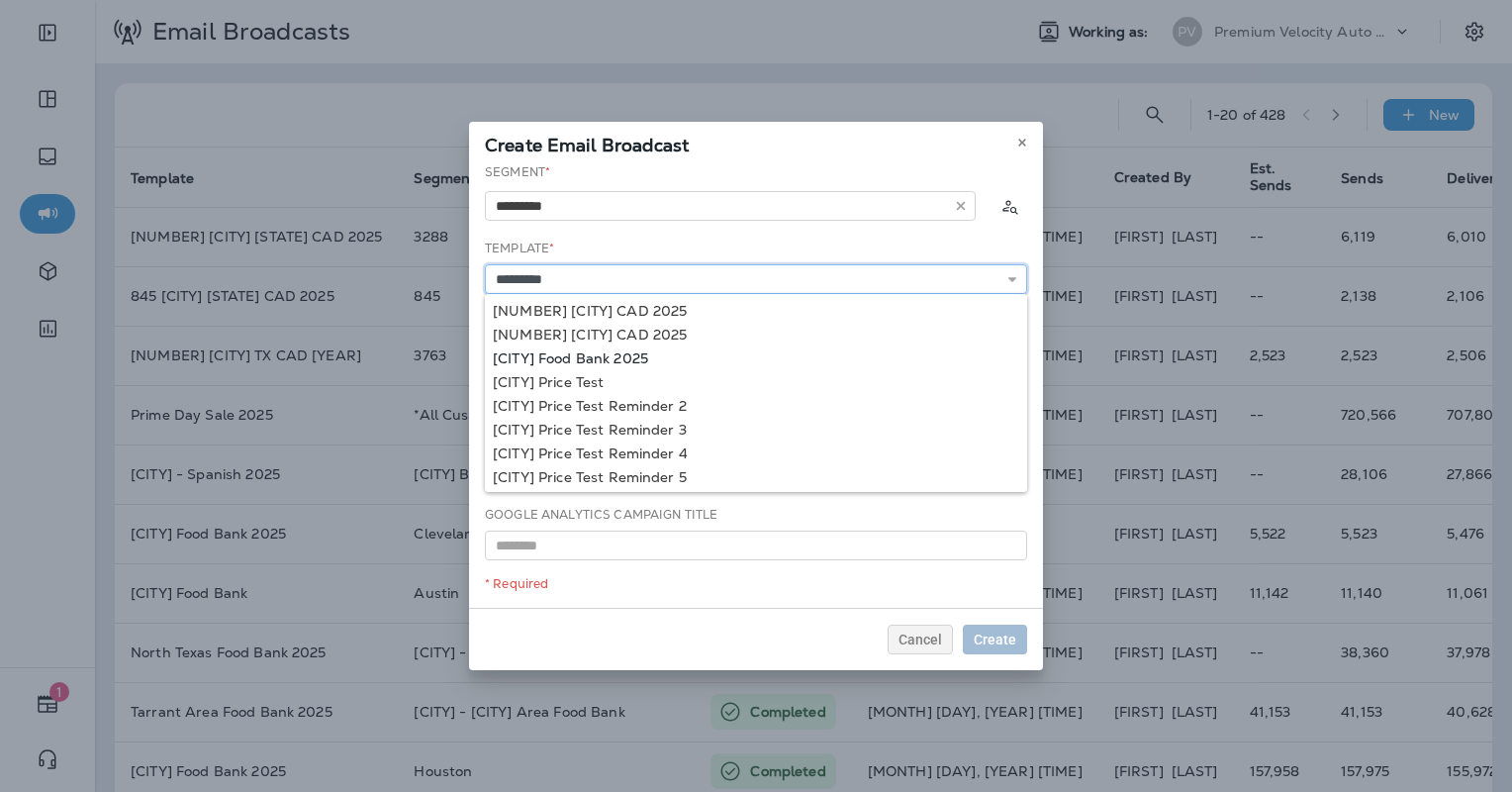 type on "**********" 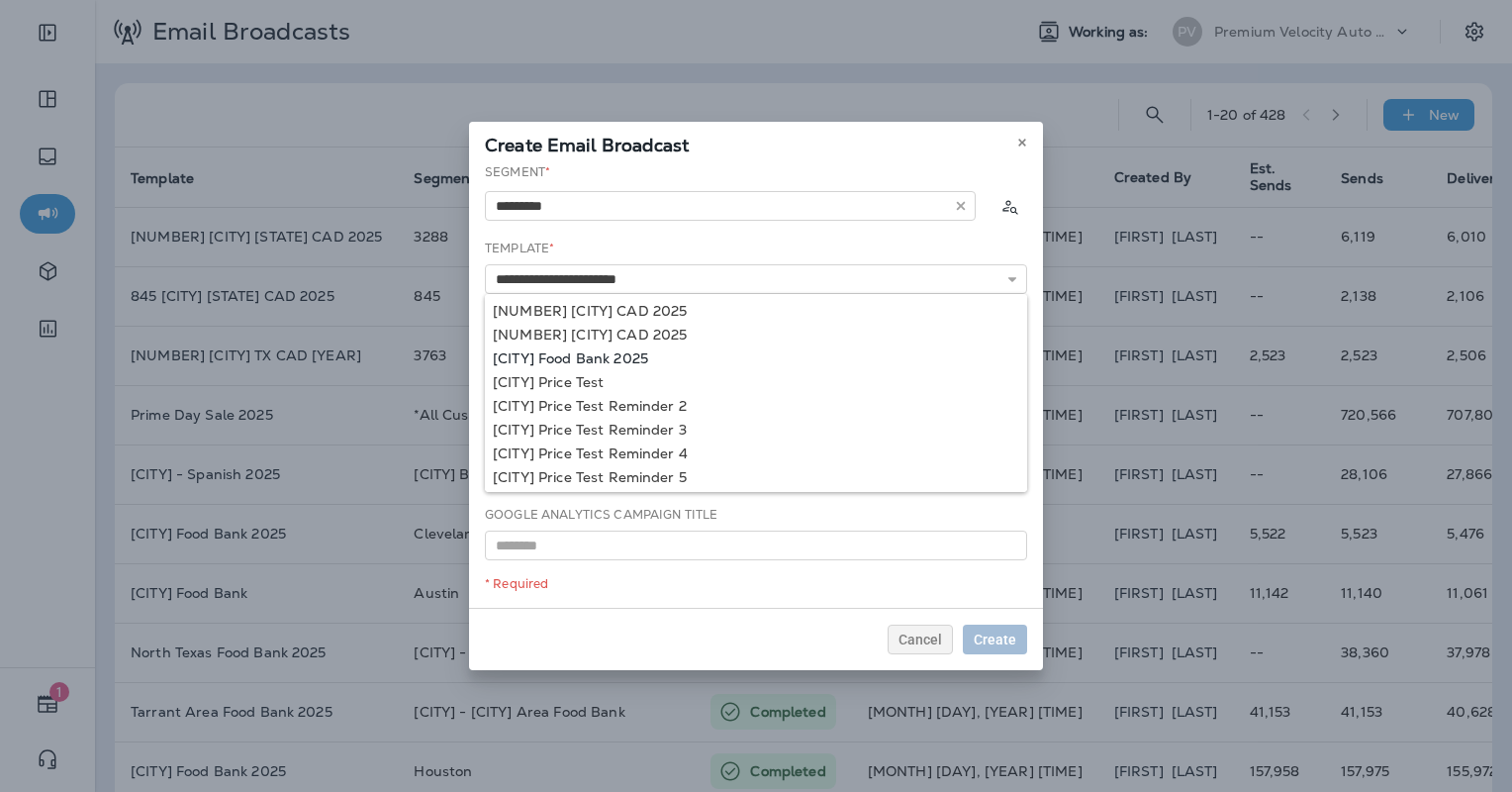 click on "**********" at bounding box center [756, 385] 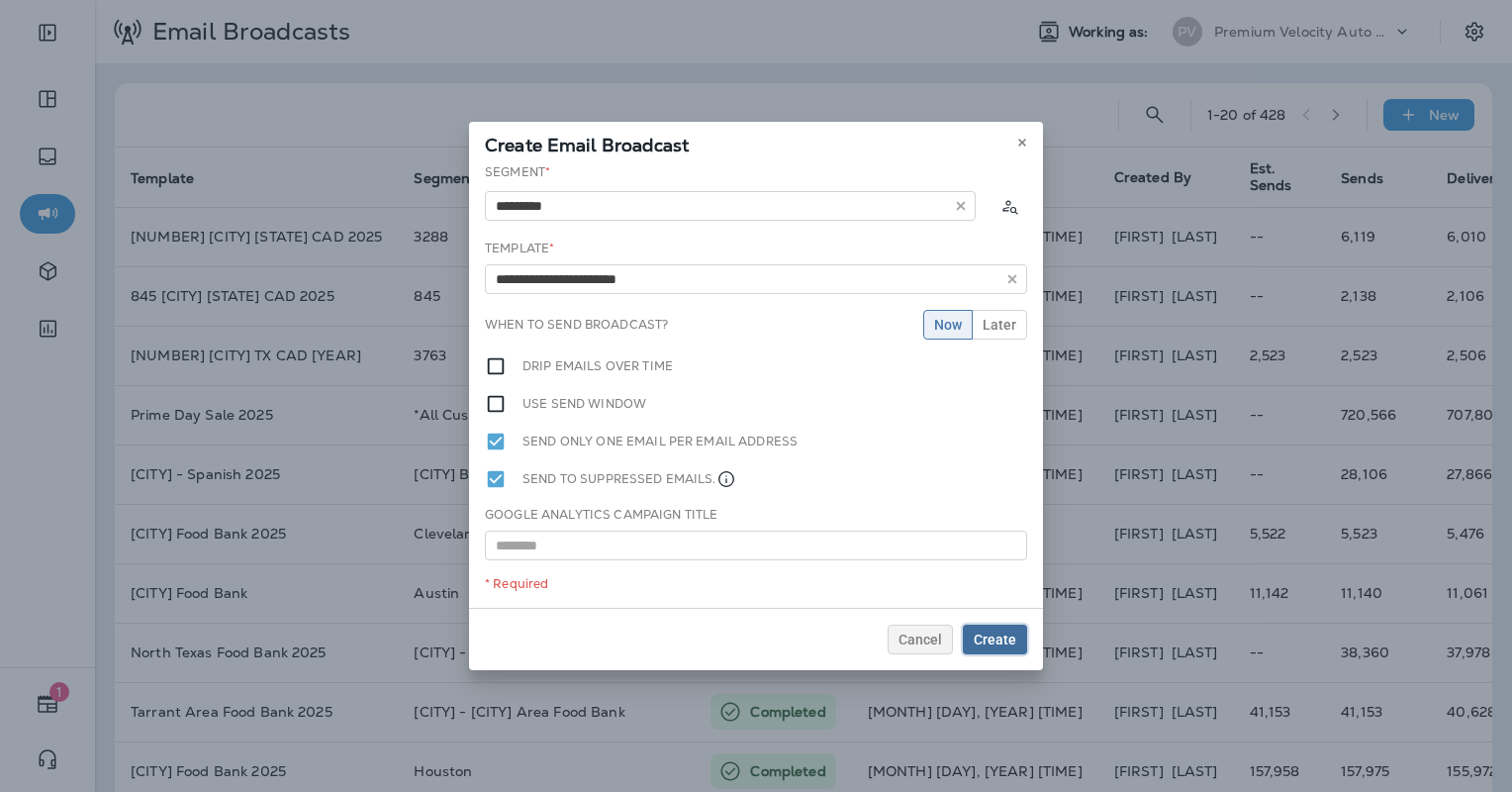 click on "Create" at bounding box center (994, 640) 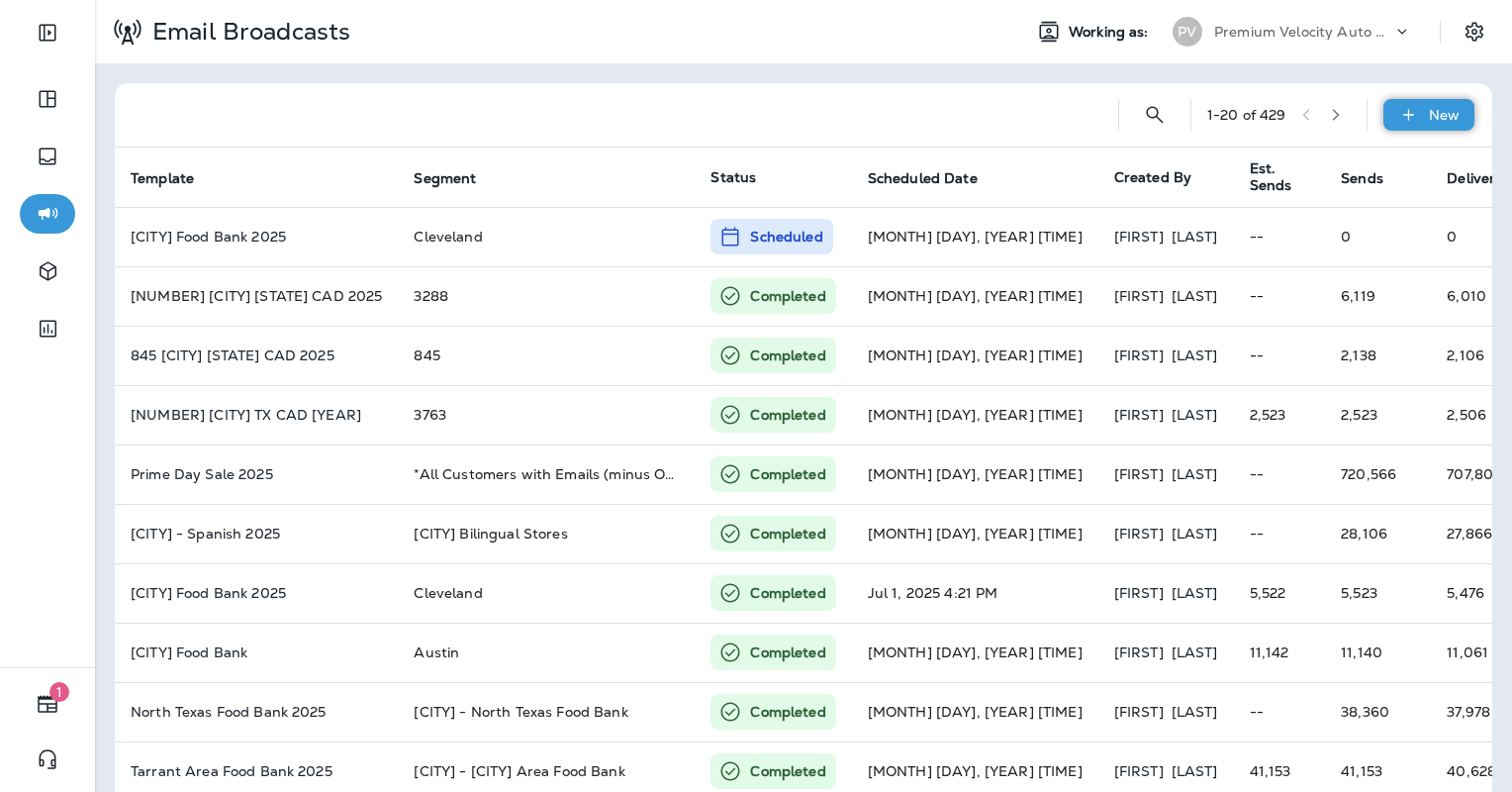 click on "New" at bounding box center [1444, 115] 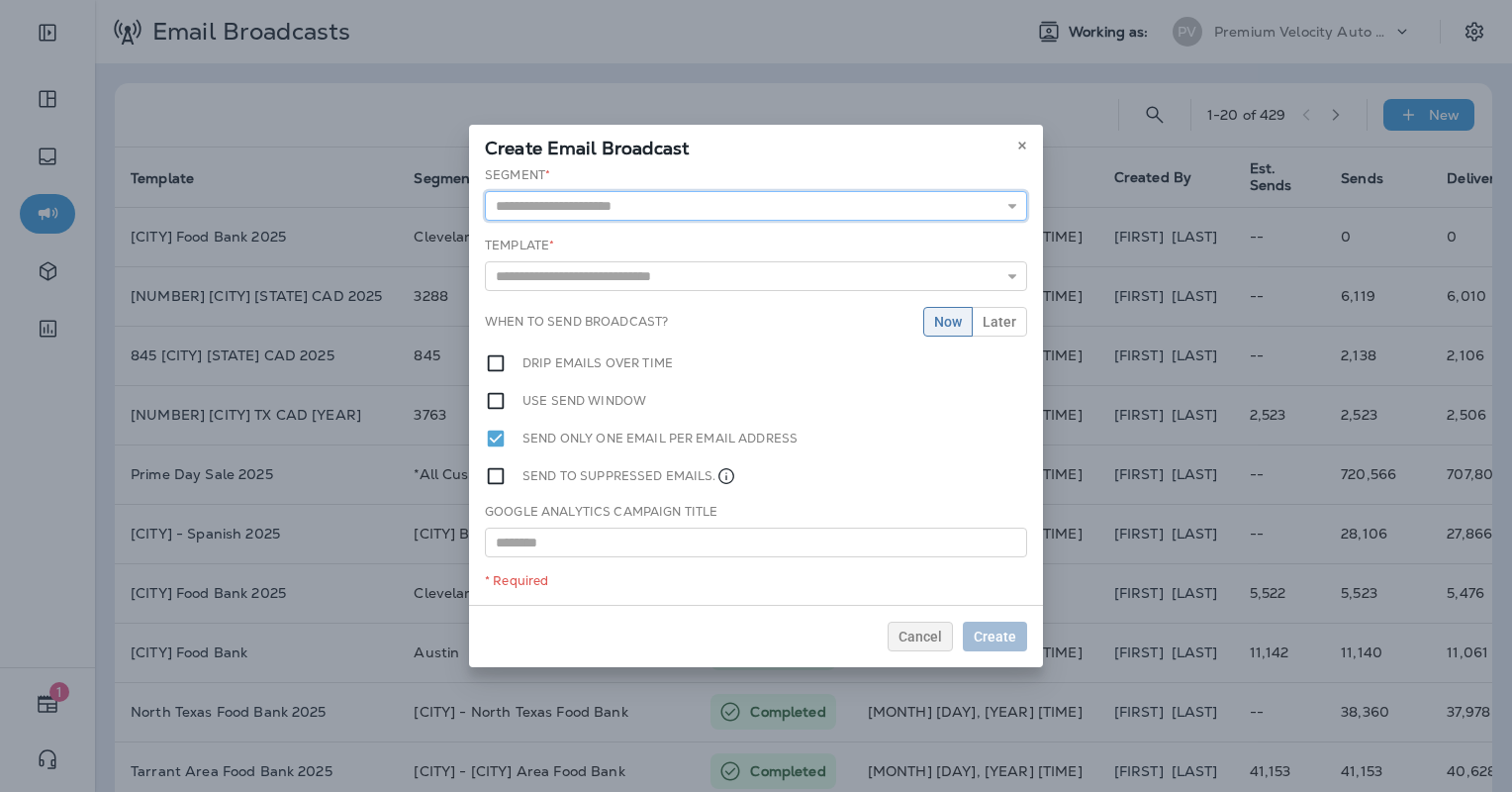 click at bounding box center (756, 206) 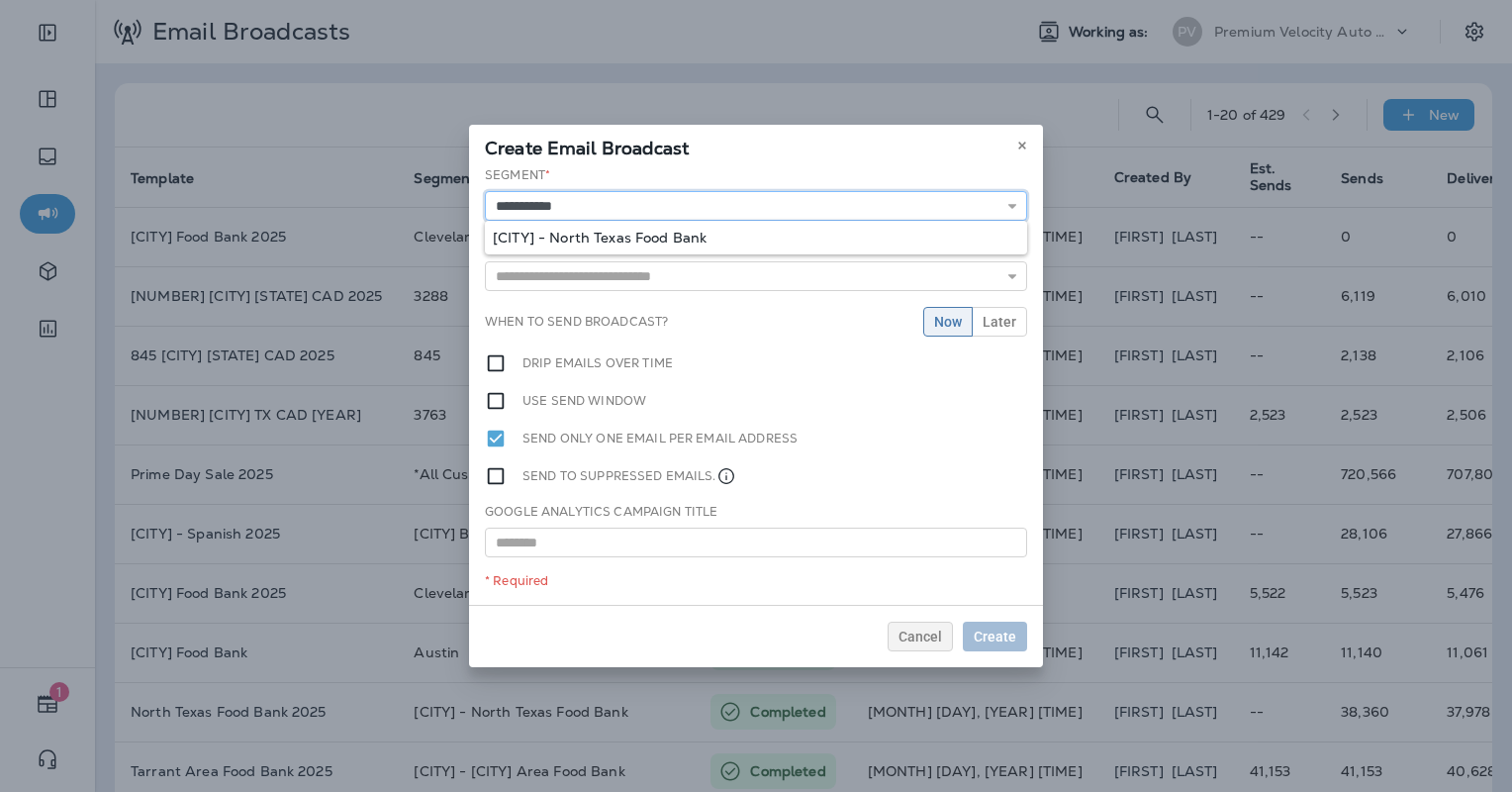 type on "**********" 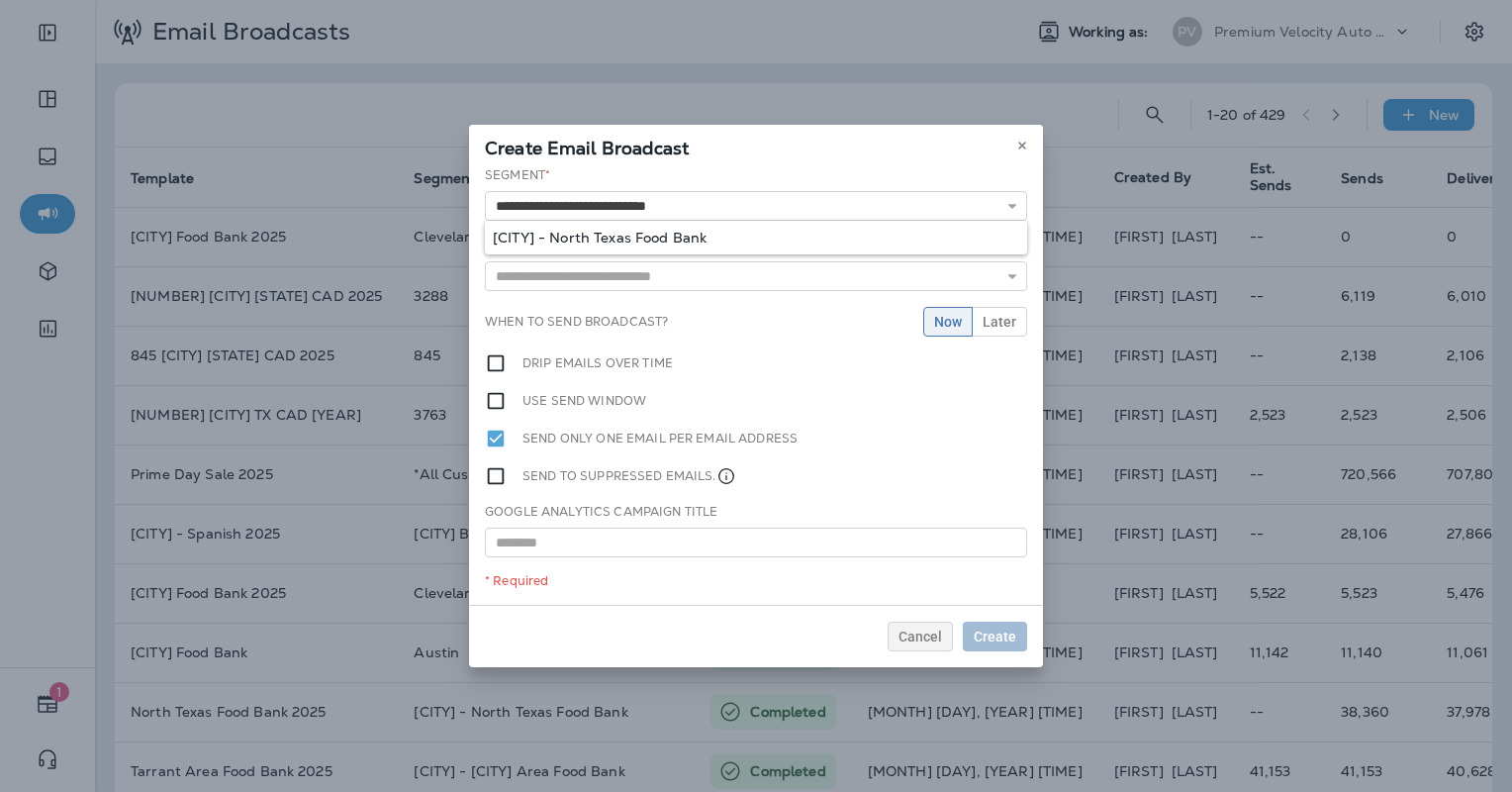 click on "**********" at bounding box center [756, 385] 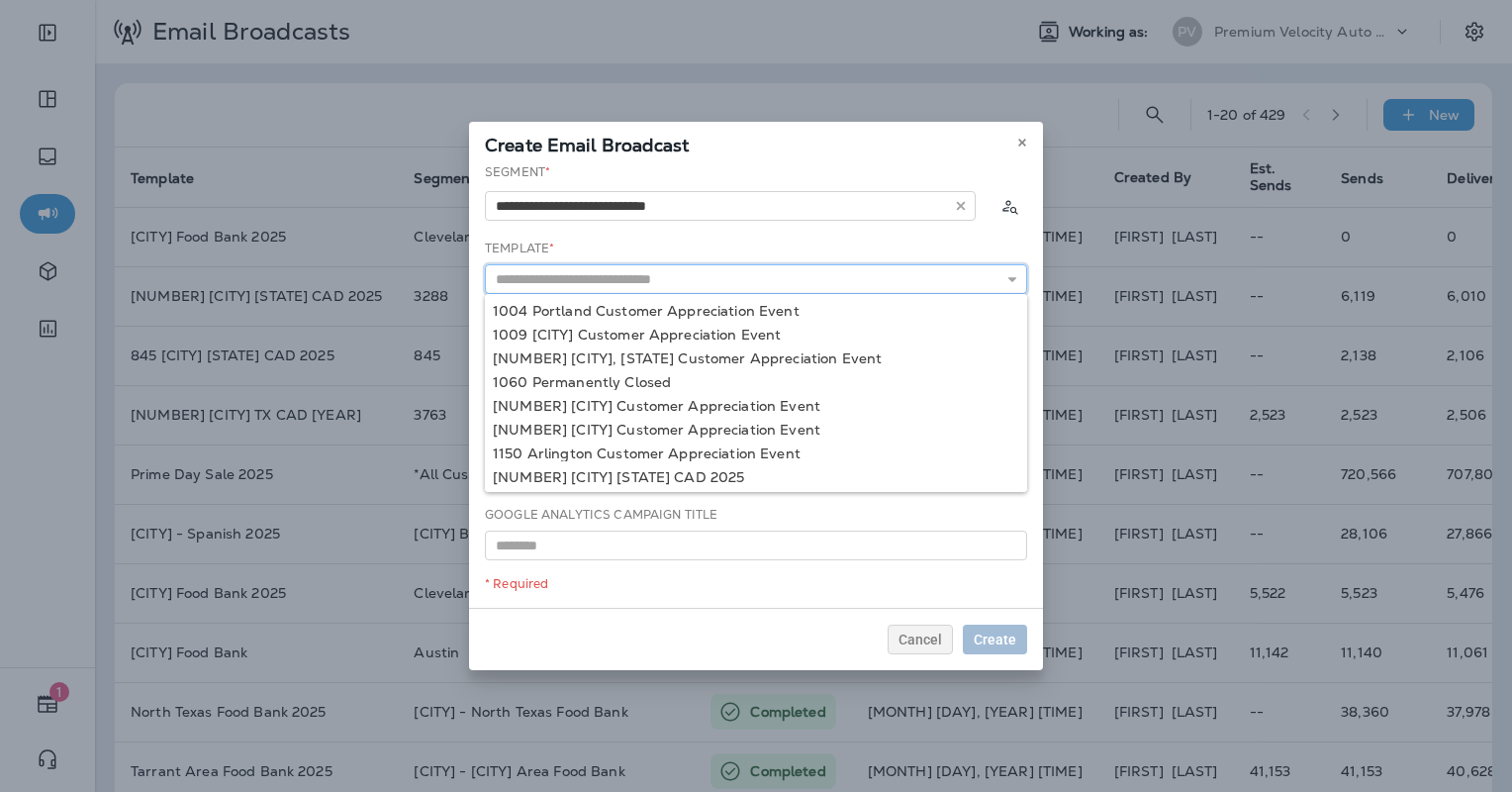 click at bounding box center [756, 279] 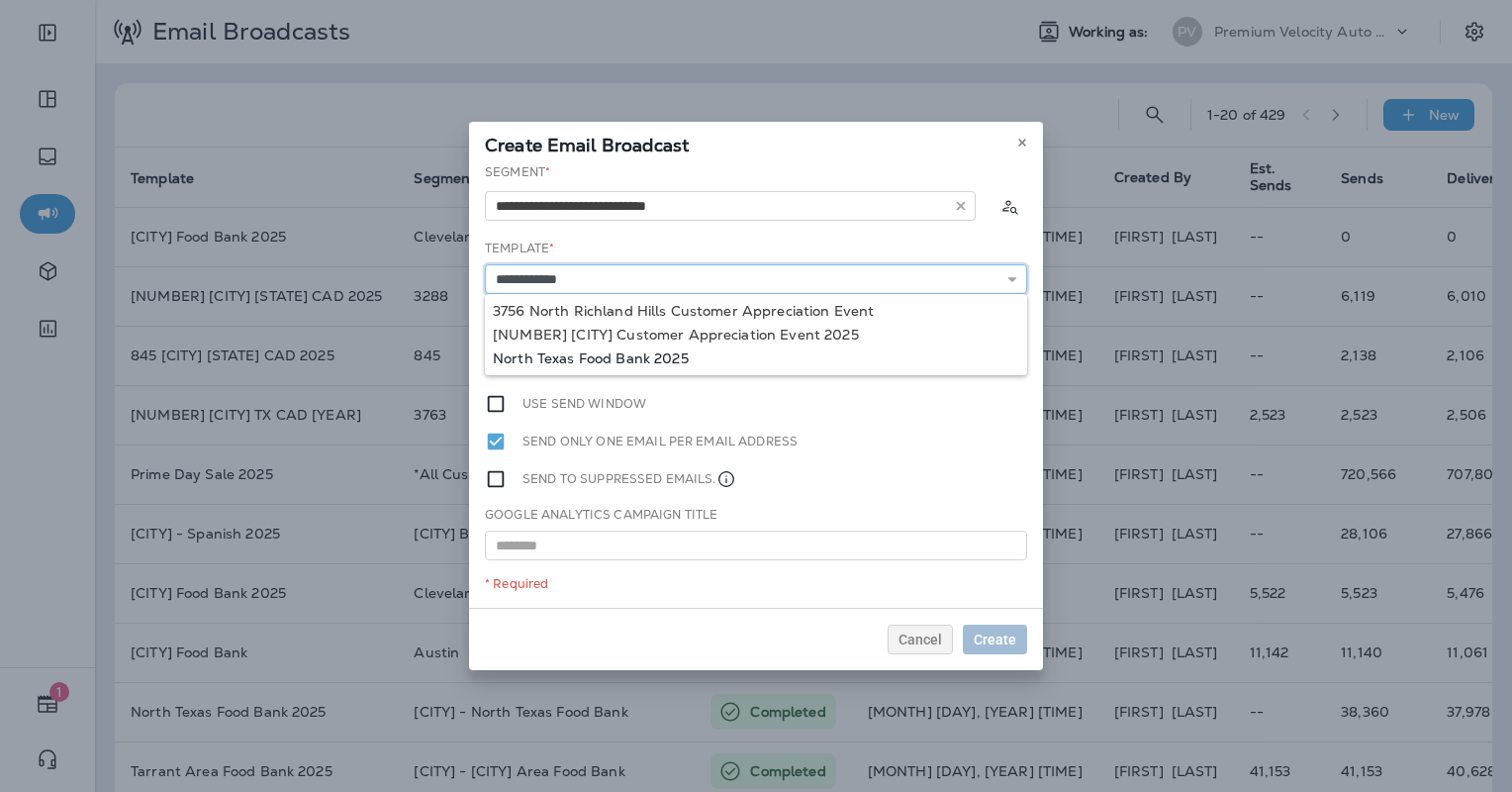 type on "**********" 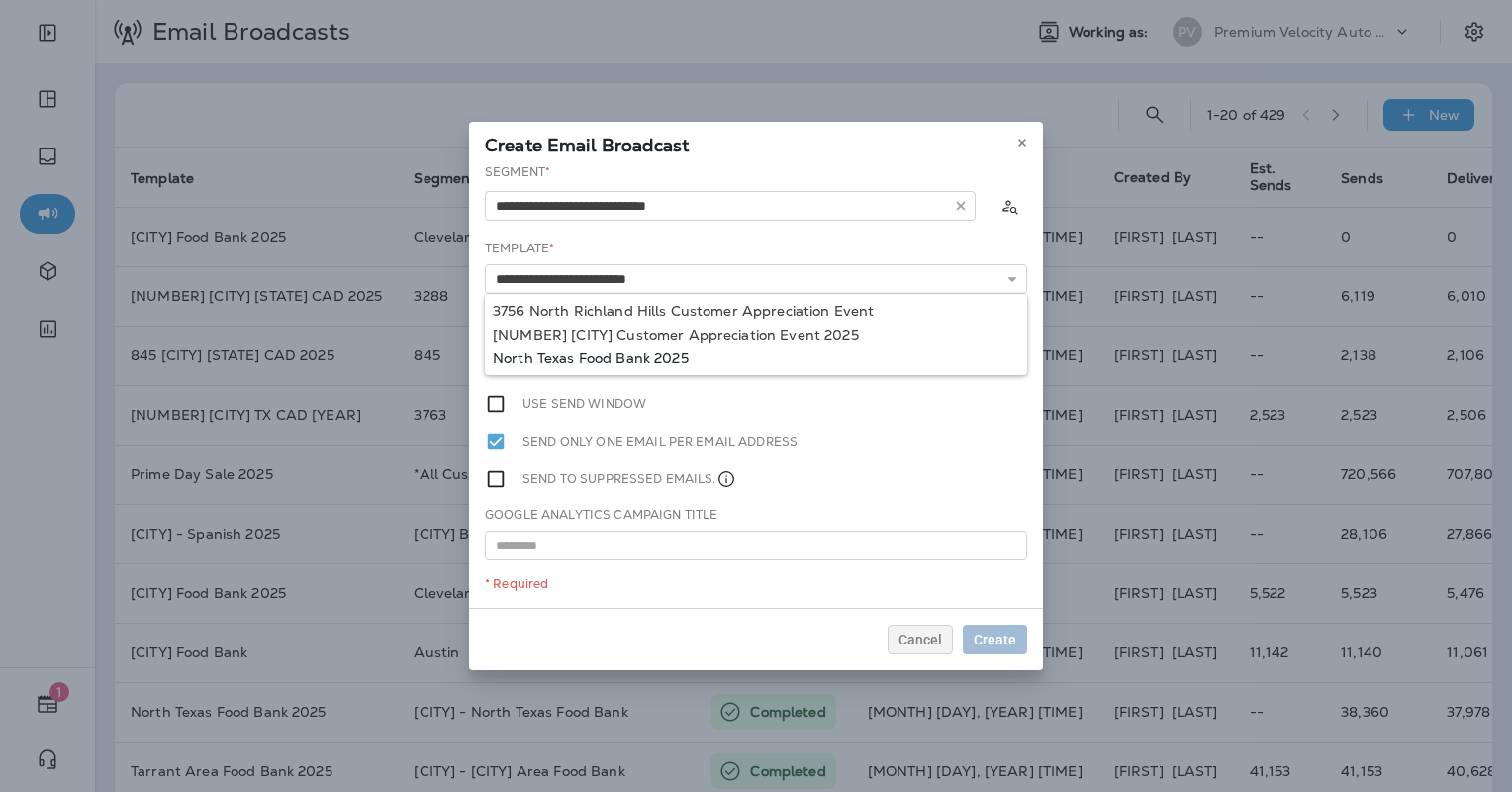 click on "**********" at bounding box center (756, 385) 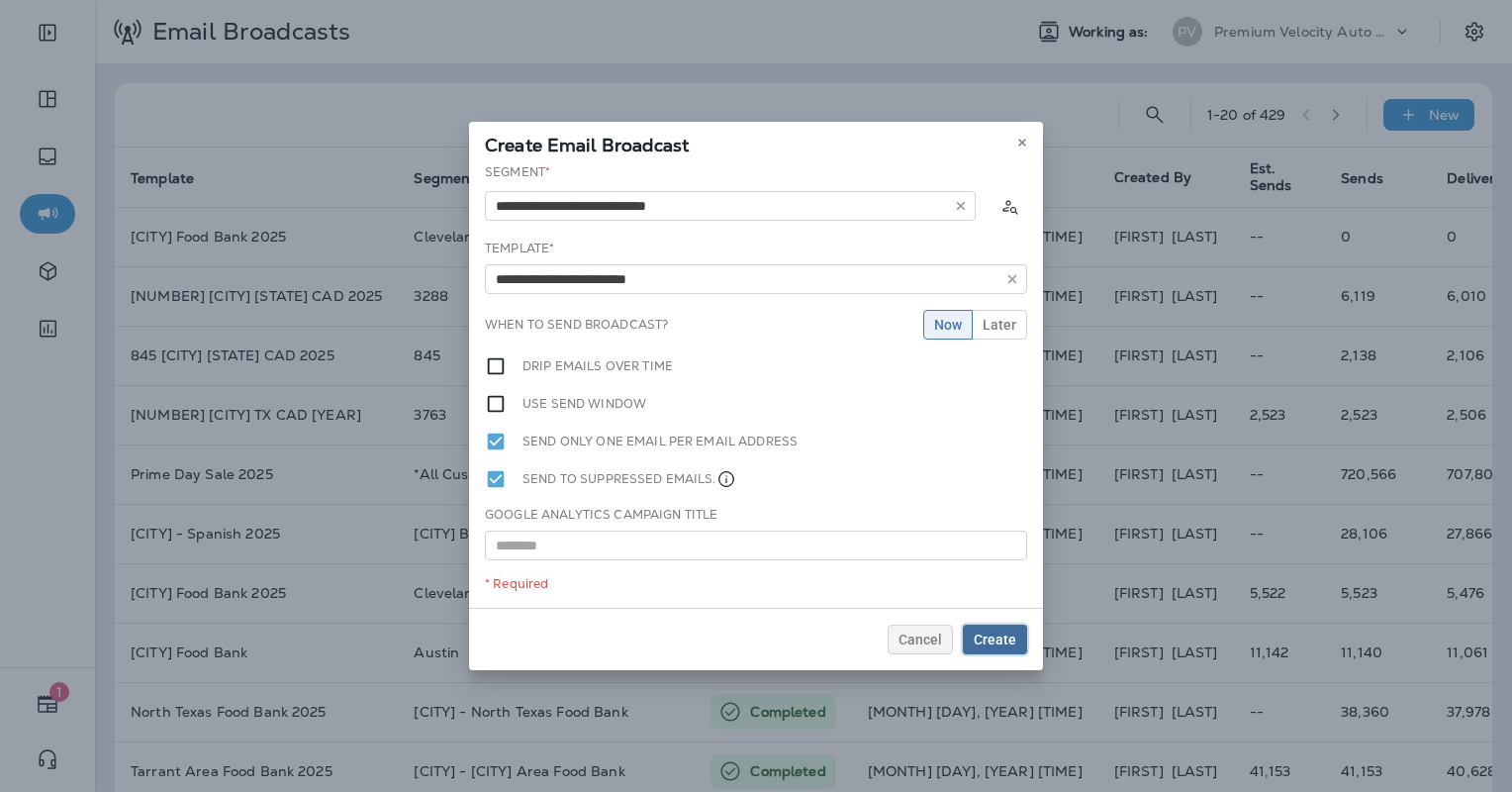 click on "Create" at bounding box center (994, 640) 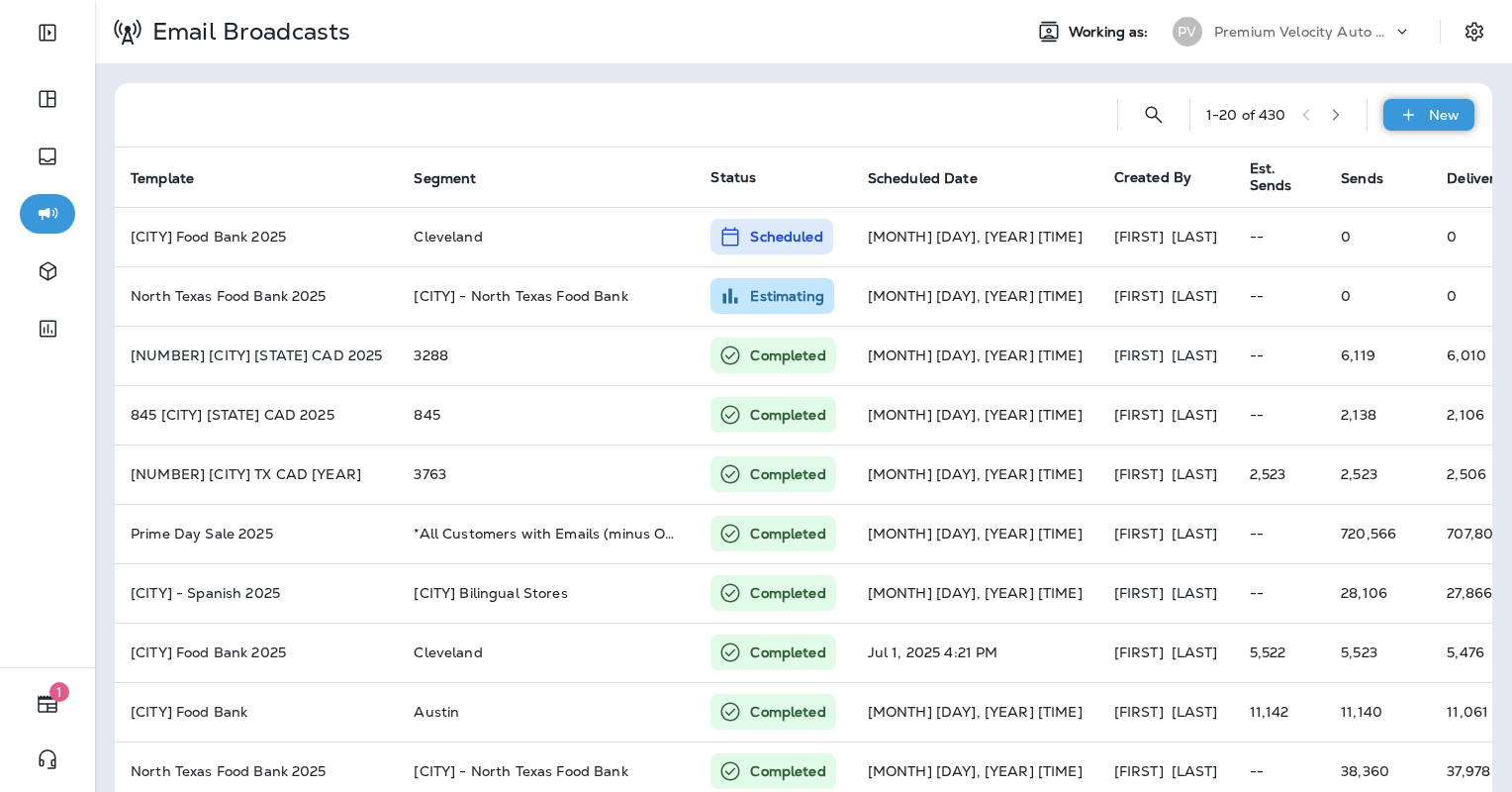 click on "New" at bounding box center (1429, 115) 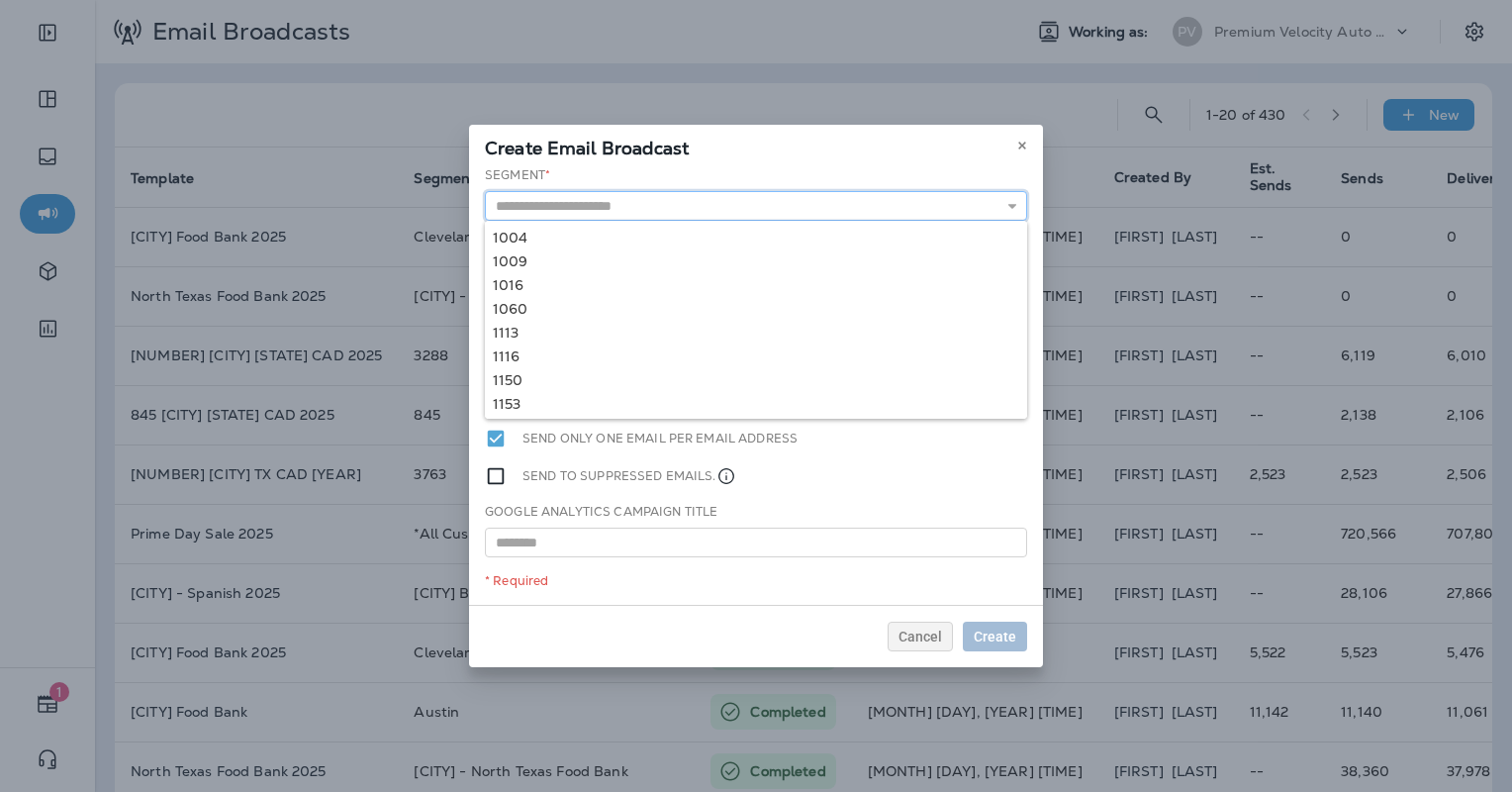 click at bounding box center [756, 206] 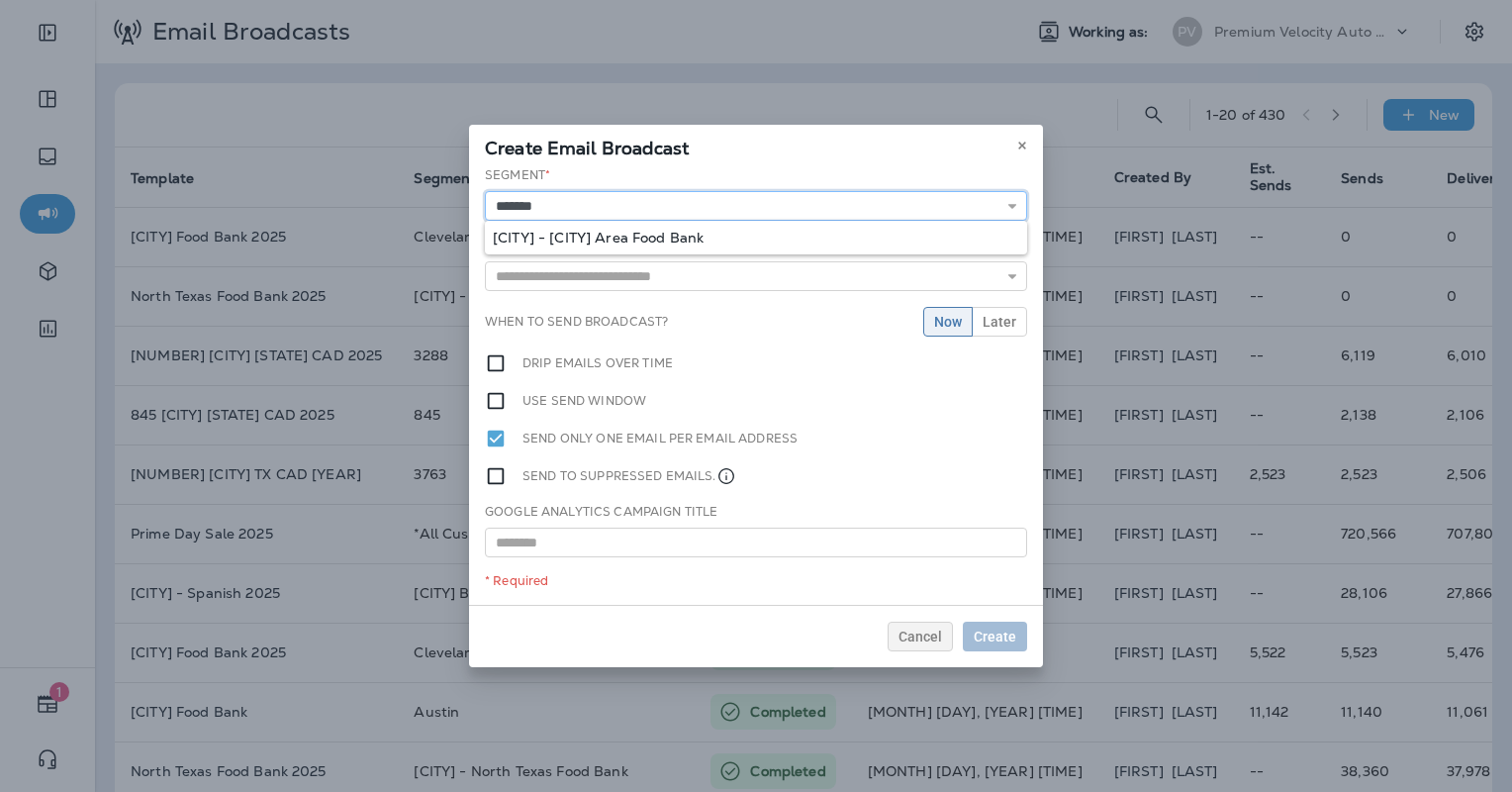 type on "**********" 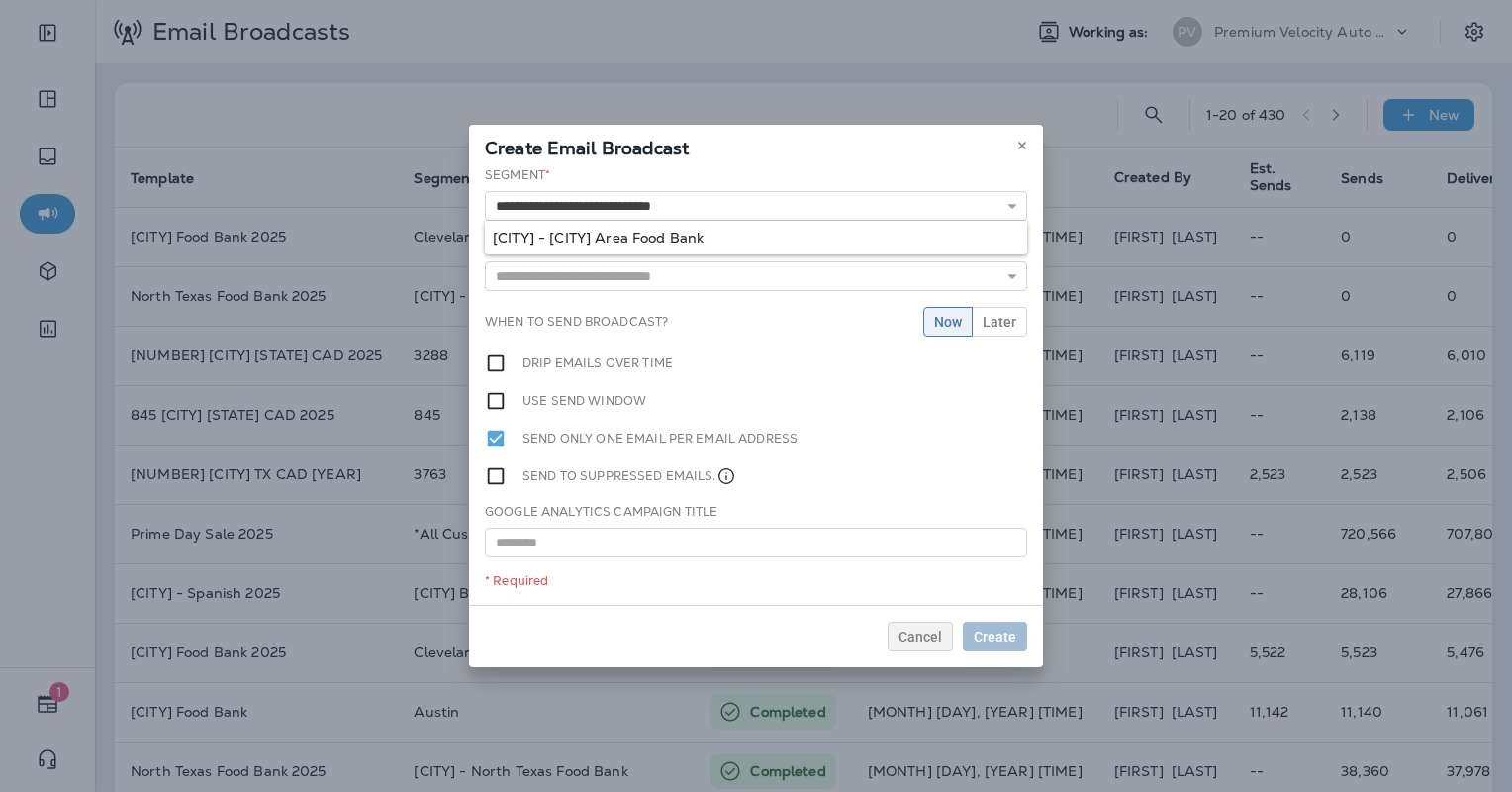 click on "**********" at bounding box center (756, 385) 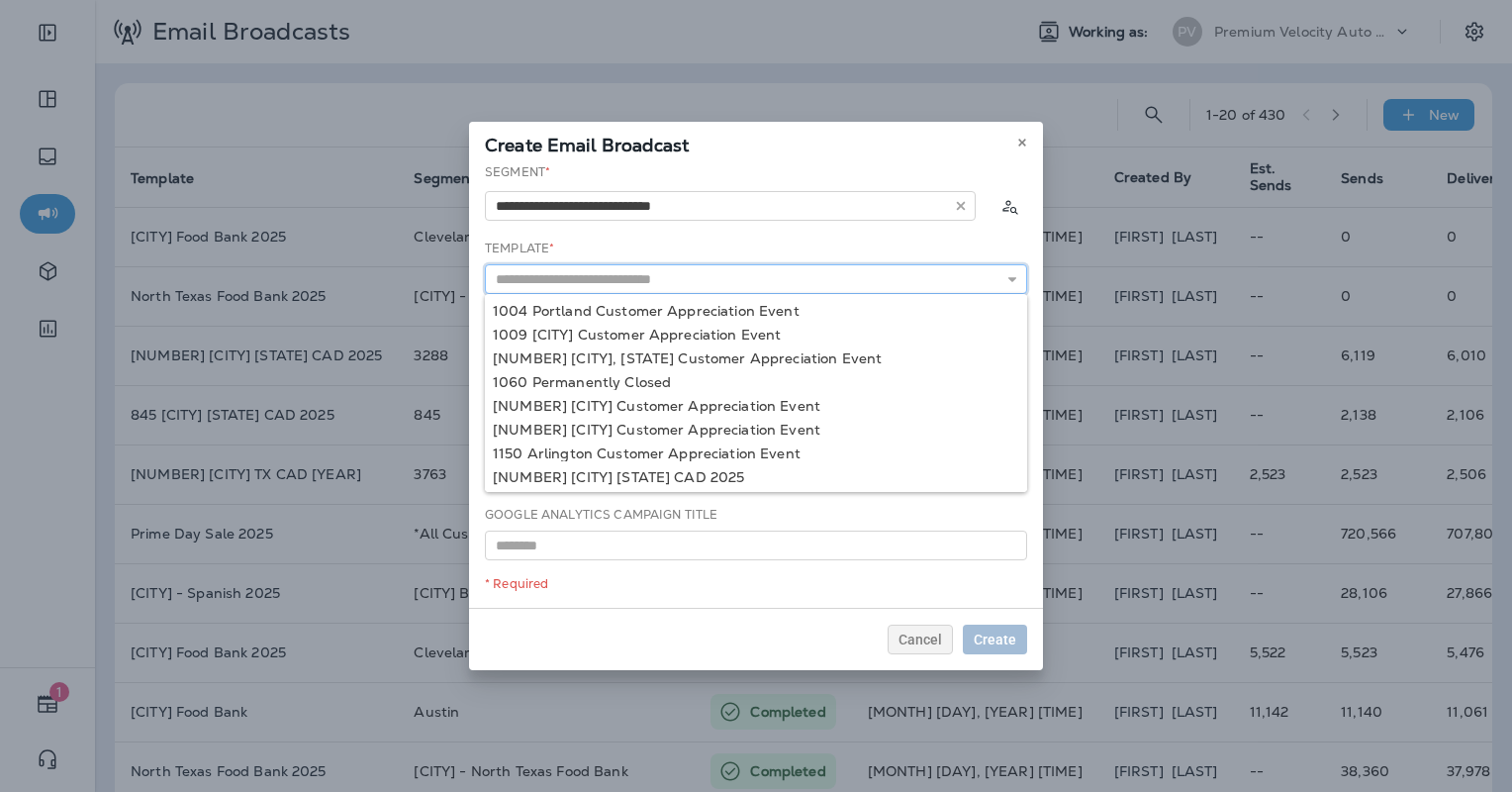 click at bounding box center [756, 279] 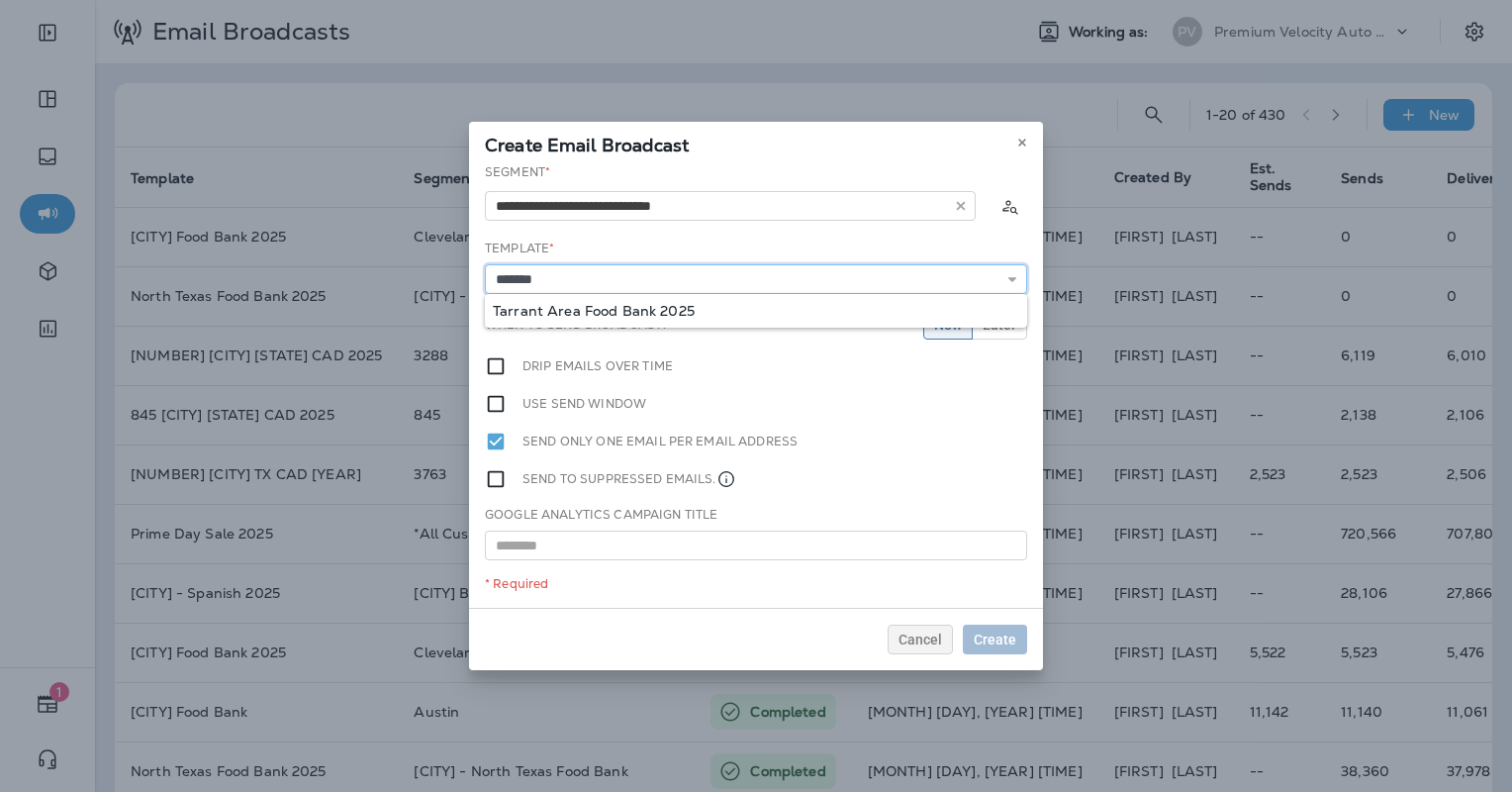 type on "**********" 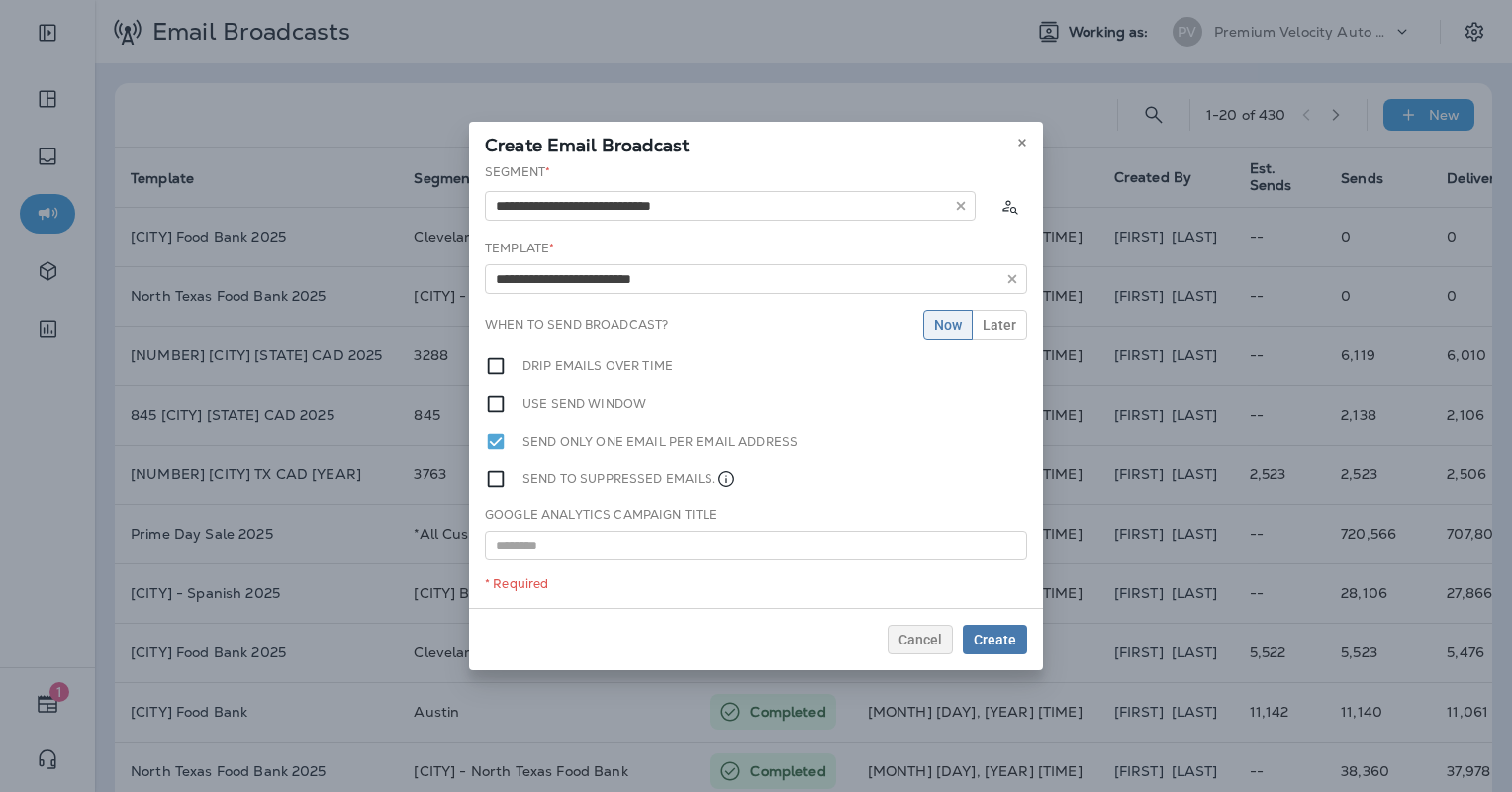 click on "**********" at bounding box center [756, 385] 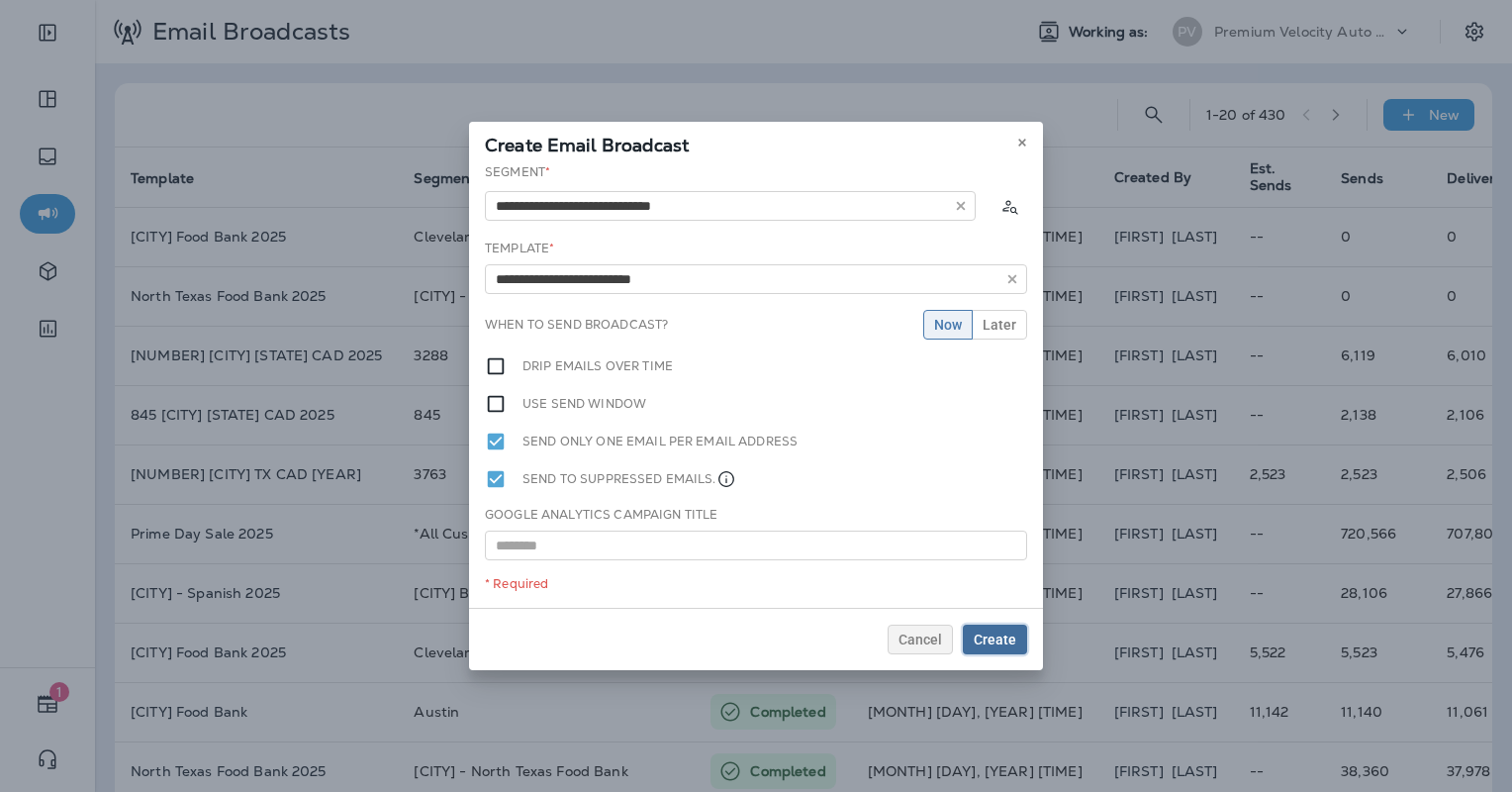 click on "Create" at bounding box center [994, 640] 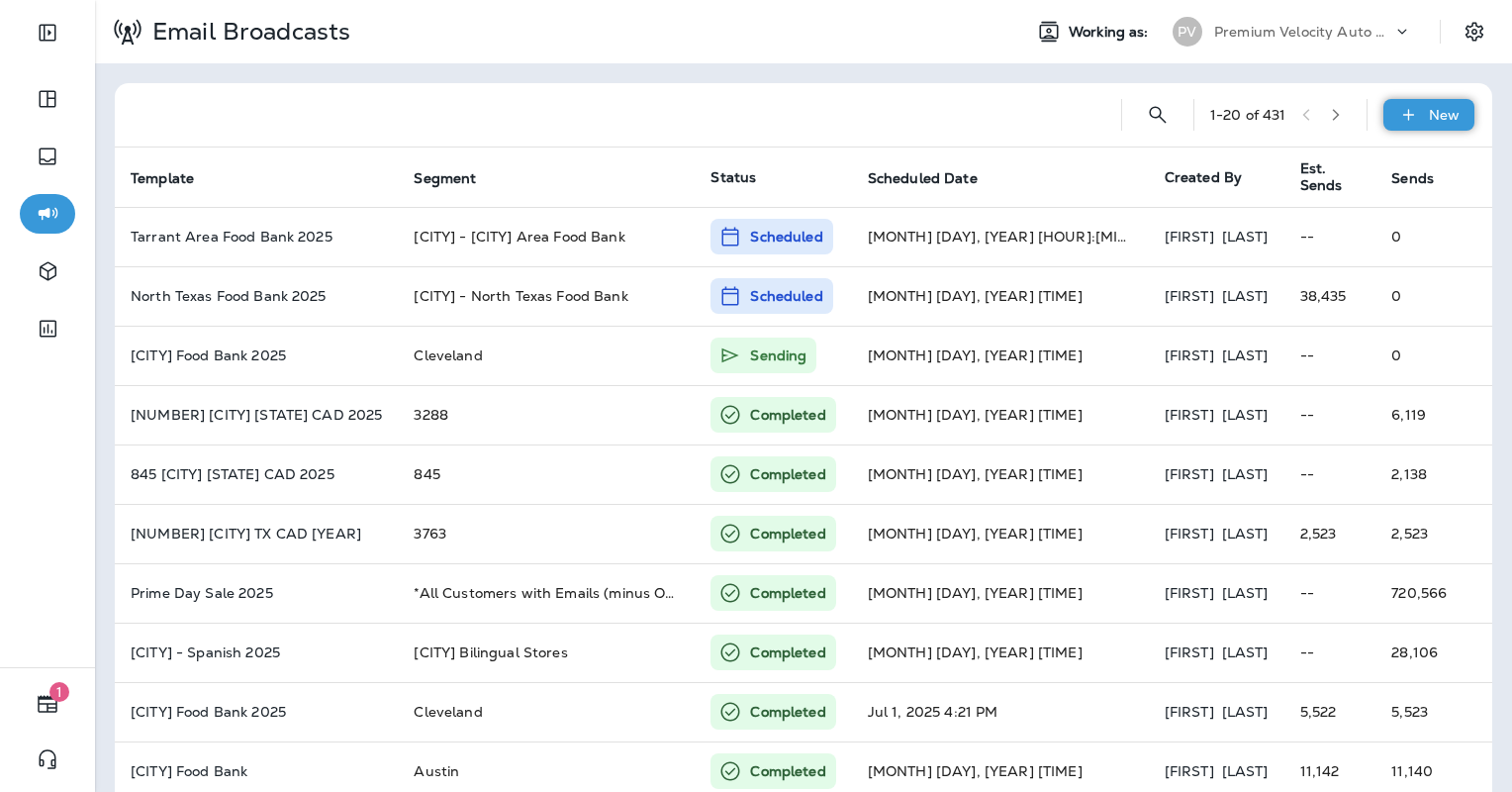 click 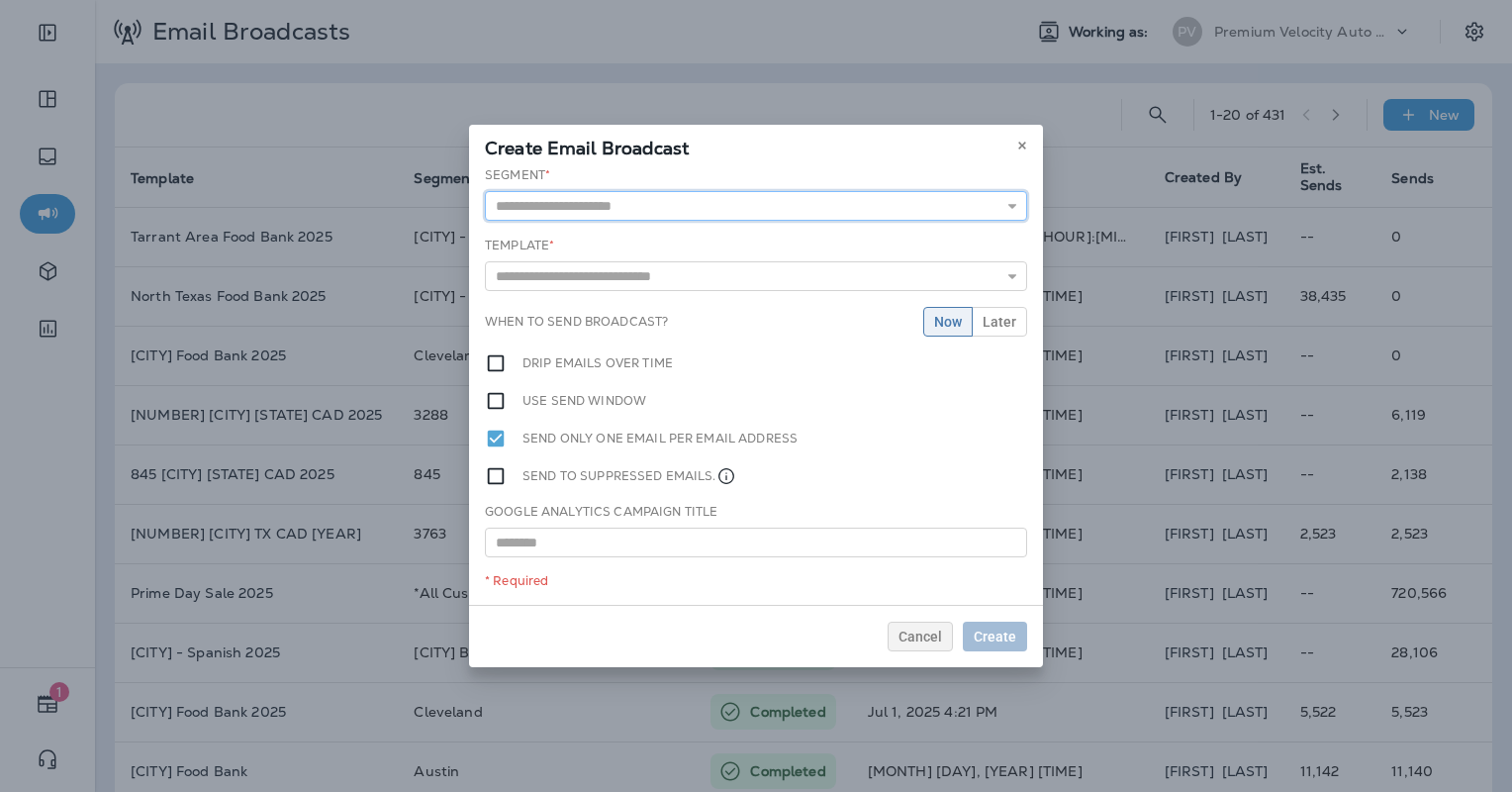 click at bounding box center (756, 206) 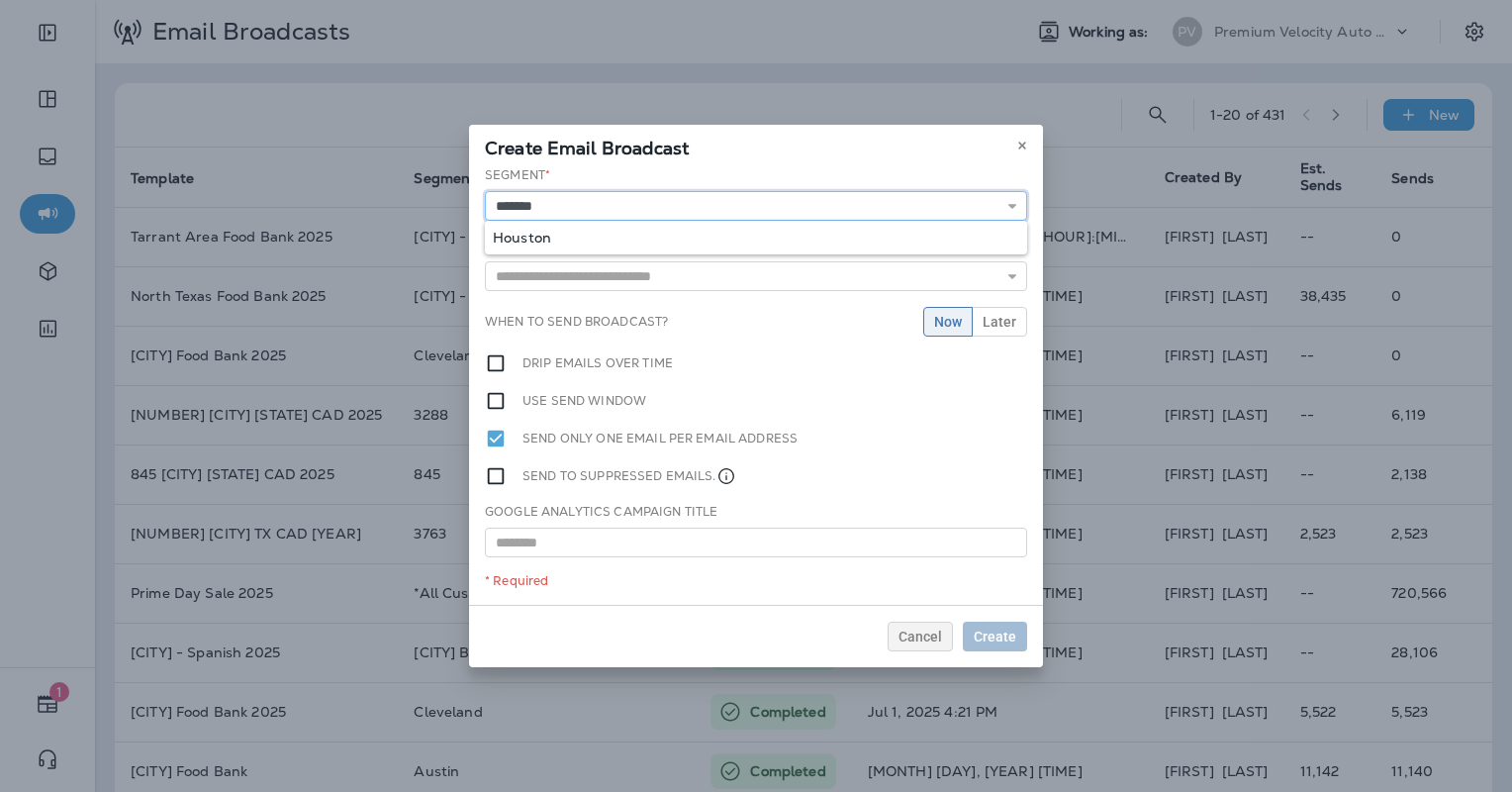 type on "*******" 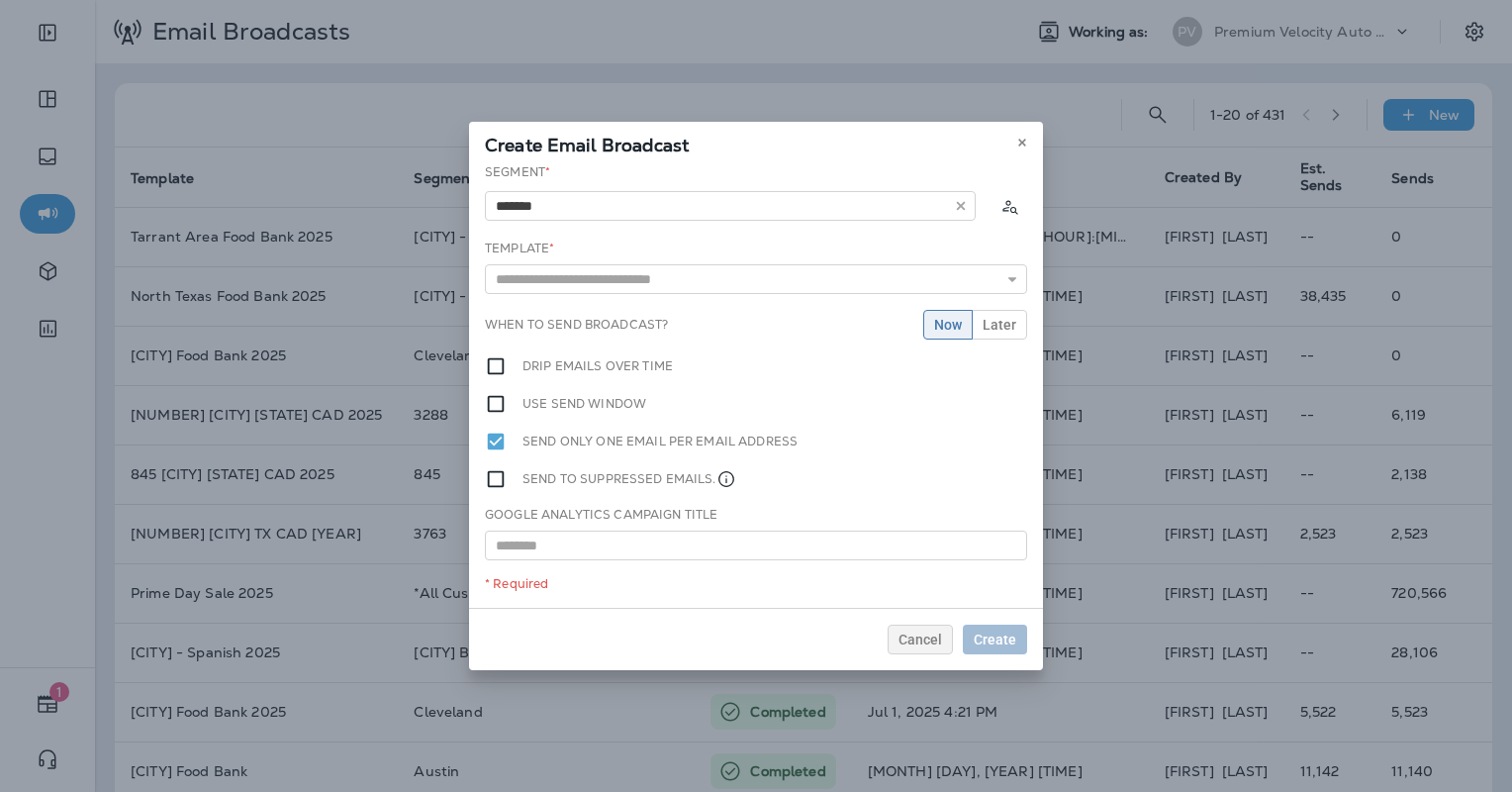 click on "Segment  * ******* Houston Template  * 1004 Portland Customer Appreciation Event 1009 Portland Customer Appreciation Event 1016 Tigard, OR Customer Appreciation Event 1060 Permanently Closed 1113 Columbia Customer Appreciation Event 1116 Jefferson City Customer Appreciation Event 1150 Arlington Customer Appreciation Event 1150 Arlington TX CAD 2025 1153 Grand Re-Opening Event 1153 were open When to send broadcast?   Now   Later Drip emails over time Use send window Send only one email per email address Send to suppressed emails. Google Analytics Campaign Title * Required" at bounding box center [756, 385] 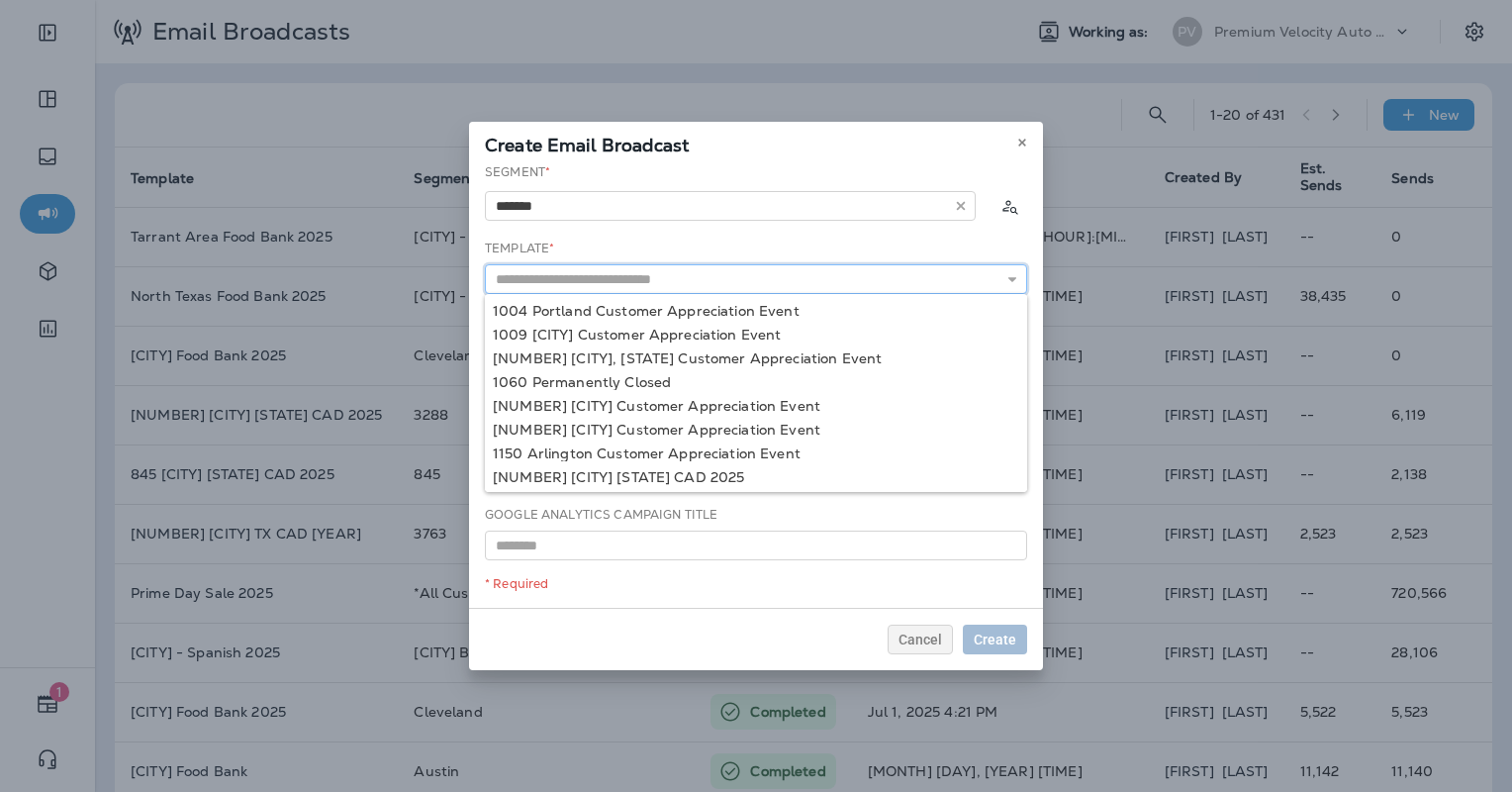 click at bounding box center [756, 279] 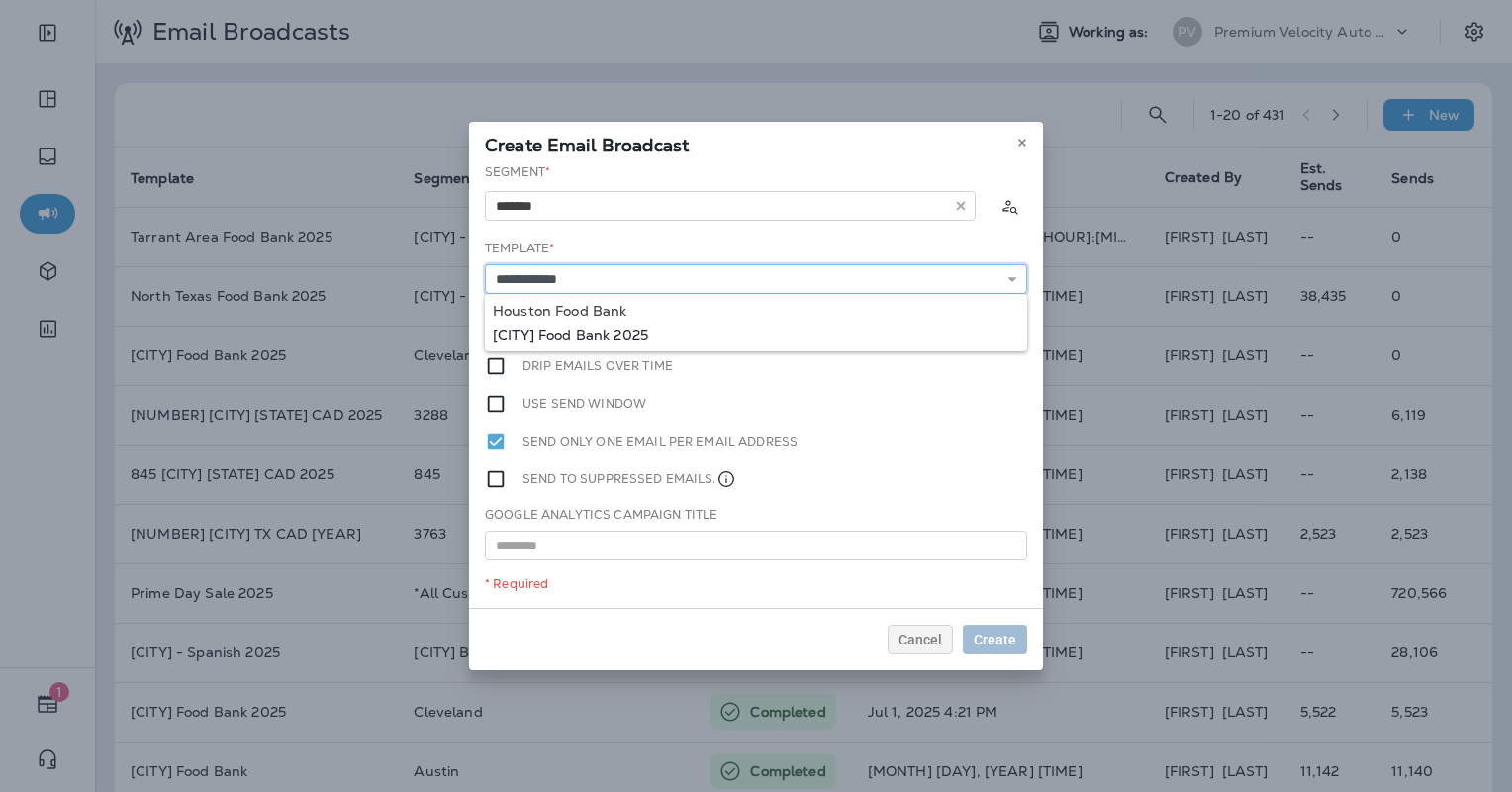 type on "**********" 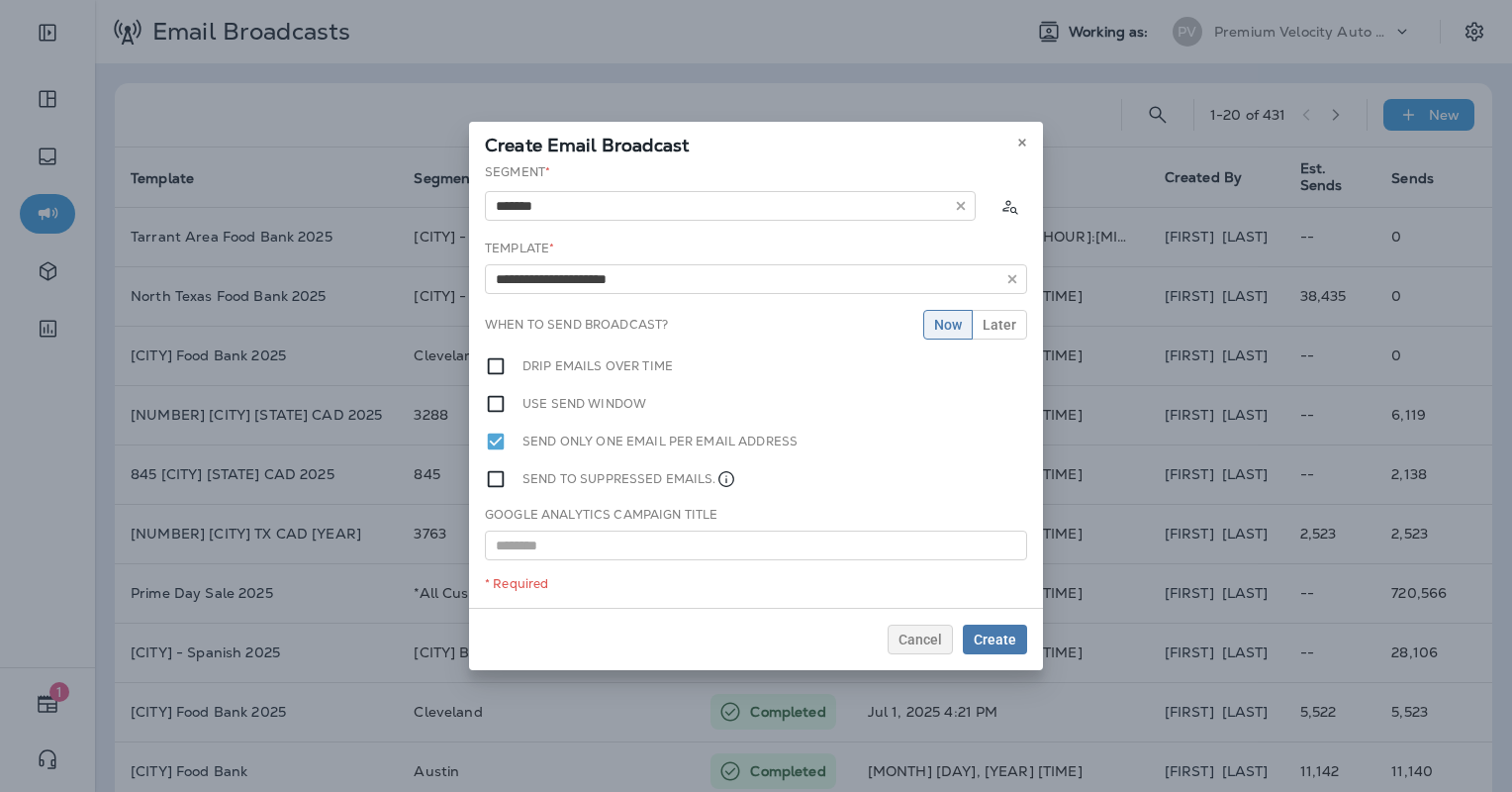 click on "**********" at bounding box center [756, 385] 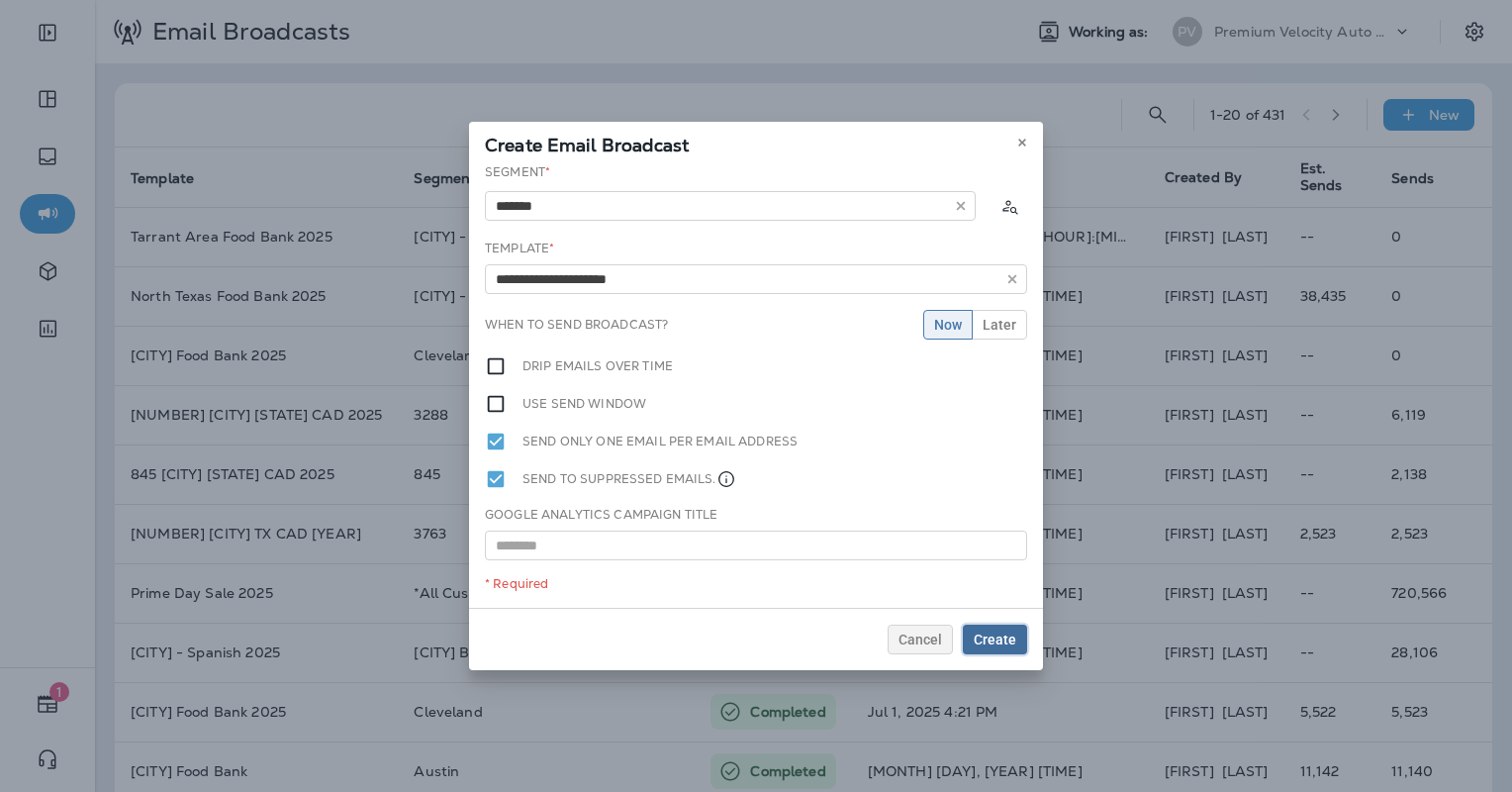 click on "Create" at bounding box center [994, 640] 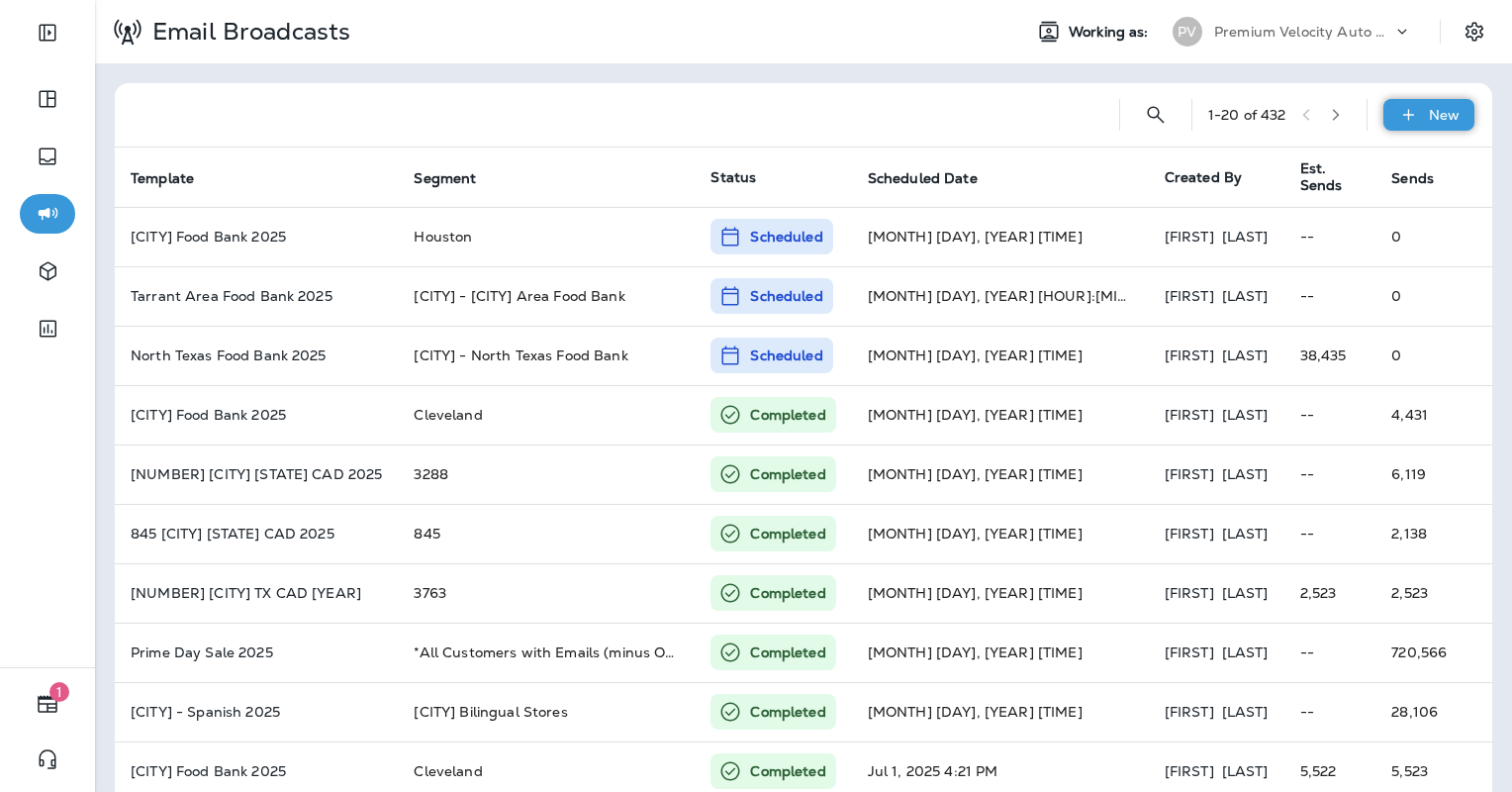 click on "New" at bounding box center [1429, 115] 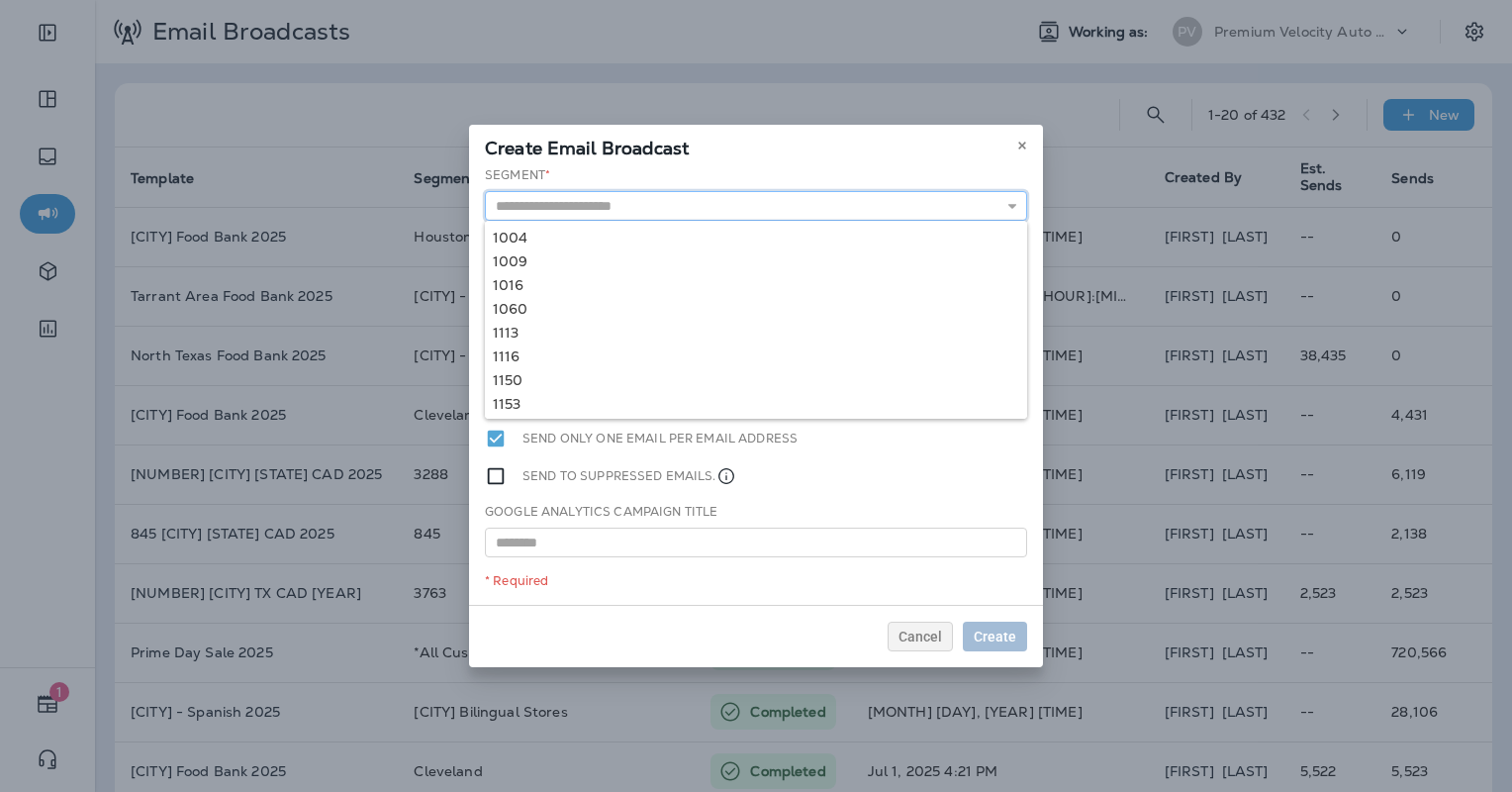 click at bounding box center [756, 206] 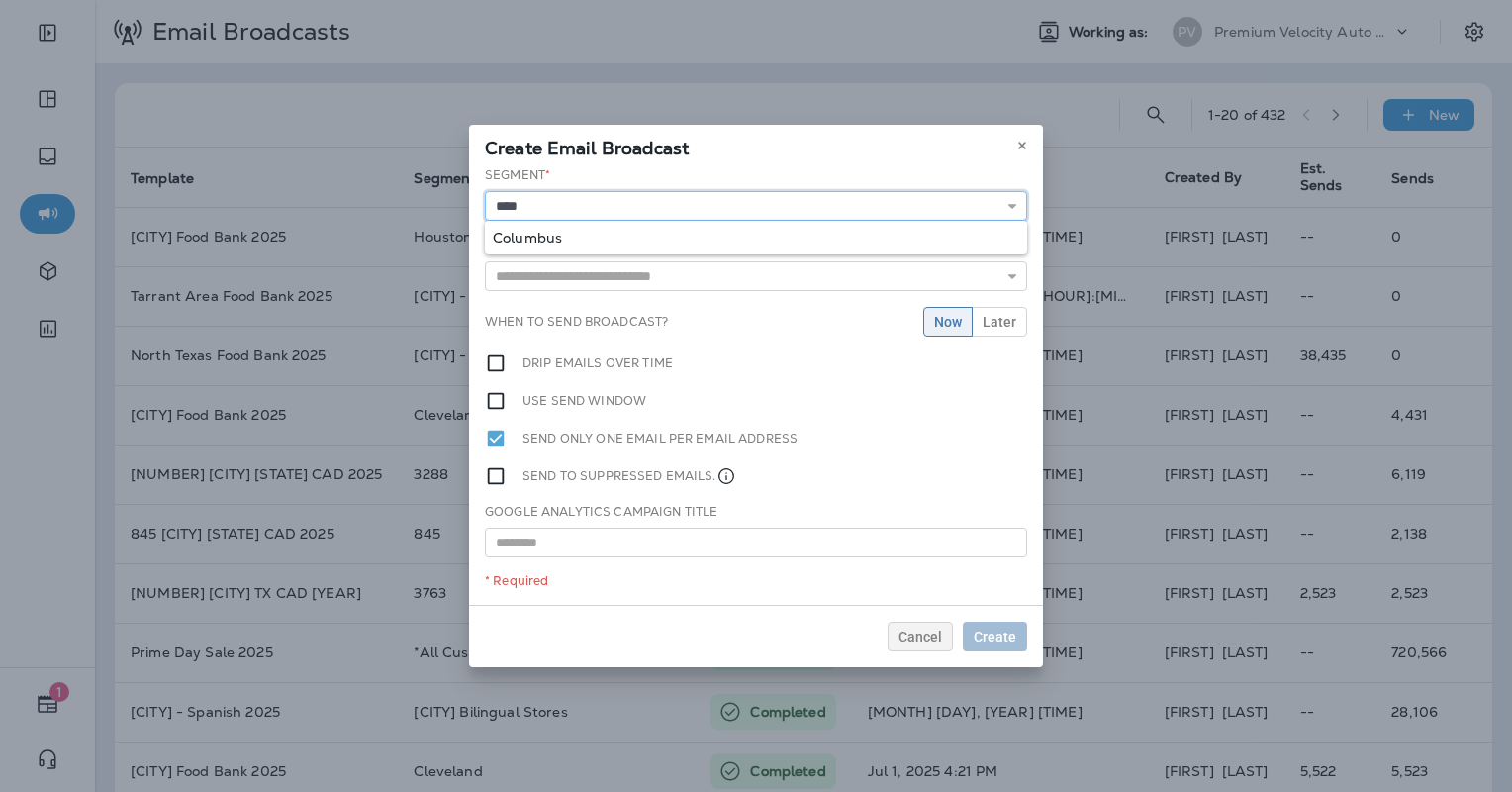 type on "********" 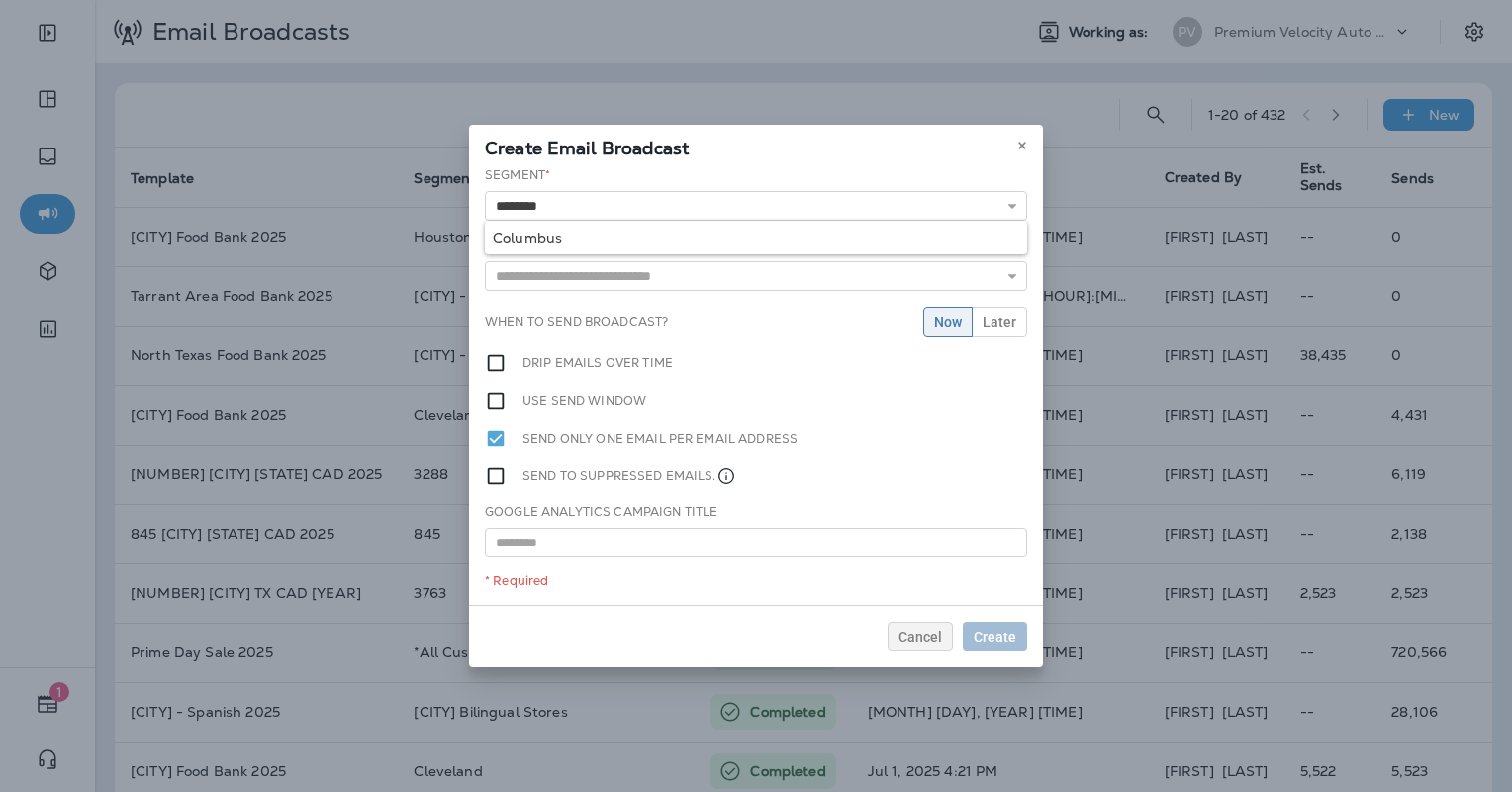 click on "Segment  * ******** Columbus Template  * 1004 Portland Customer Appreciation Event 1009 Portland Customer Appreciation Event 1016 Tigard, OR Customer Appreciation Event 1060 Permanently Closed 1113 Columbia Customer Appreciation Event 1116 Jefferson City Customer Appreciation Event 1150 Arlington Customer Appreciation Event 1150 Arlington TX CAD 2025 1153 Grand Re-Opening Event 1153 were open When to send broadcast?   Now   Later Drip emails over time Use send window Send only one email per email address Send to suppressed emails. Google Analytics Campaign Title * Required" at bounding box center [756, 385] 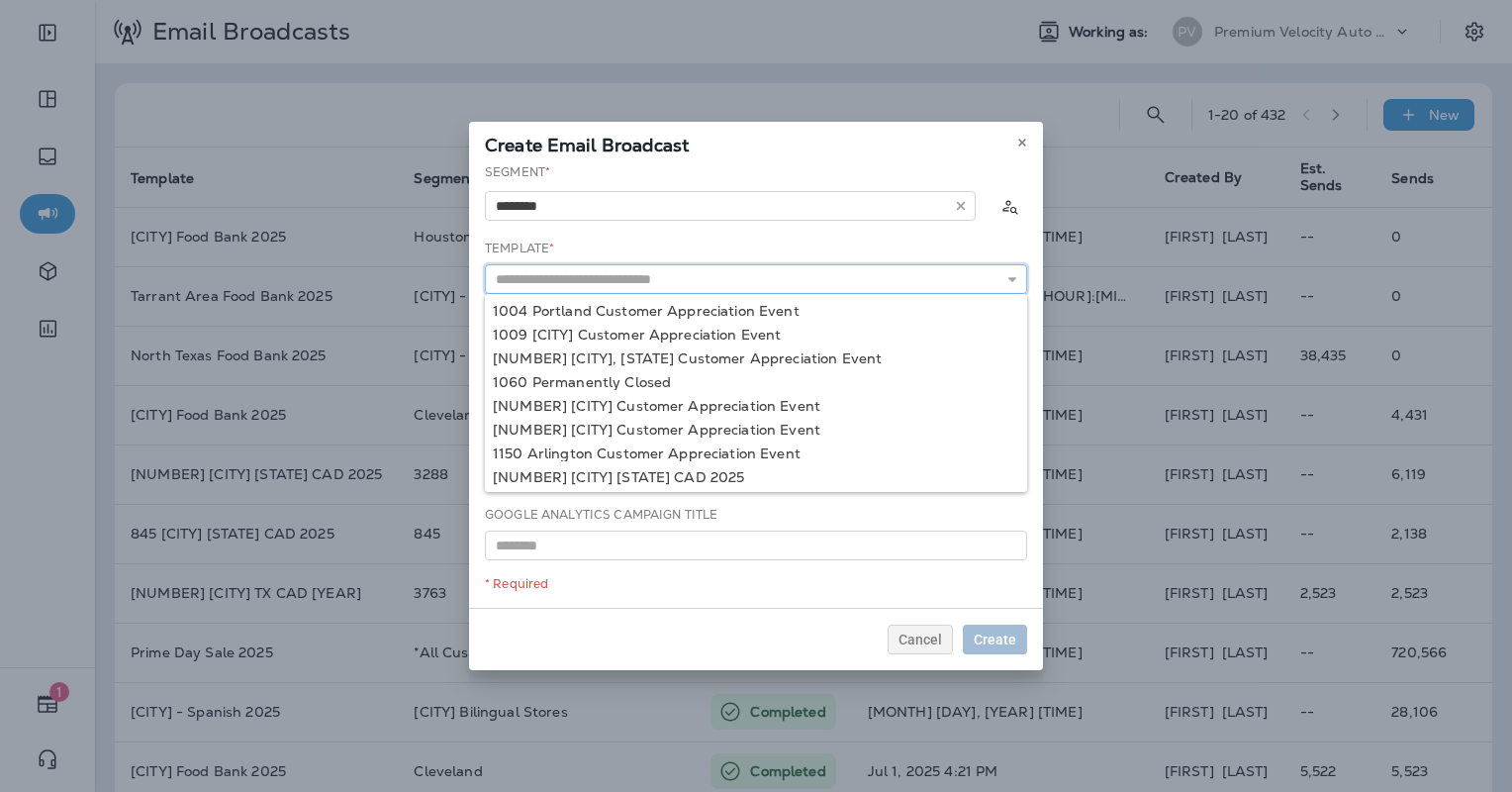 click on "1004 Portland Customer Appreciation Event 1009 Portland Customer Appreciation Event 1016 Tigard, OR Customer Appreciation Event 1060 Permanently Closed 1113 Columbia Customer Appreciation Event 1116 Jefferson City Customer Appreciation Event 1150 Arlington Customer Appreciation Event 1150 Arlington TX CAD 2025 1153 Grand Re-Opening Event 1153 were open" at bounding box center (756, 279) 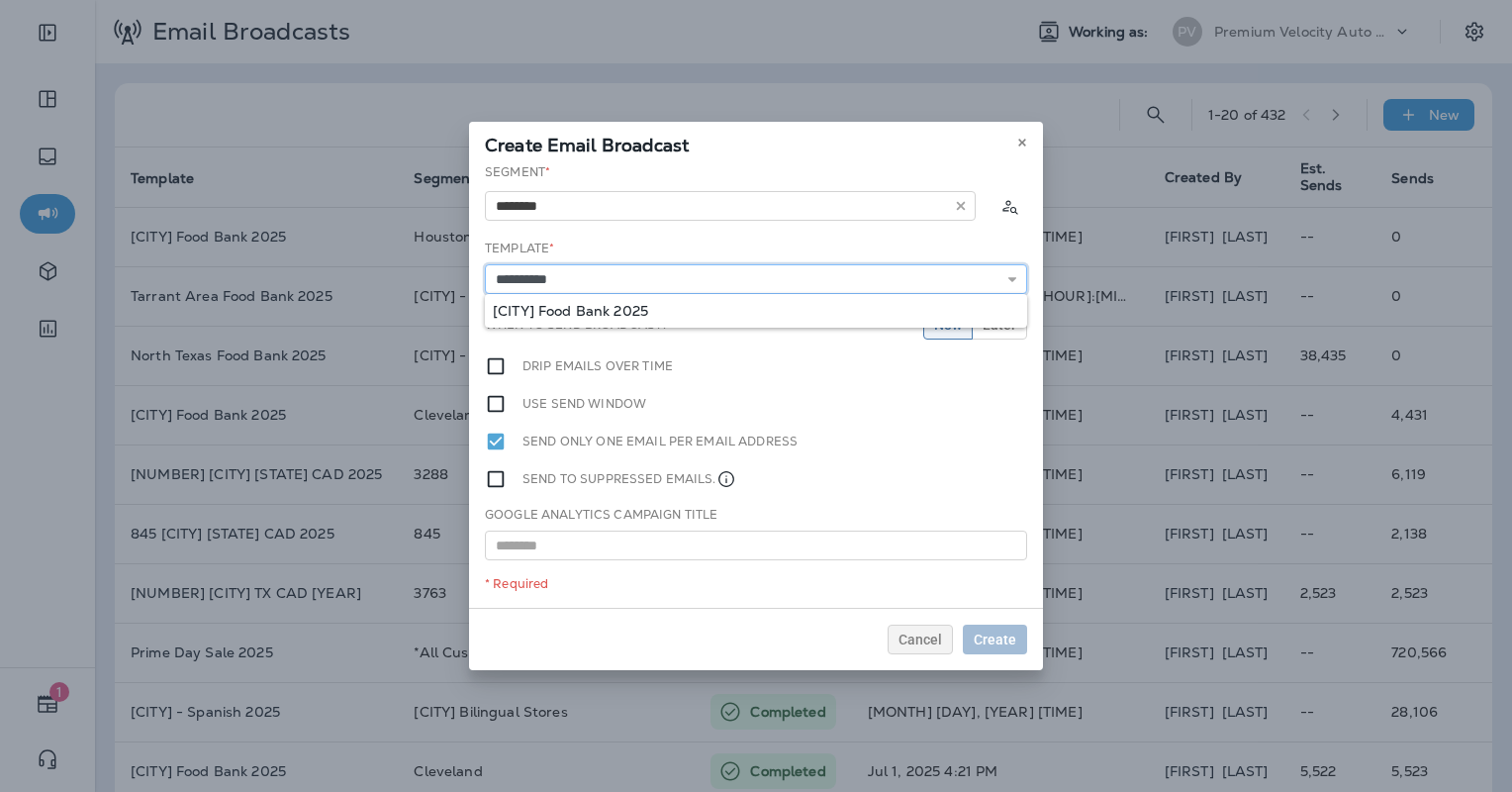 type on "**********" 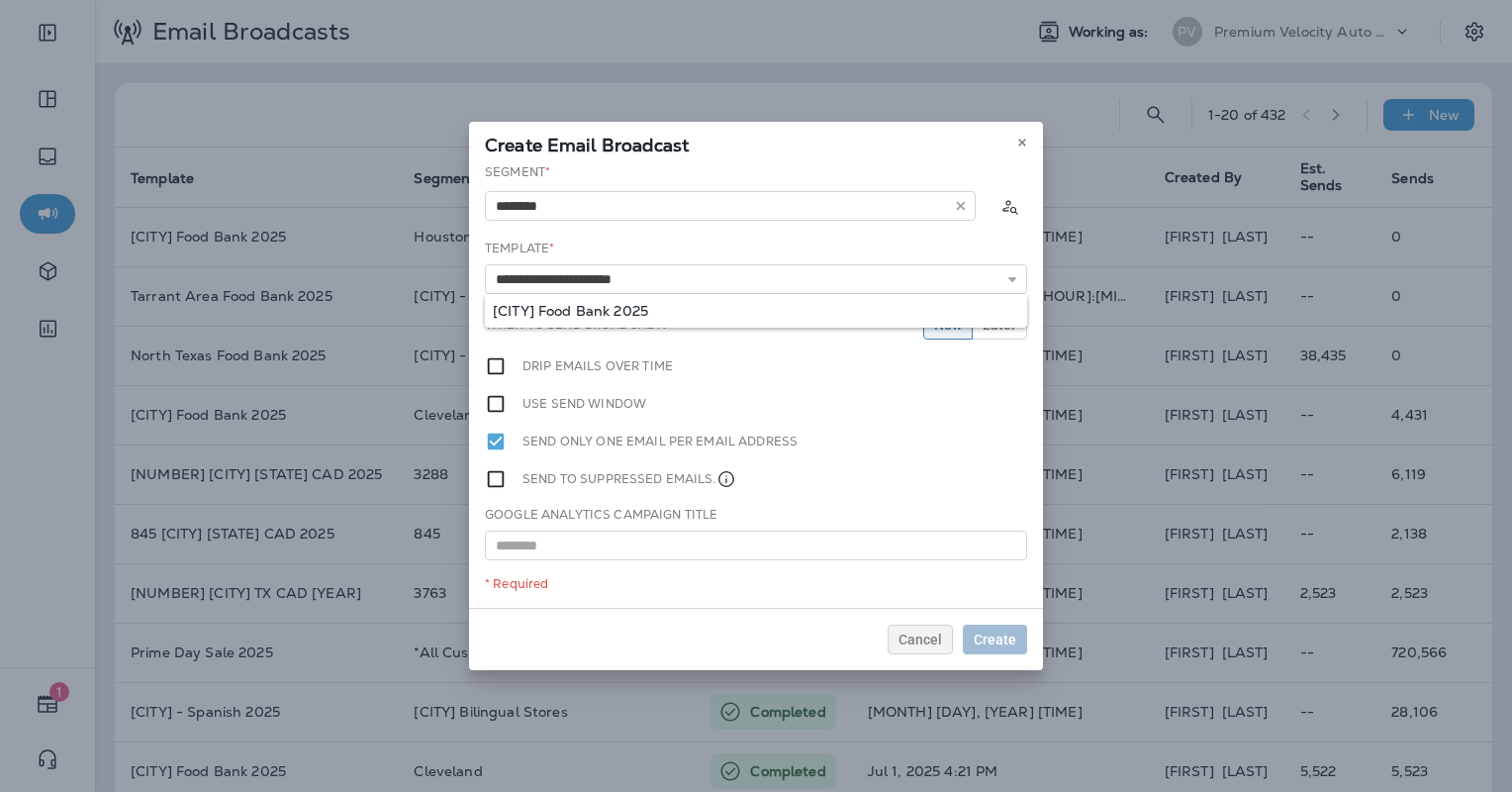 click on "**********" at bounding box center (756, 385) 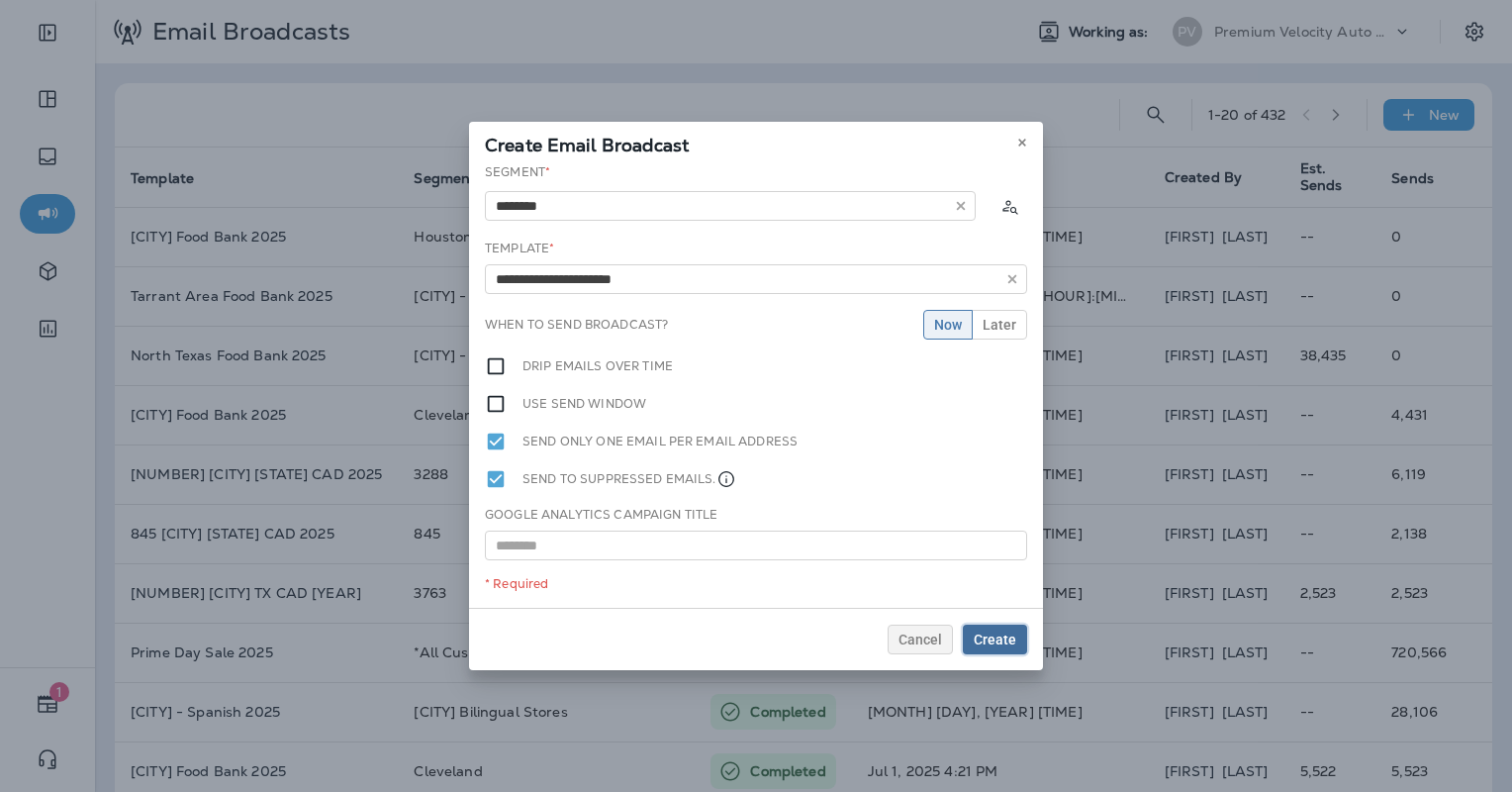 click on "Create" at bounding box center [994, 640] 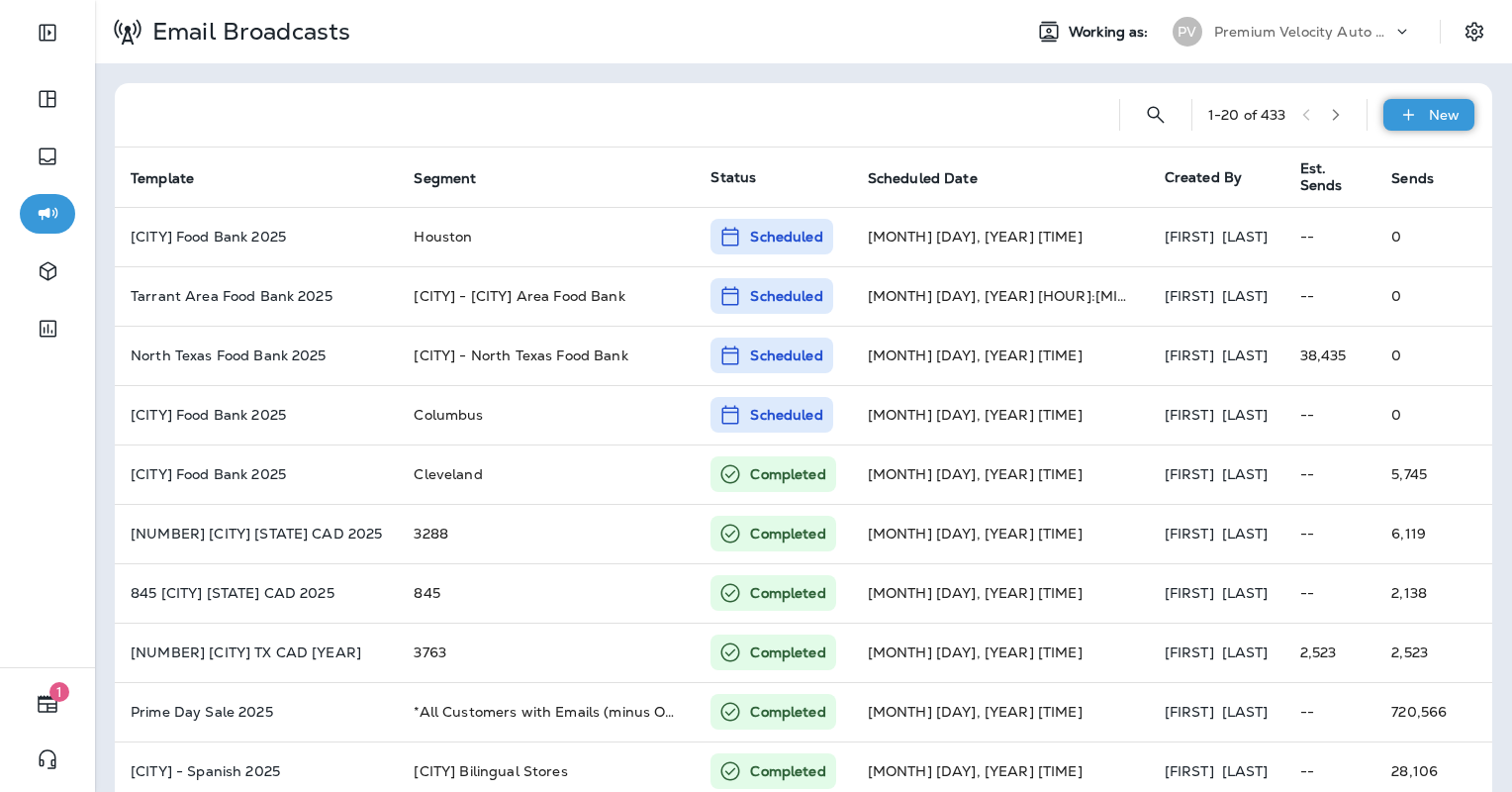 click on "New" at bounding box center [1429, 115] 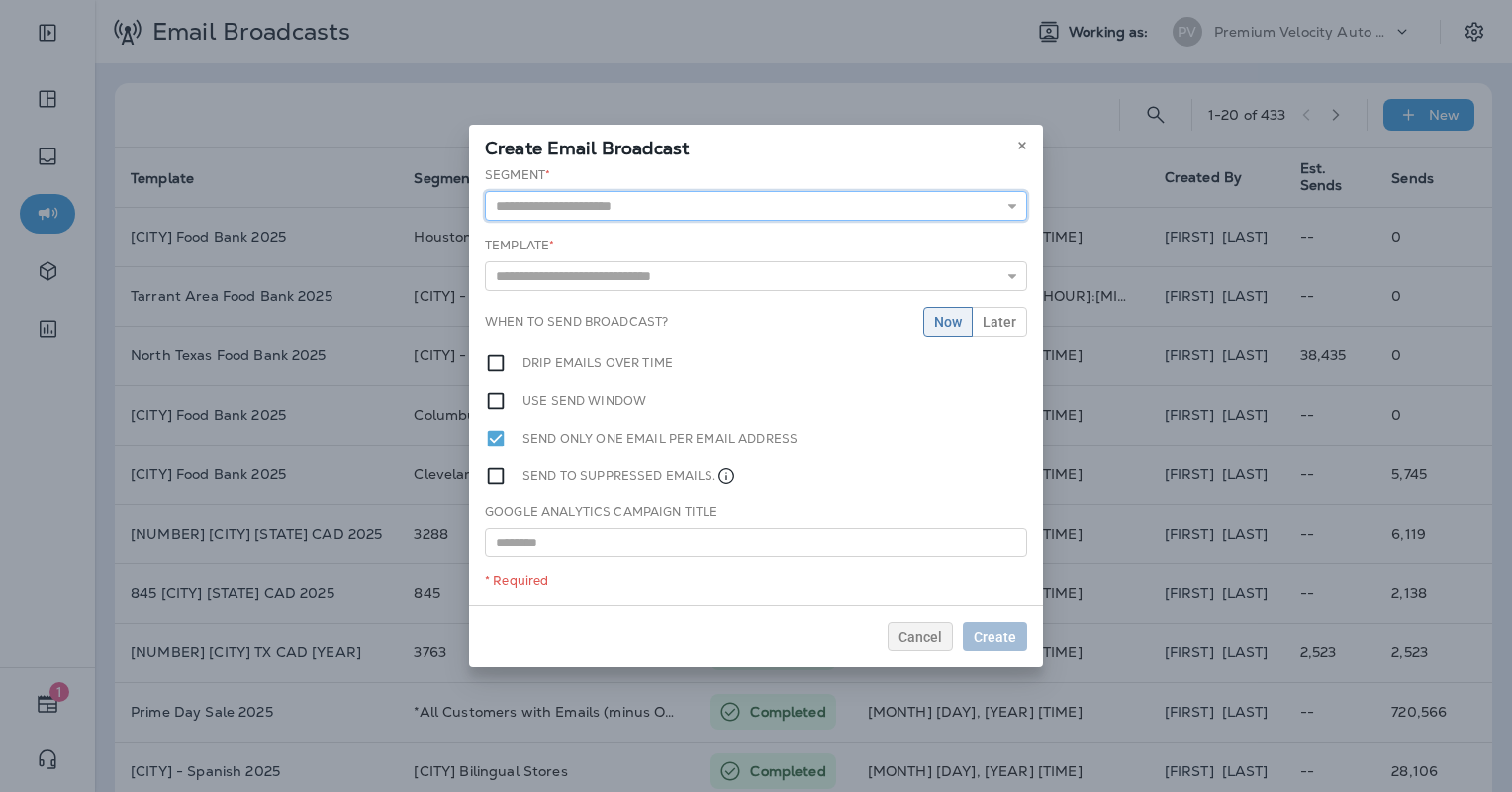 click at bounding box center [756, 206] 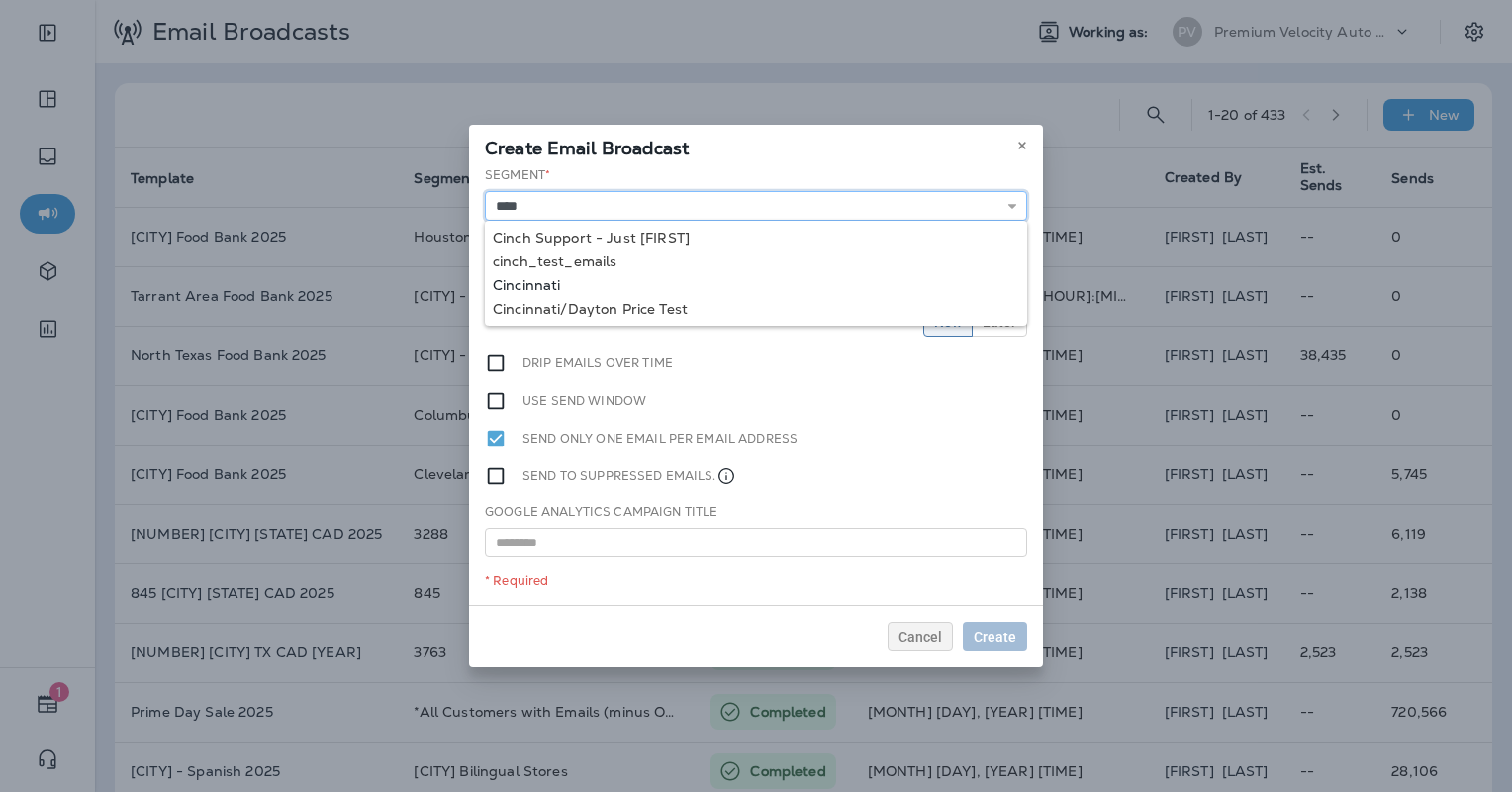 type on "**********" 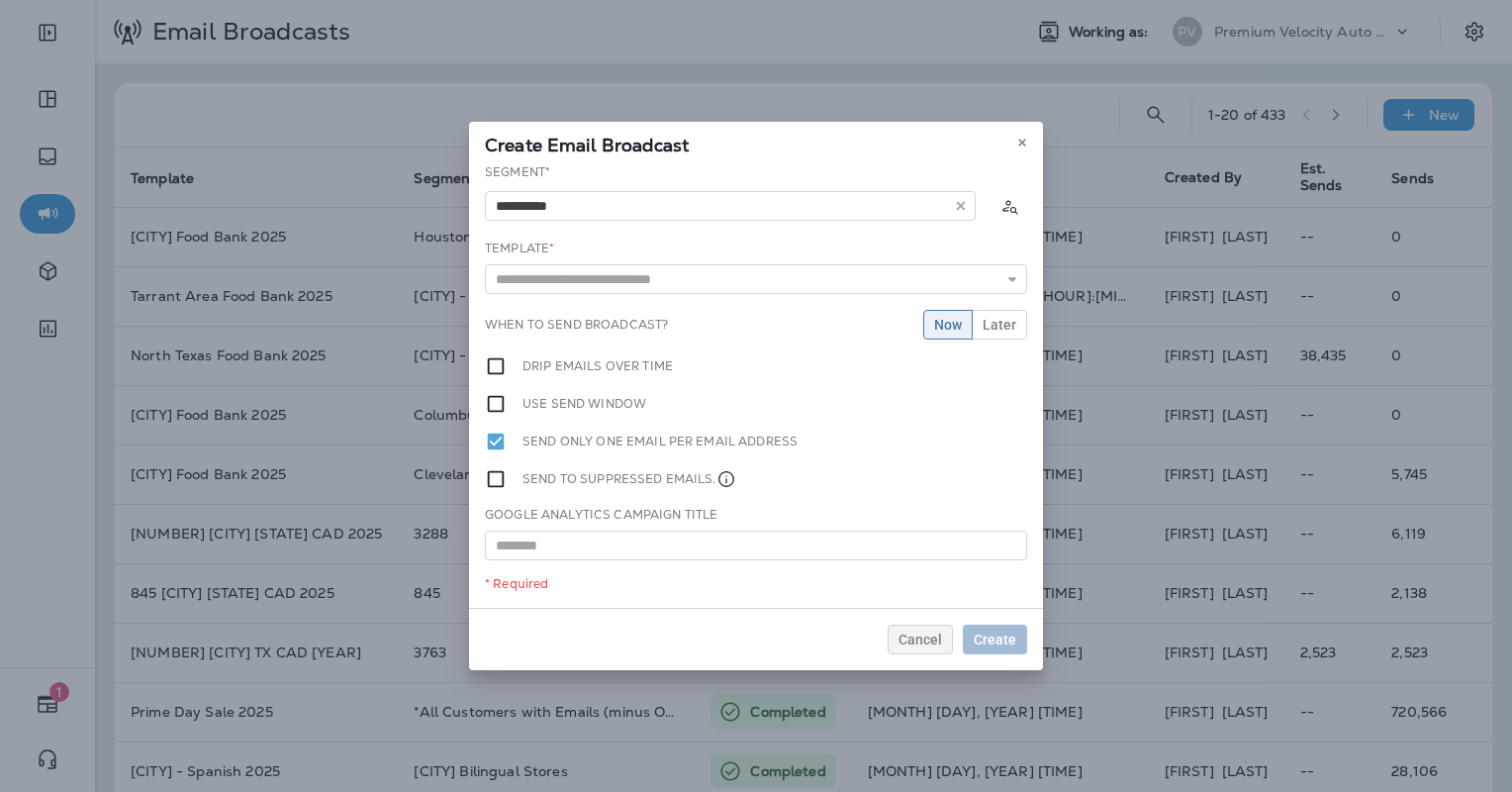 click on "**********" at bounding box center [756, 385] 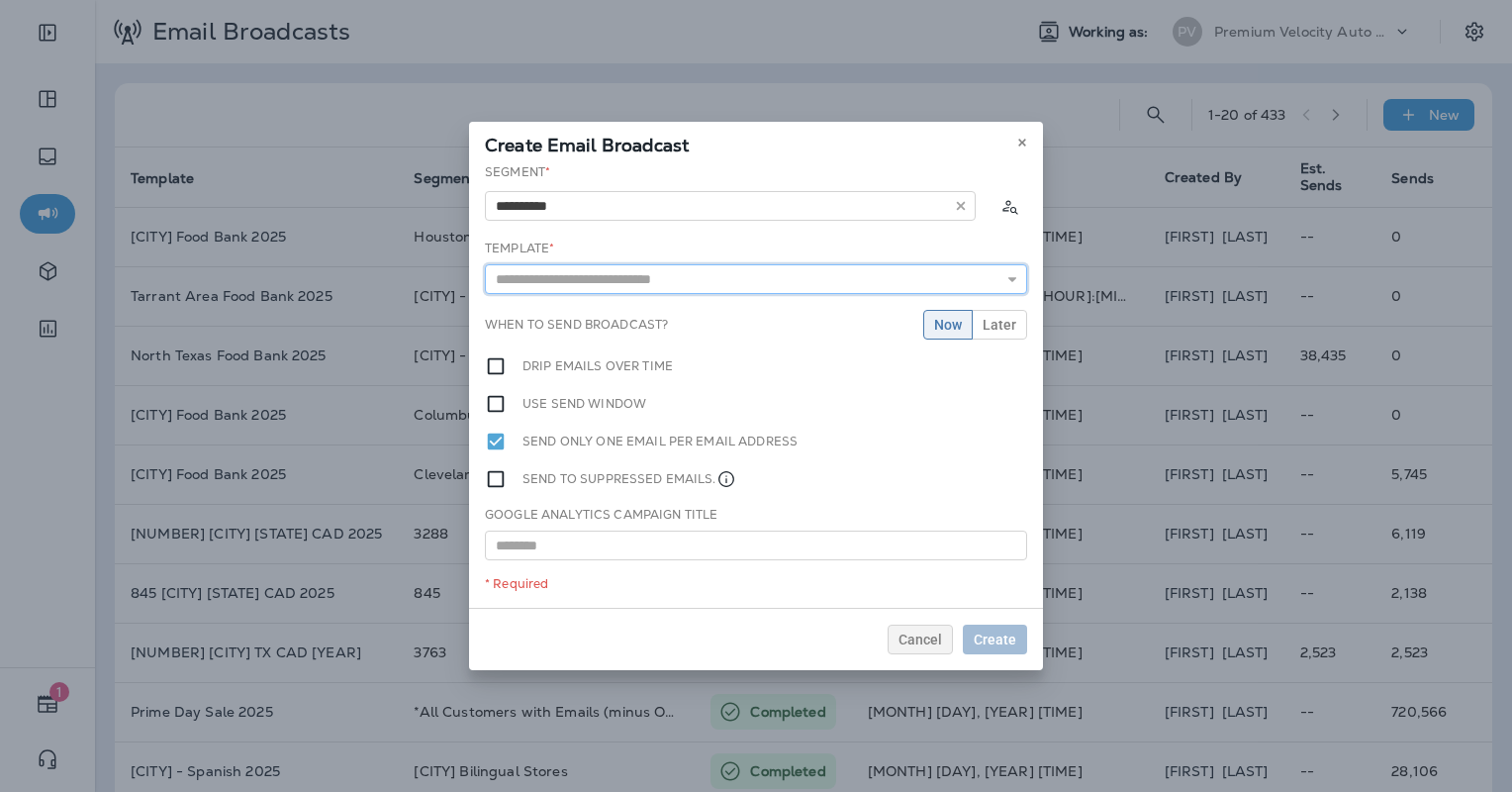 click at bounding box center [756, 279] 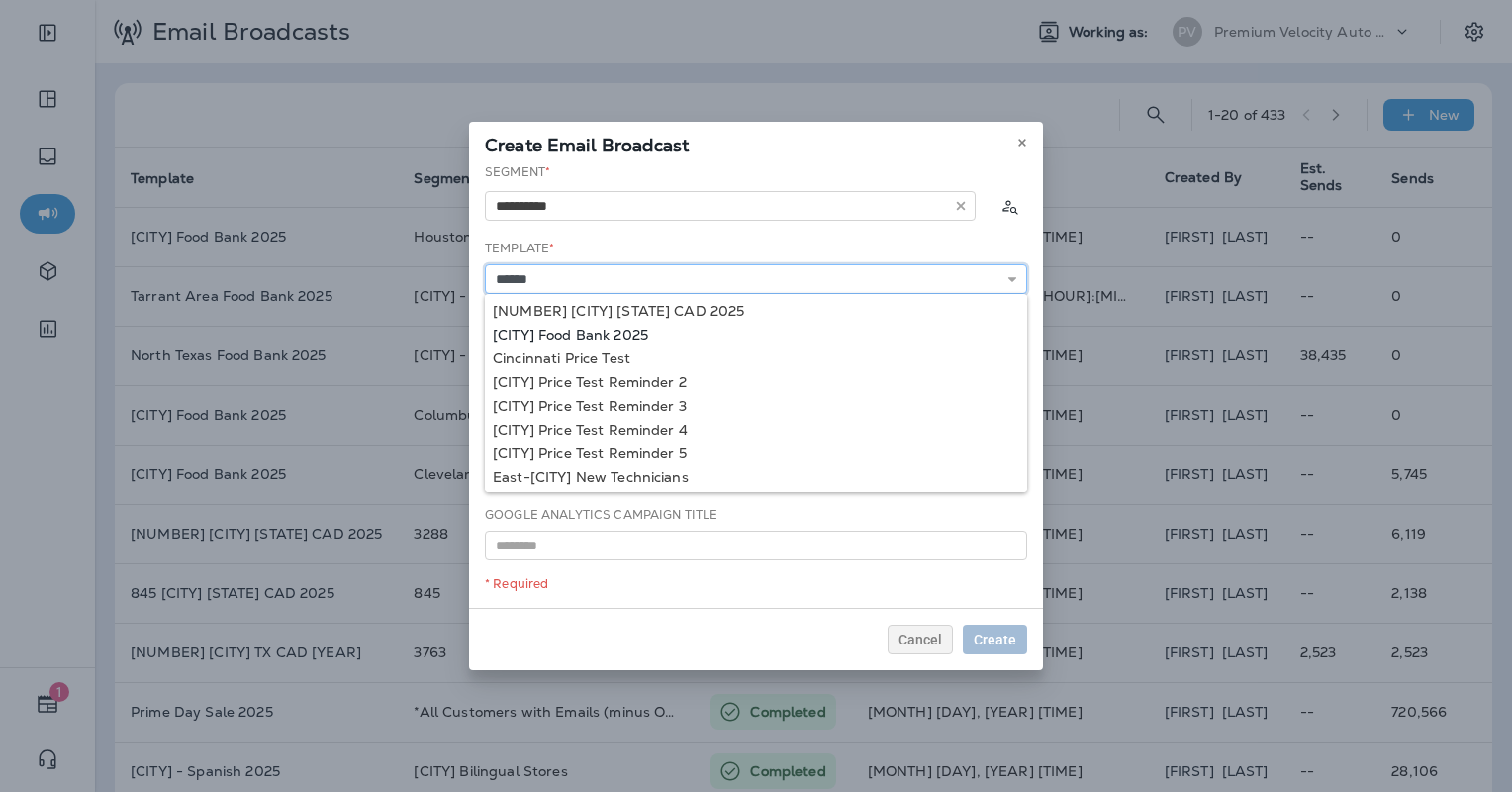 type on "**********" 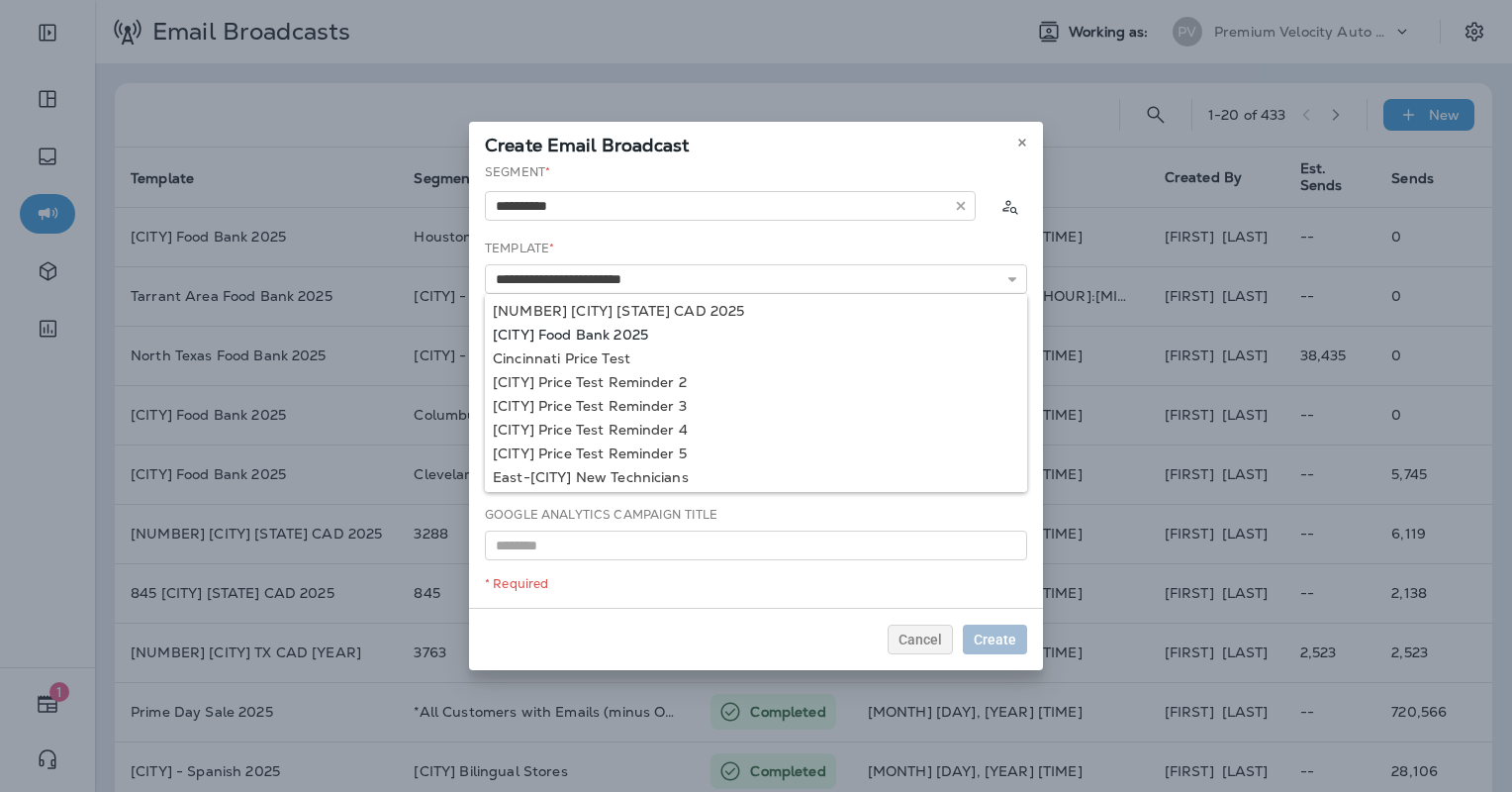 click on "**********" at bounding box center (756, 385) 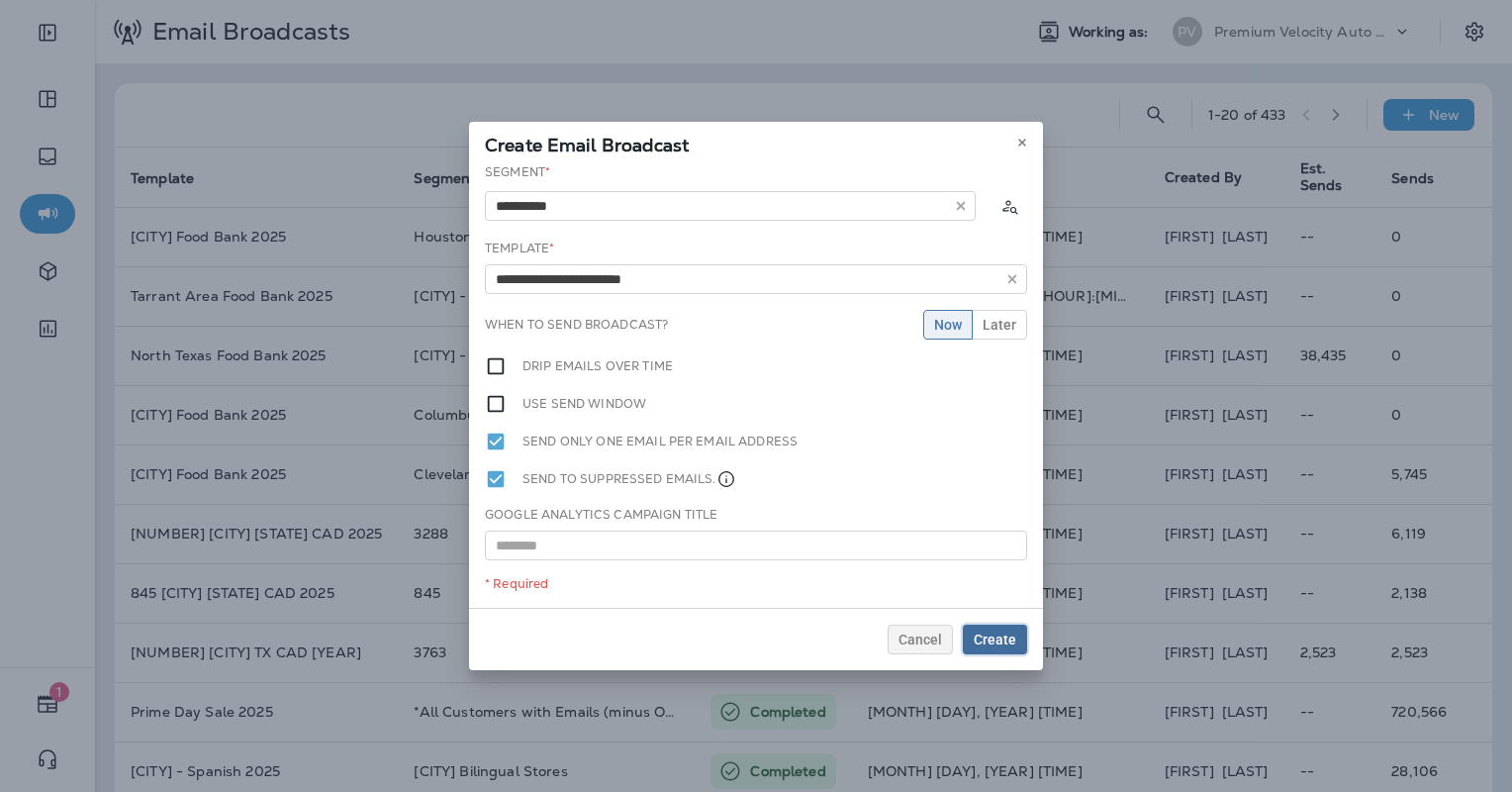 click on "Create" at bounding box center [994, 640] 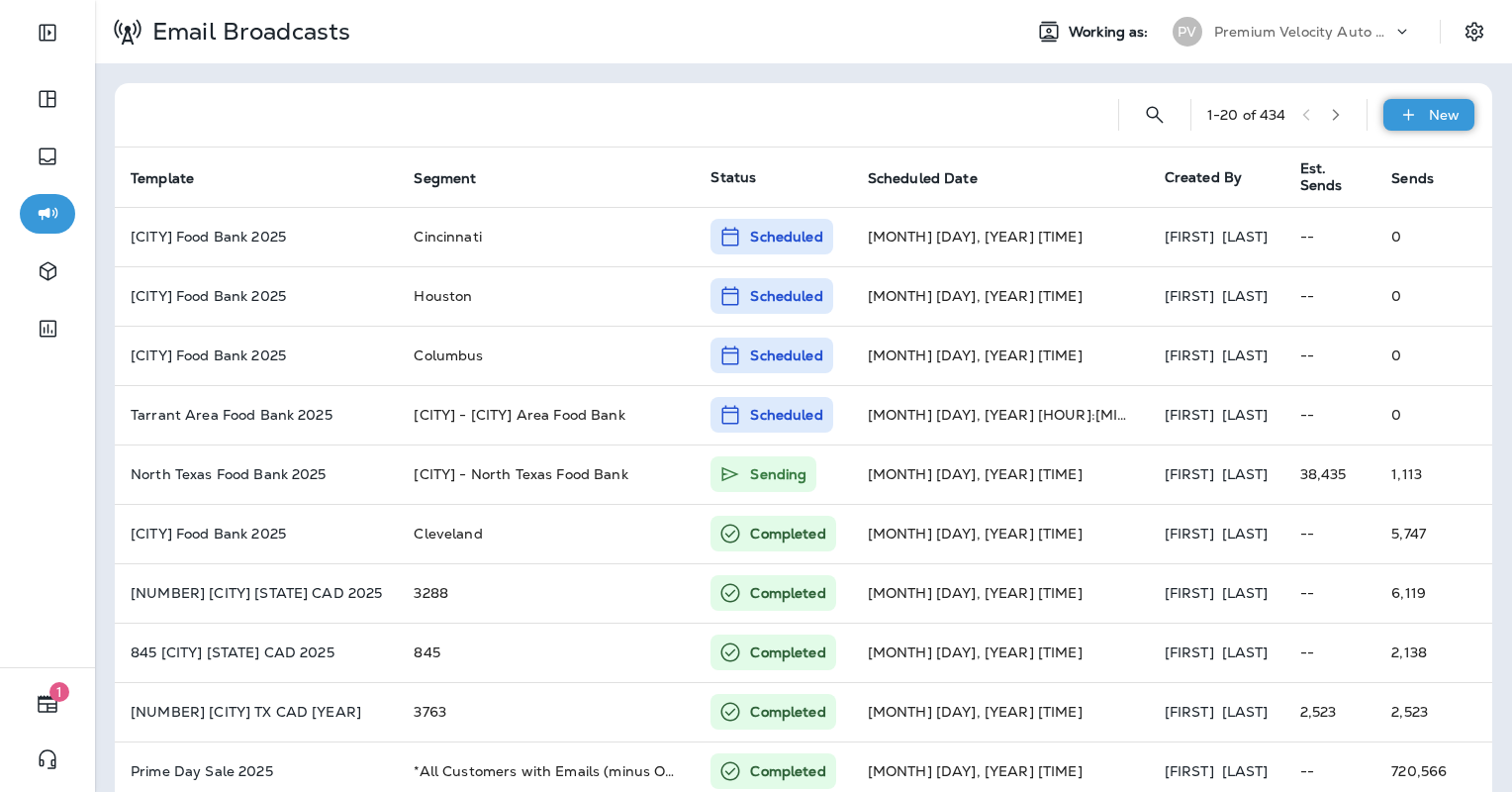 click 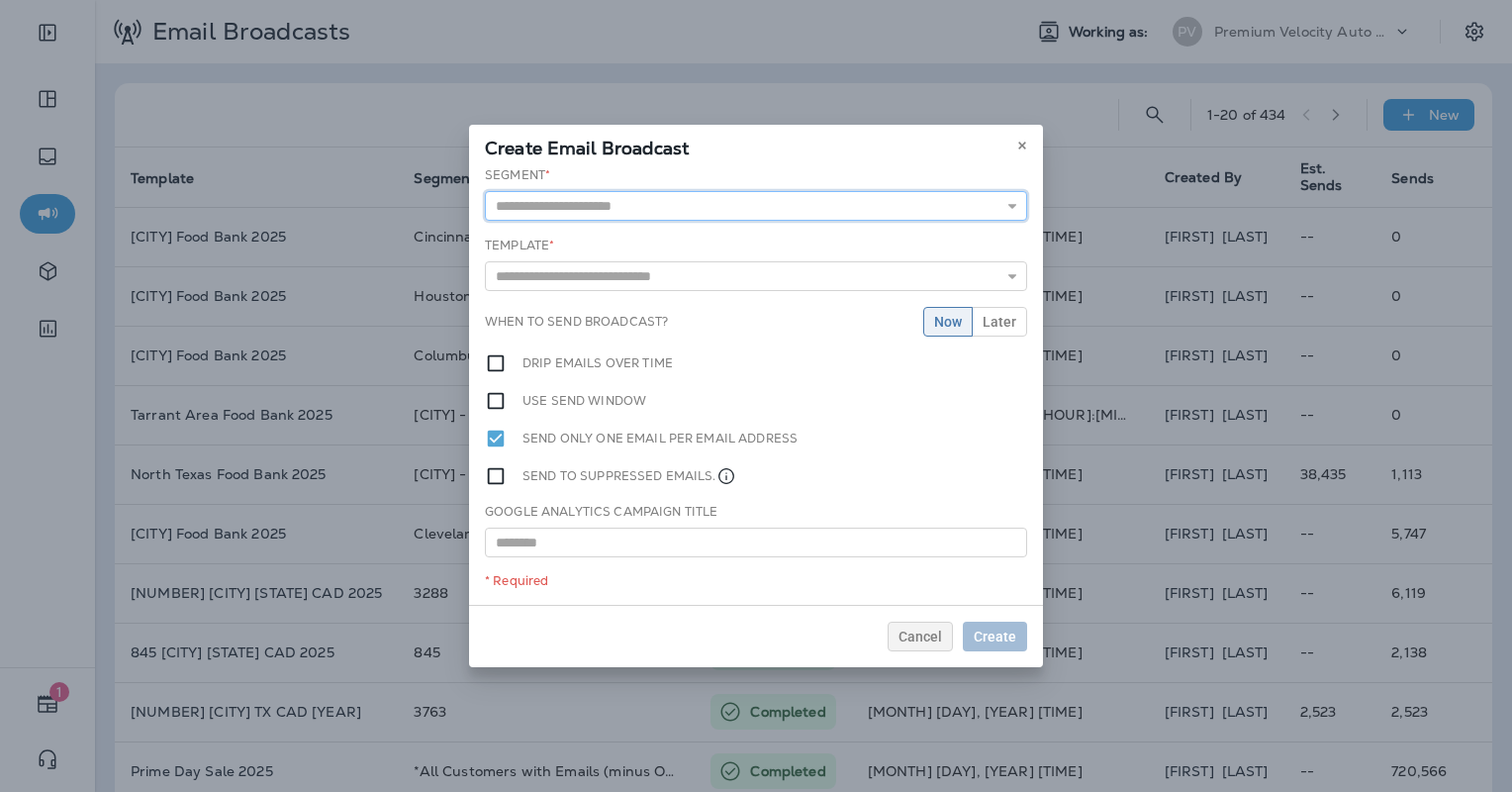 click at bounding box center (756, 206) 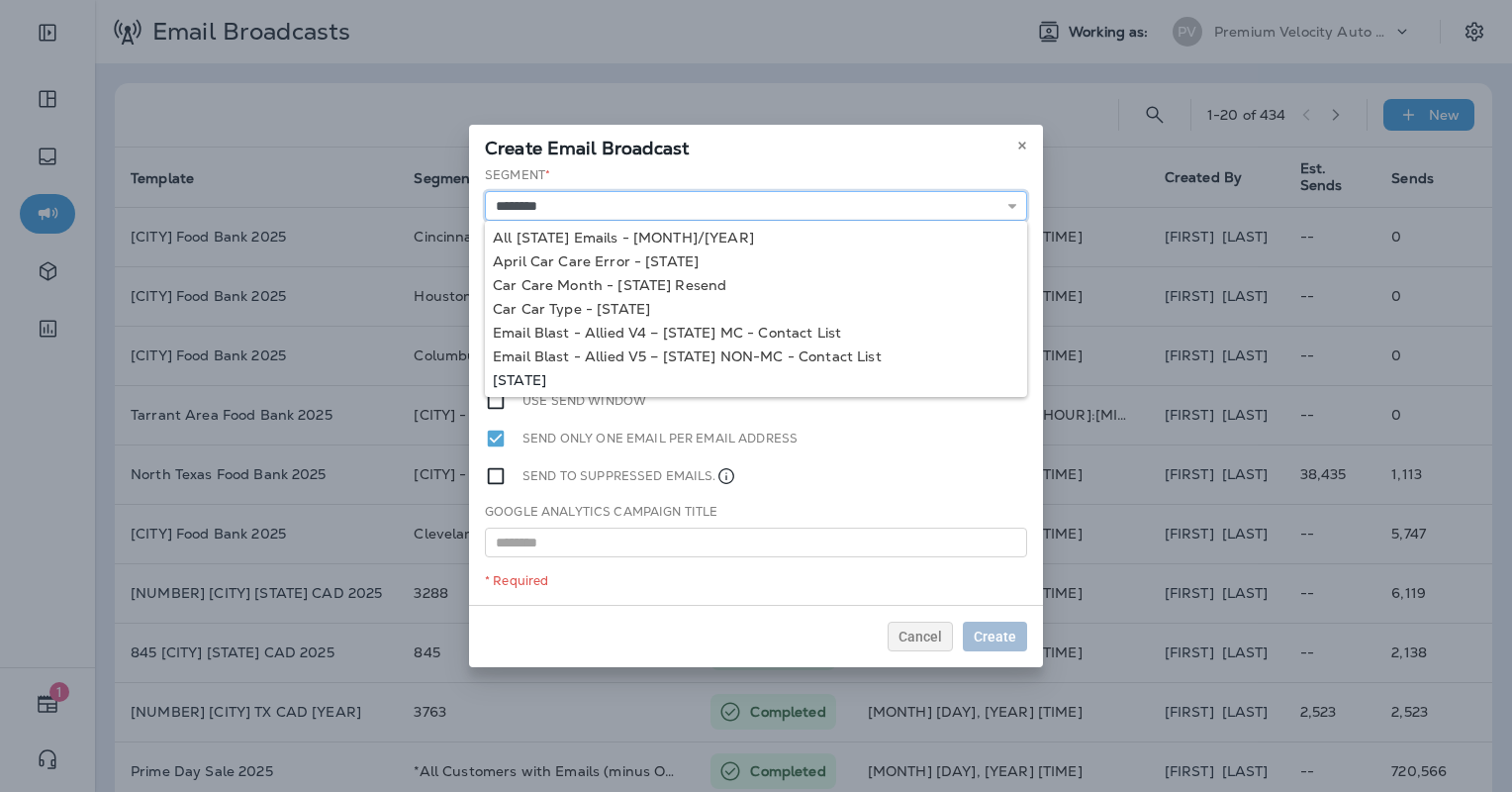 type on "********" 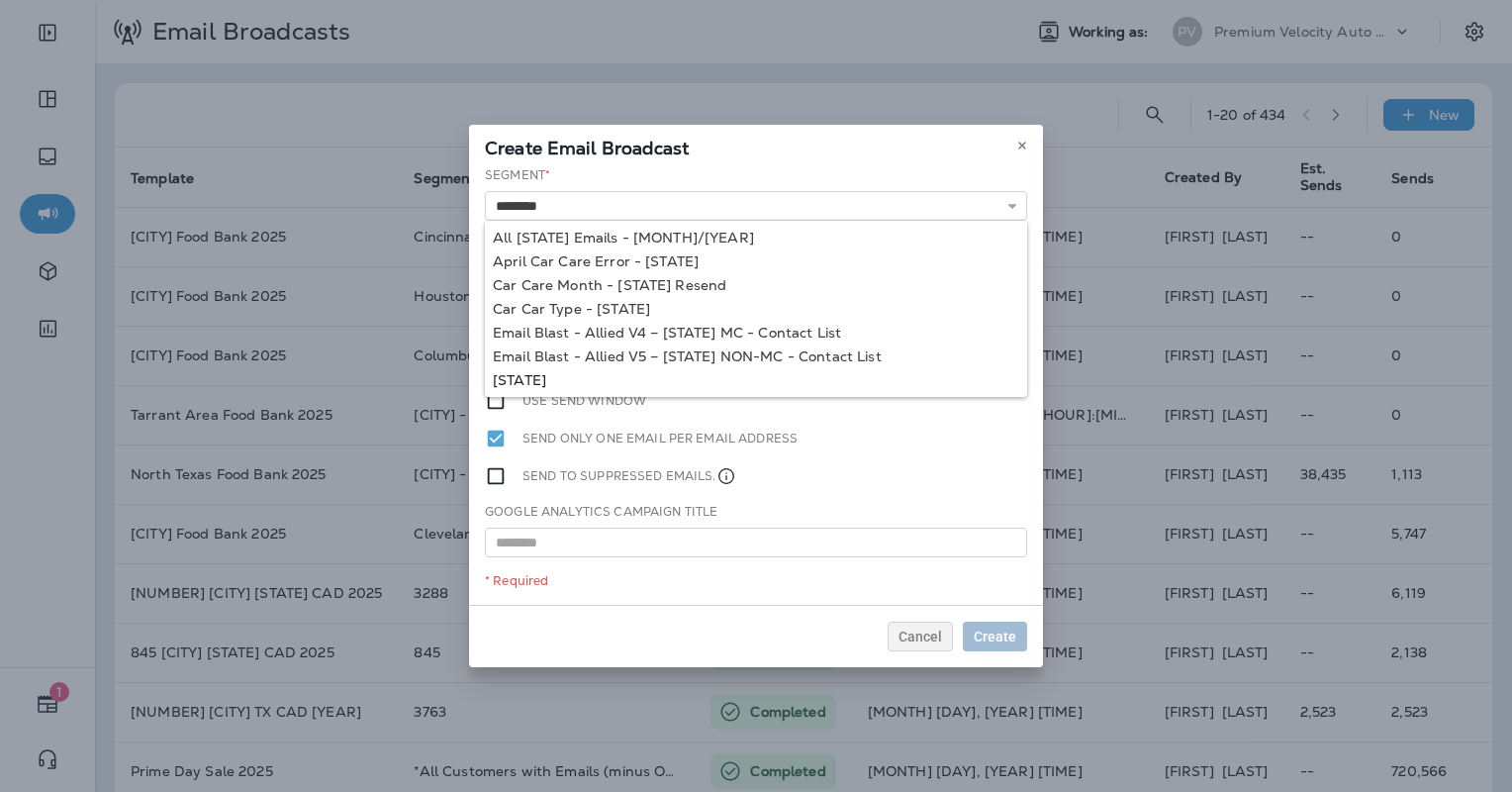 click on "Segment  * ******** All Missouri Emails - 12/2021 April Car Care Error - Missouri Car Care Month - Missouri Resend Car Car Type - Missouri Email Blast - Allied V4 – Missouri MC - Contact List Email Blast - Allied V5 – Missouri NON-MC - Contact List Missouri Template  * 1004 Portland Customer Appreciation Event 1009 Portland Customer Appreciation Event 1016 Tigard, OR Customer Appreciation Event 1060 Permanently Closed 1113 Columbia Customer Appreciation Event 1116 Jefferson City Customer Appreciation Event 1150 Arlington Customer Appreciation Event 1150 Arlington TX CAD 2025 1153 Grand Re-Opening Event 1153 were open When to send broadcast?   Now   Later Drip emails over time Use send window Send only one email per email address Send to suppressed emails. Google Analytics Campaign Title * Required" at bounding box center (756, 385) 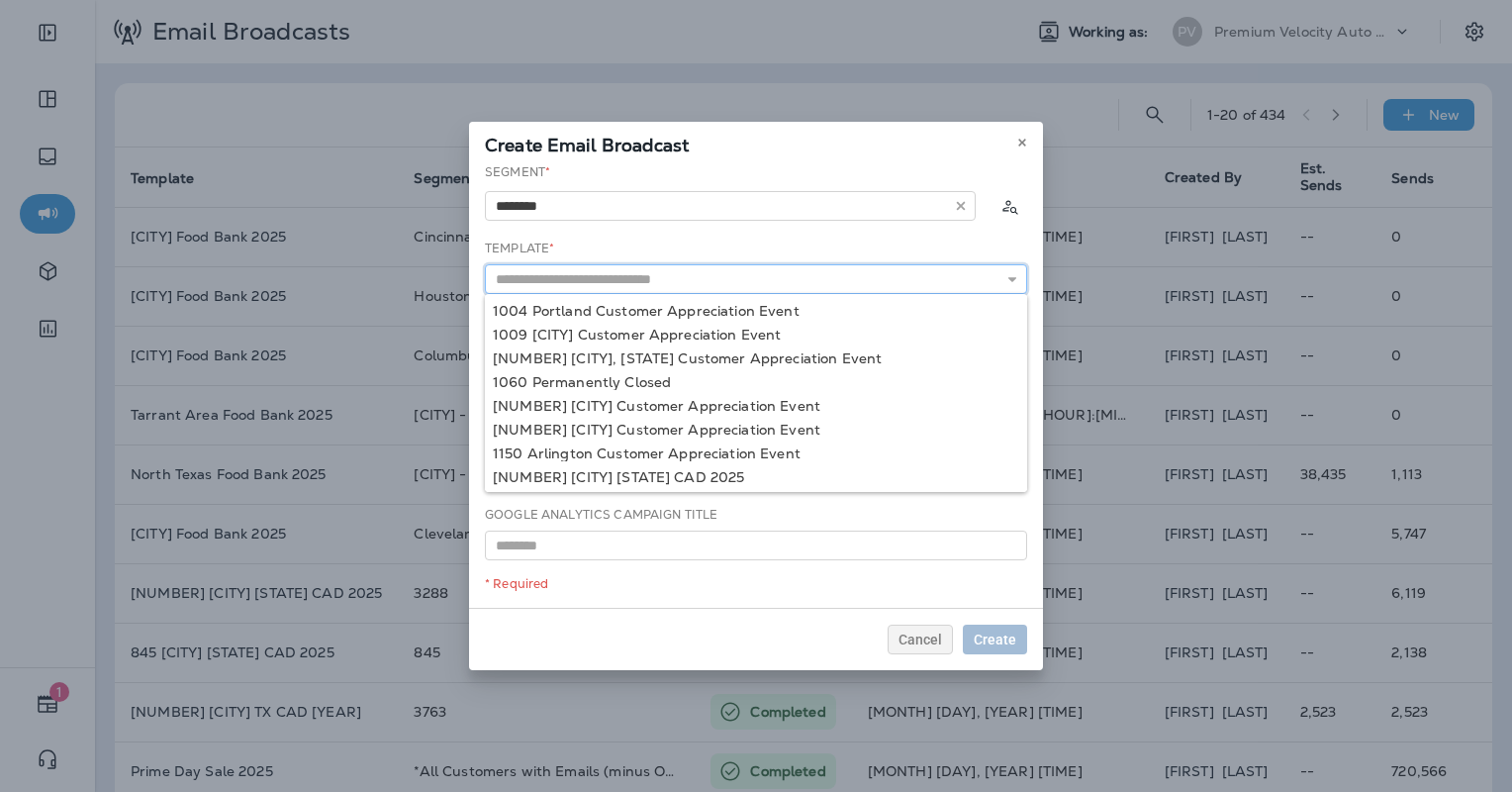 click at bounding box center [756, 279] 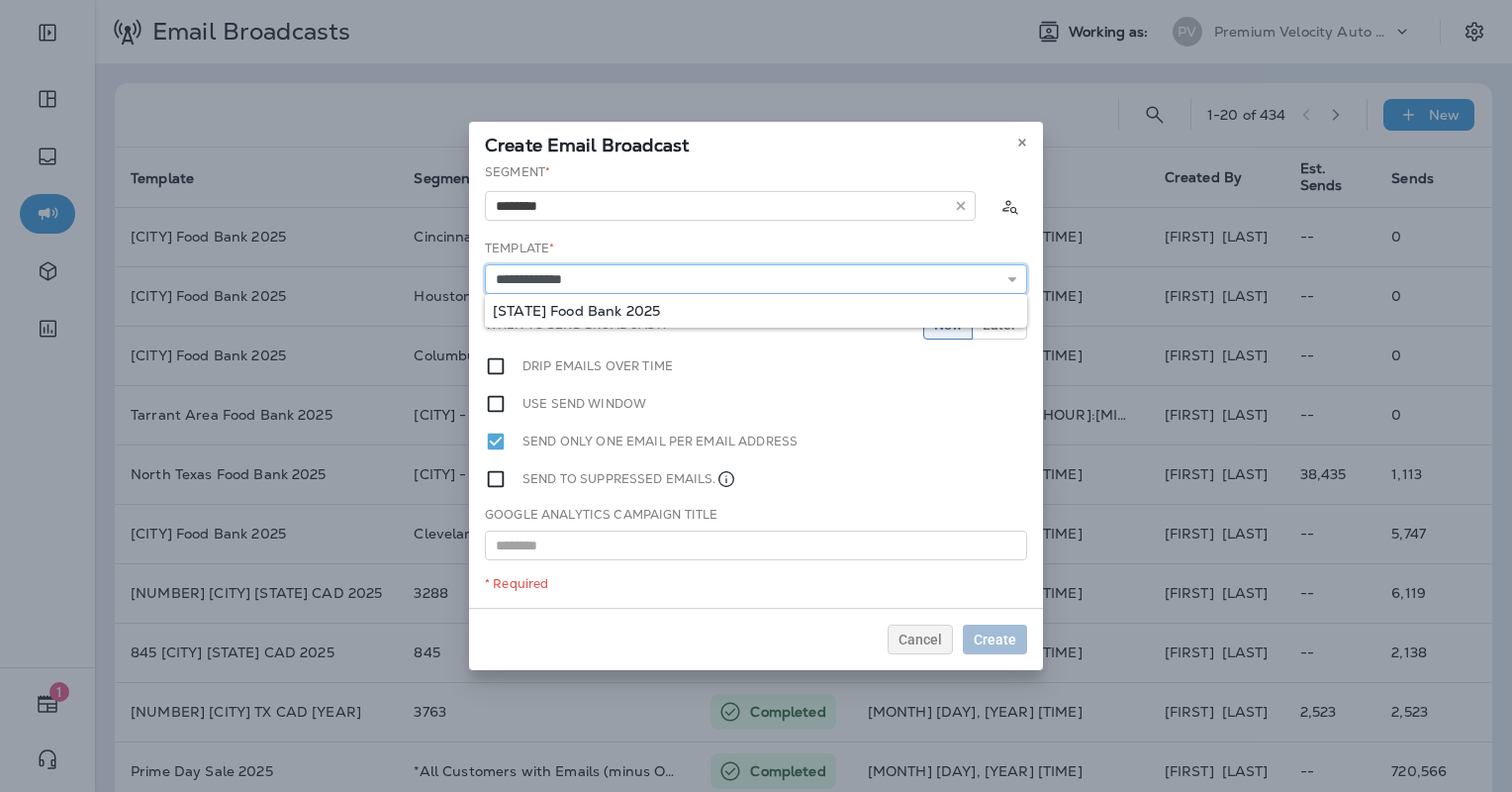 type on "**********" 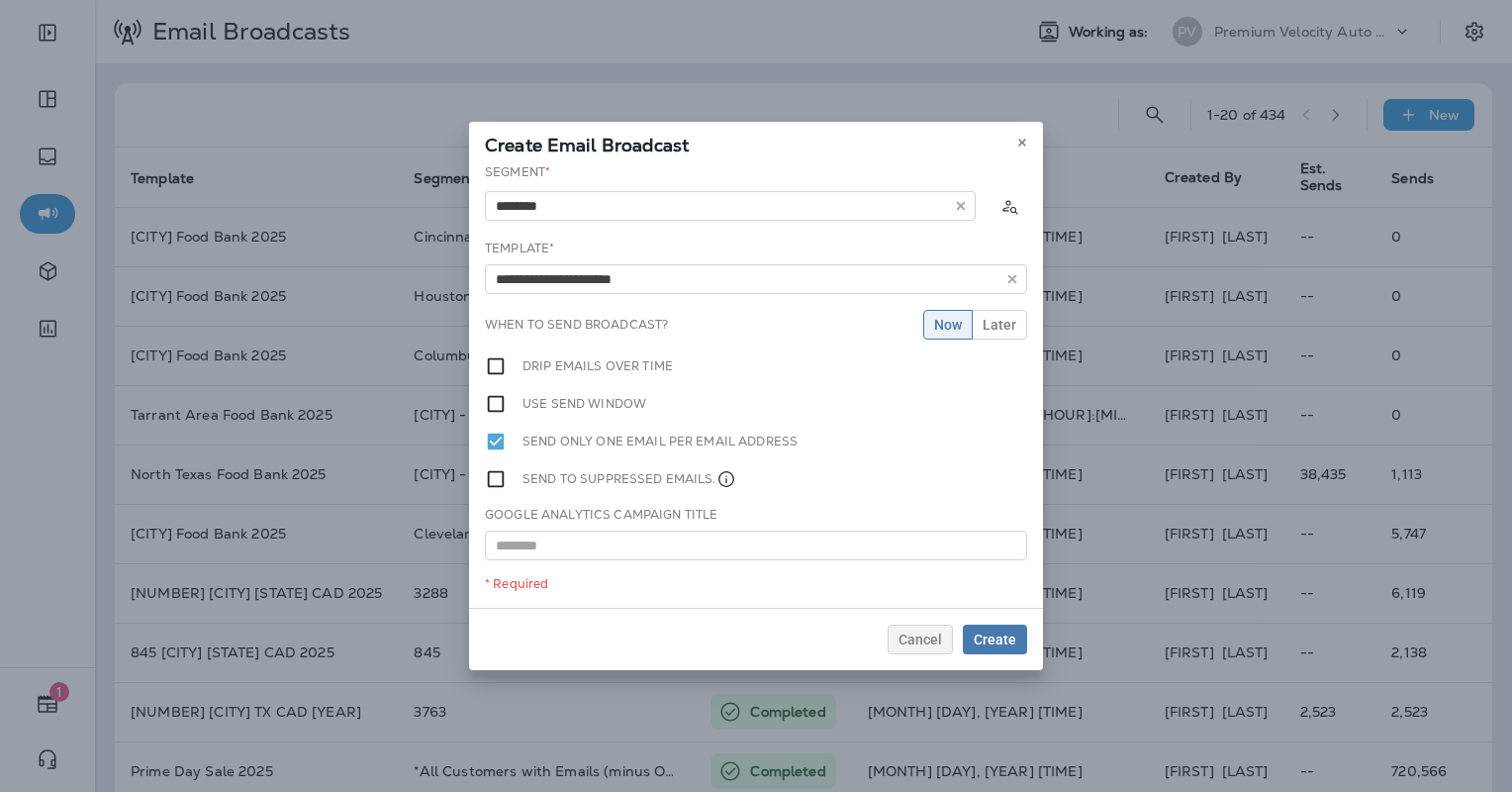 click on "**********" at bounding box center [756, 385] 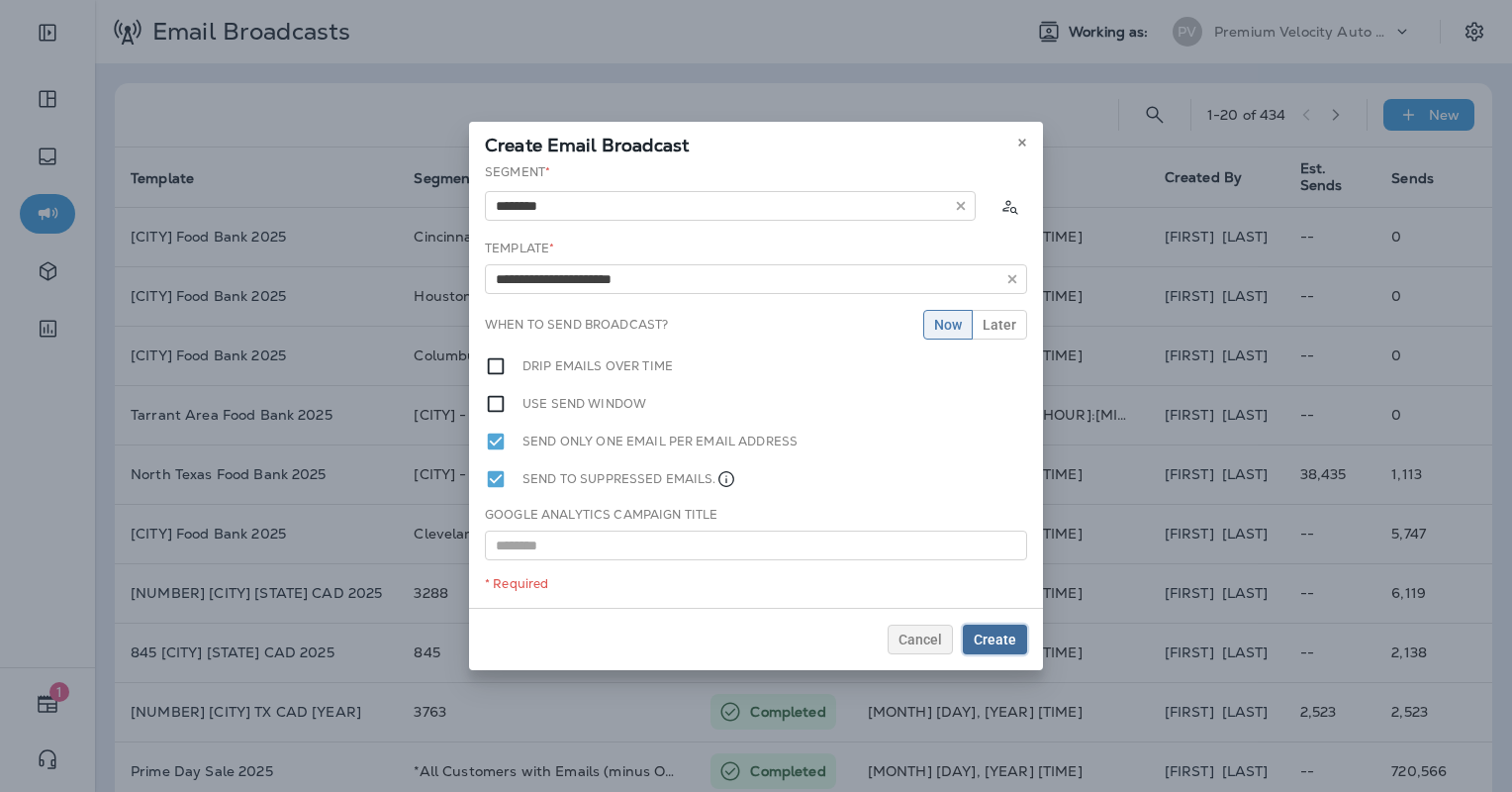 click on "Create" at bounding box center [994, 640] 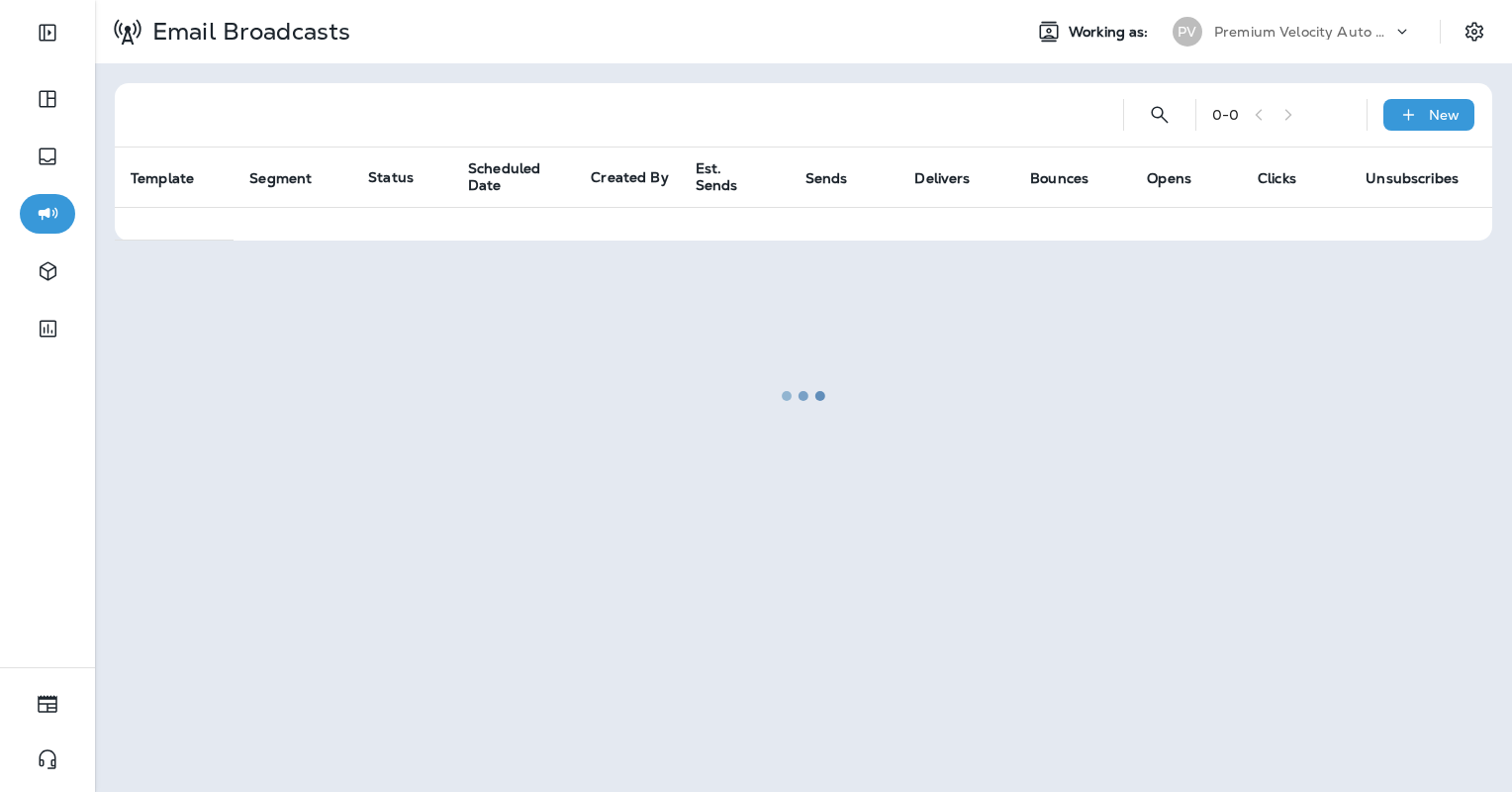 scroll, scrollTop: 0, scrollLeft: 0, axis: both 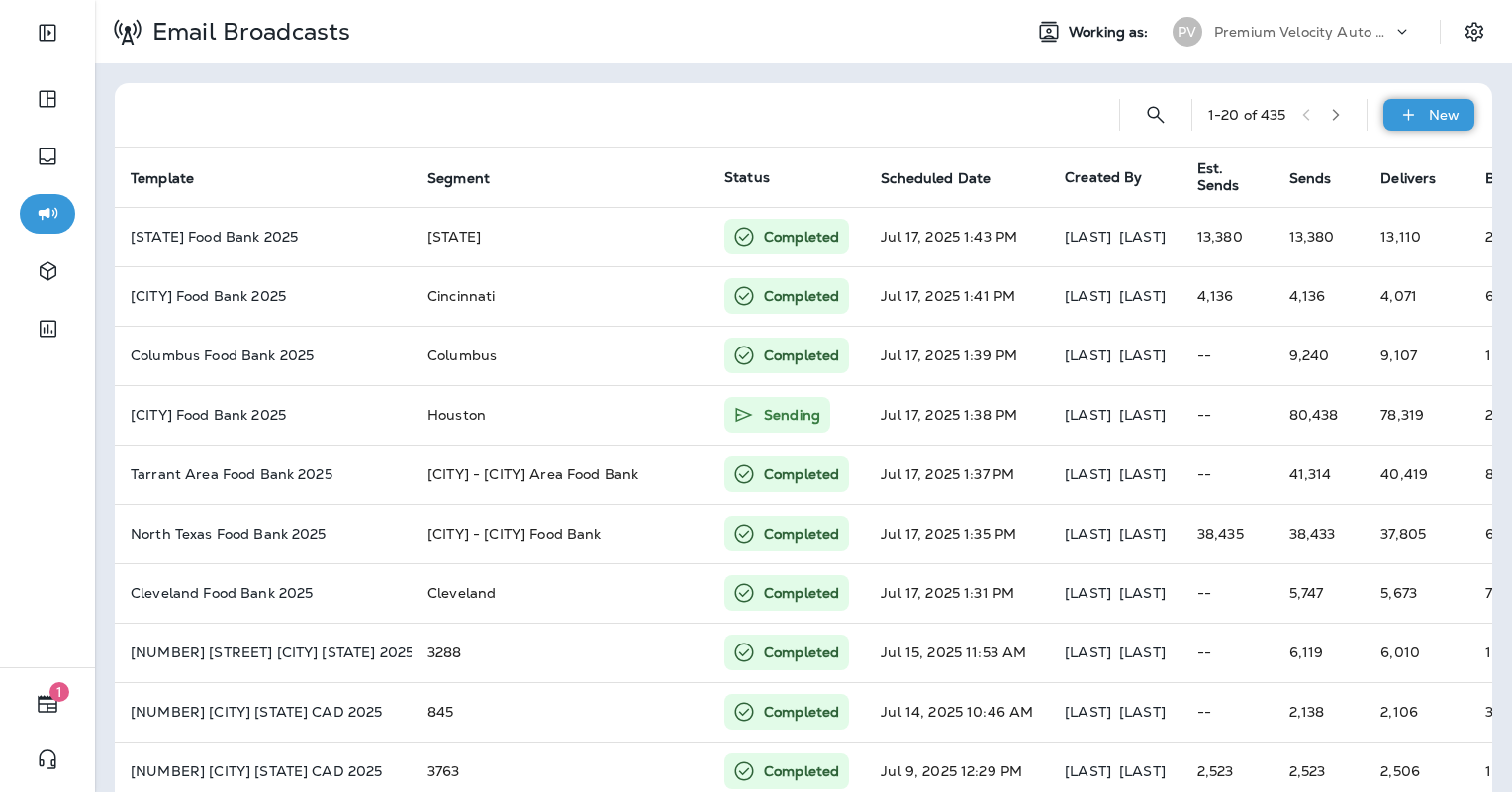 click on "New" at bounding box center [1444, 115] 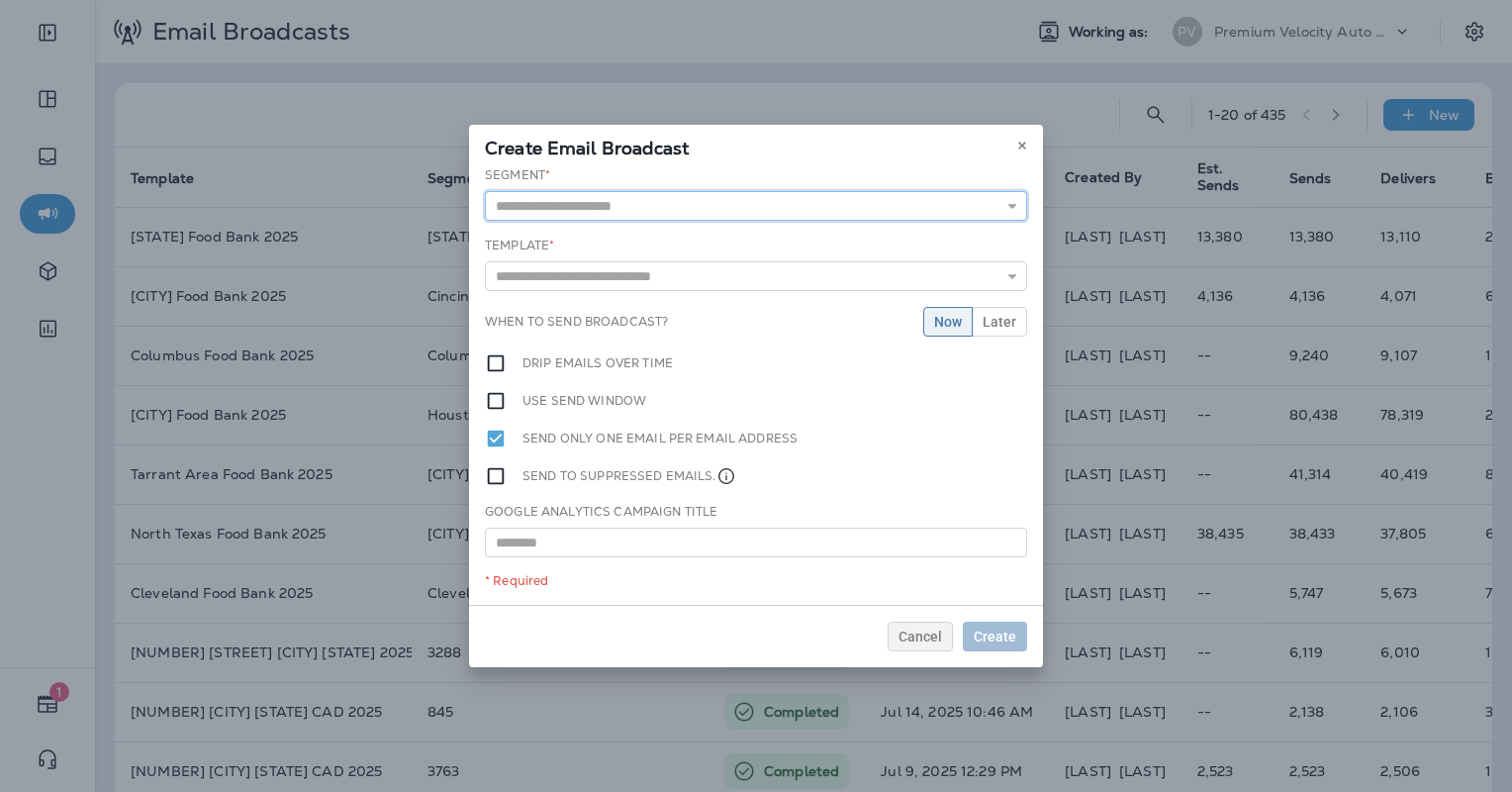 click at bounding box center (756, 206) 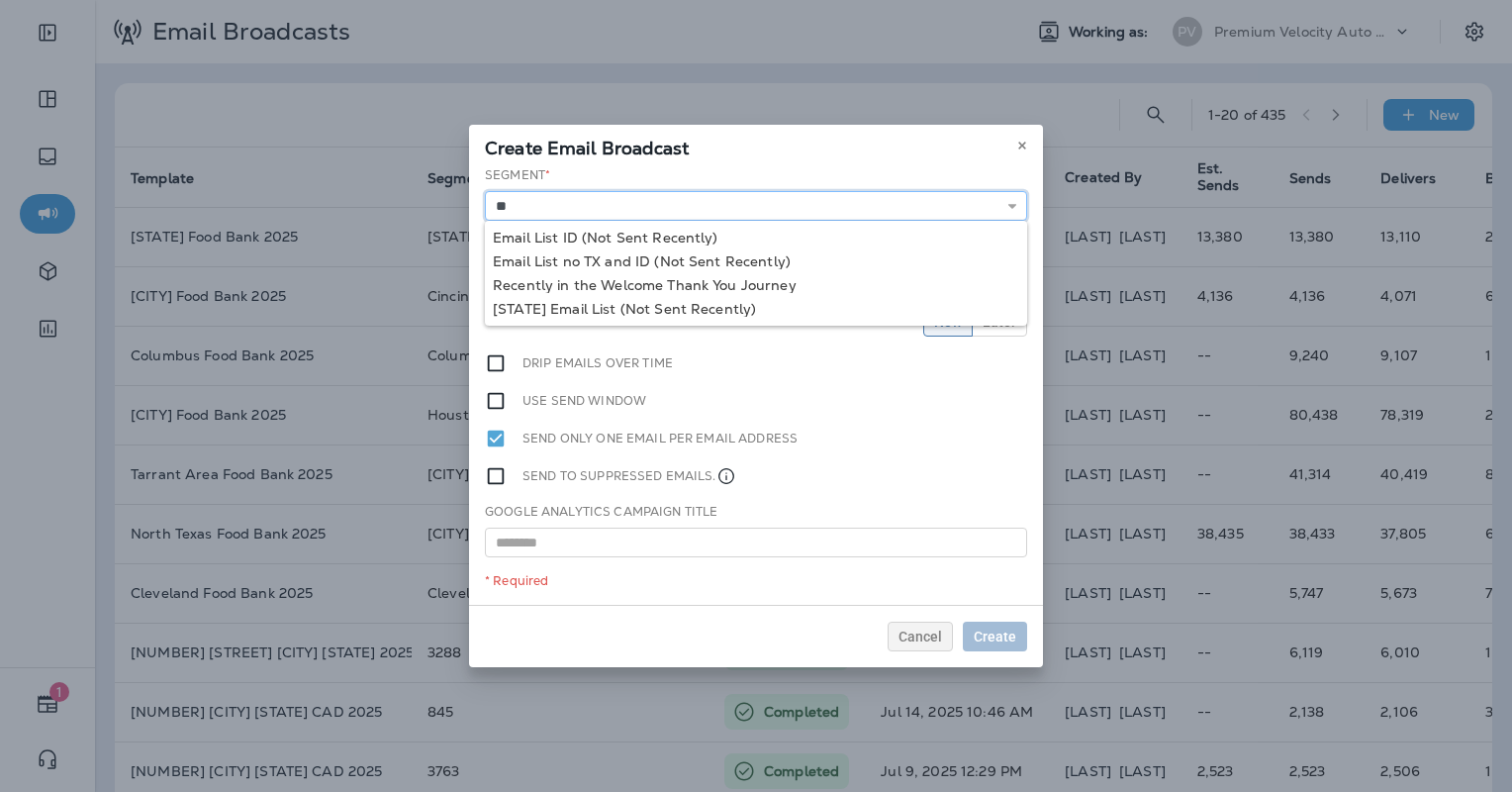 type on "*" 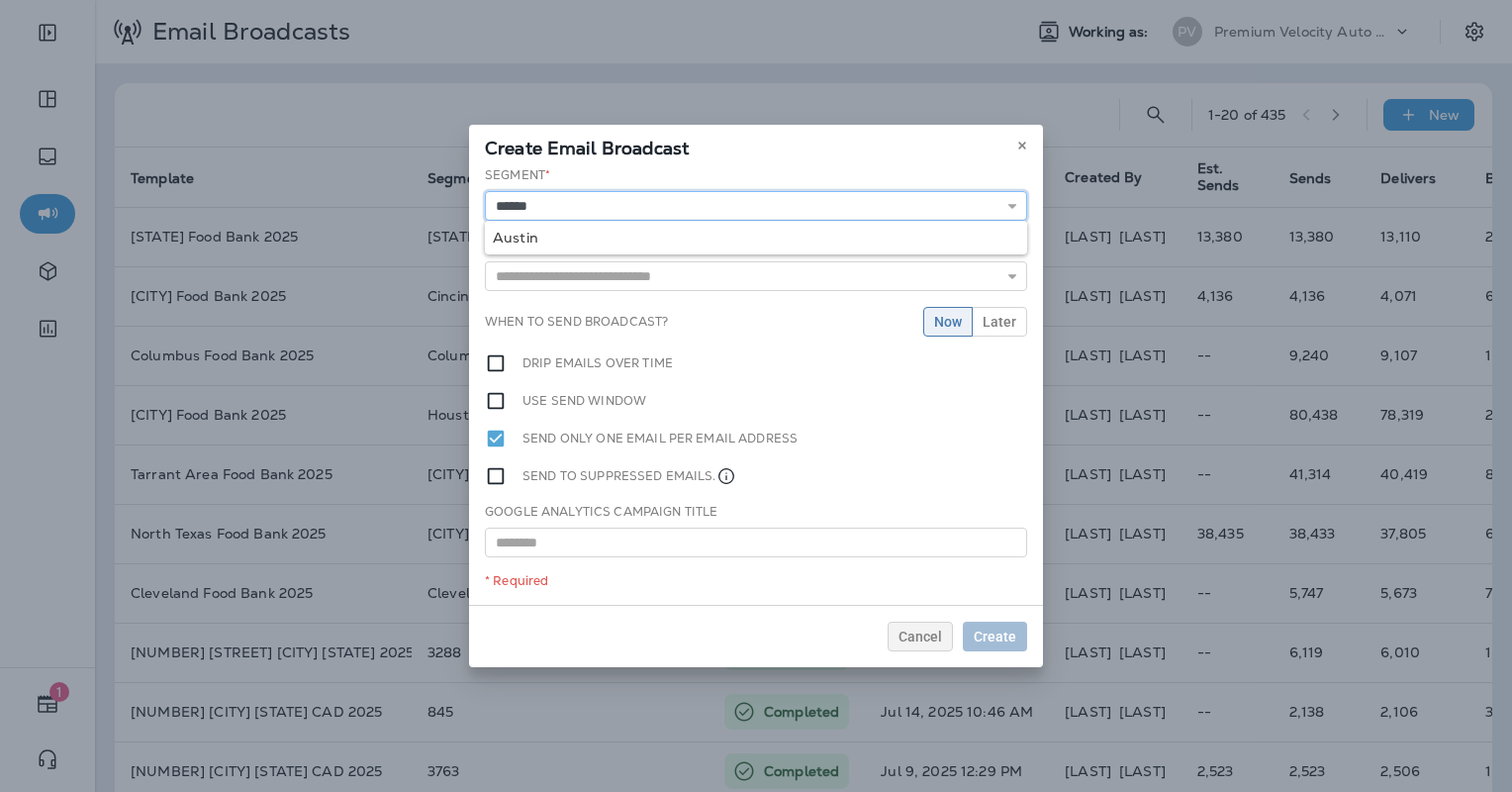 type on "******" 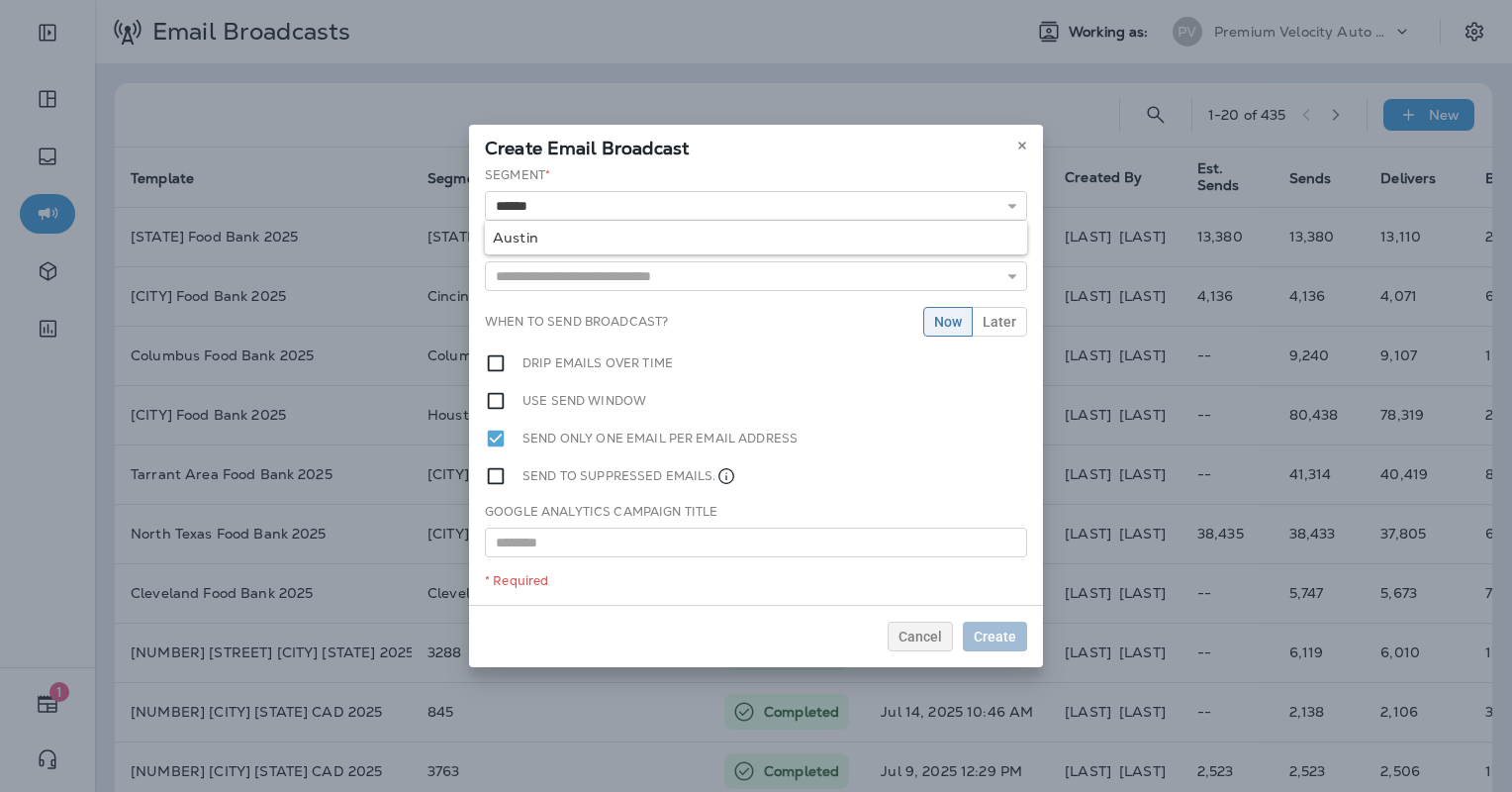 click on "Segment  * ****** Austin Template  * 1004 Portland Customer Appreciation Event 1009 Portland Customer Appreciation Event 1016 Tigard, OR Customer Appreciation Event 1060 Permanently Closed 1113 Columbia Customer Appreciation Event 1116 Jefferson City Customer Appreciation Event 1150 Arlington Customer Appreciation Event 1150 Arlington TX CAD 2025 1153 Grand Re-Opening Event 1153 were open When to send broadcast?   Now   Later Drip emails over time Use send window Send only one email per email address Send to suppressed emails. Google Analytics Campaign Title * Required" at bounding box center (756, 385) 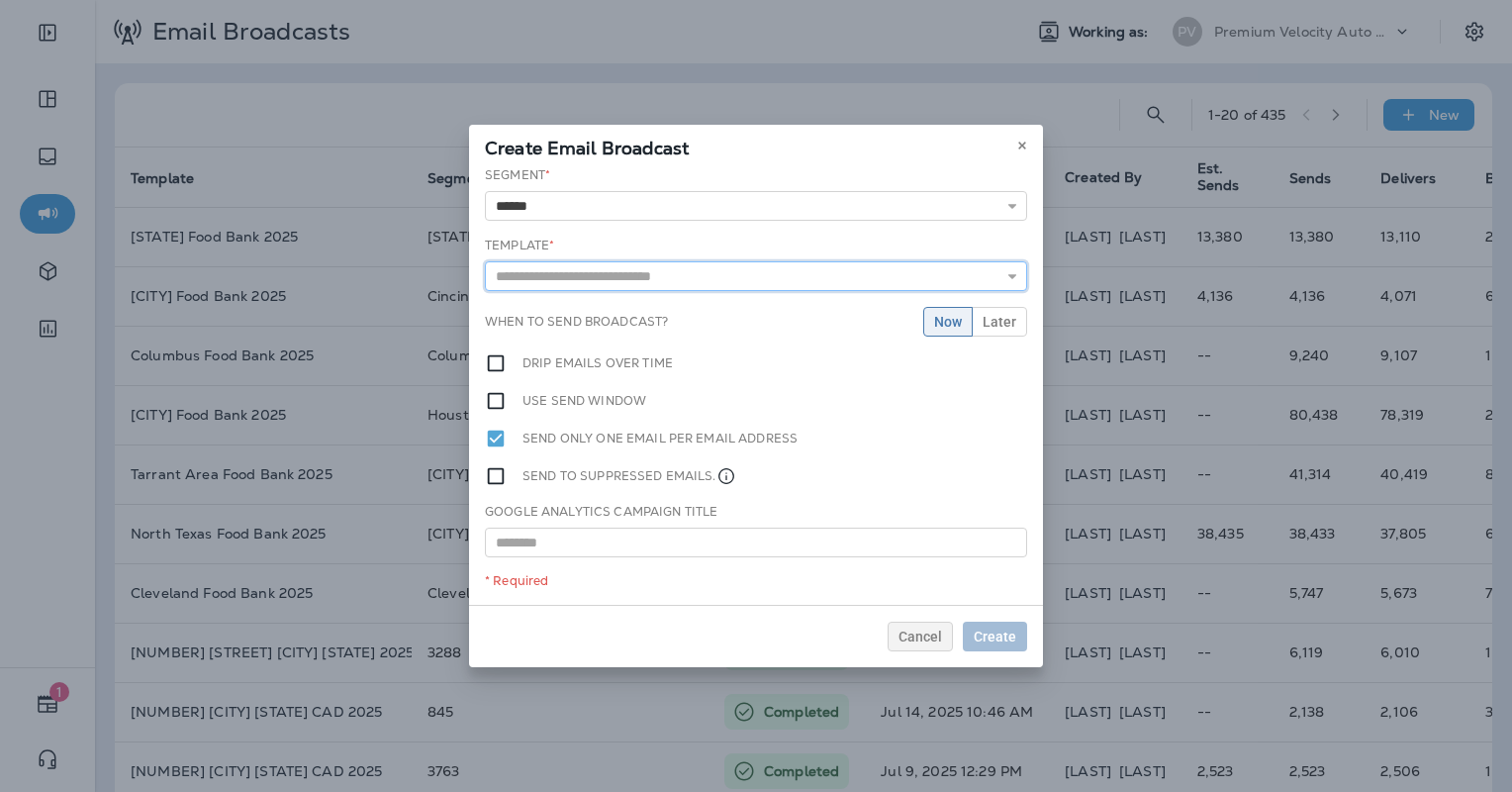 click at bounding box center [756, 276] 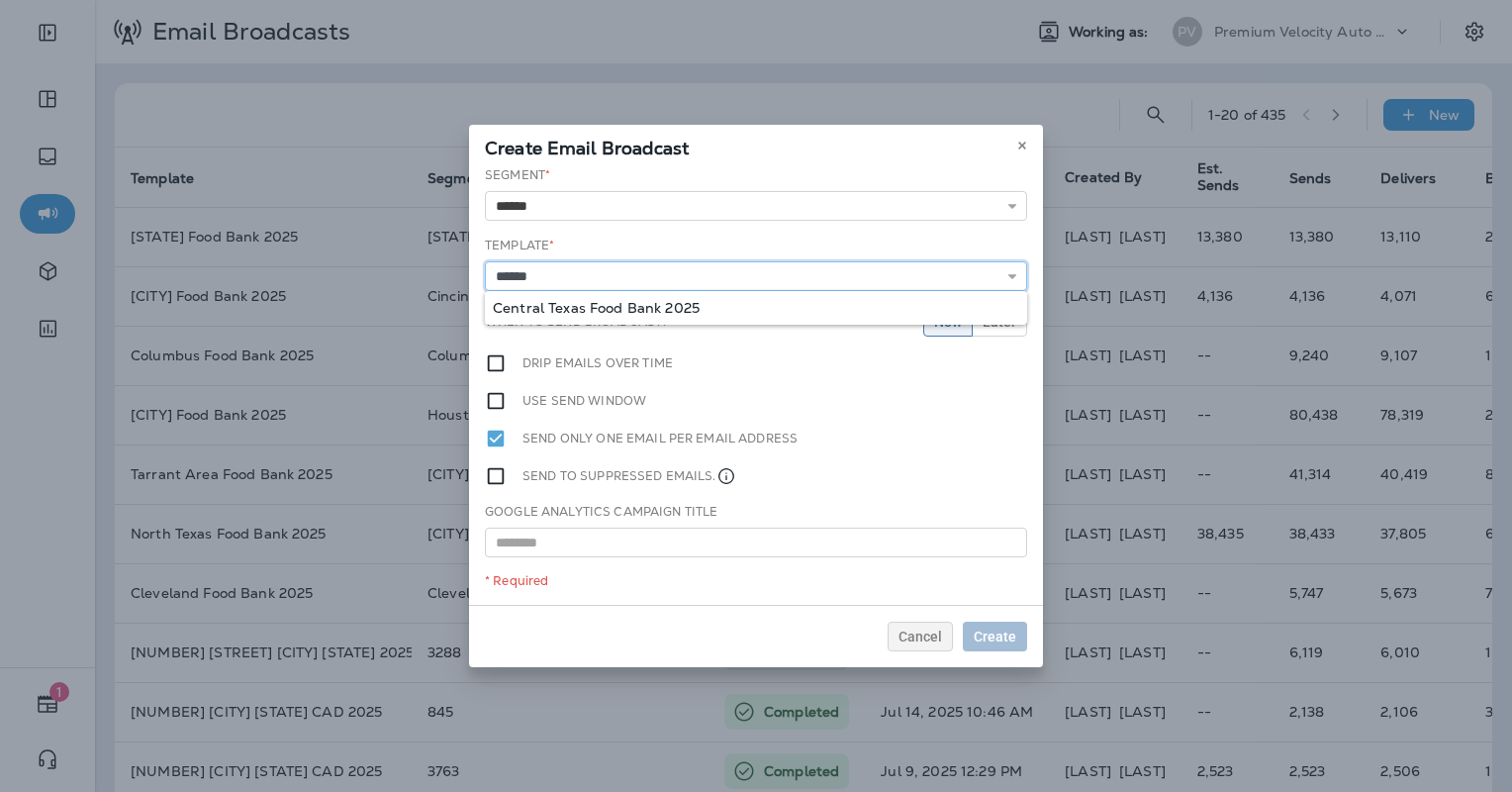 type on "**********" 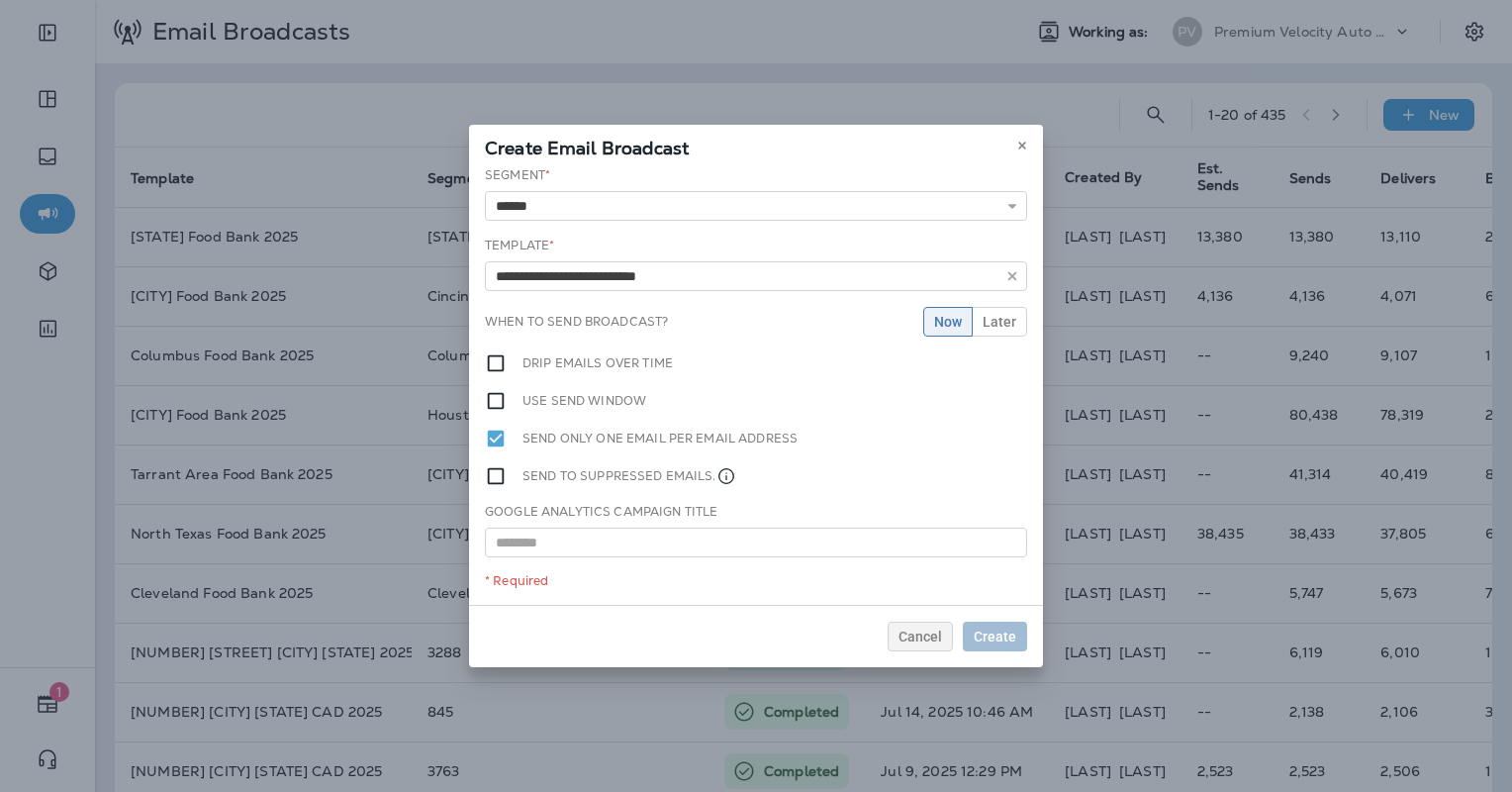click on "**********" at bounding box center (756, 385) 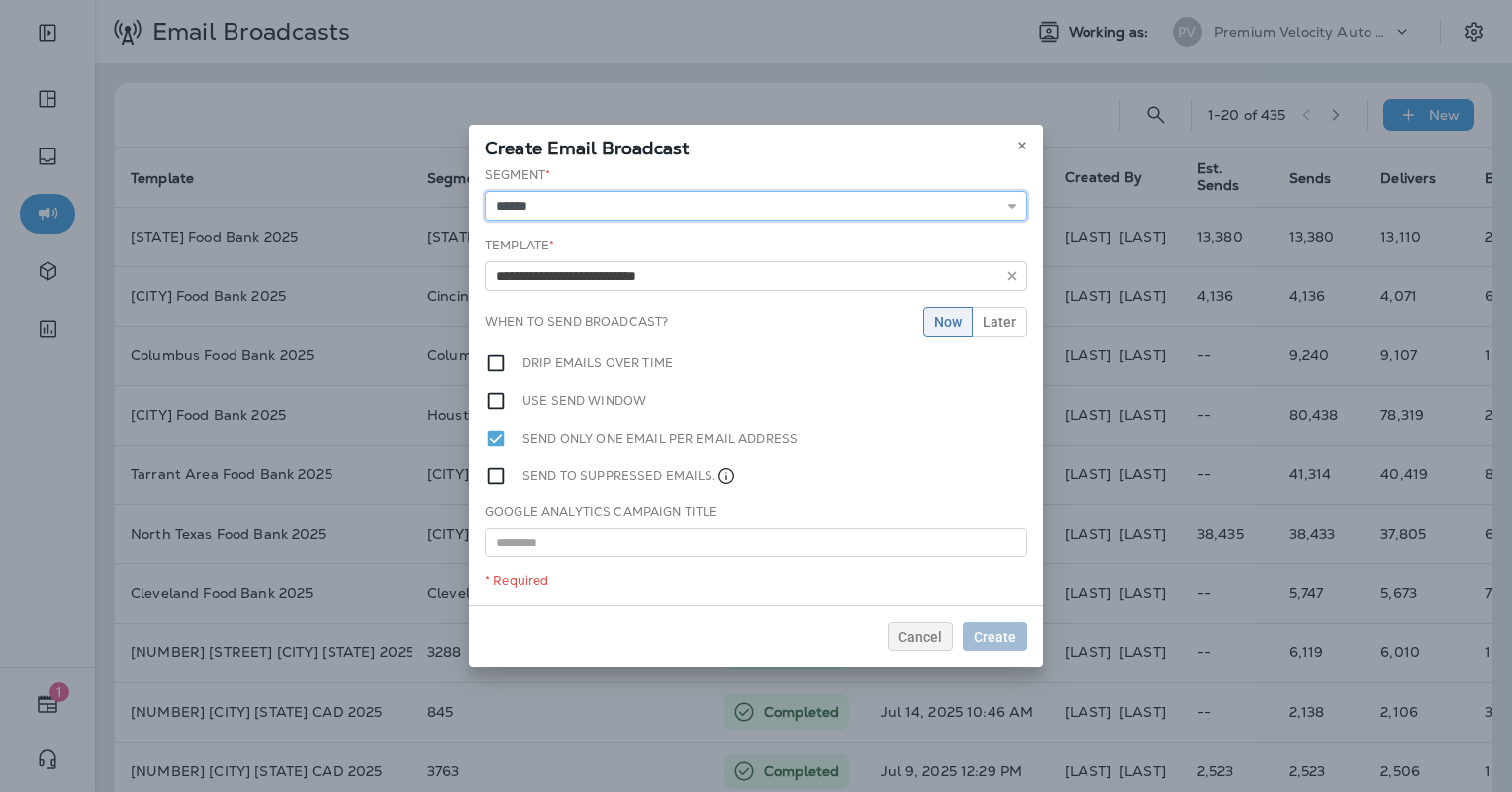 click on "******" at bounding box center (756, 206) 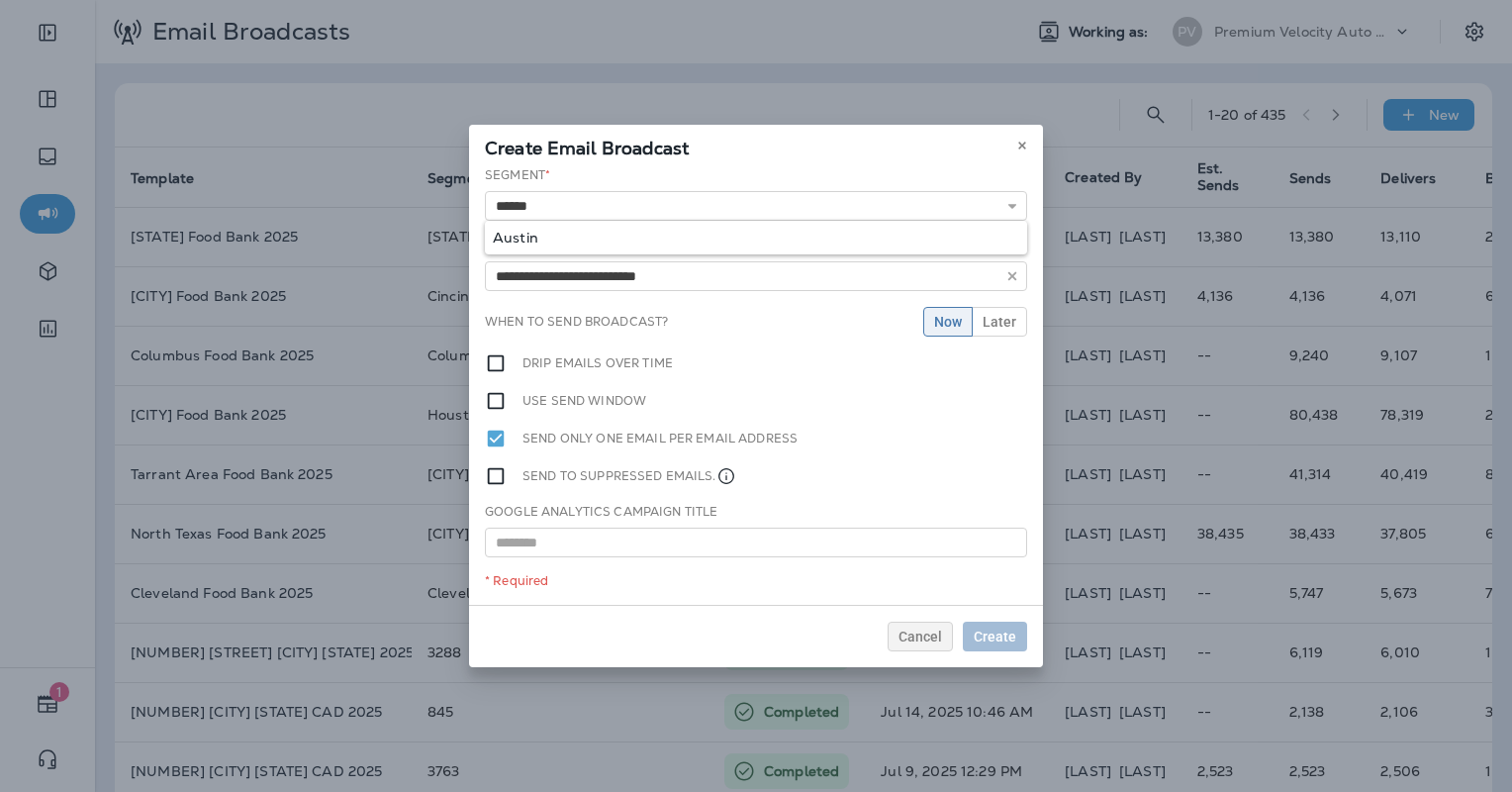 type on "******" 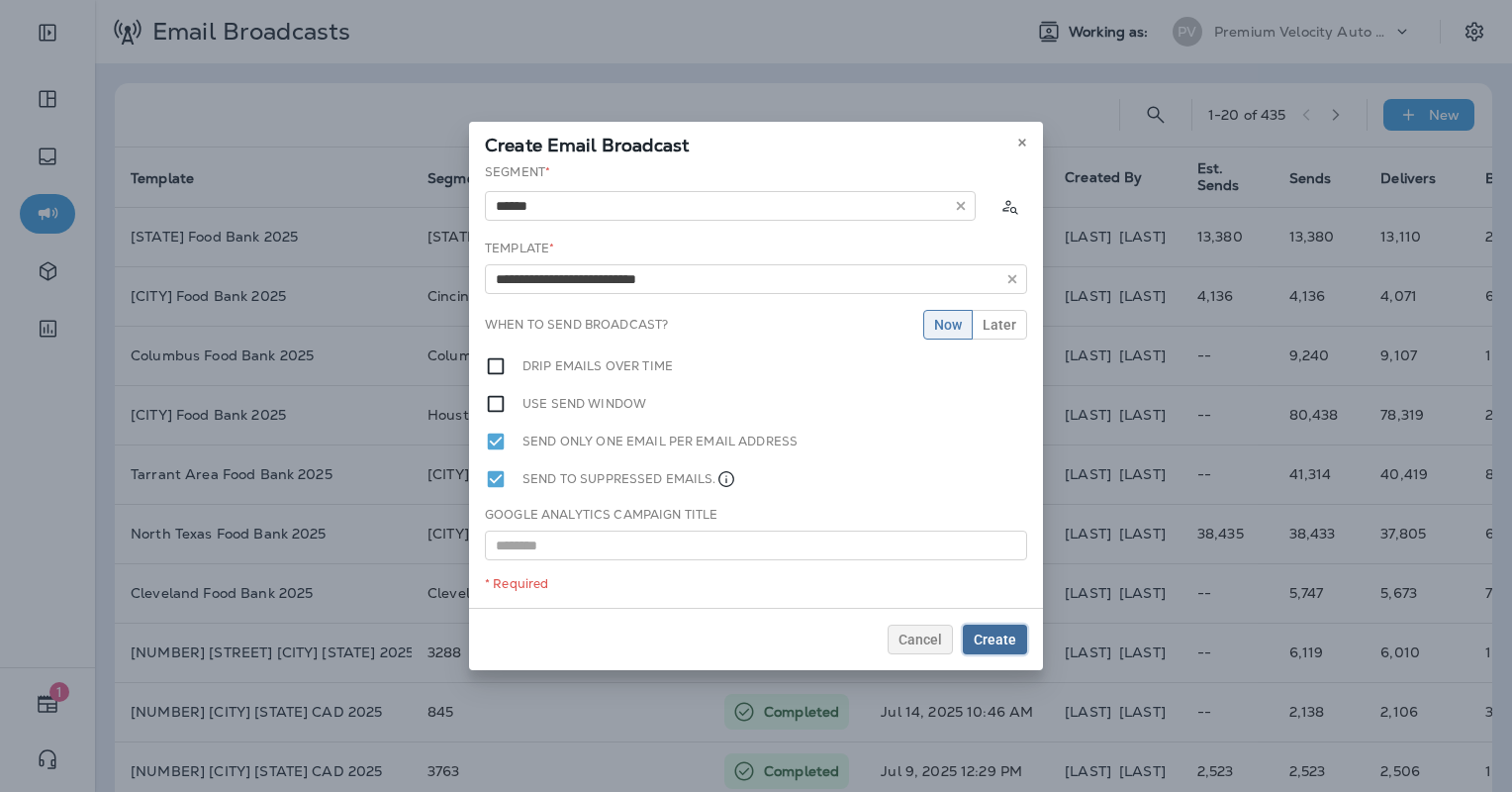 click on "Create" at bounding box center (994, 640) 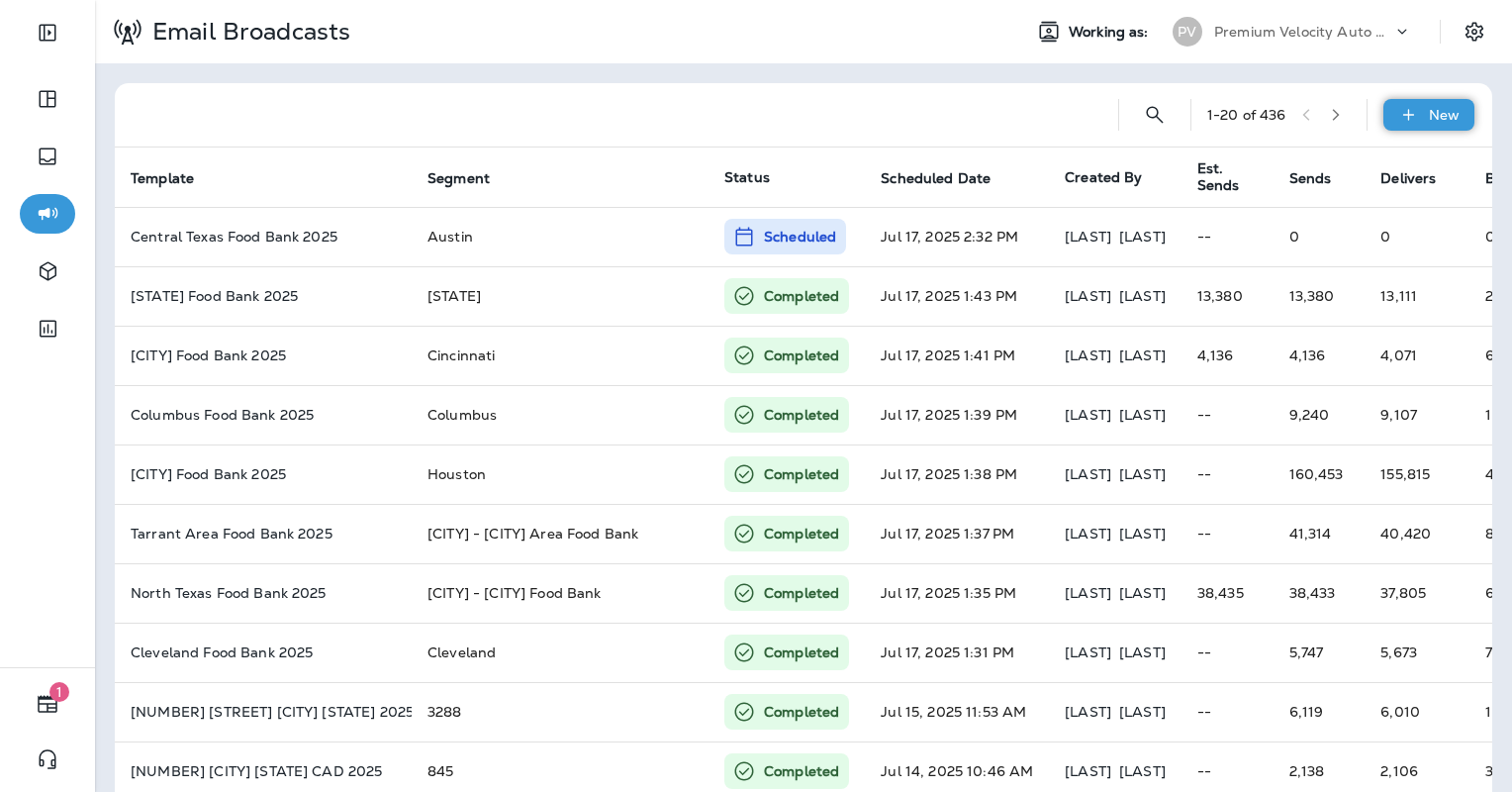 click 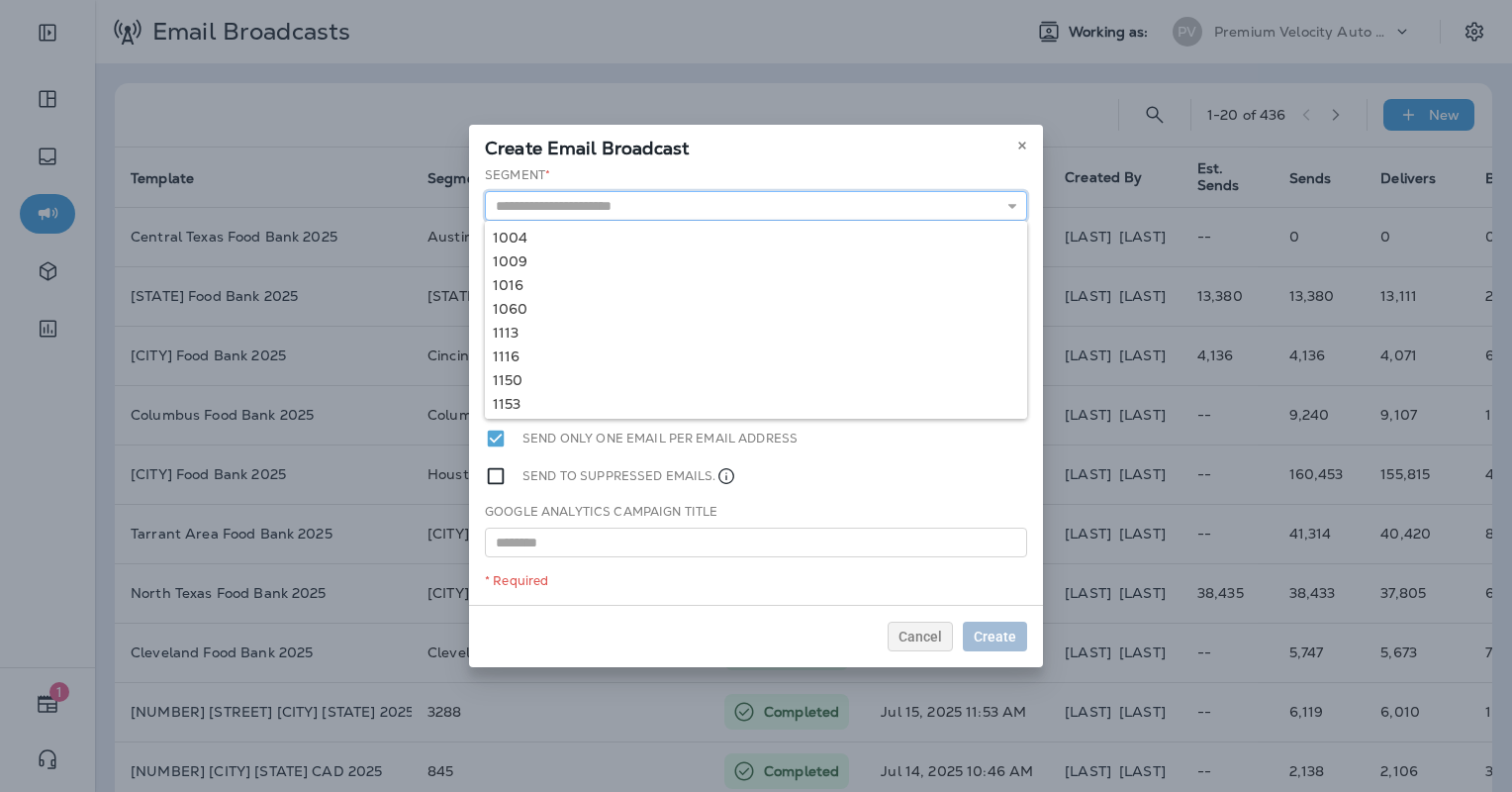 click at bounding box center [756, 206] 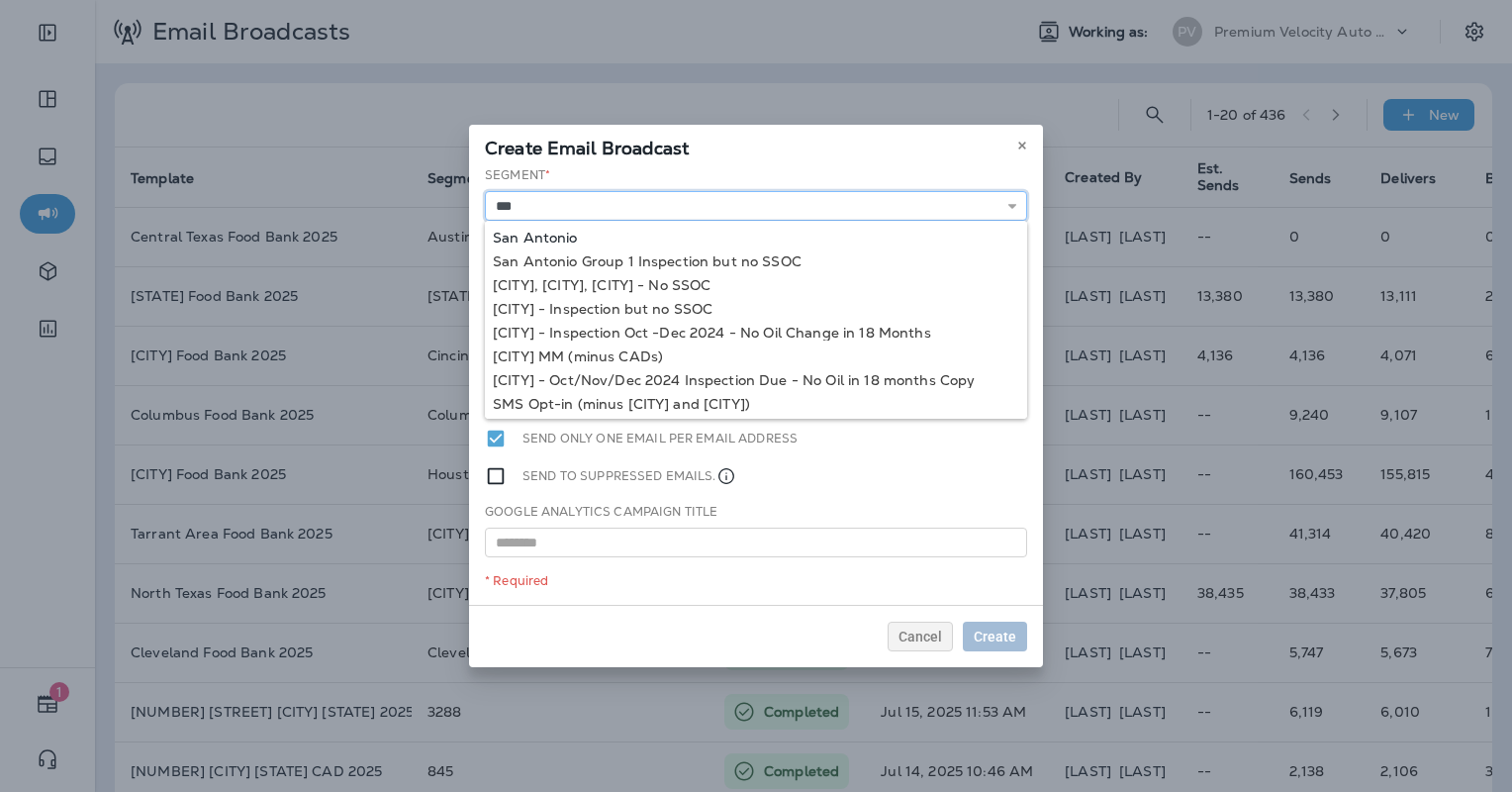 type on "**********" 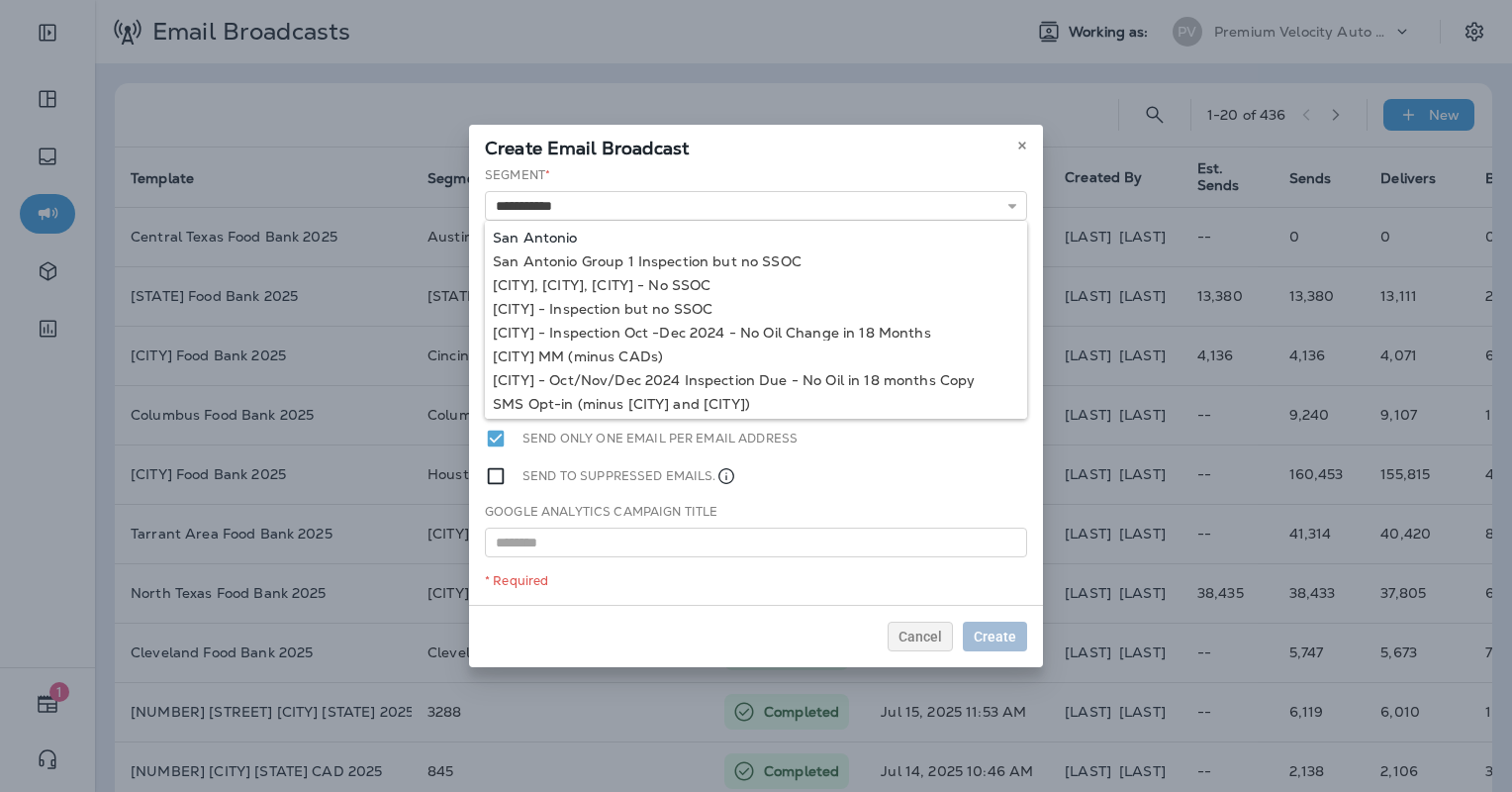 click on "**********" at bounding box center [756, 385] 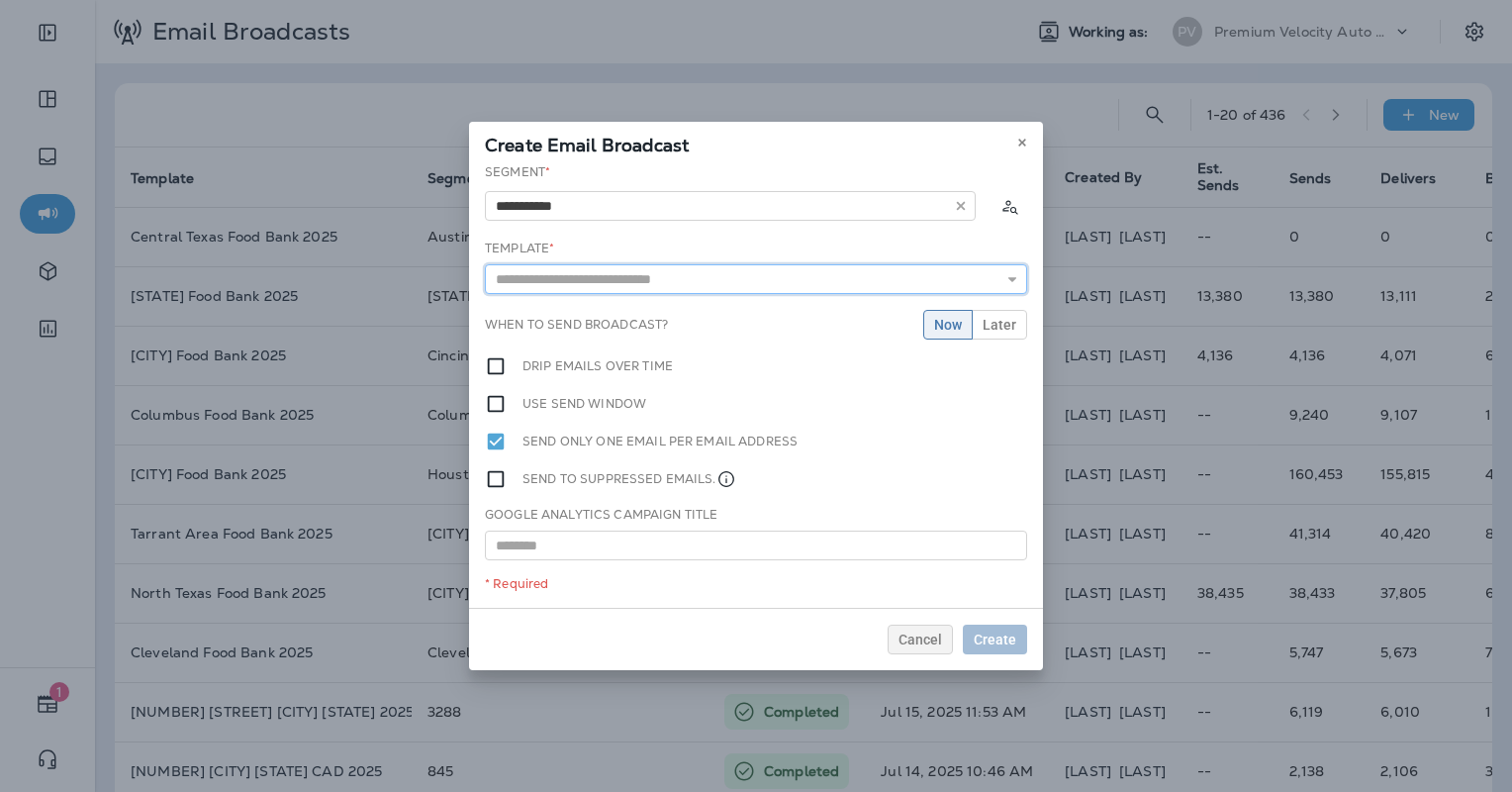 click at bounding box center (756, 279) 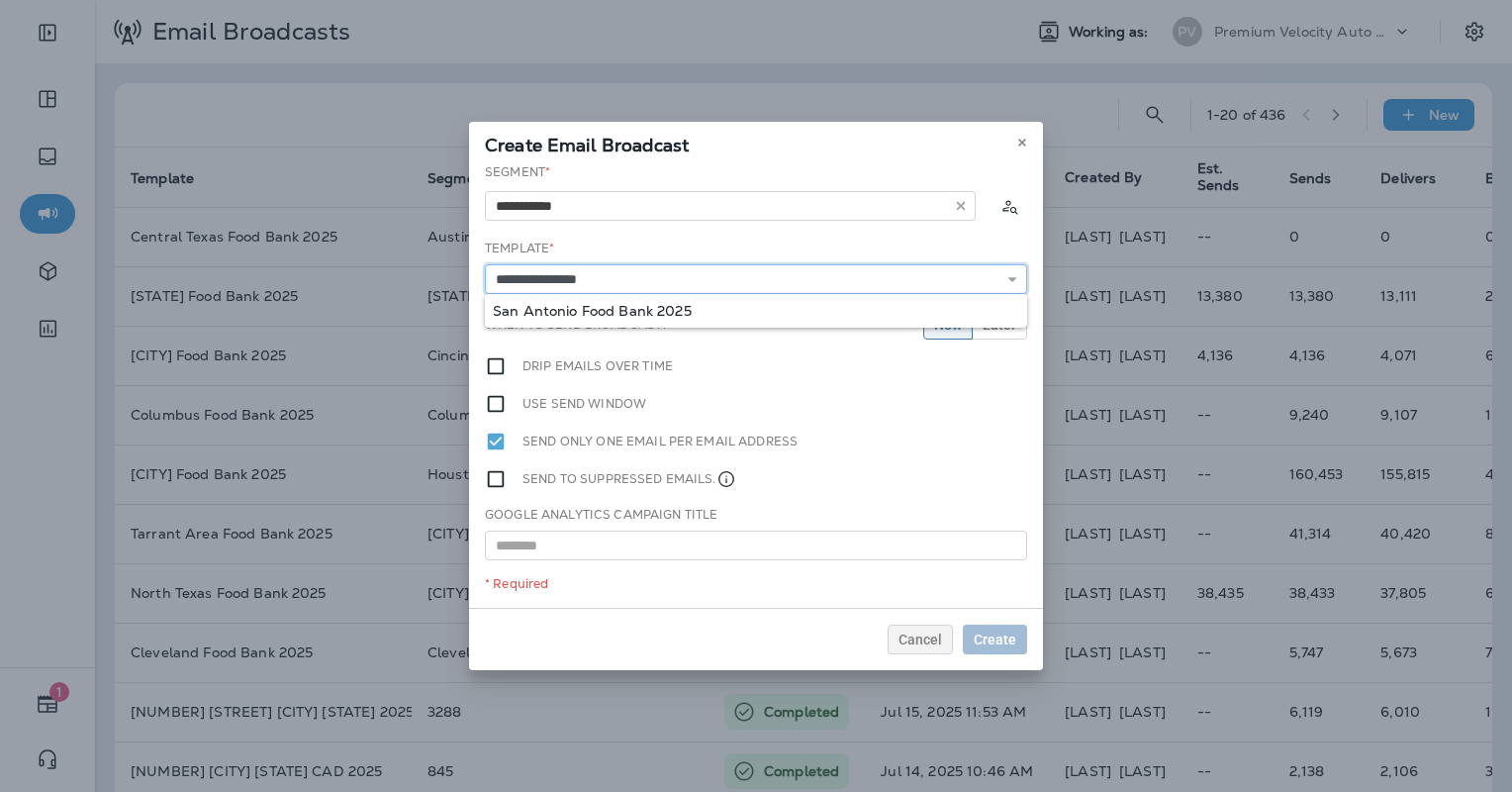 type on "**********" 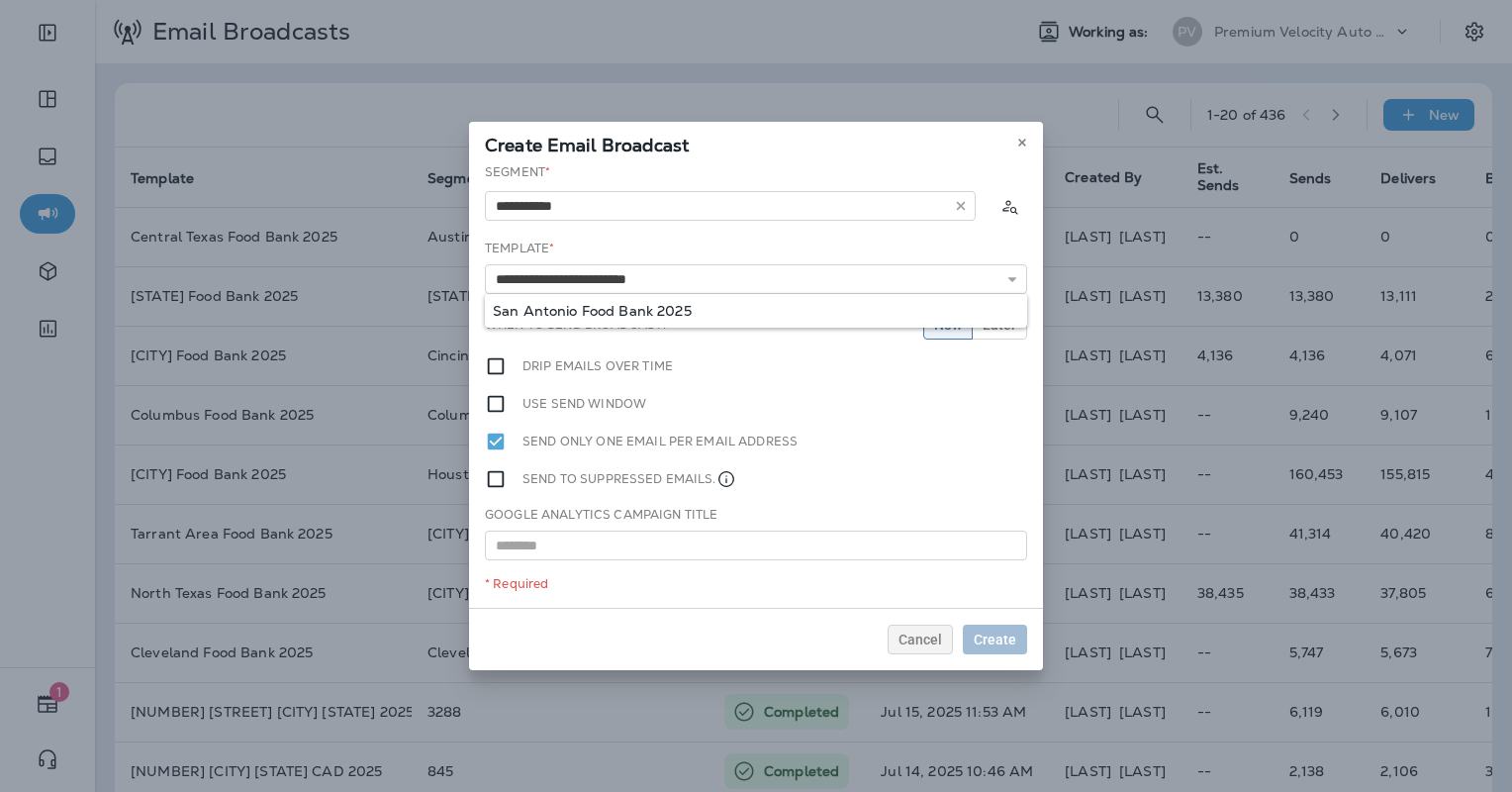 click on "**********" at bounding box center (756, 385) 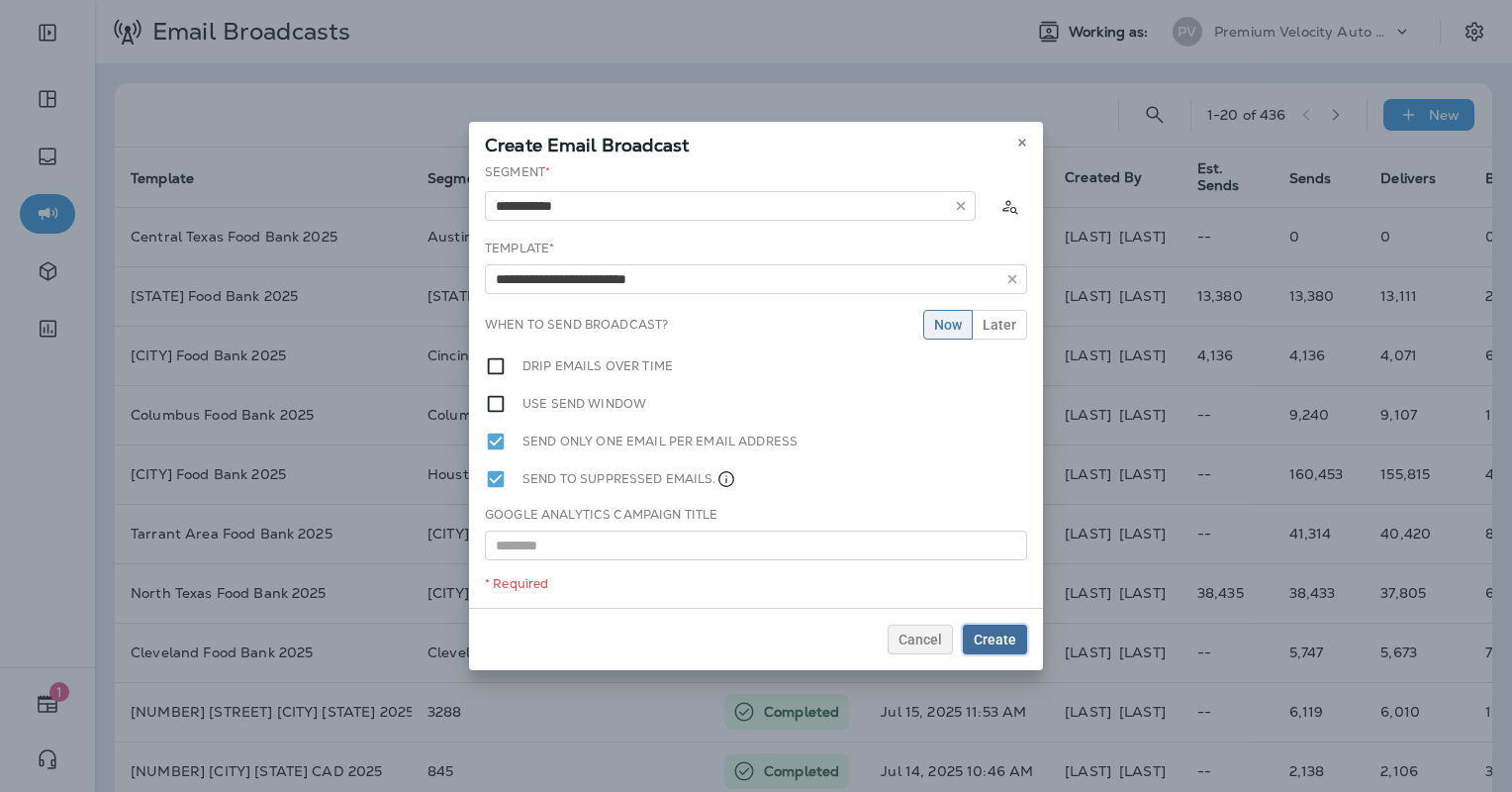 click on "Create" at bounding box center [994, 640] 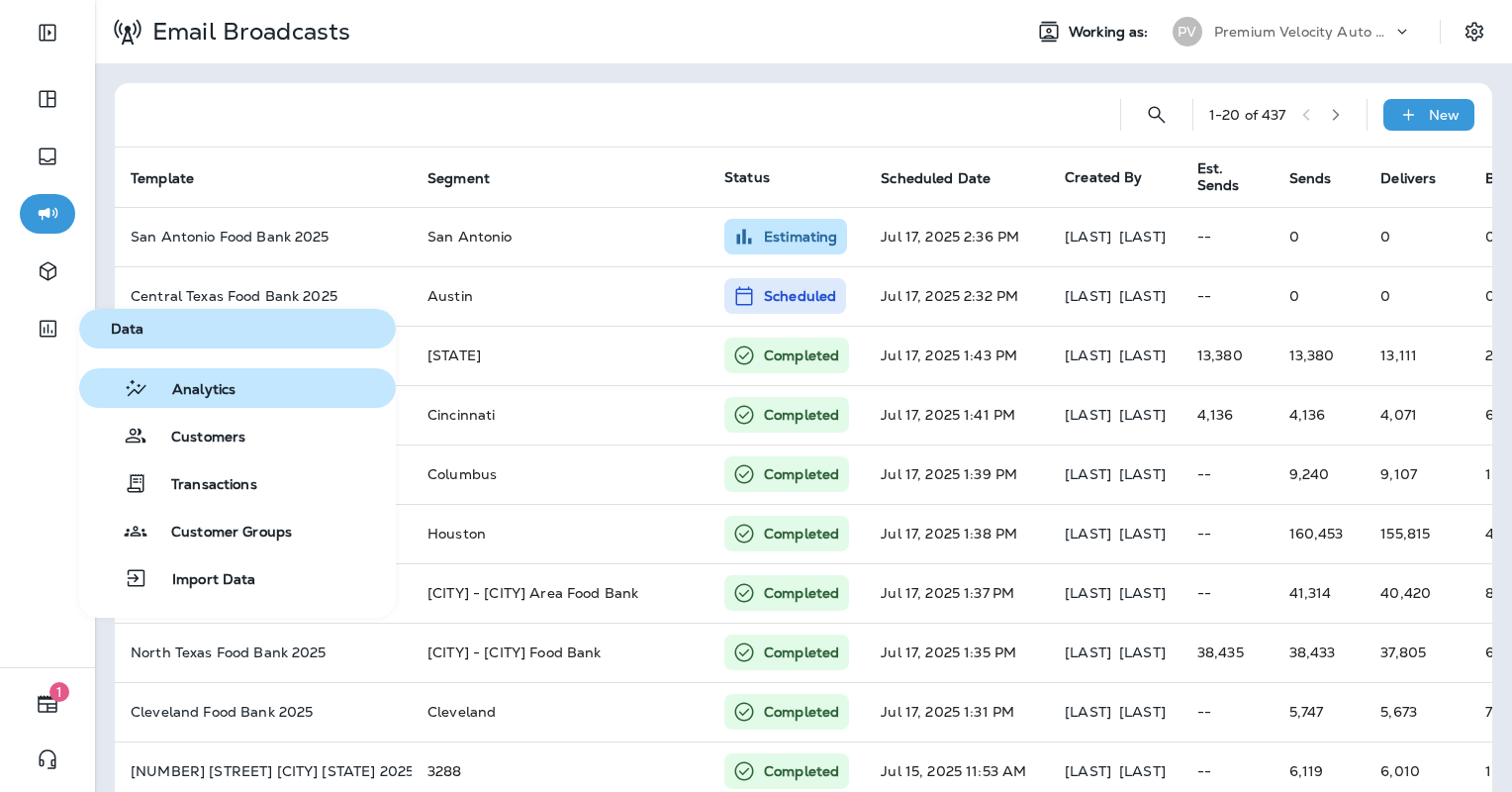 click on "Analytics" at bounding box center [192, 390] 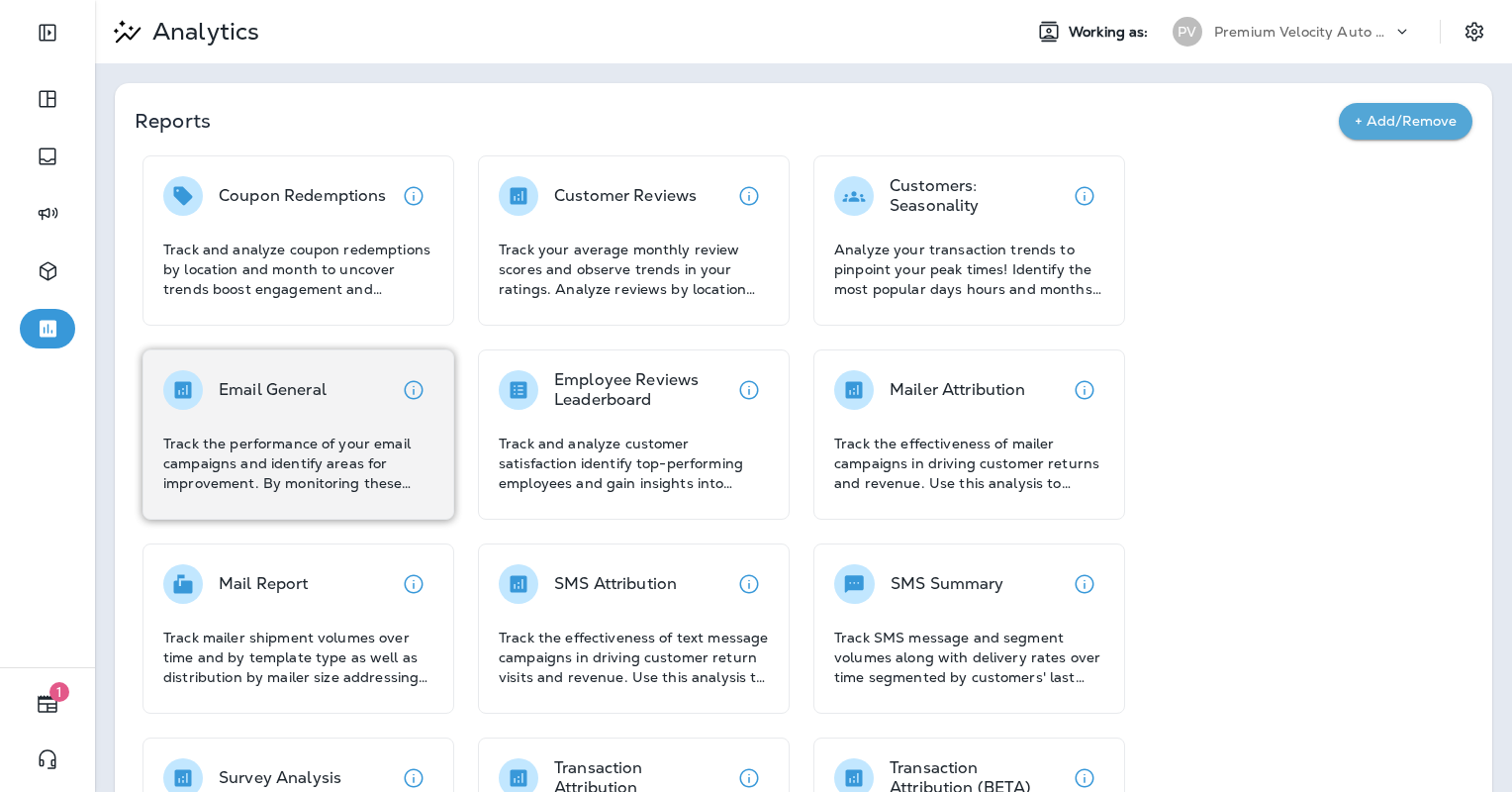click on "Track the performance of your email campaigns and identify areas for improvement. By monitoring these metrics, you can optimize your email campaigns to improve engagement and drive conversions." at bounding box center [298, 463] 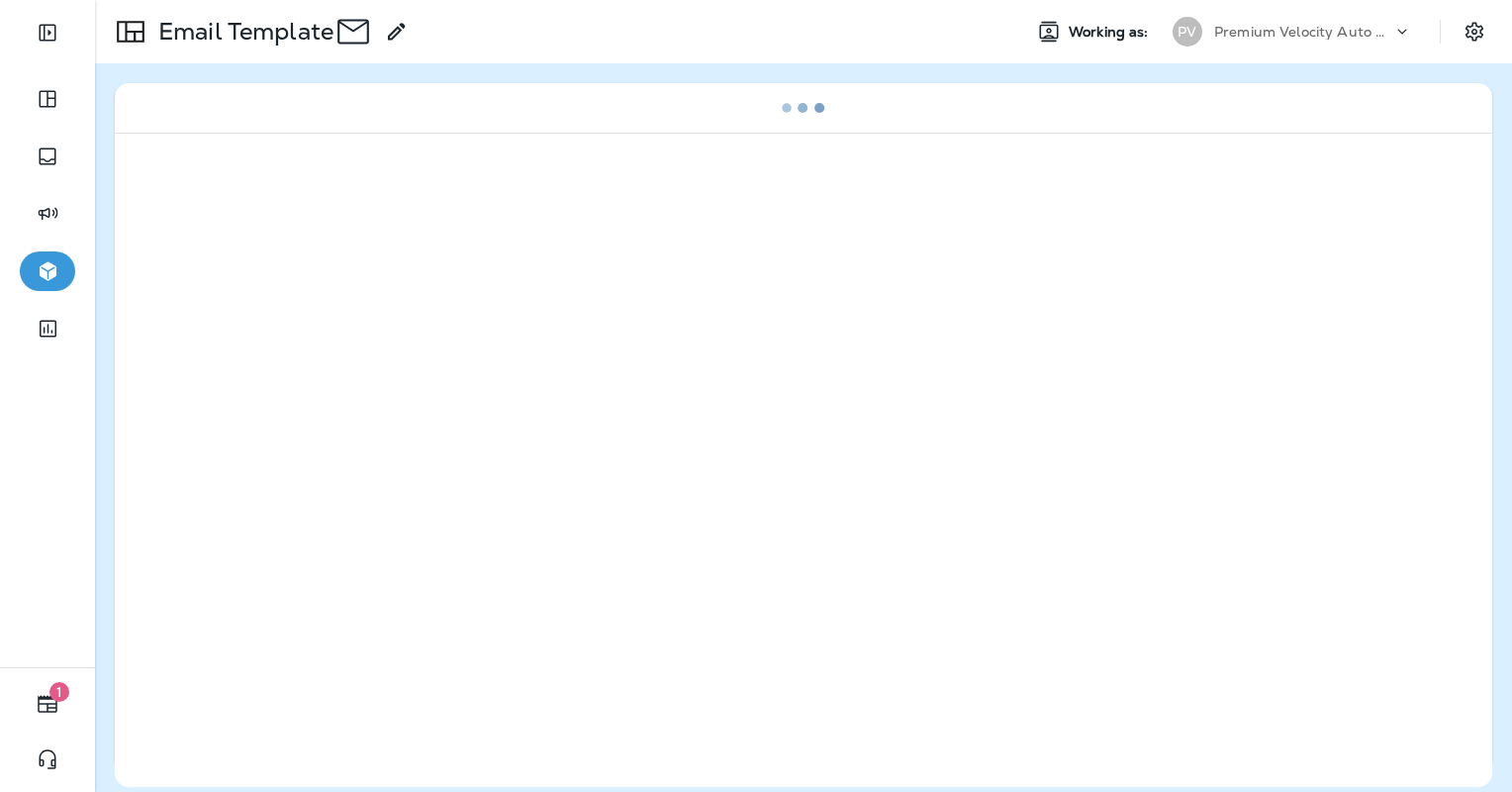 scroll, scrollTop: 0, scrollLeft: 0, axis: both 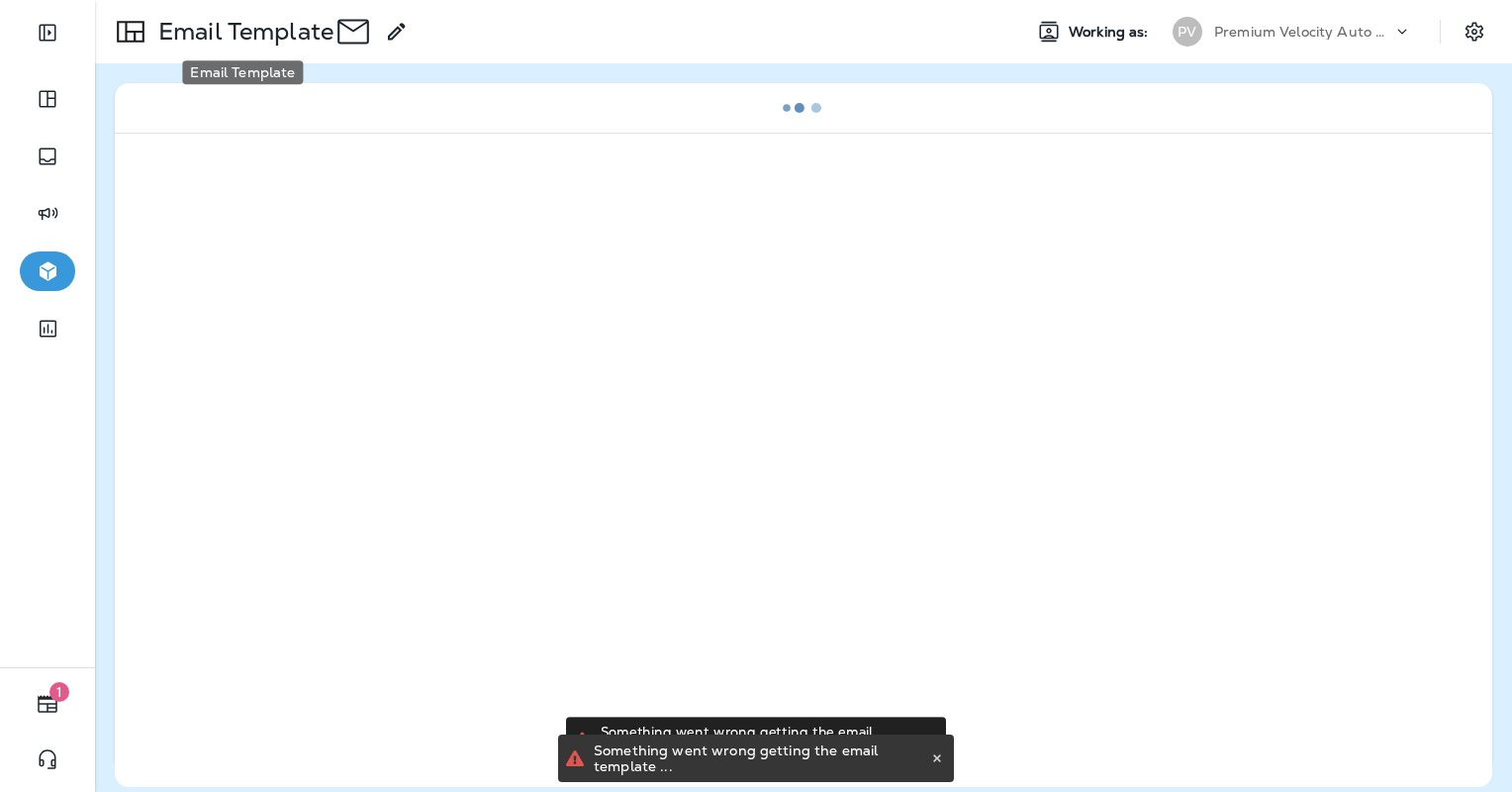 click on "Email Template" at bounding box center [241, 32] 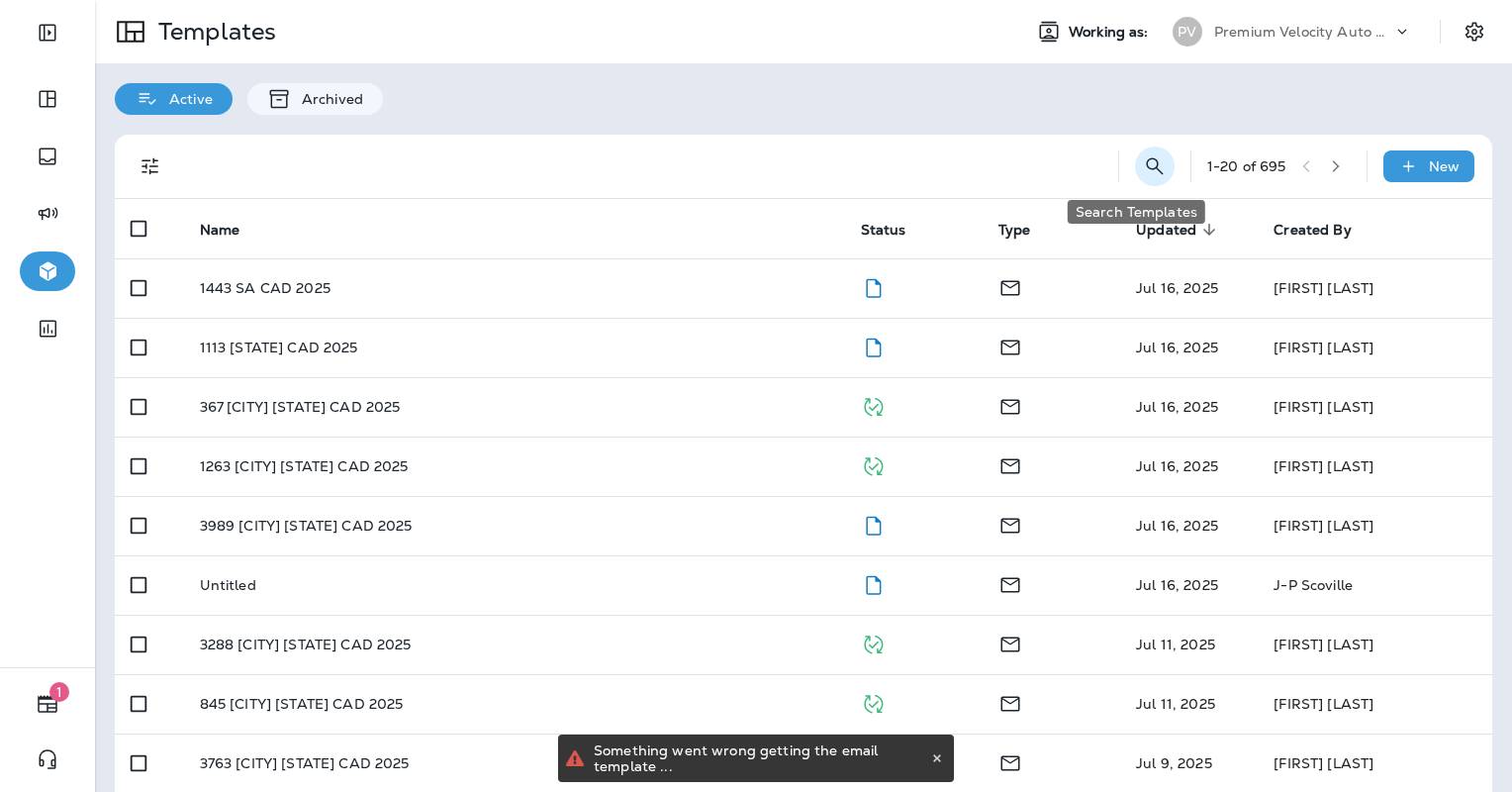 click at bounding box center [1155, 166] 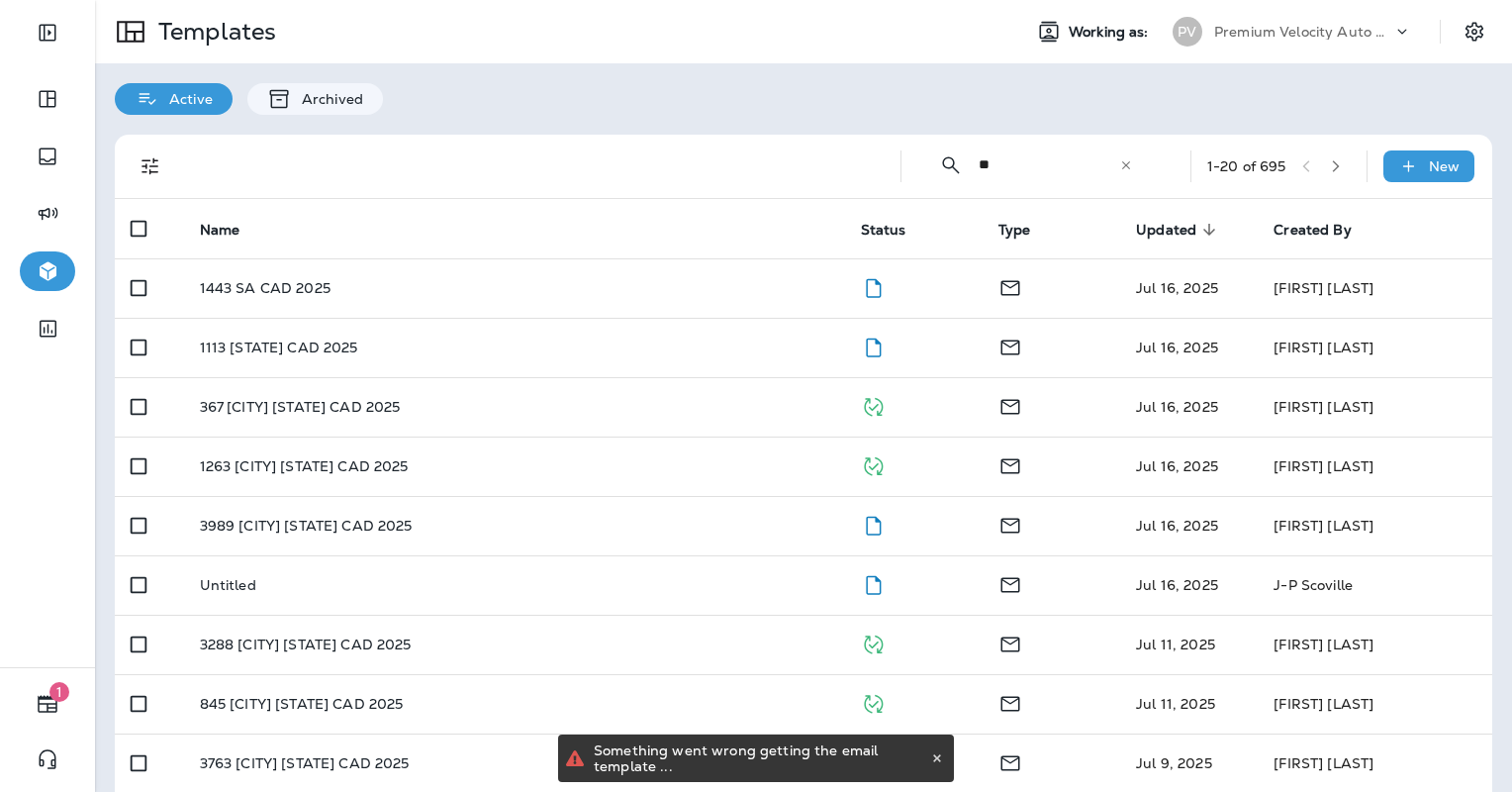type on "*" 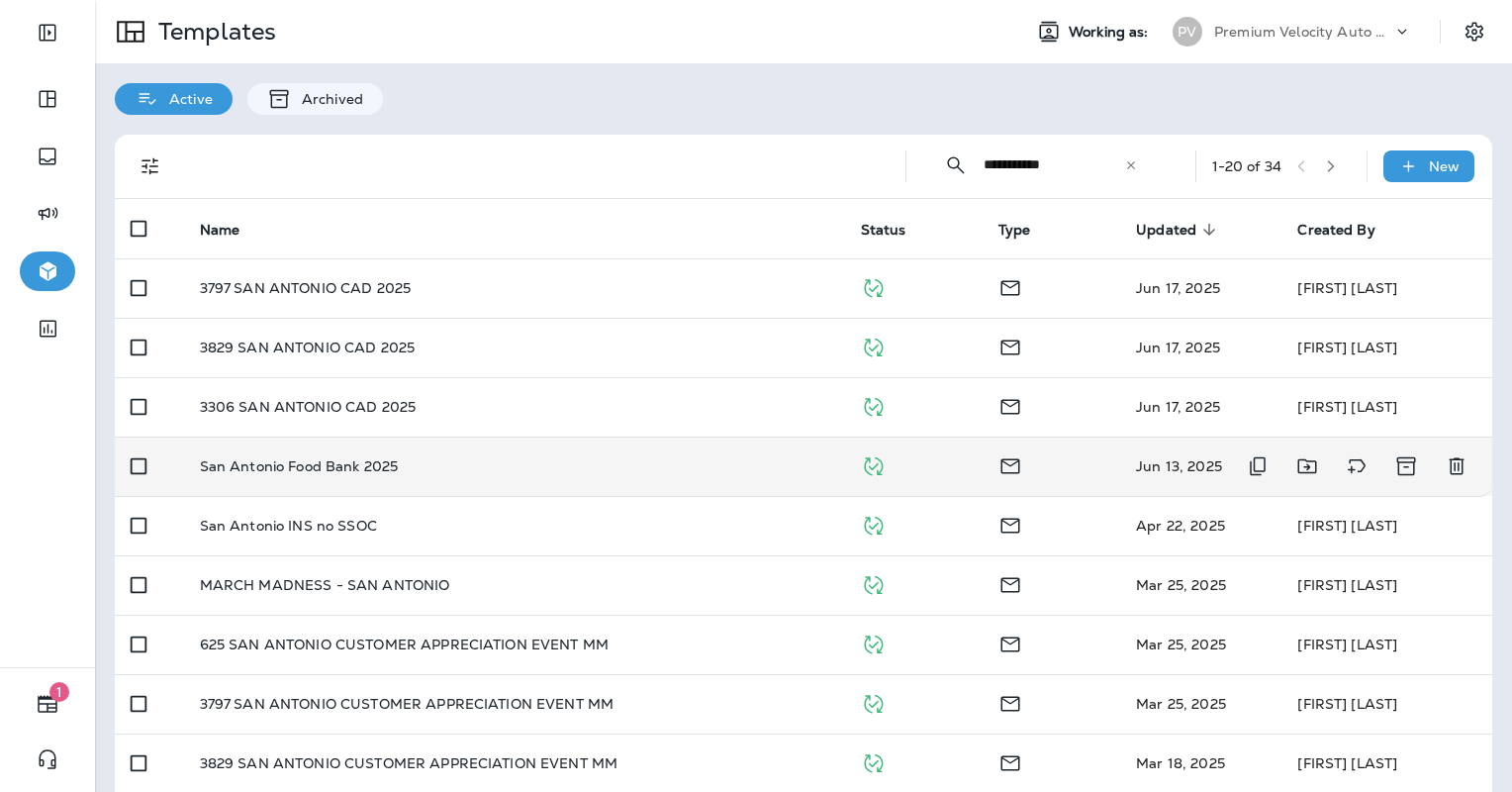 type on "**********" 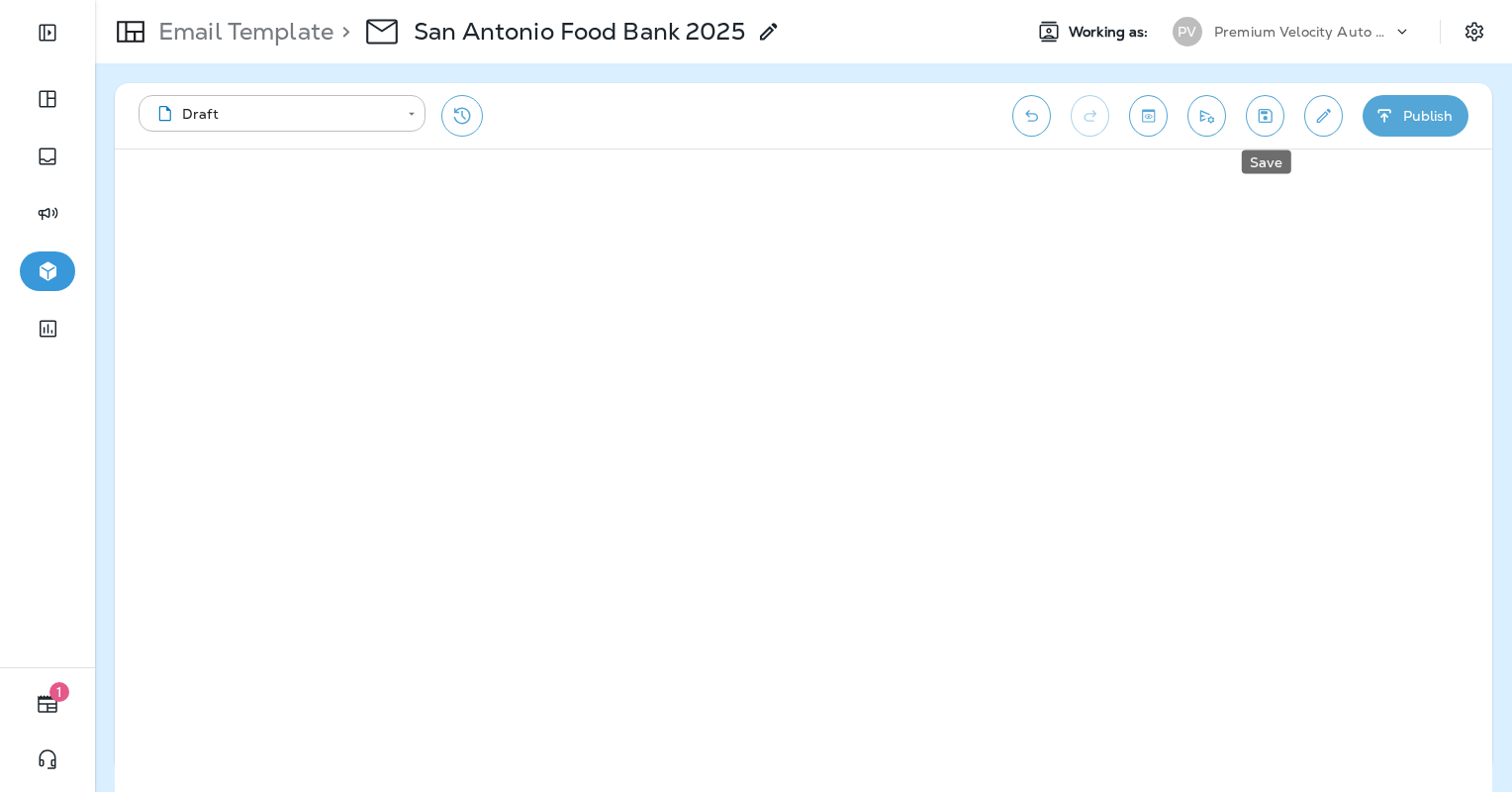 click 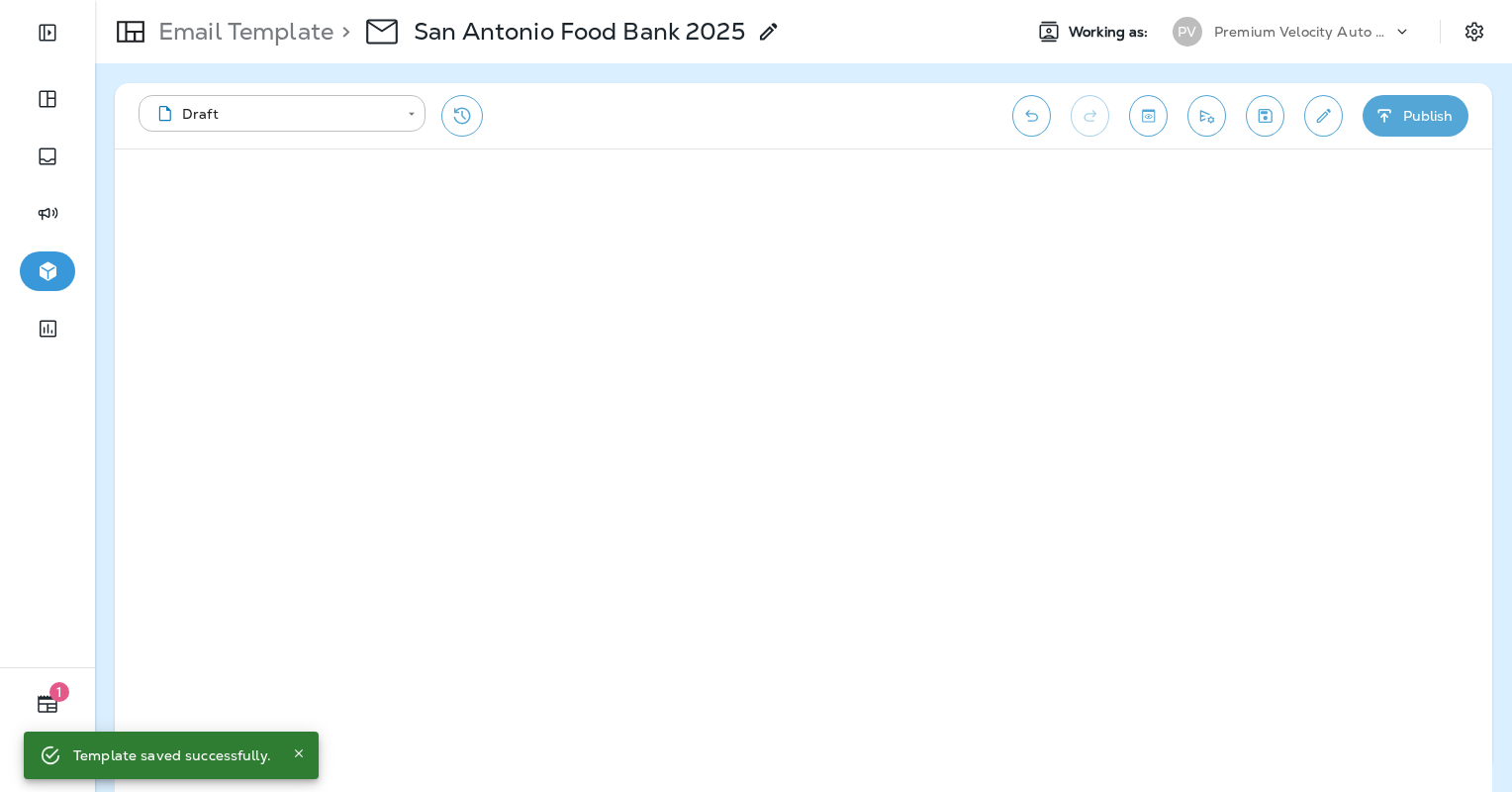 click 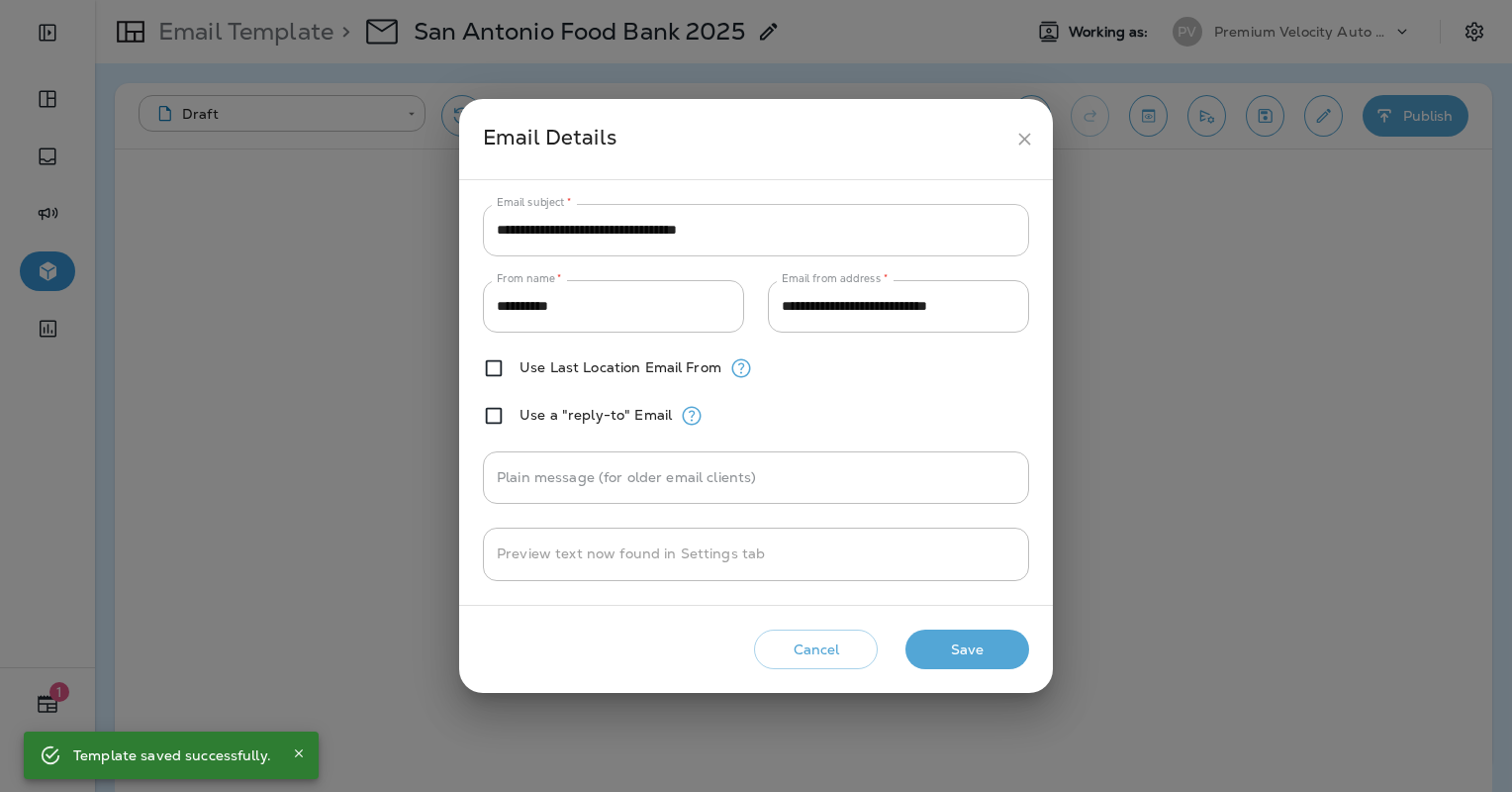 click on "**********" at bounding box center [756, 230] 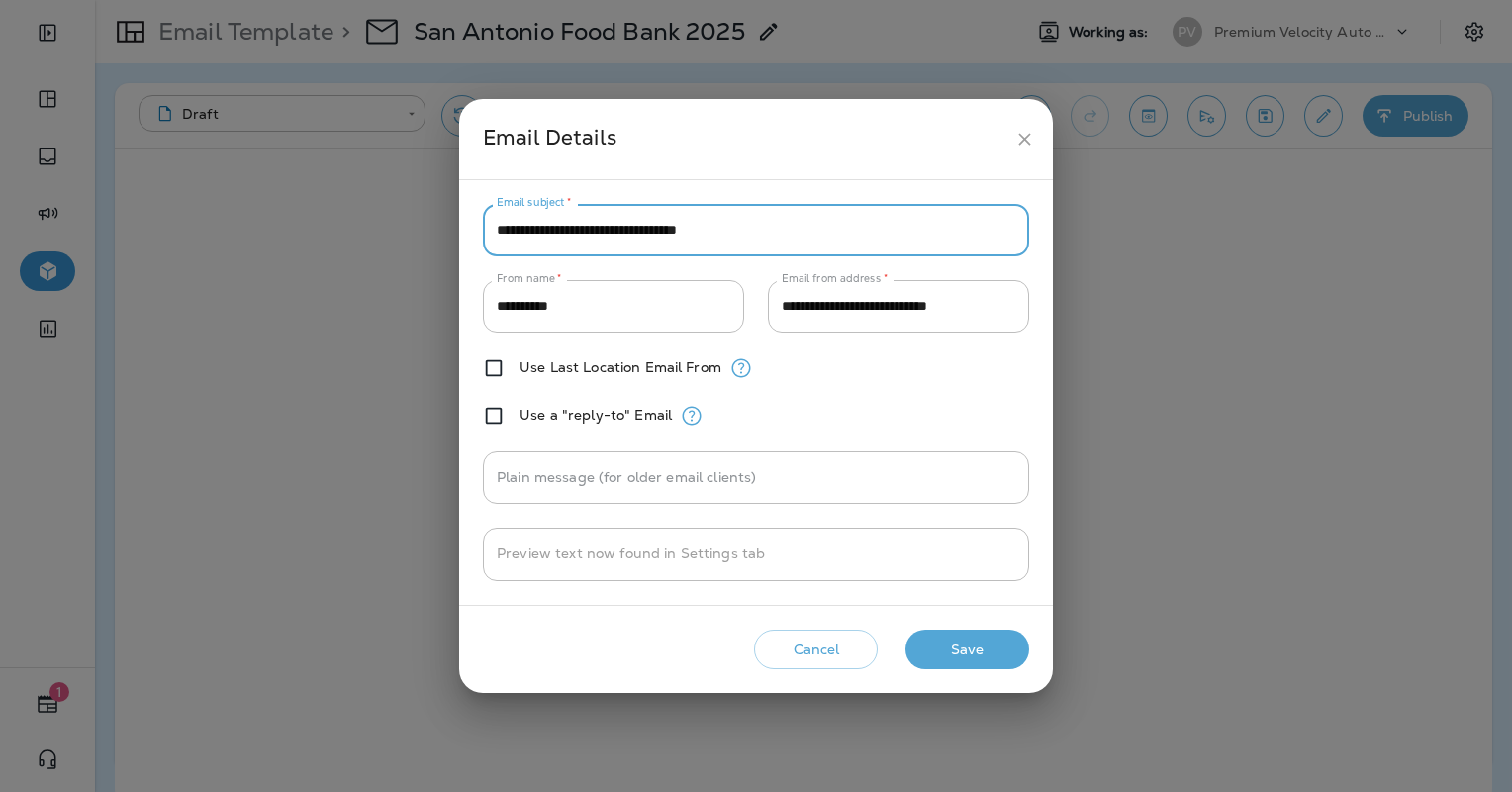 paste on "***" 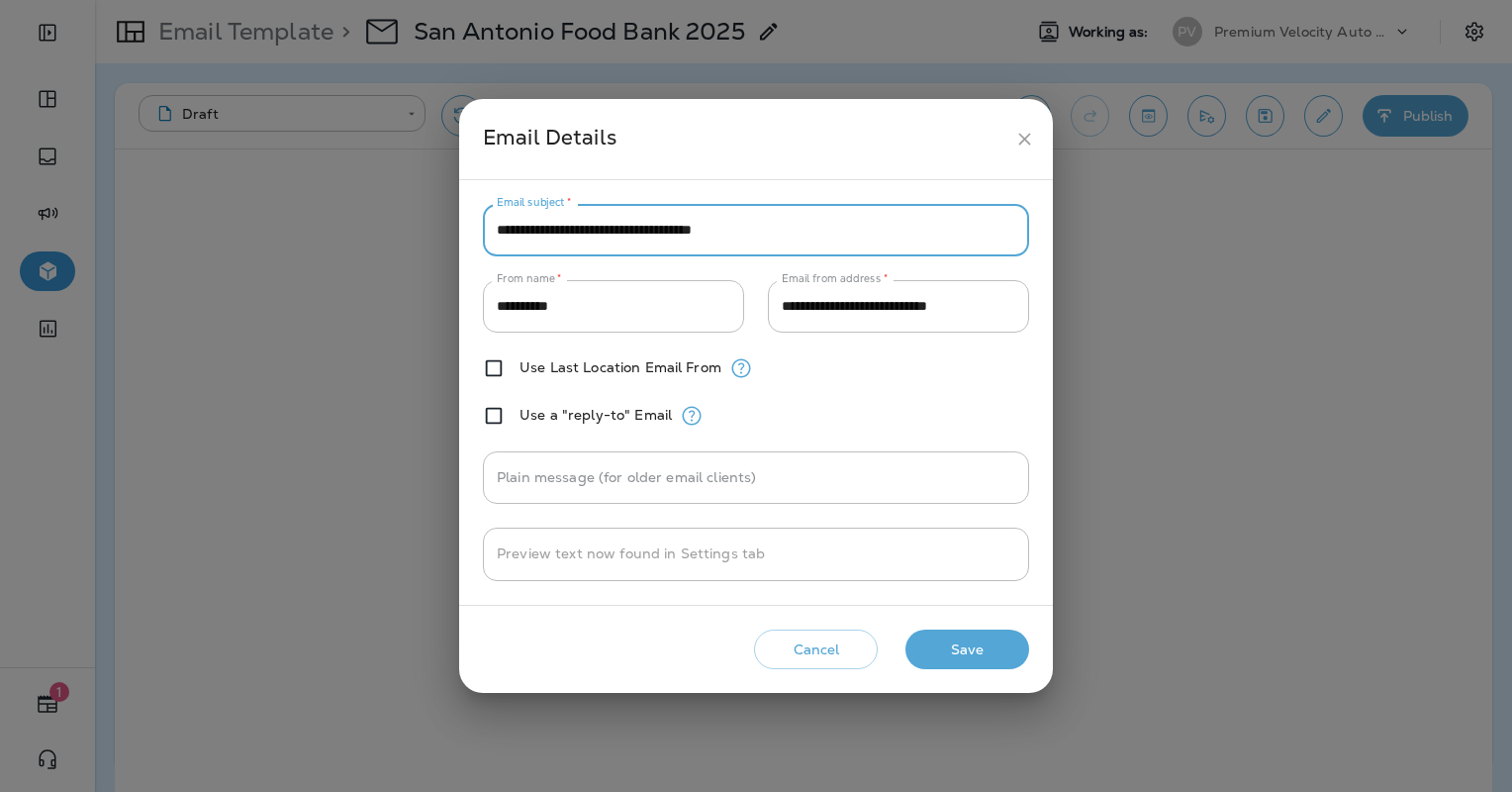 type on "**********" 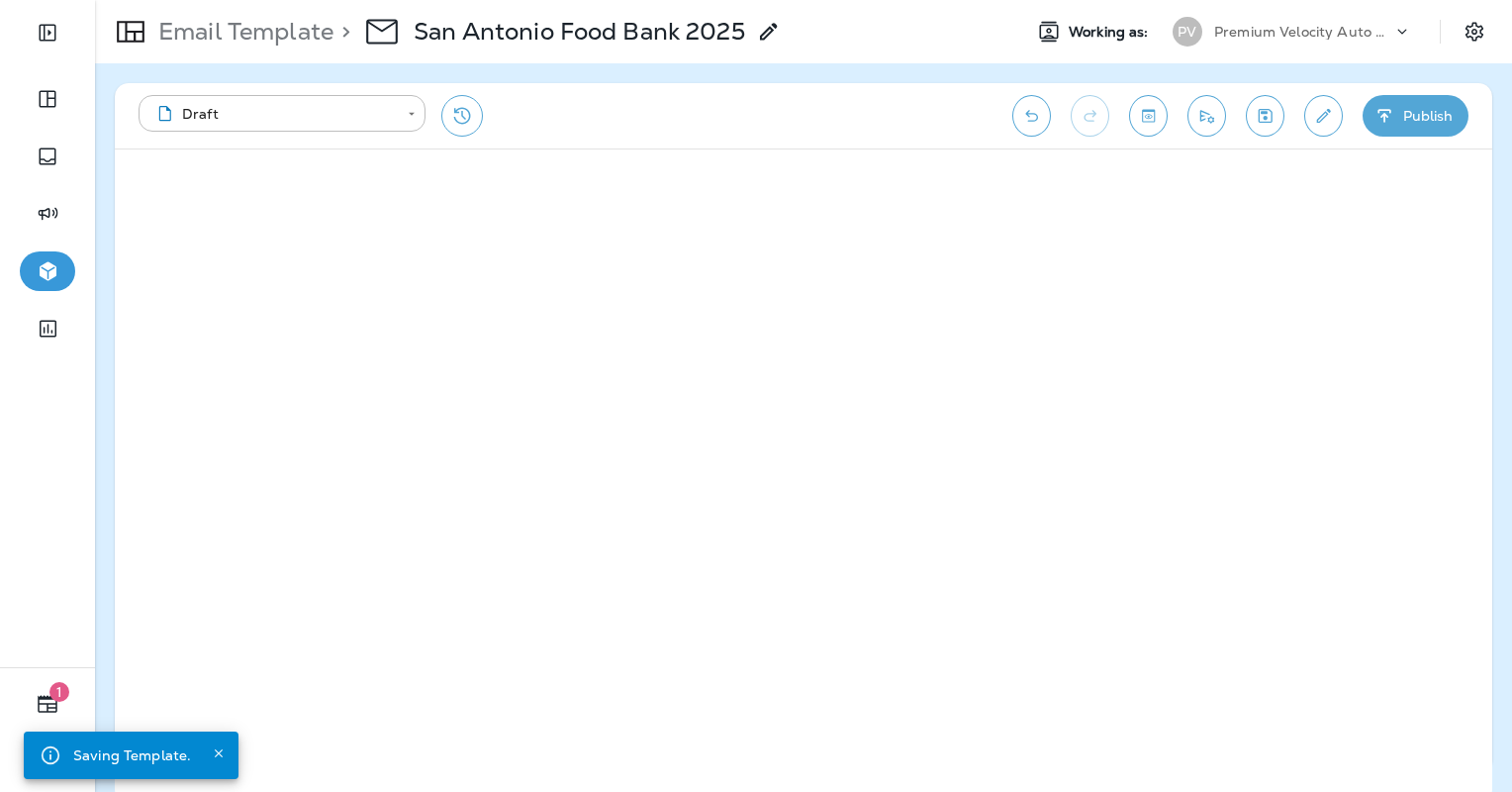 click on "Publish" at bounding box center [1415, 116] 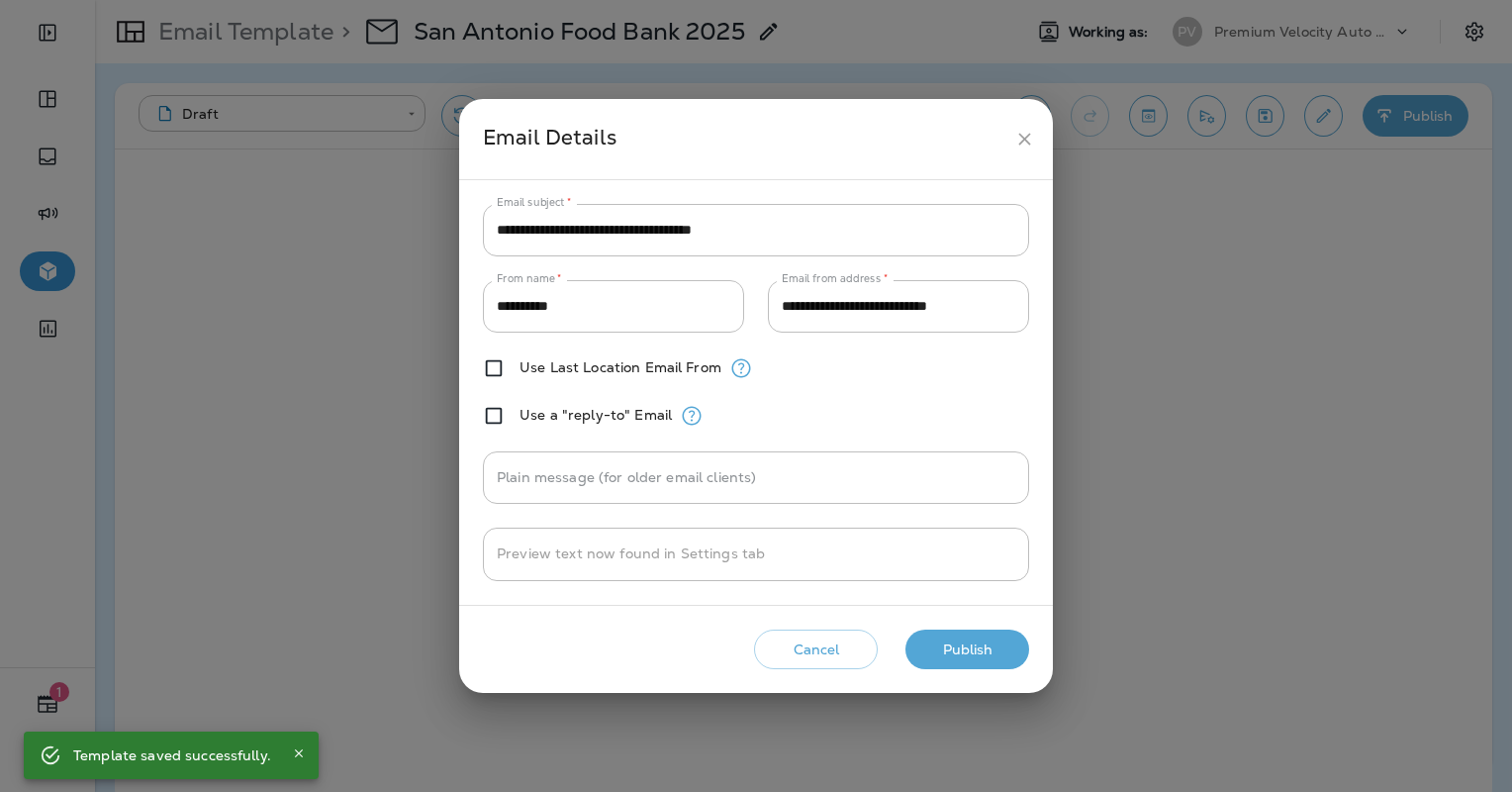 click on "Publish" at bounding box center [967, 649] 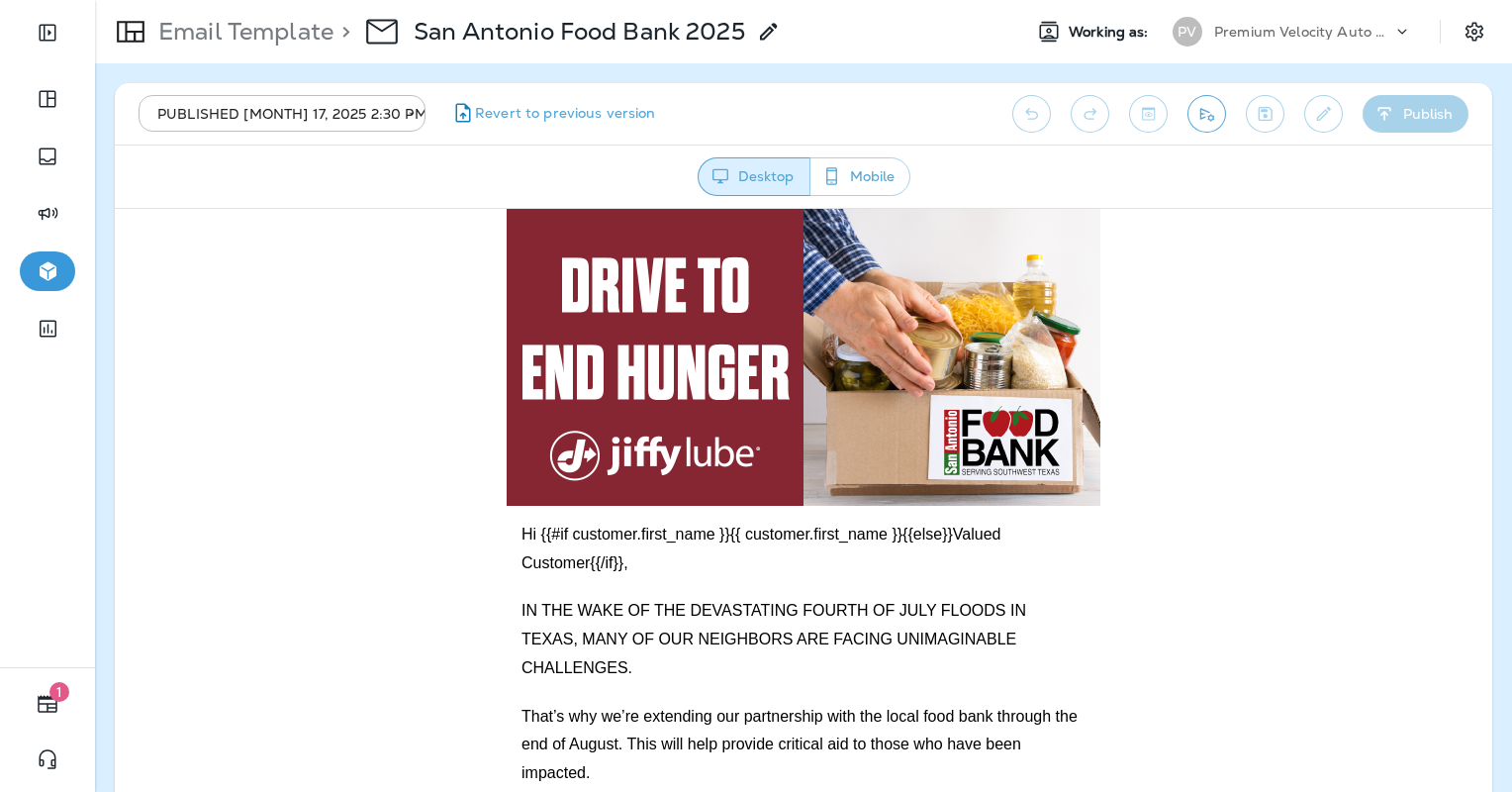 scroll, scrollTop: 0, scrollLeft: 0, axis: both 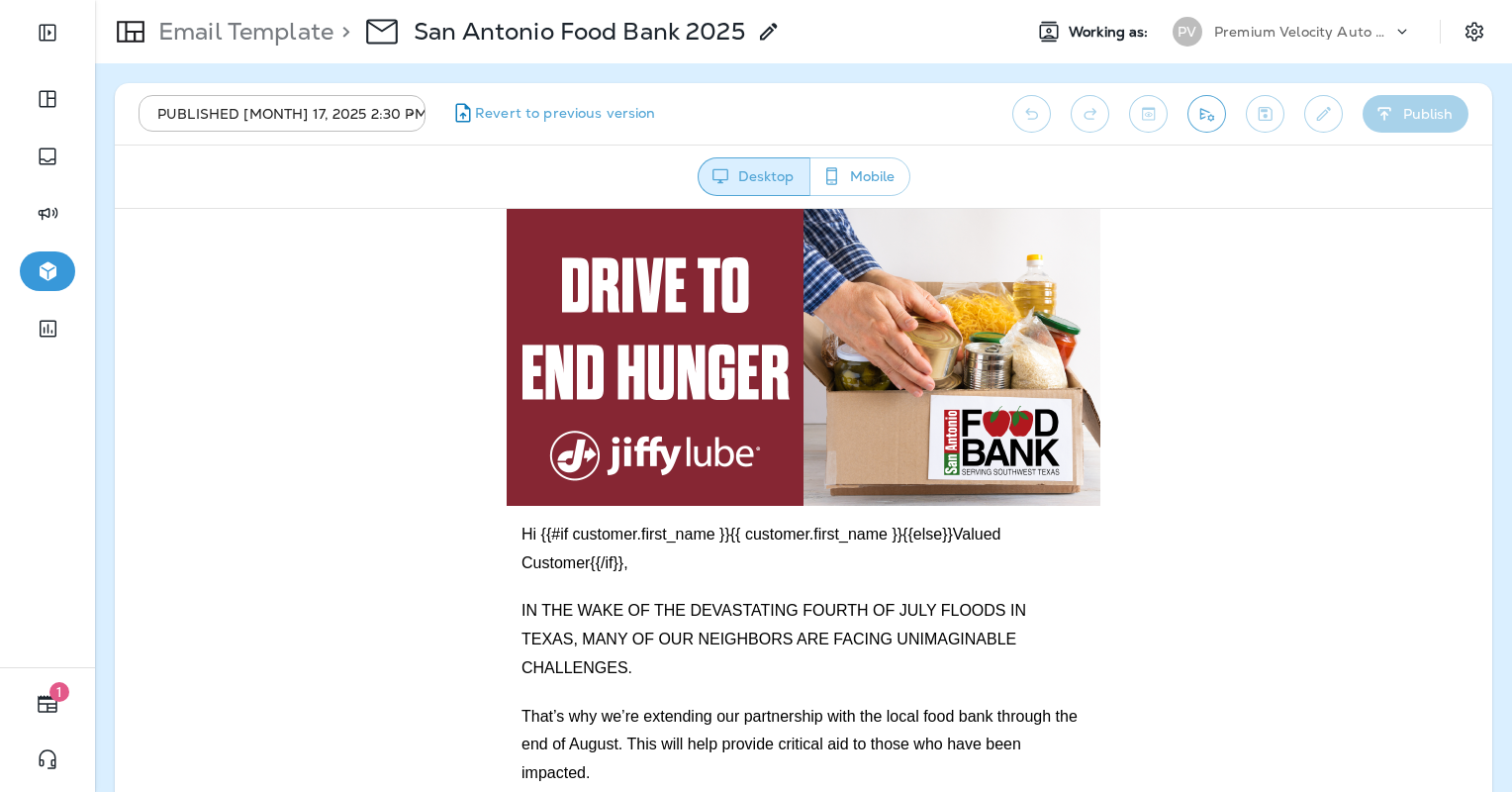 click on "Email Template" at bounding box center (241, 32) 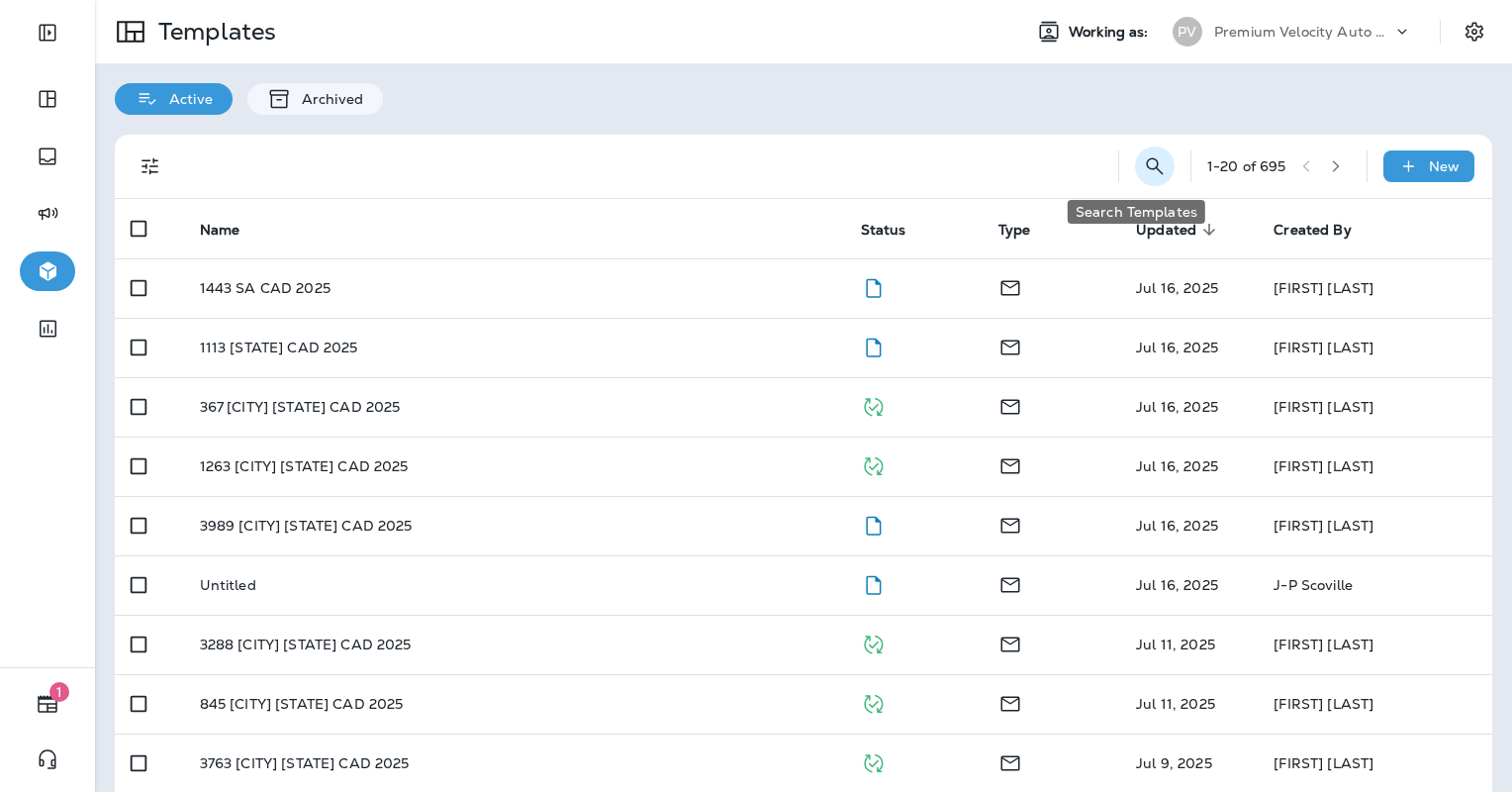click 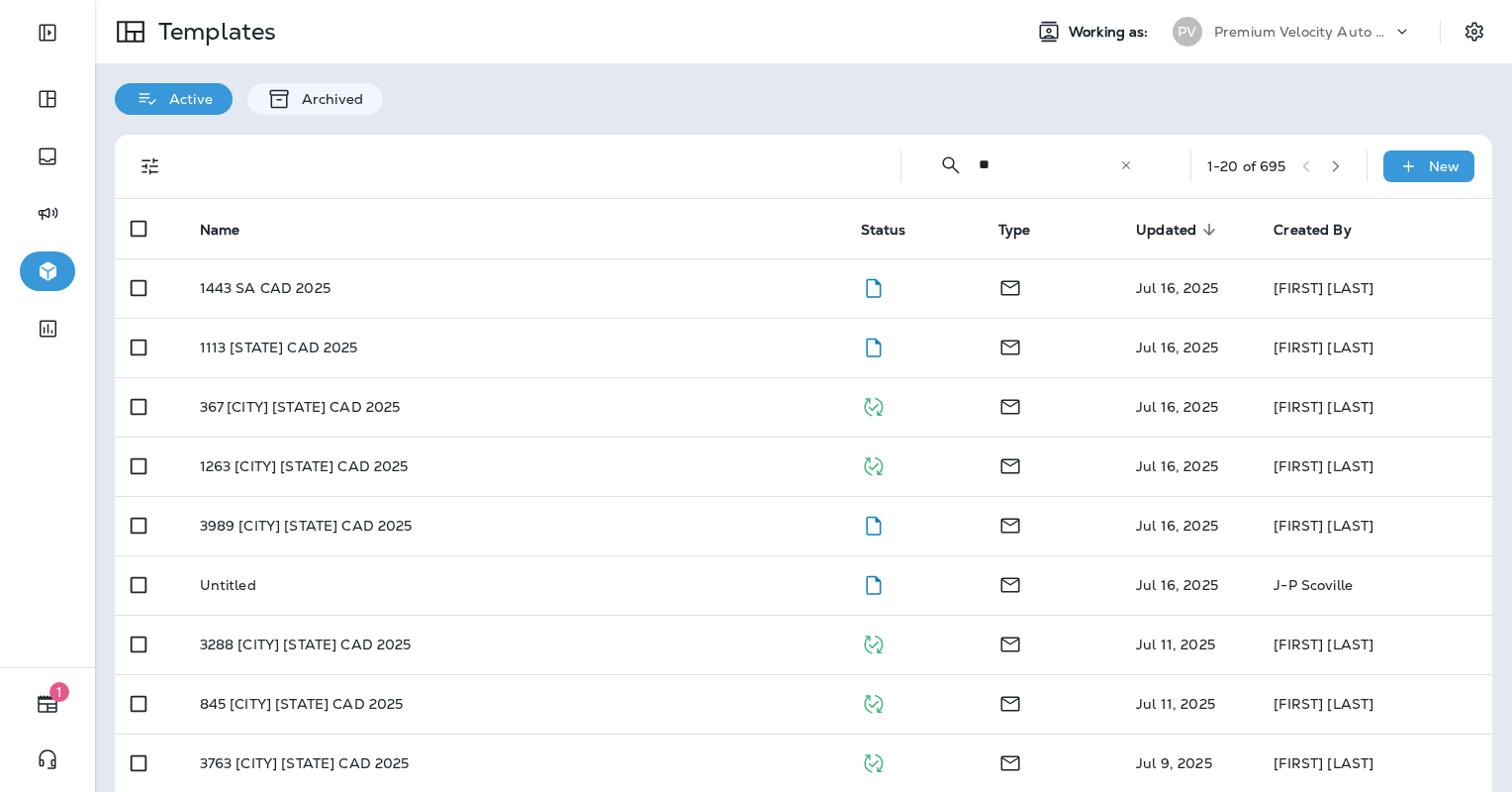 type on "*" 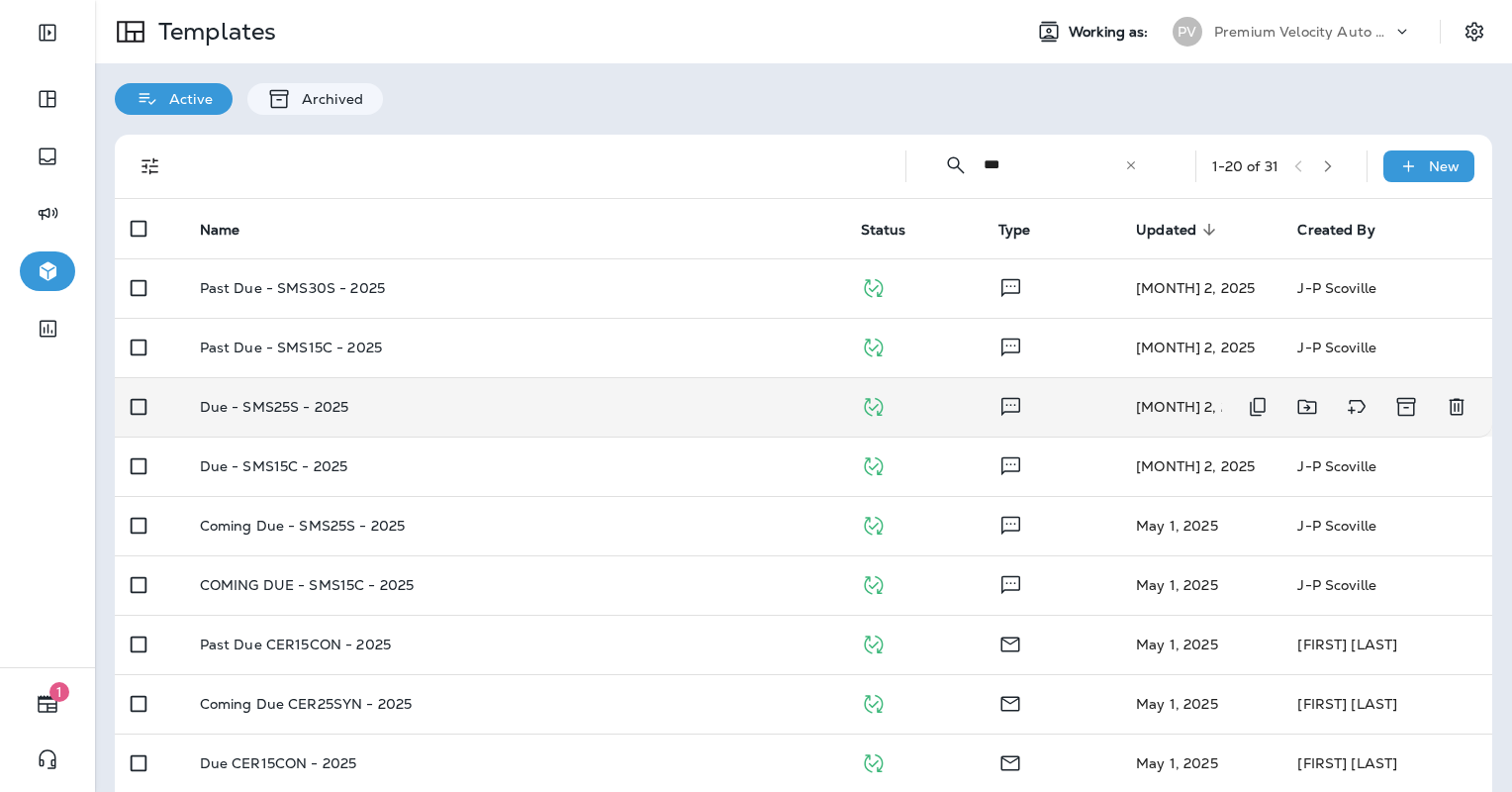 type on "***" 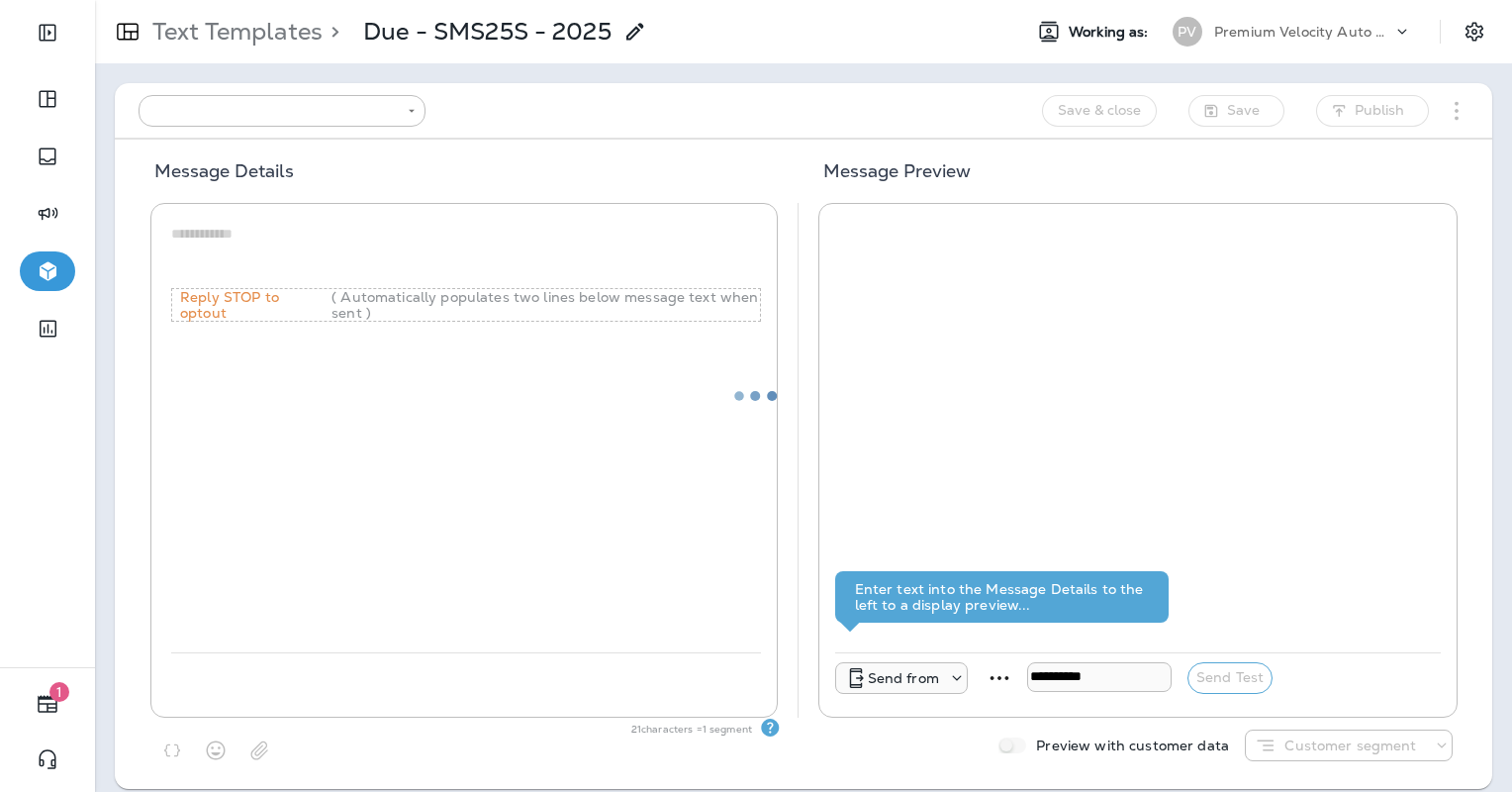 type on "**********" 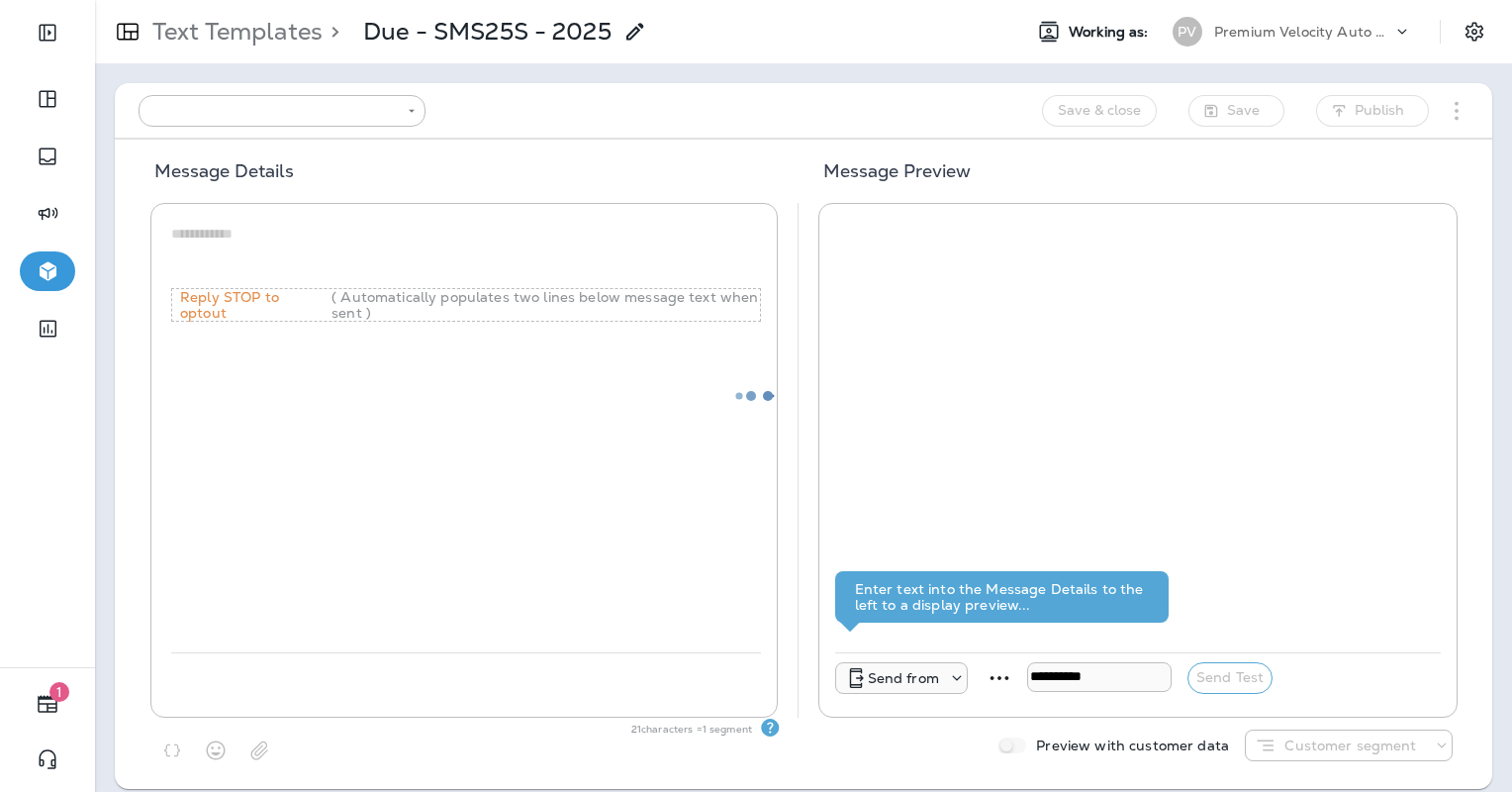 type on "**********" 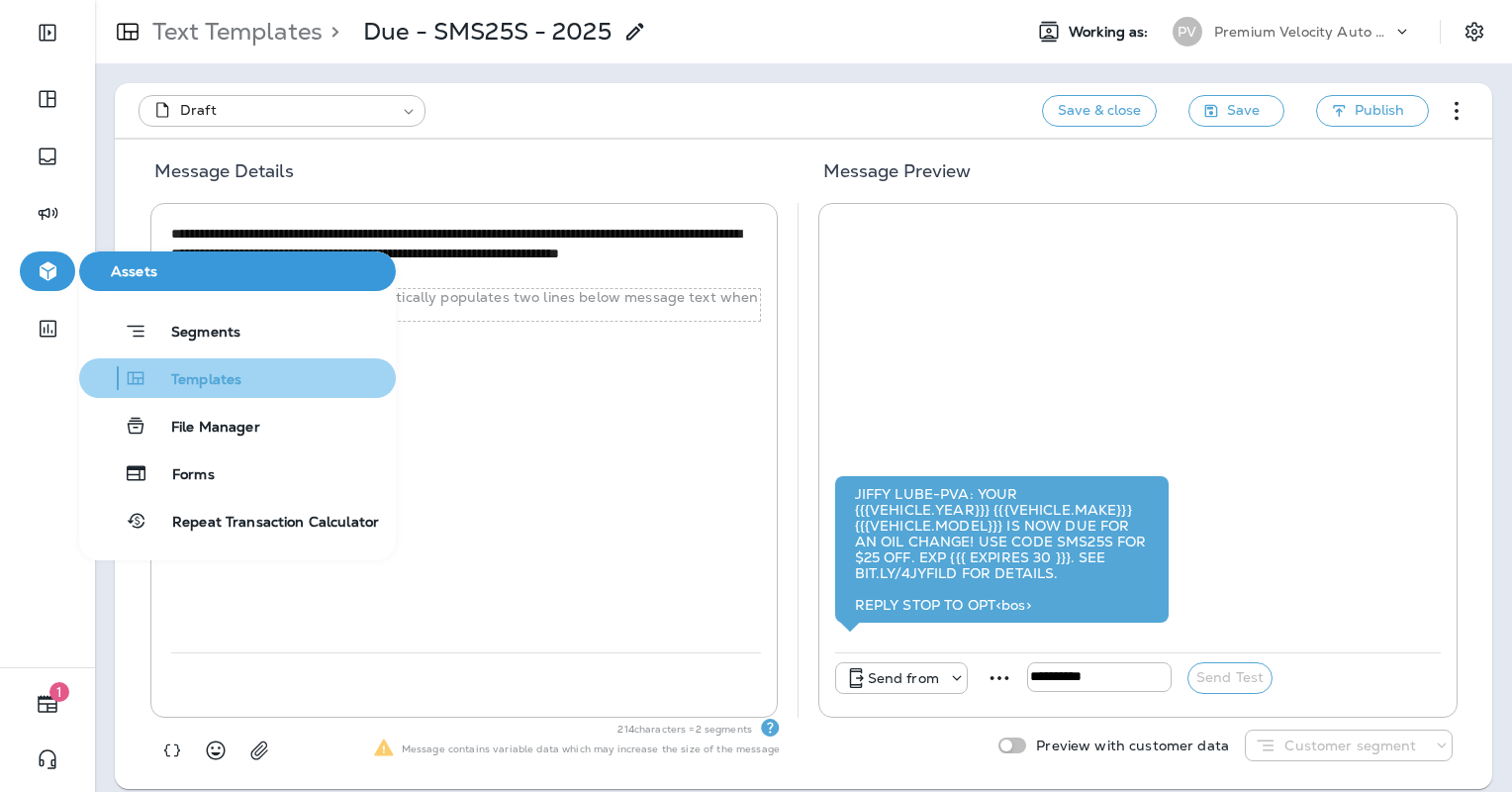 click on "Templates" at bounding box center [194, 380] 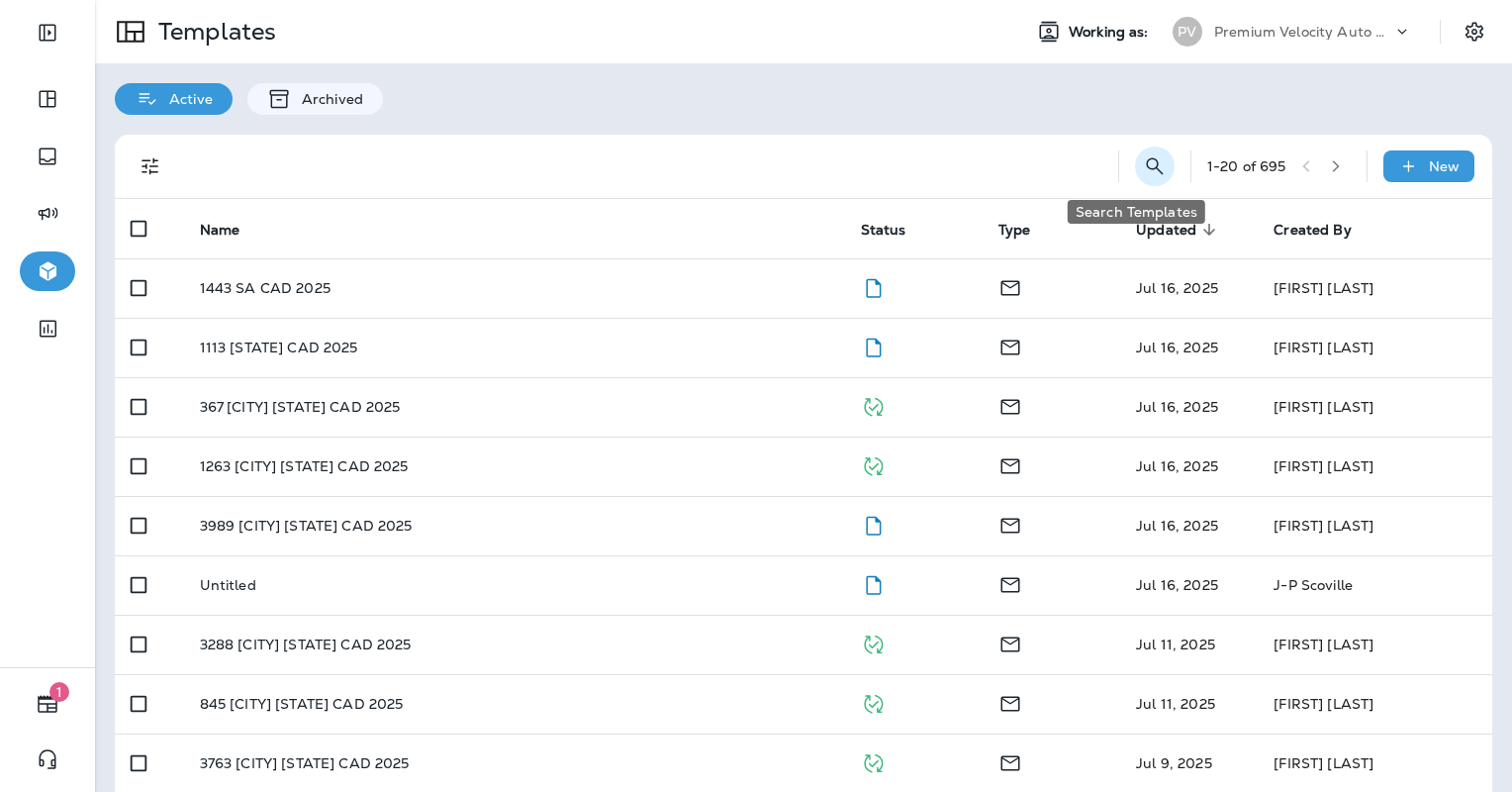 click 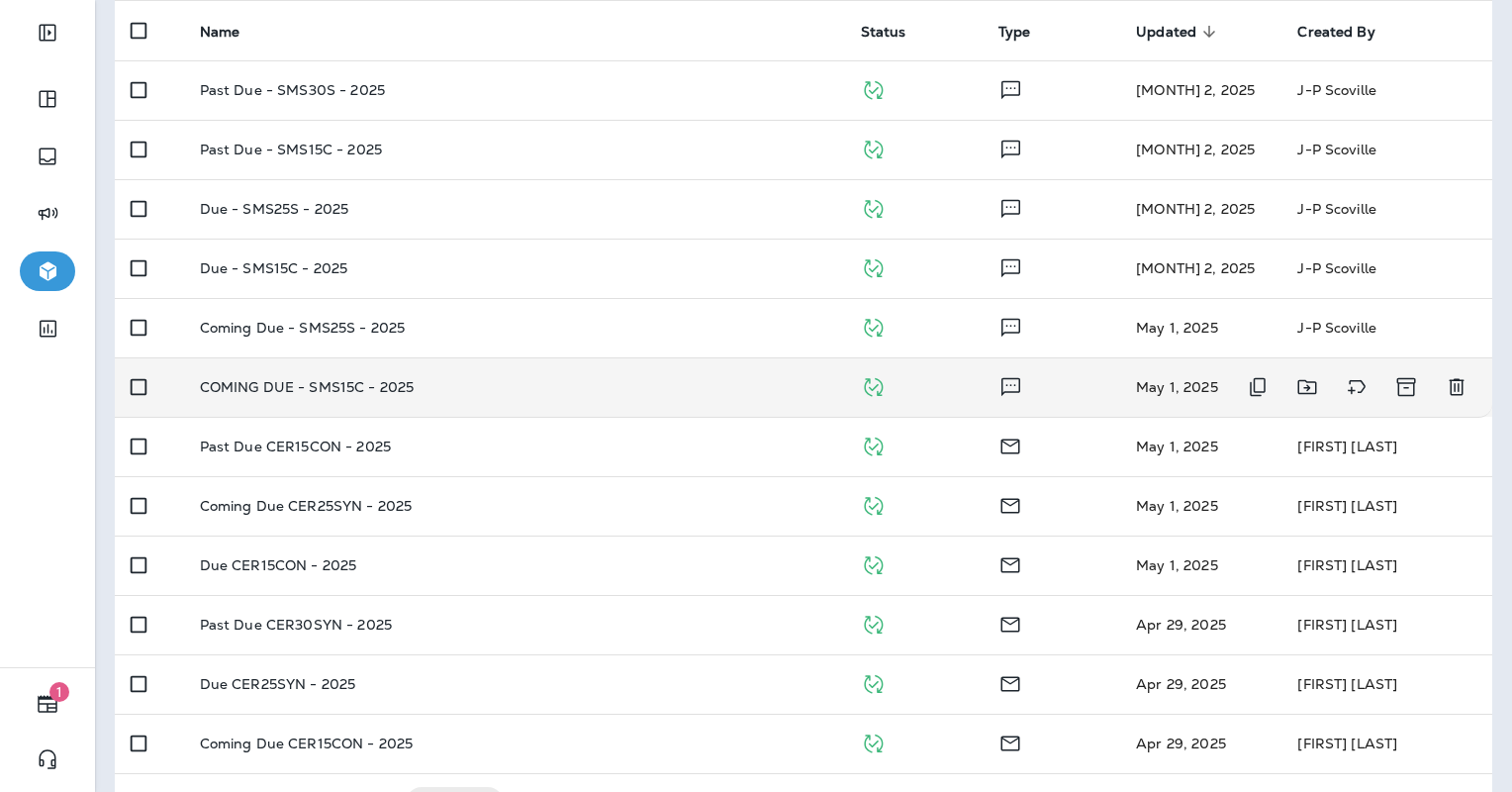 scroll, scrollTop: 297, scrollLeft: 0, axis: vertical 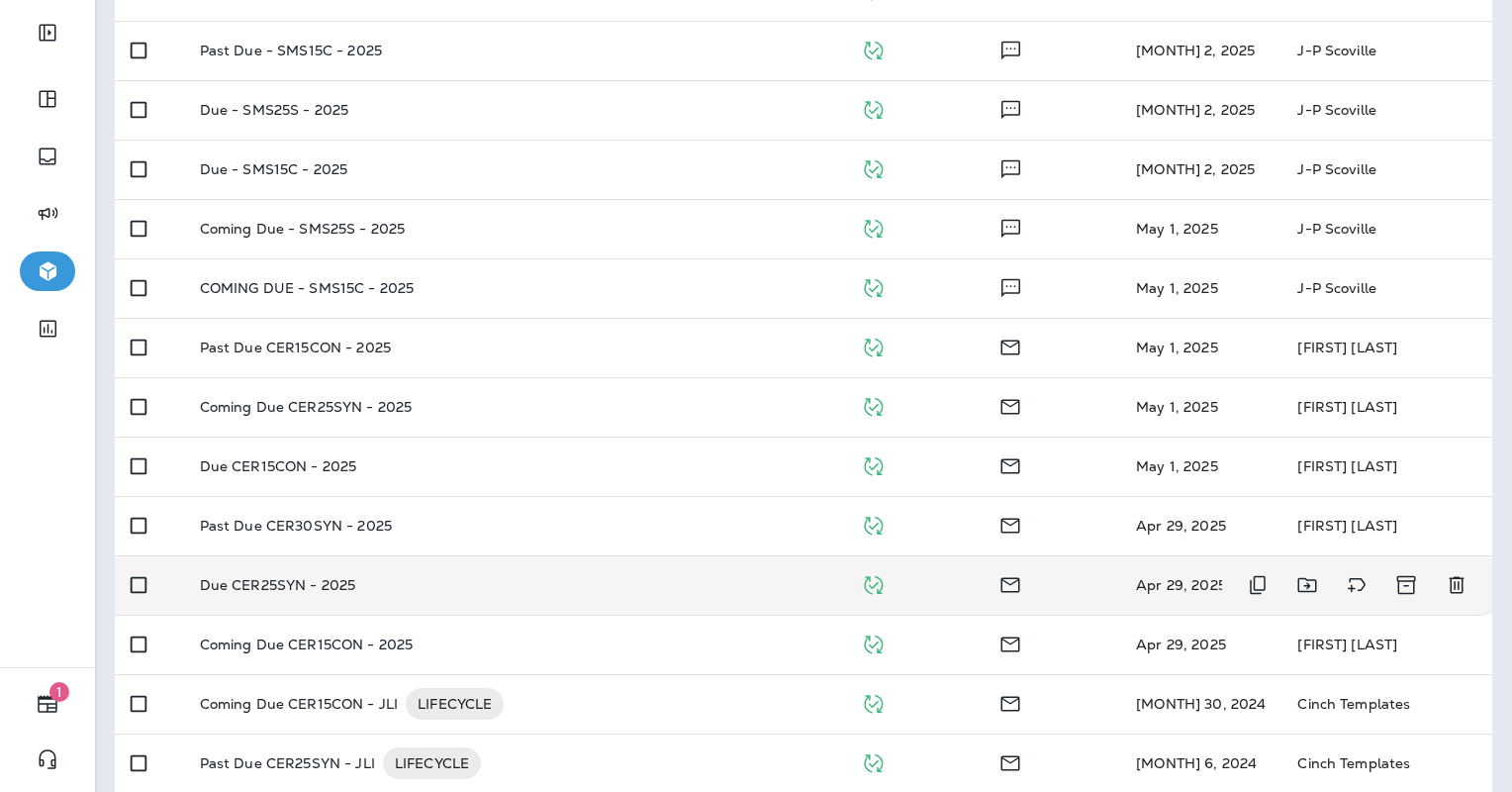type on "***" 